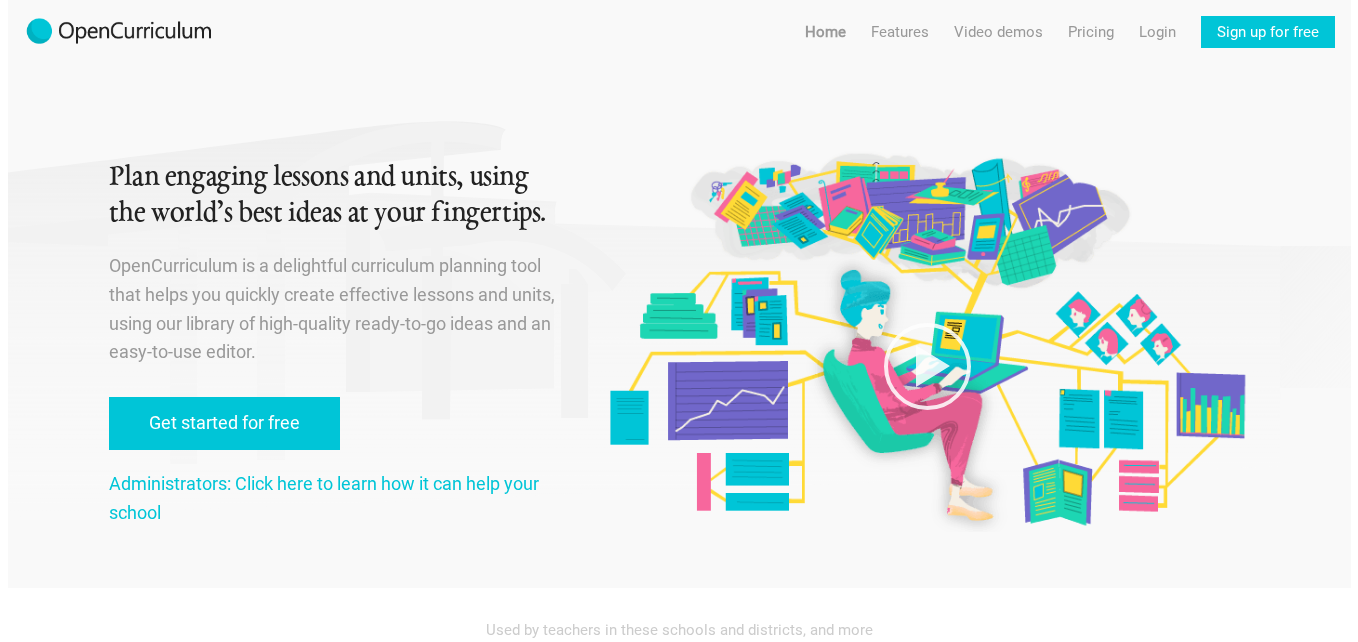 scroll, scrollTop: 0, scrollLeft: 0, axis: both 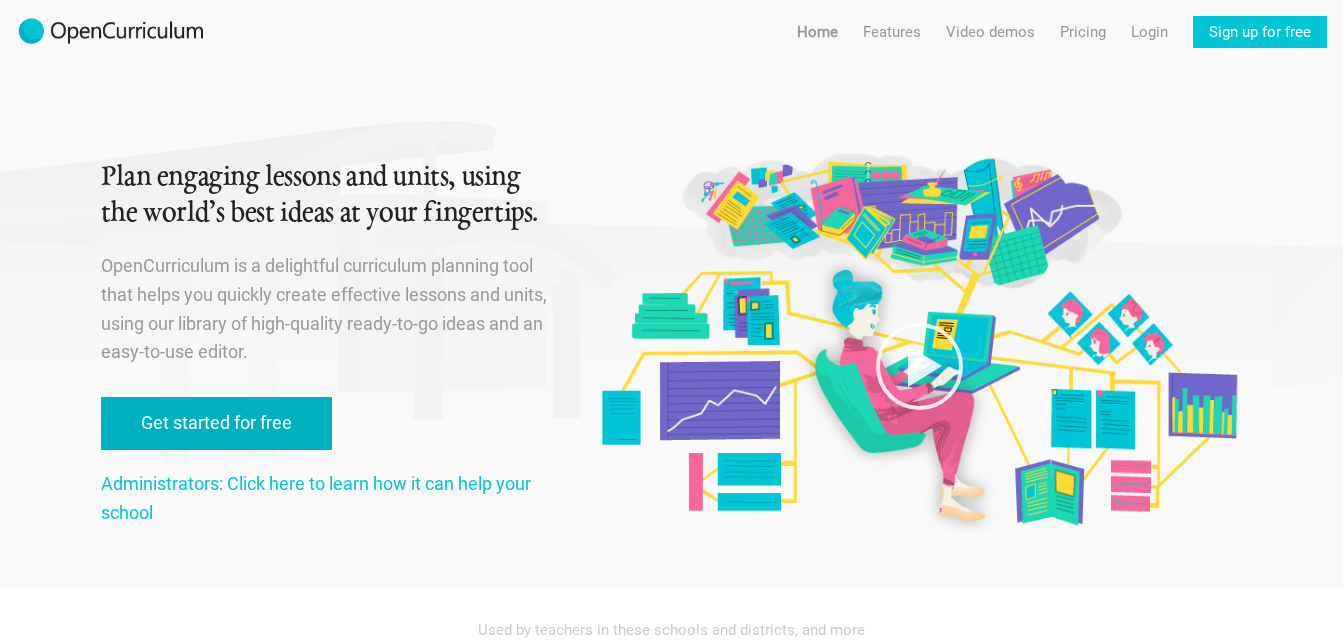click on "Get started for free" at bounding box center [216, 423] 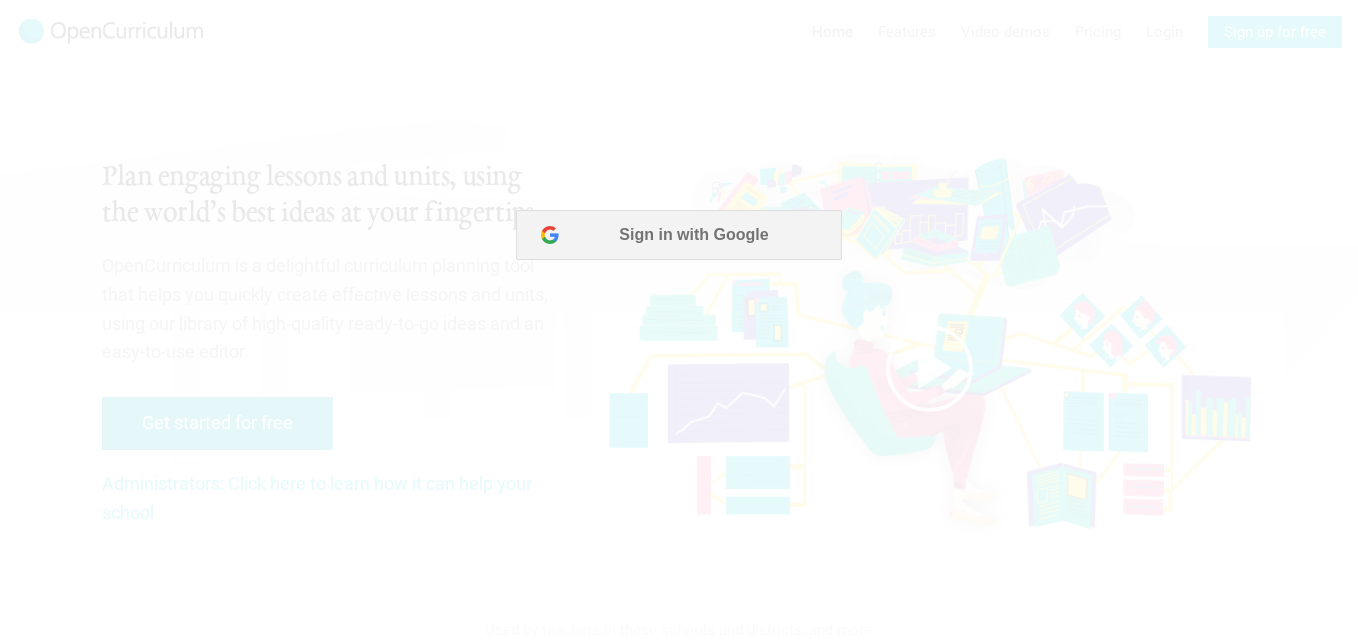 scroll, scrollTop: 0, scrollLeft: 0, axis: both 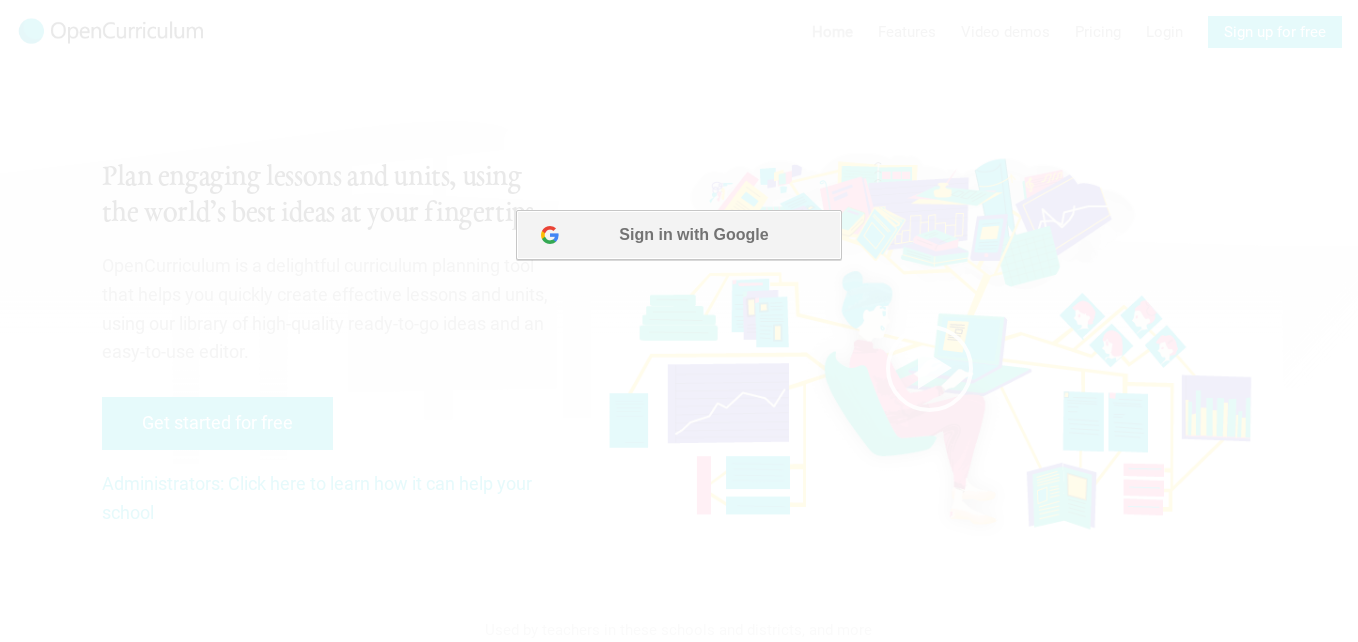 click on "Sign in with Google" at bounding box center [678, 235] 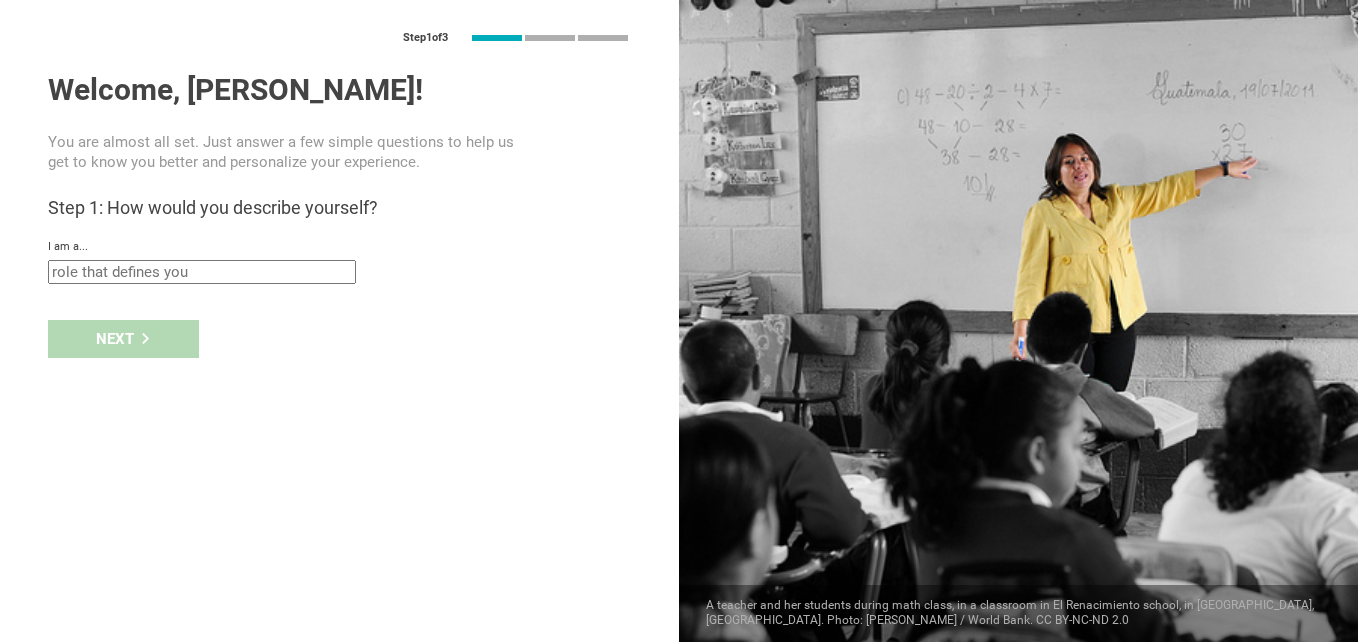 click at bounding box center (202, 272) 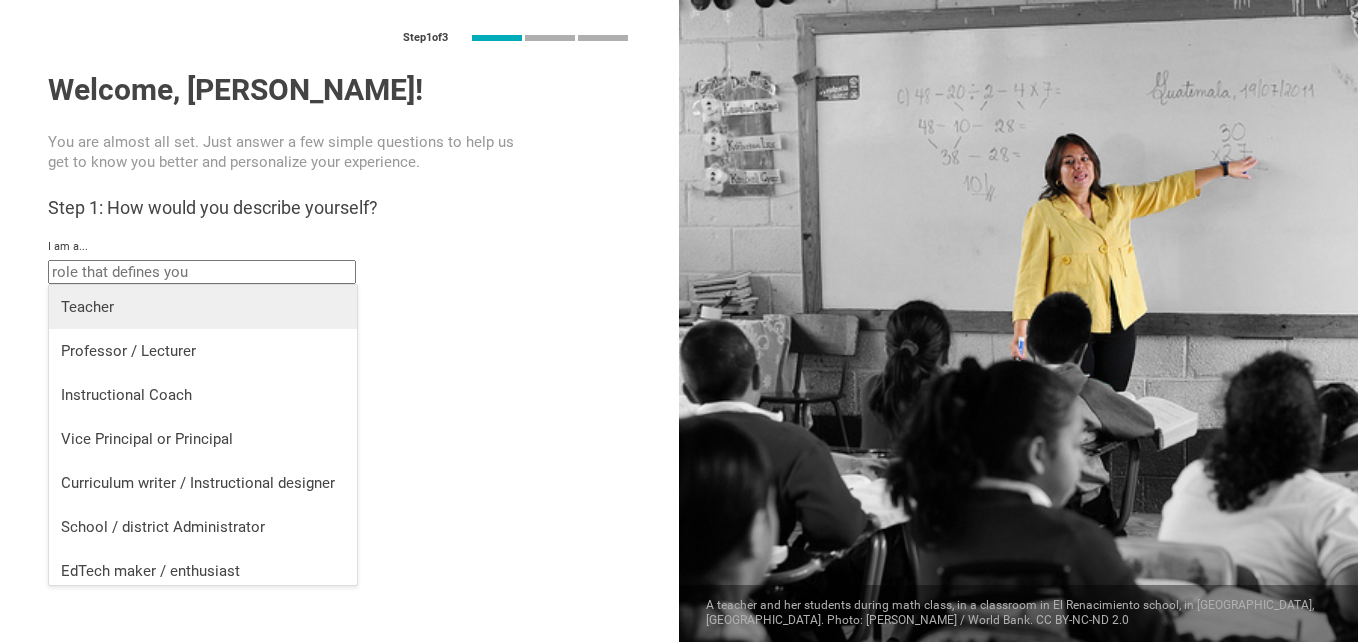 click on "Teacher" at bounding box center [203, 307] 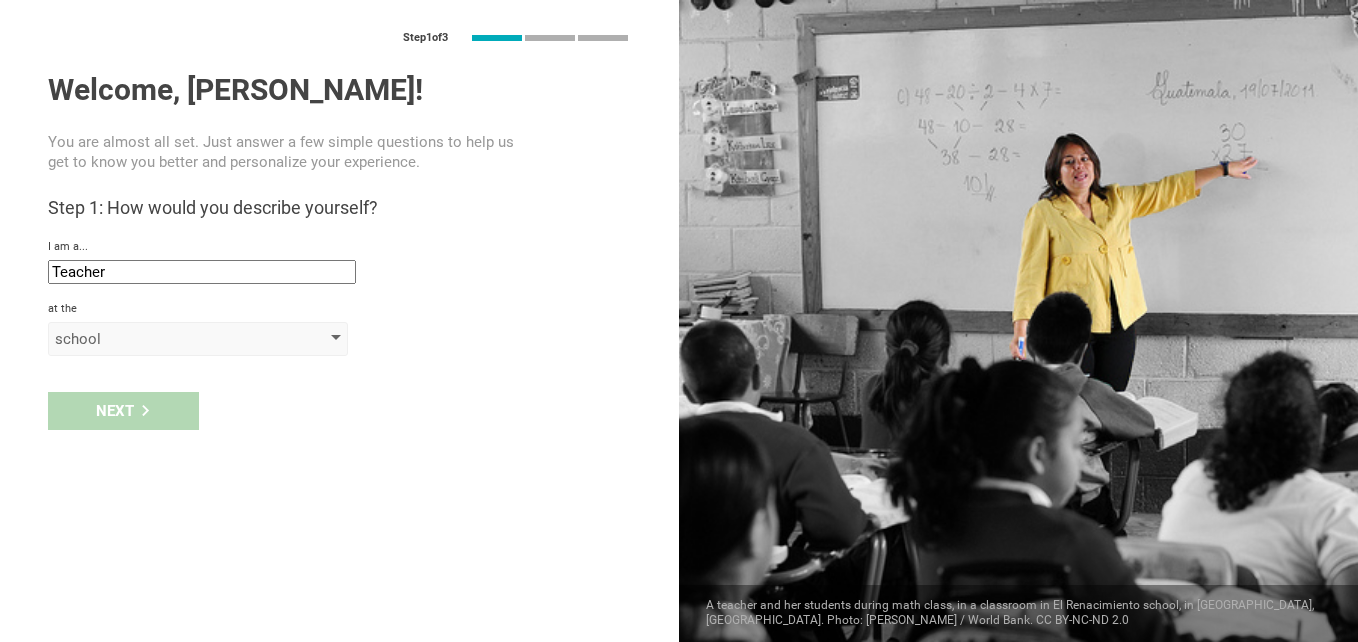 click on "school" at bounding box center (169, 339) 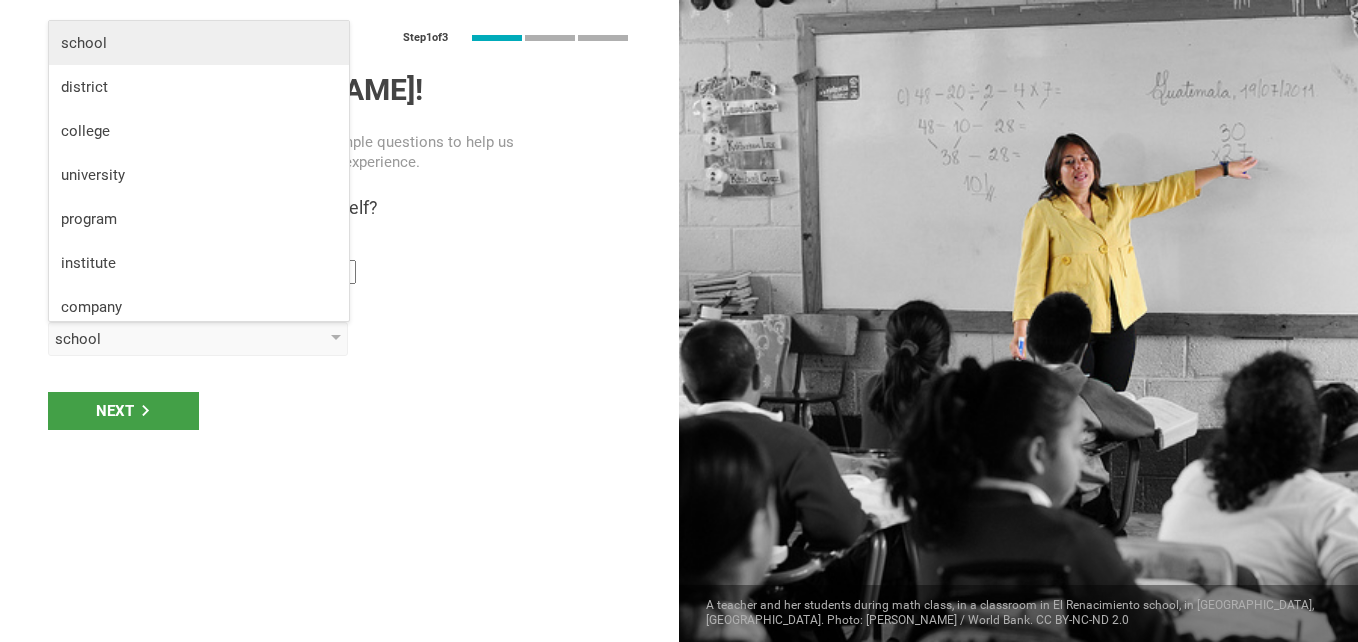 click on "school" at bounding box center [199, 43] 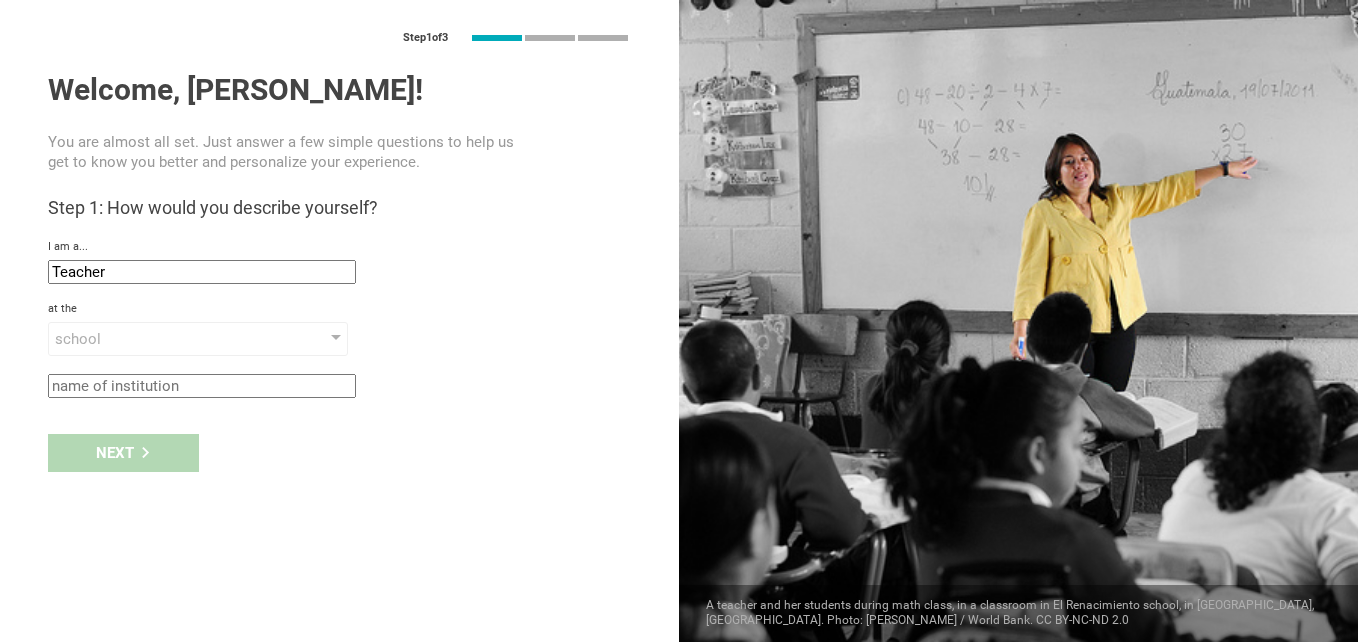click 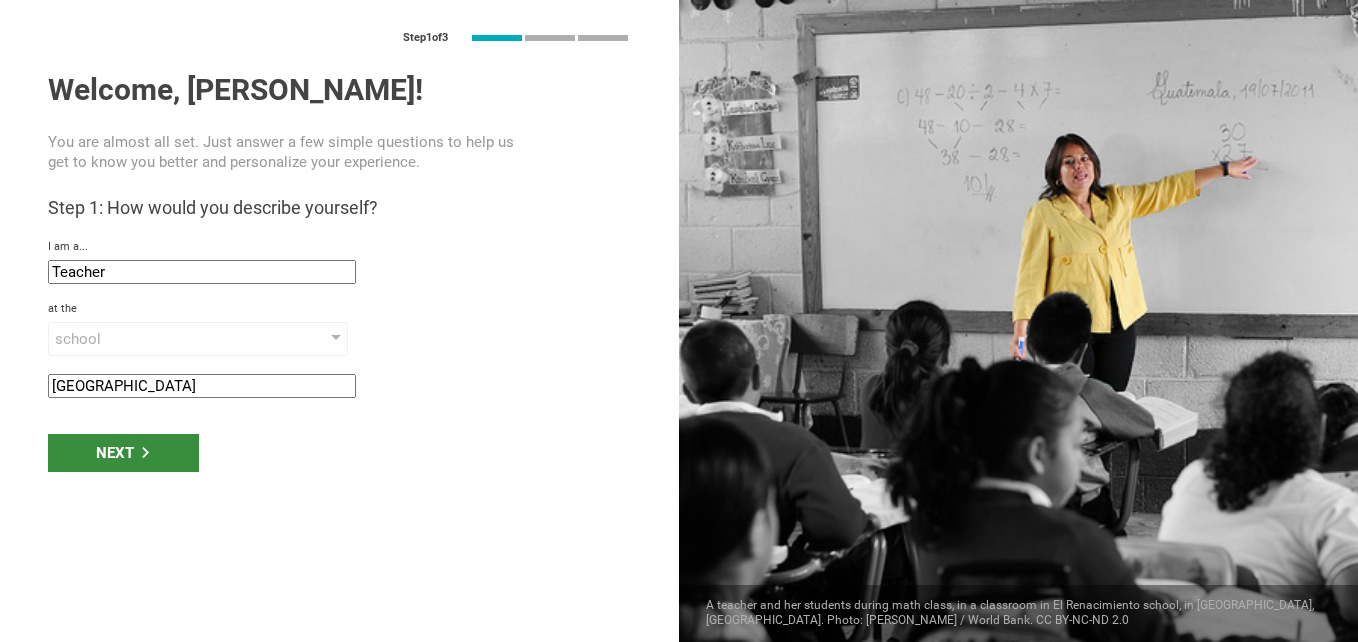 type on "Olive Vista Middle School" 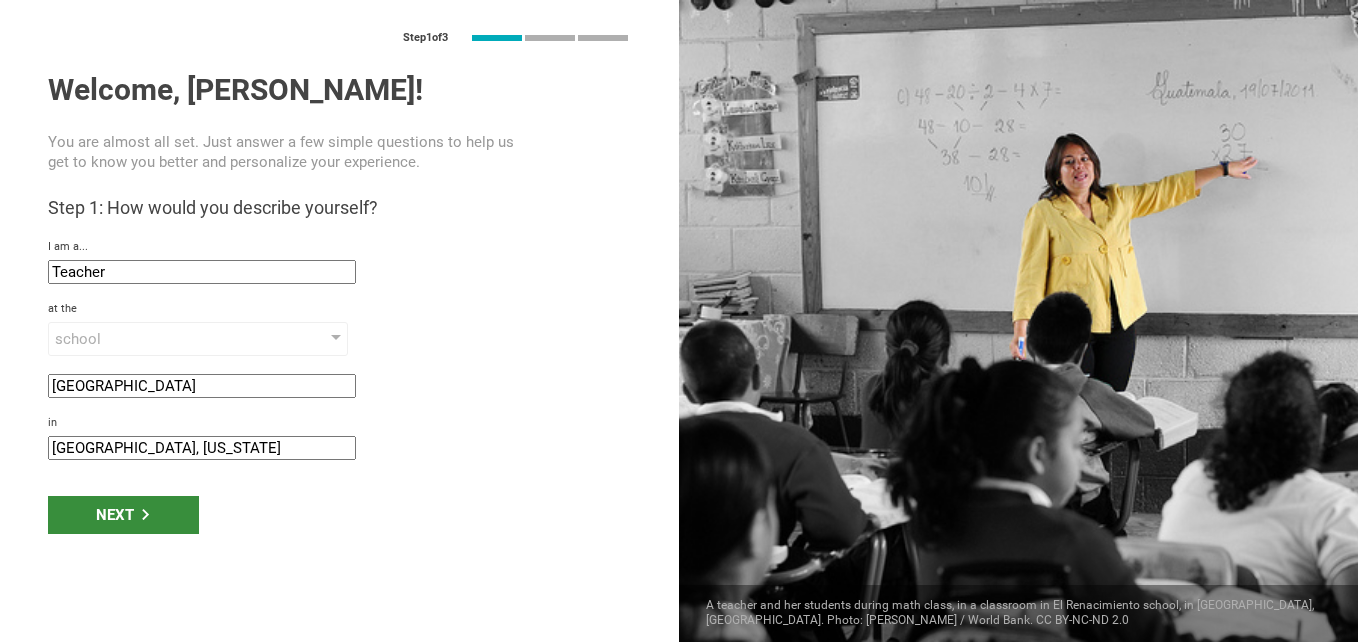 click 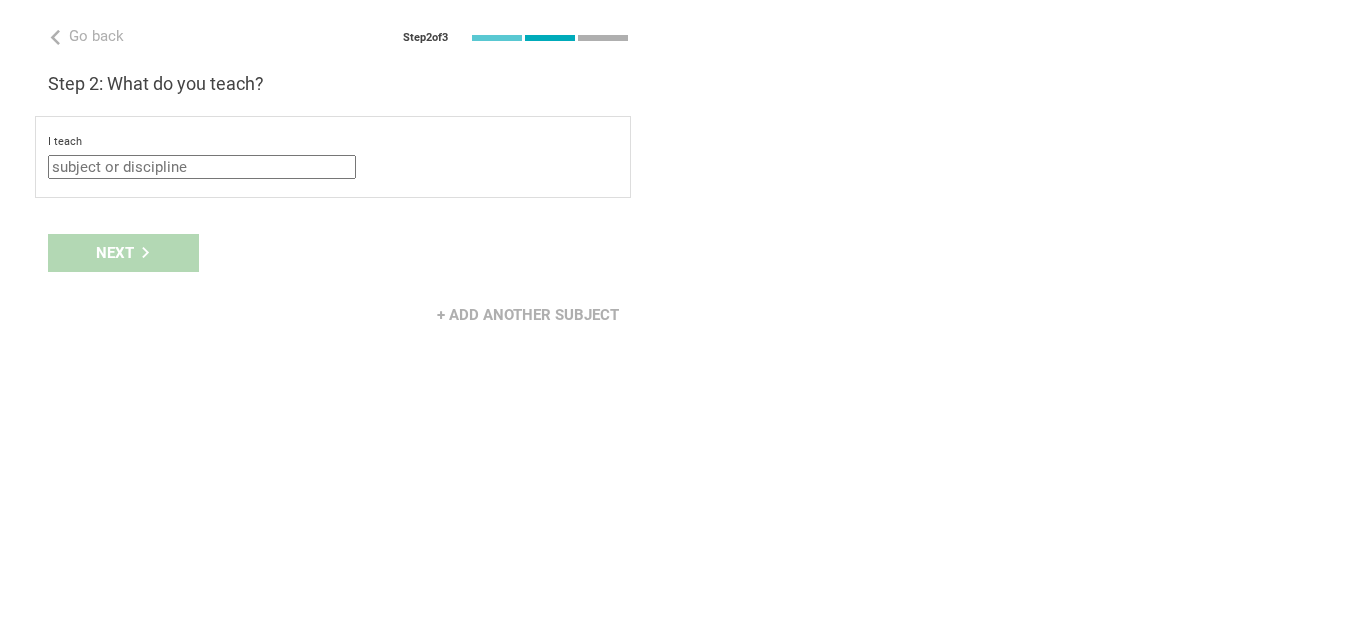 click at bounding box center [202, 167] 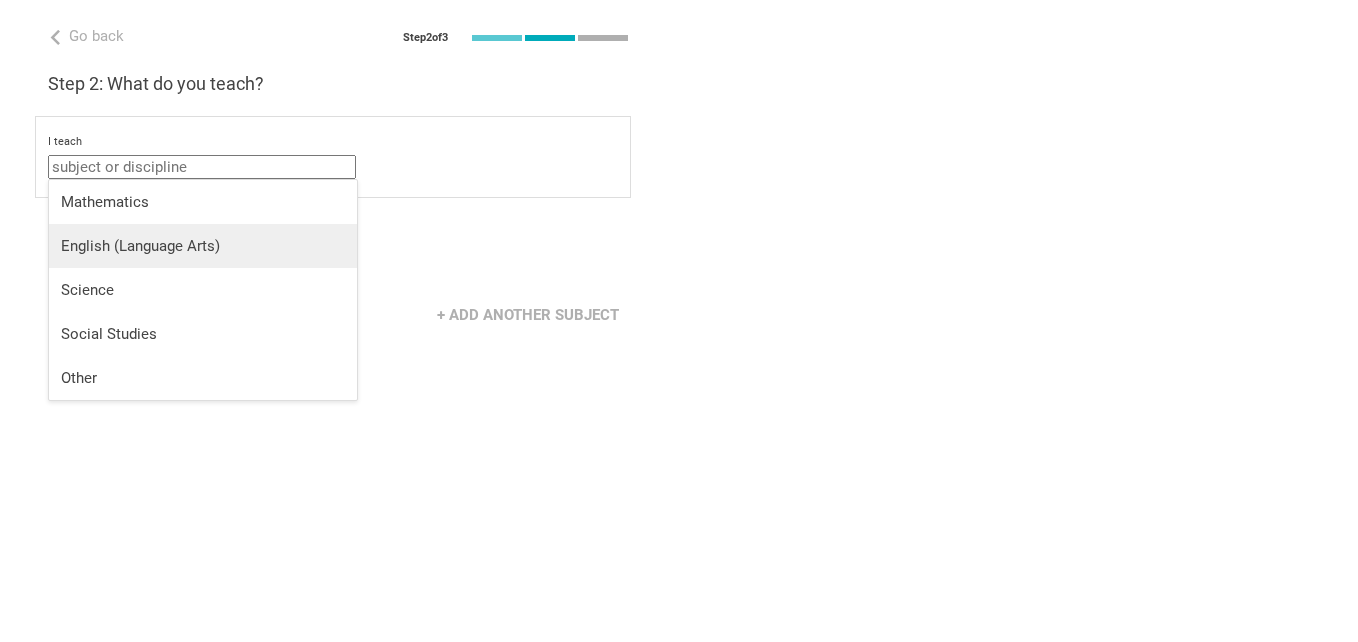 click on "English (Language Arts)" at bounding box center (203, 246) 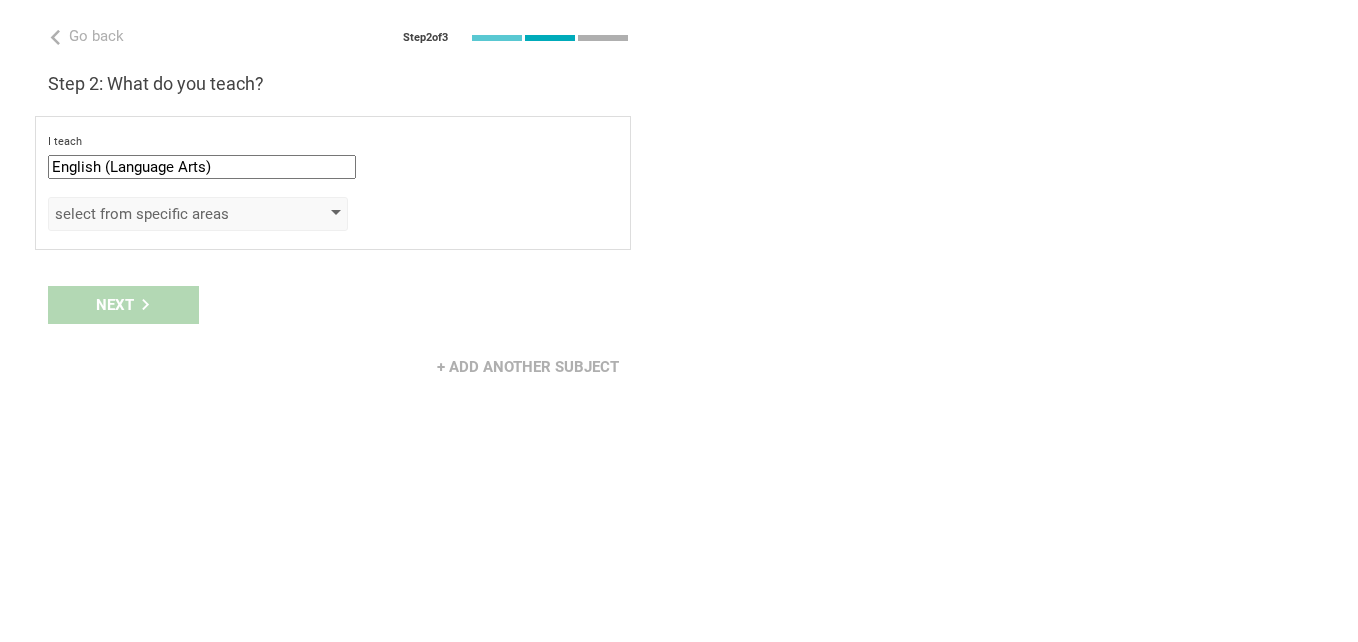 click on "select from specific areas" at bounding box center [169, 214] 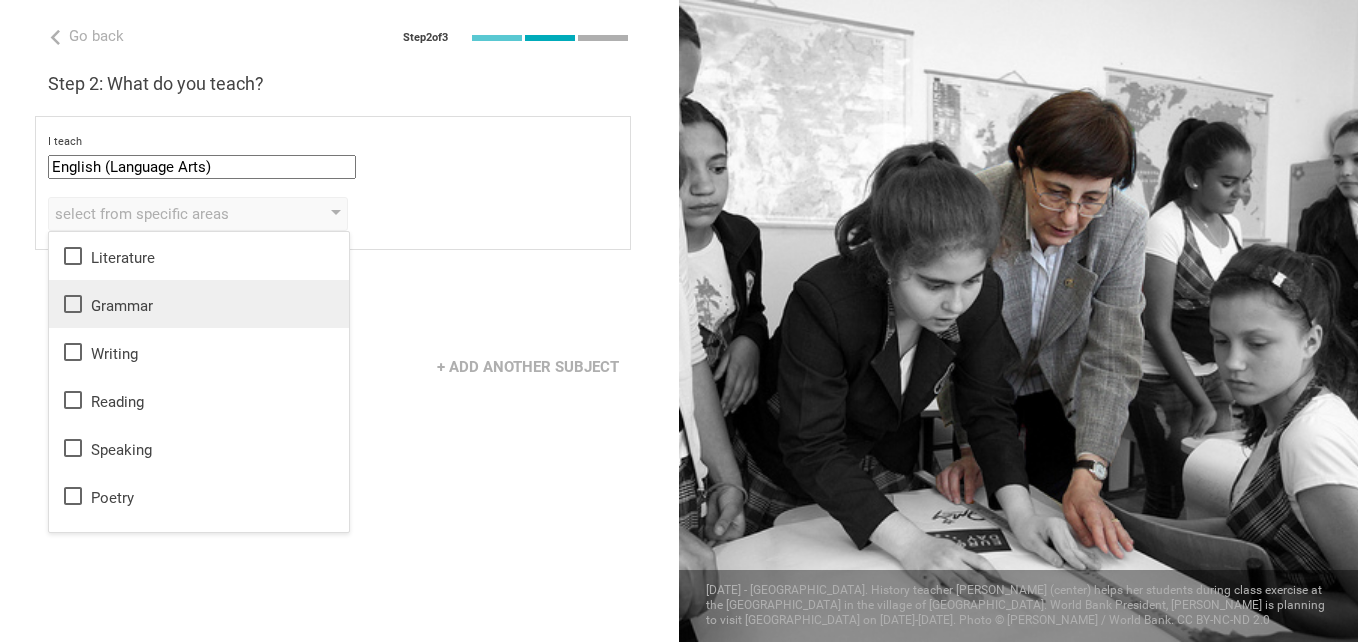 click on "Grammar" at bounding box center [199, 304] 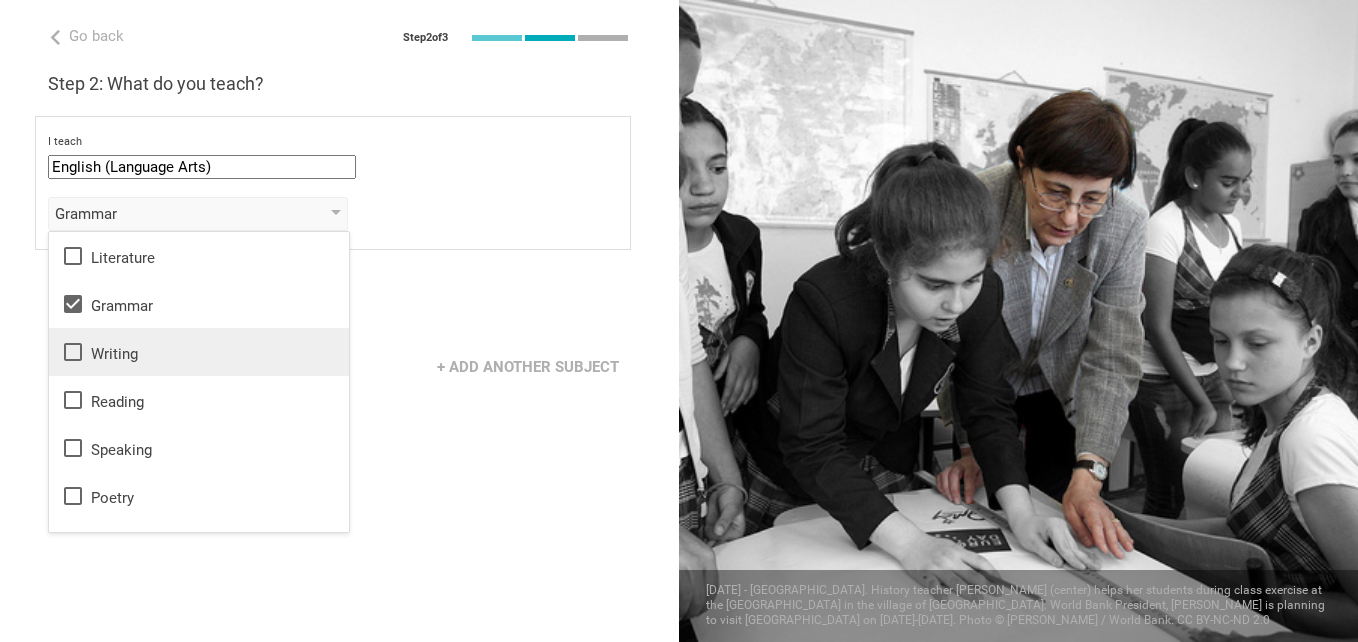click on "Writing" at bounding box center [199, 352] 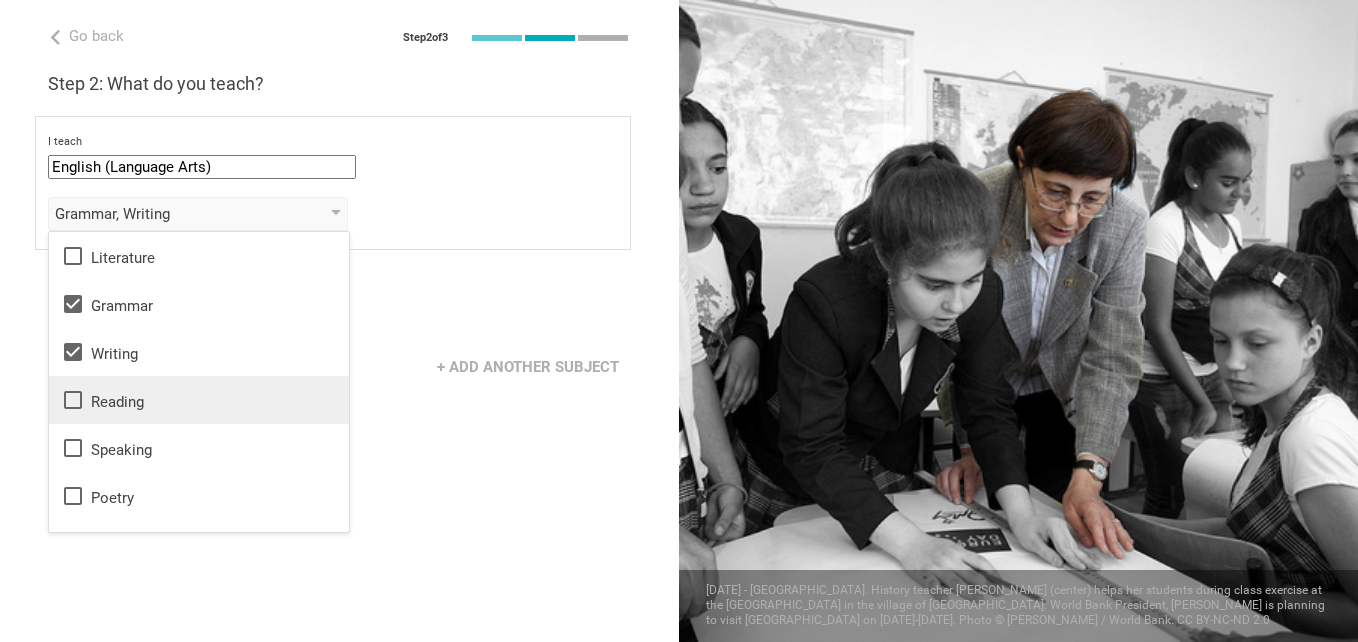 click on "Reading" at bounding box center (199, 400) 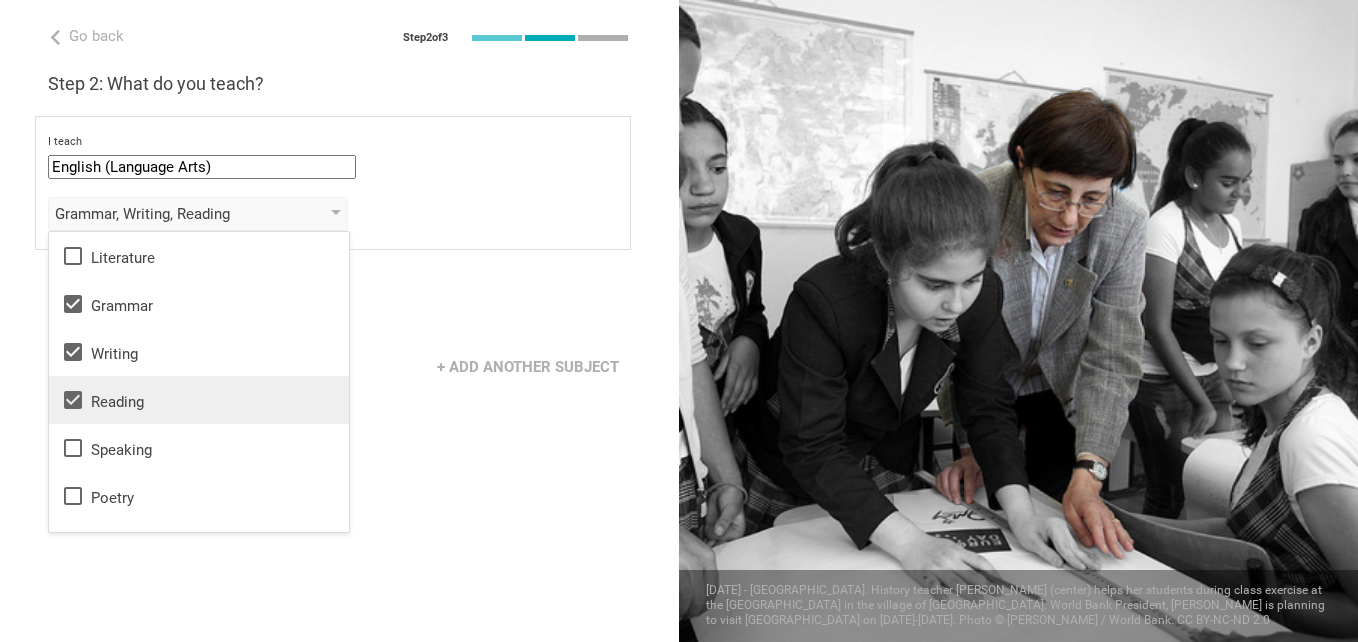 scroll, scrollTop: 36, scrollLeft: 0, axis: vertical 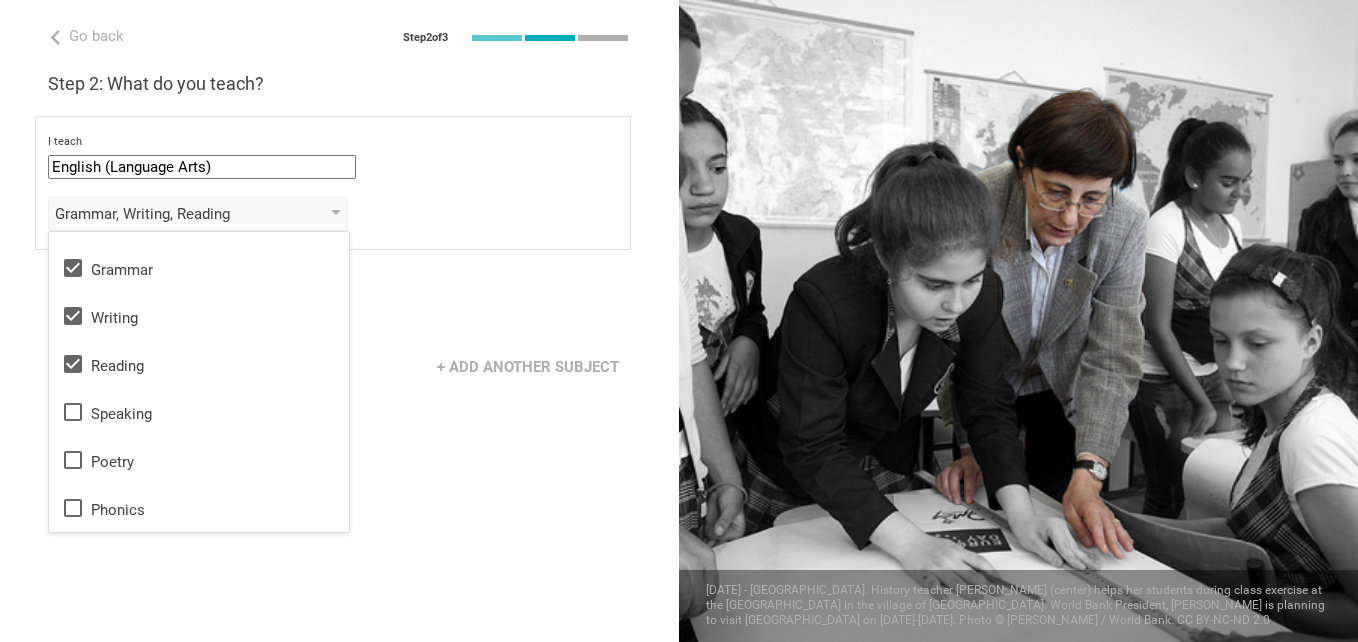 click on "I teach English (Language Arts) Mathematics English (Language Arts) Science Social Studies Other Grammar, Writing, Reading Literature Grammar Writing Reading Speaking Poetry Phonics to the students of Grade Grade Class Year Level Standard select from grades 1 2 3 4 5 6 7 8 9 10 11 12 13 When describing my students, I would say that select from all phrases that apply there are students of various level of skill there are a few that perform well, but the rest are low-achievers there are a few that perform poorly, but the rest do well they are mostly low-achievers they are mostly high-achievers" at bounding box center [333, 183] 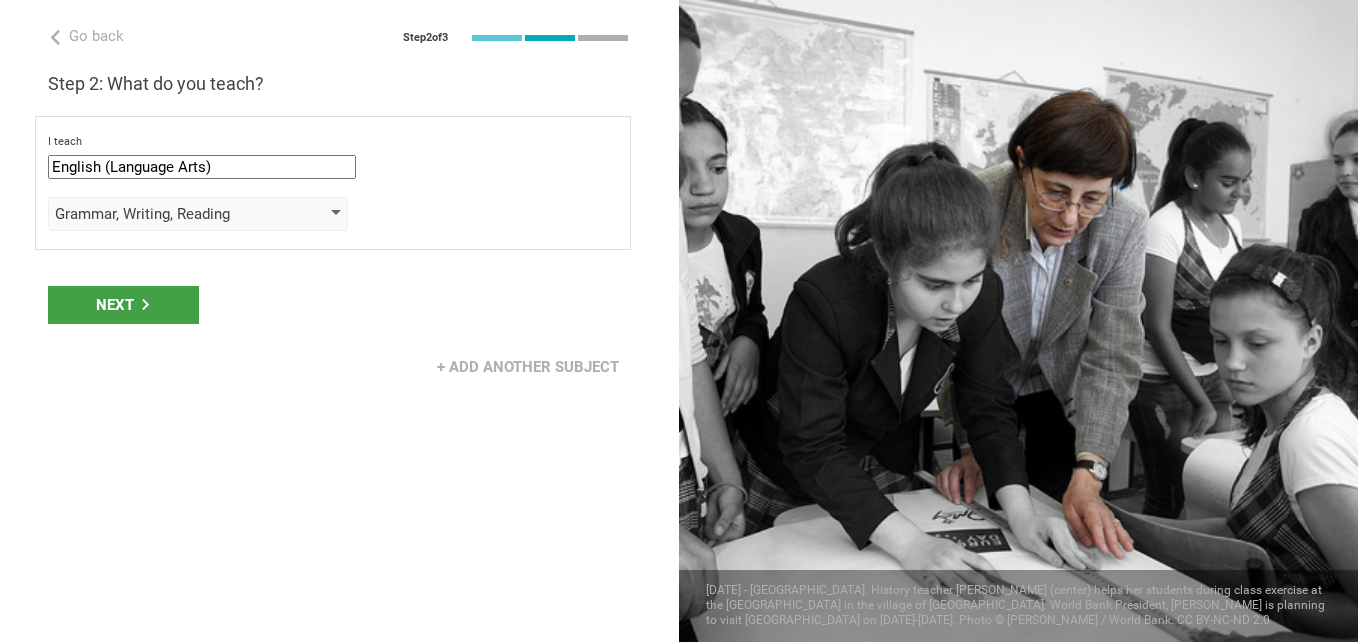 click on "Grammar, Writing, Reading" at bounding box center [198, 214] 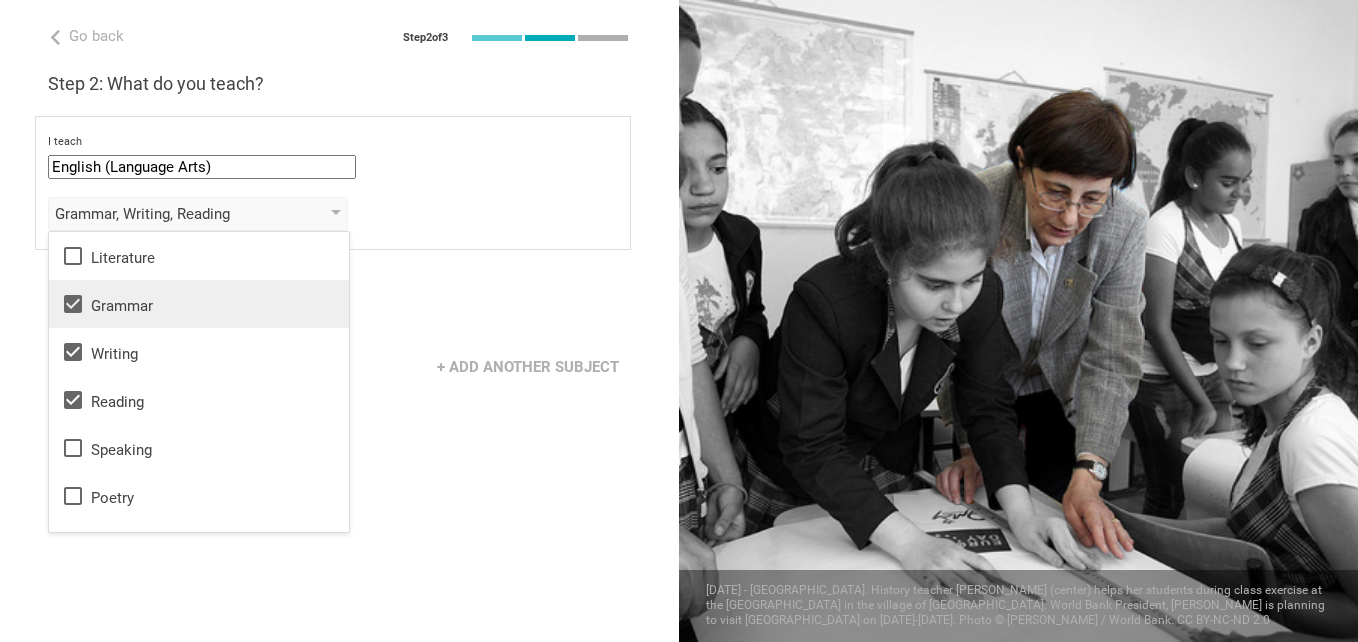 scroll, scrollTop: 36, scrollLeft: 0, axis: vertical 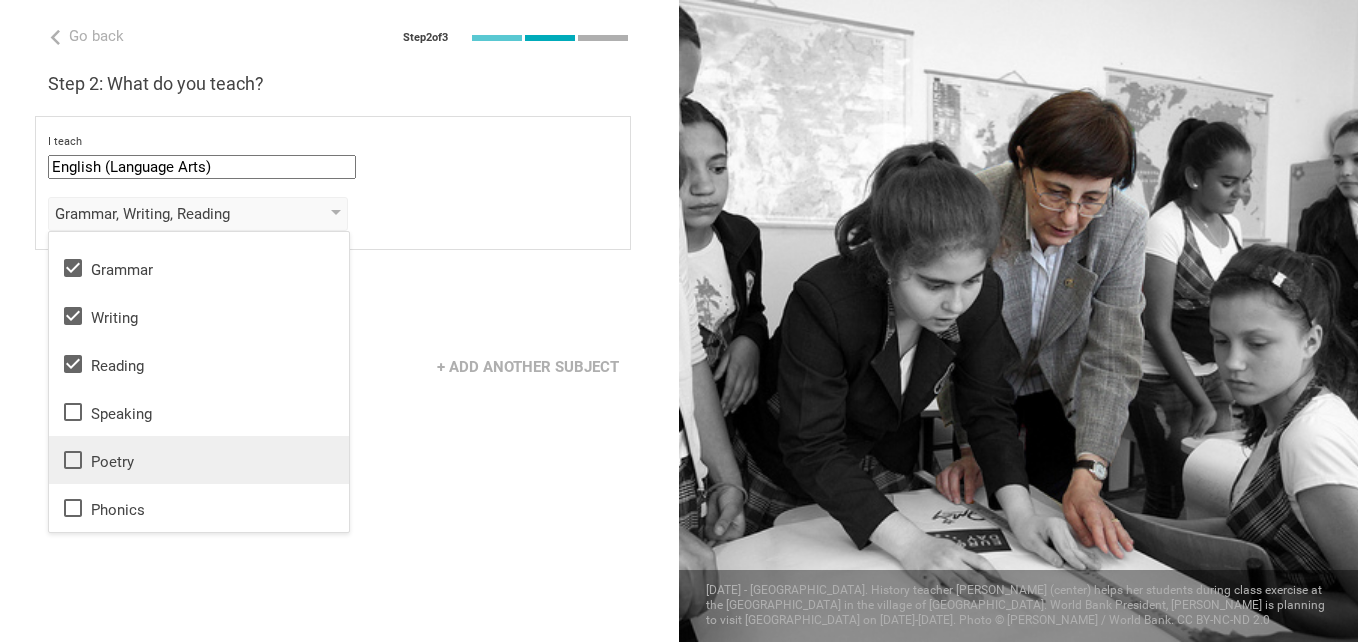 click on "Poetry" at bounding box center (199, 460) 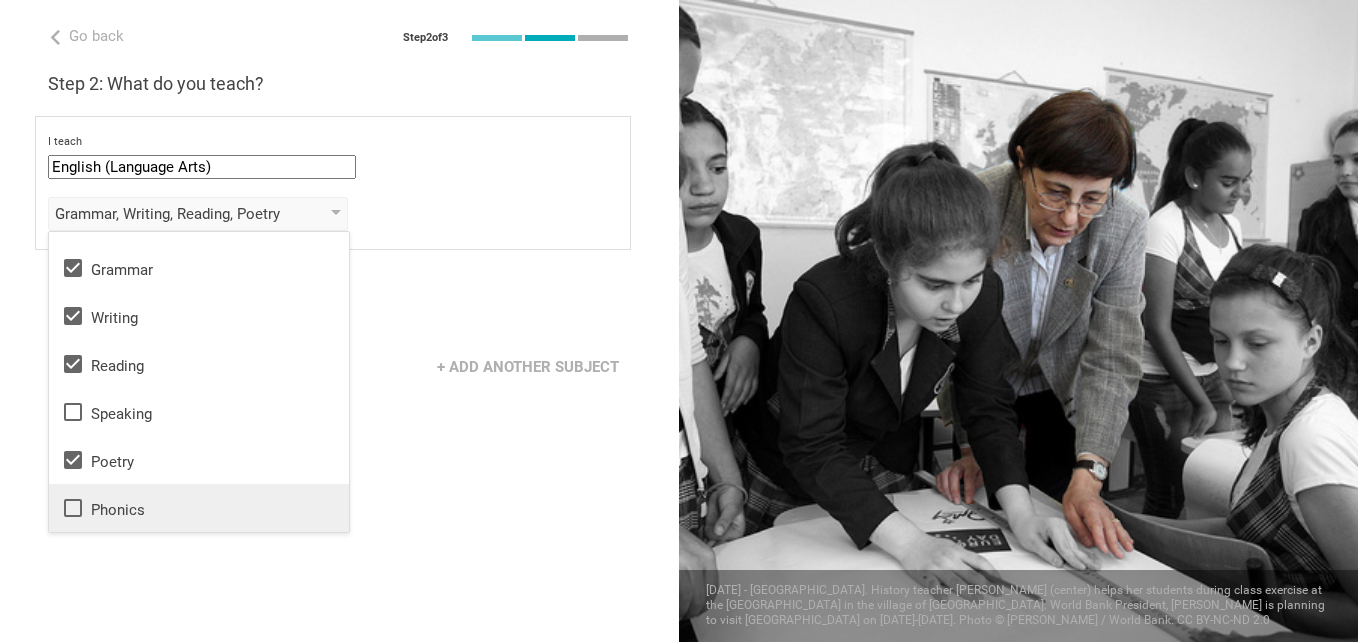 click on "Phonics" at bounding box center (199, 508) 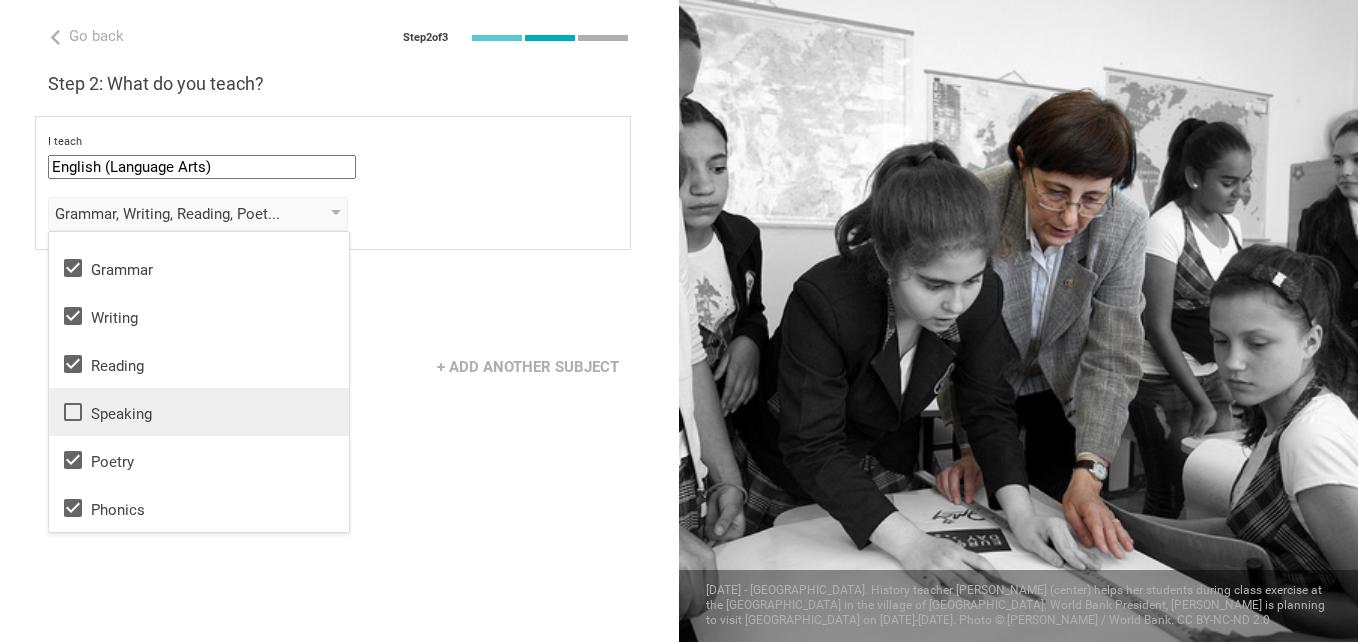 click on "Speaking" at bounding box center [199, 412] 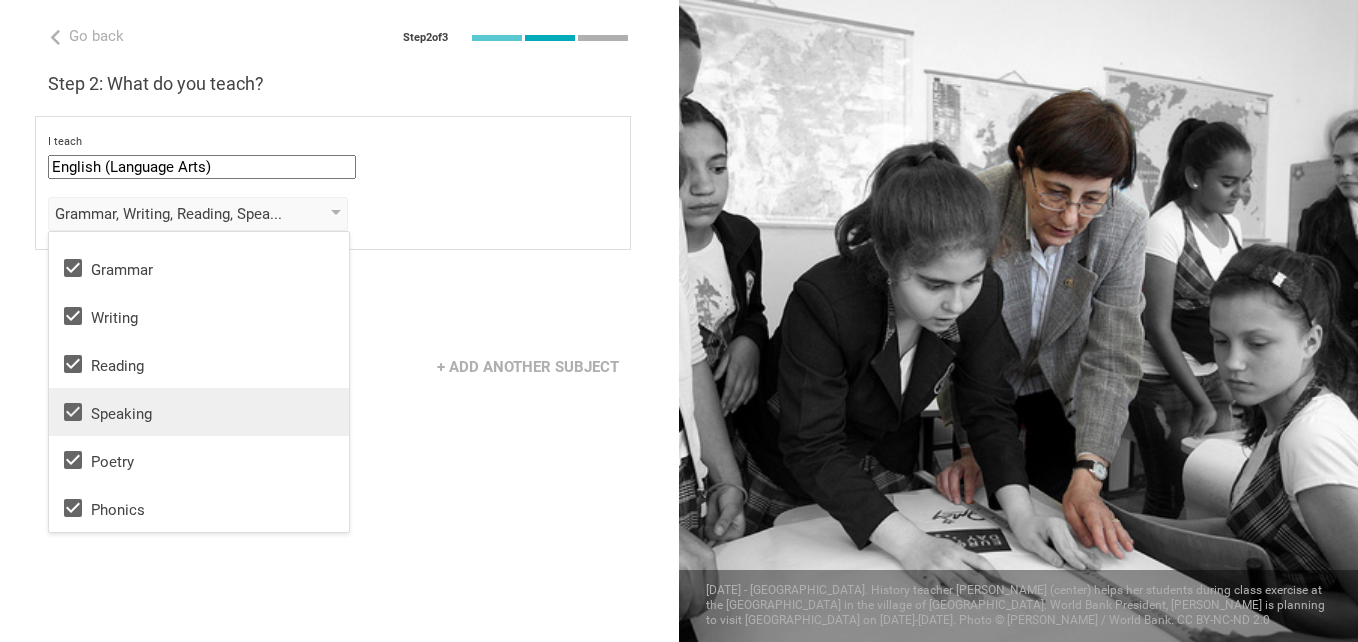scroll, scrollTop: 0, scrollLeft: 0, axis: both 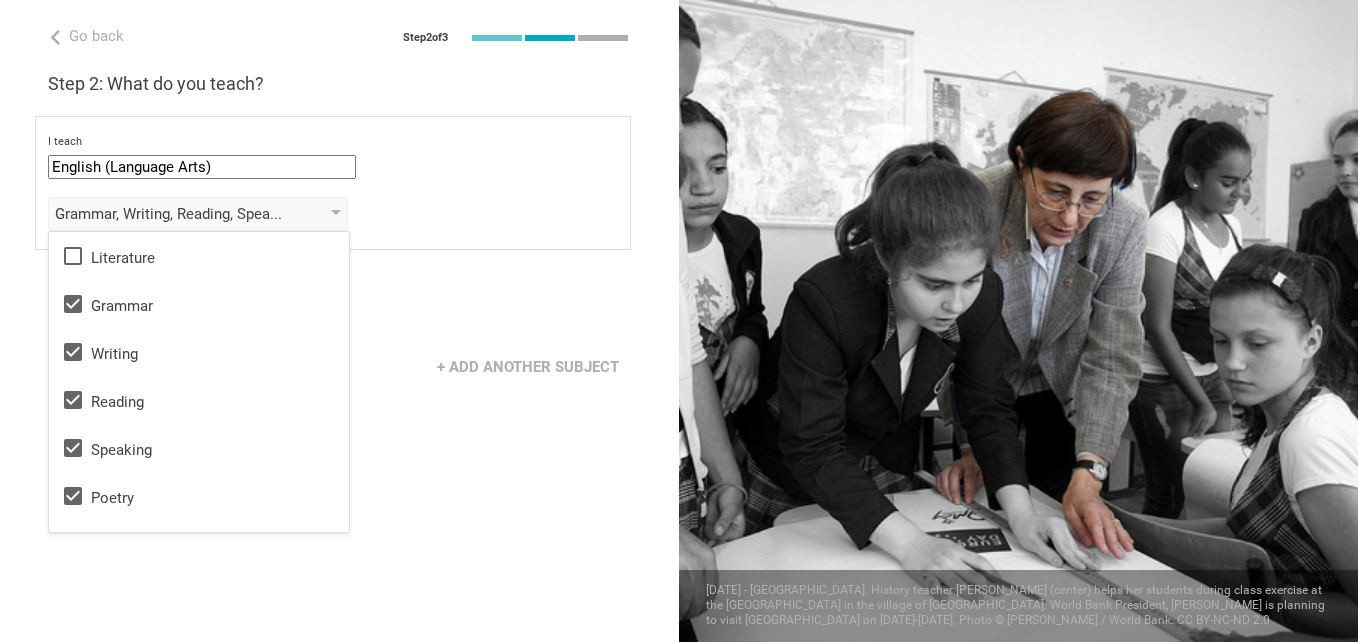 click on "I teach English (Language Arts) Mathematics English (Language Arts) Science Social Studies Other Grammar, Writing, Reading, Speaking, Poetry, Phonics Literature Grammar Writing Reading Speaking Poetry Phonics to the students of Grade Grade Class Year Level Standard select from grades 1 2 3 4 5 6 7 8 9 10 11 12 13 When describing my students, I would say that select from all phrases that apply there are students of various level of skill there are a few that perform well, but the rest are low-achievers there are a few that perform poorly, but the rest do well they are mostly low-achievers they are mostly high-achievers" at bounding box center (333, 183) 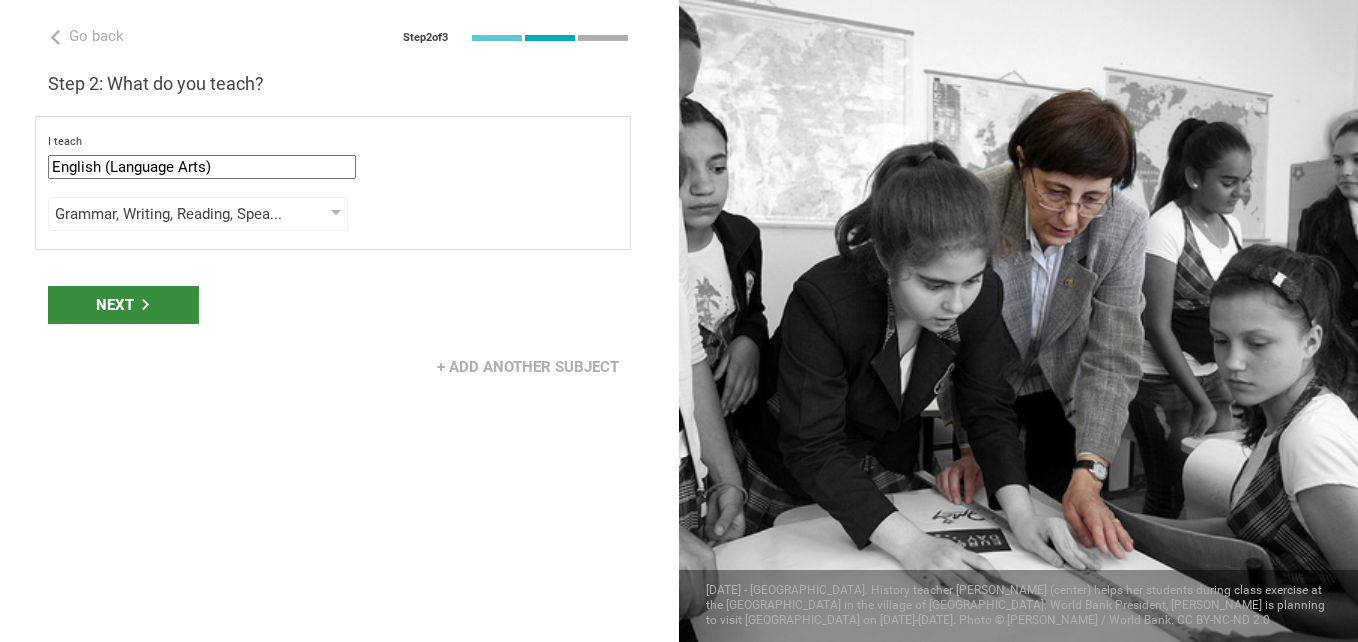 click on "Next" at bounding box center [123, 305] 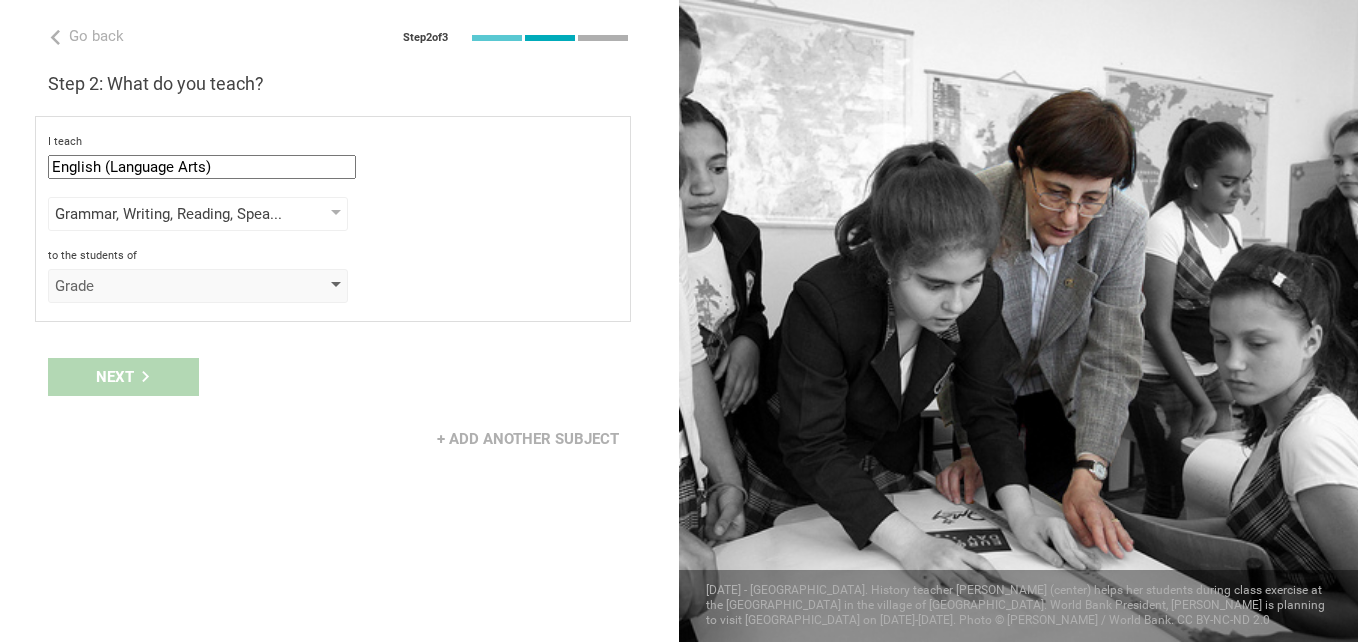 click on "Grade" at bounding box center (169, 286) 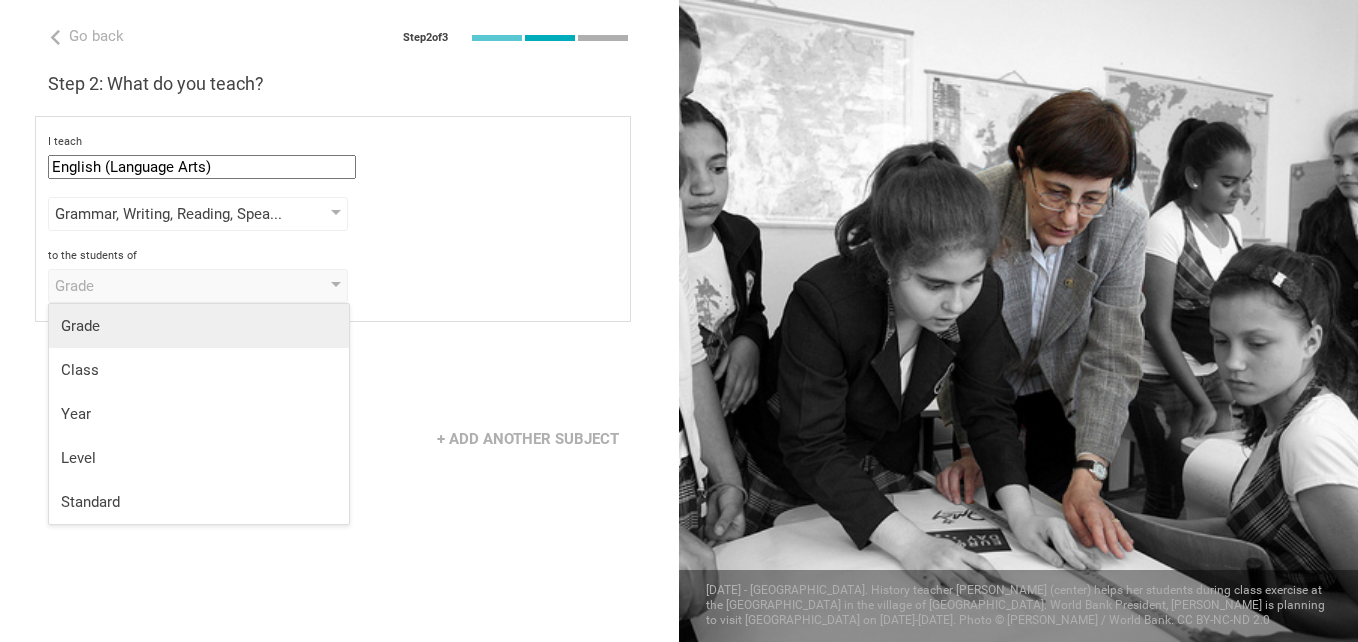click on "Grade" at bounding box center [199, 326] 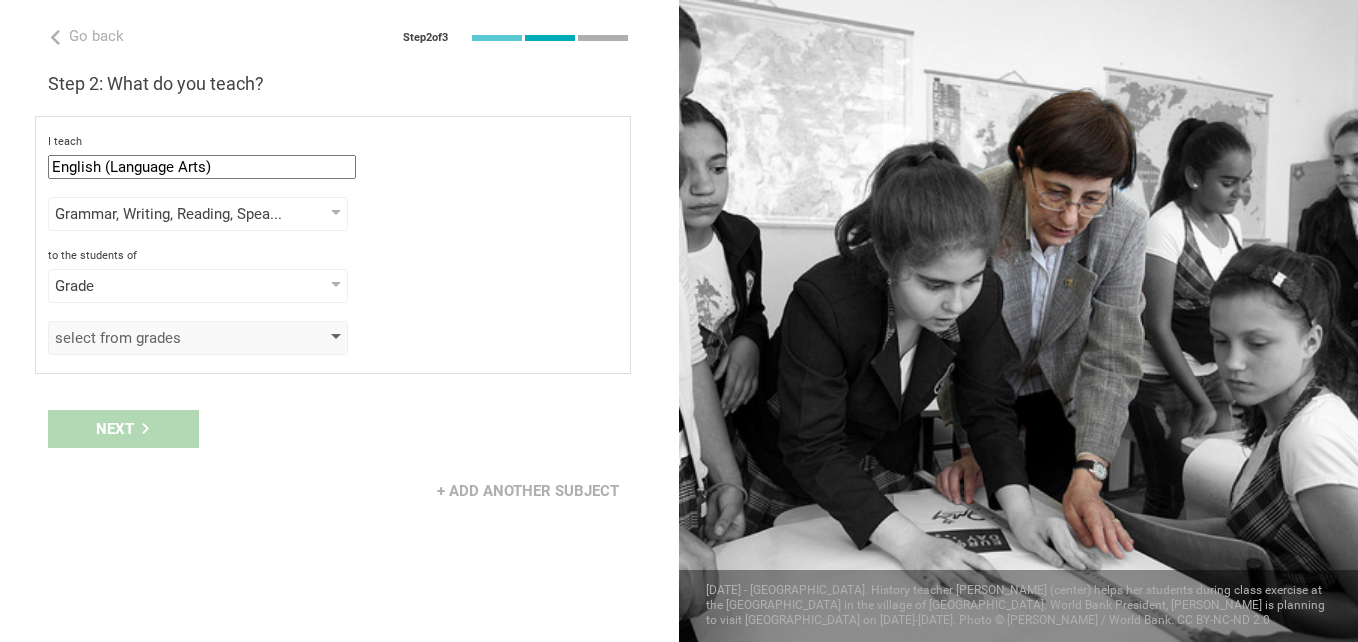 click on "select from grades" at bounding box center (169, 338) 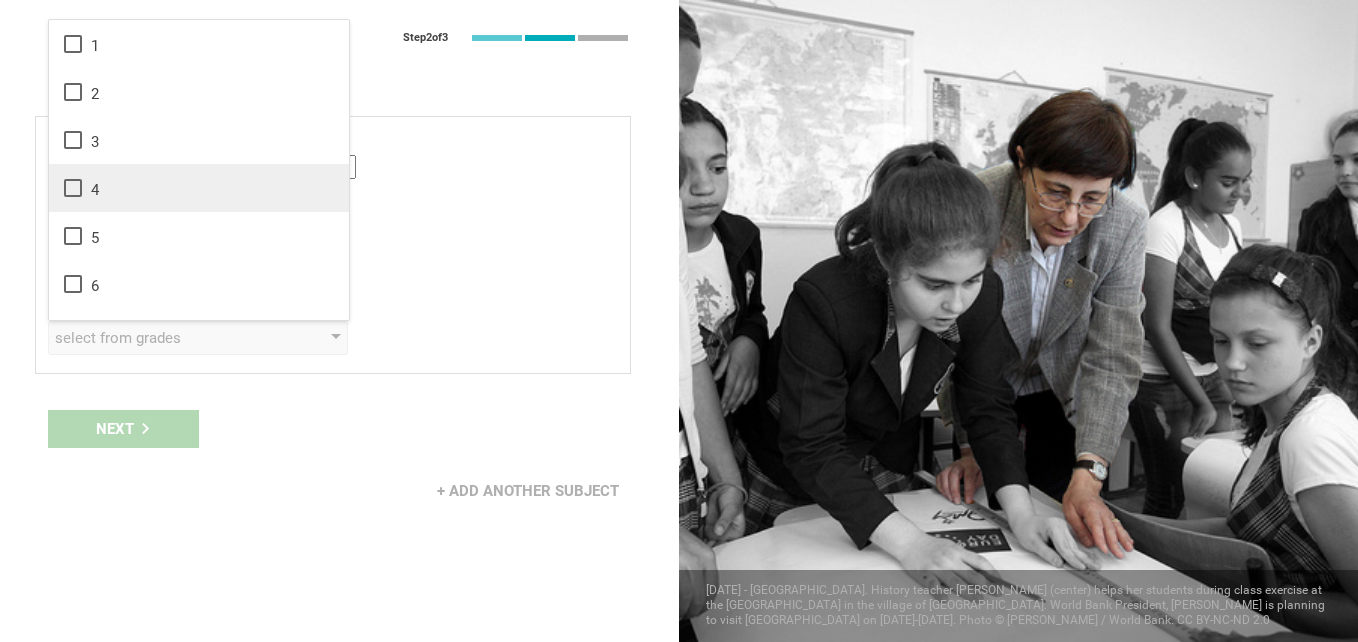 scroll, scrollTop: 172, scrollLeft: 0, axis: vertical 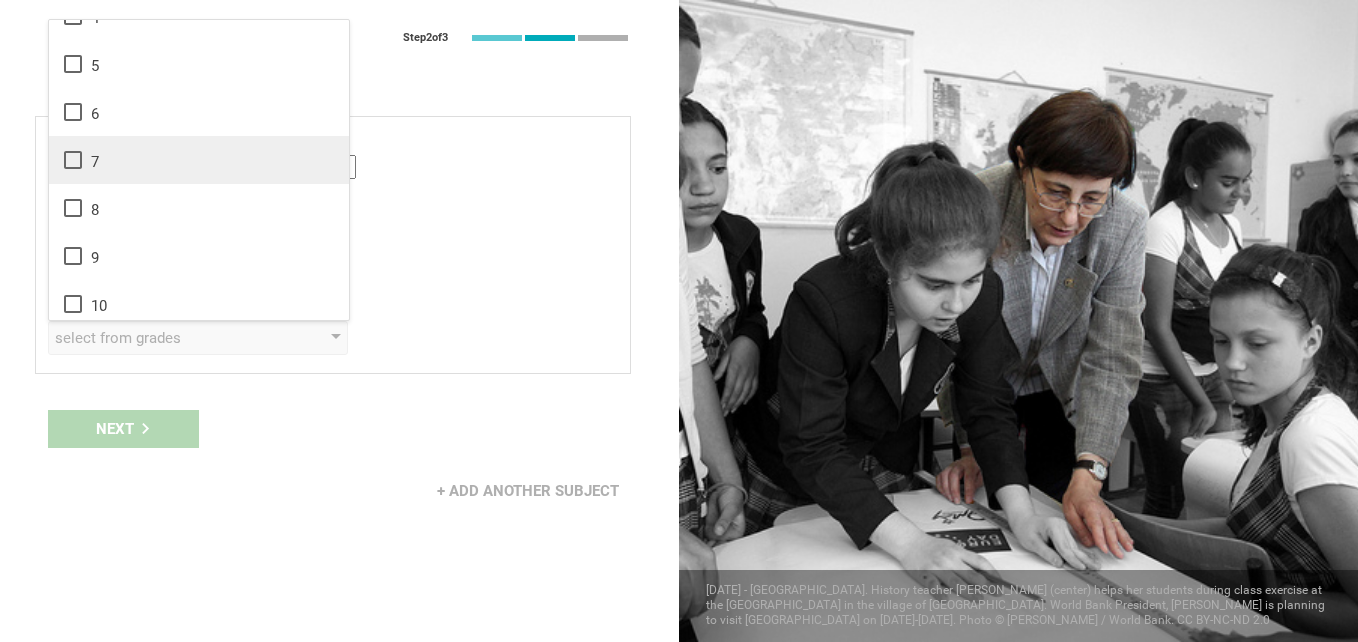 click on "7" at bounding box center [199, 160] 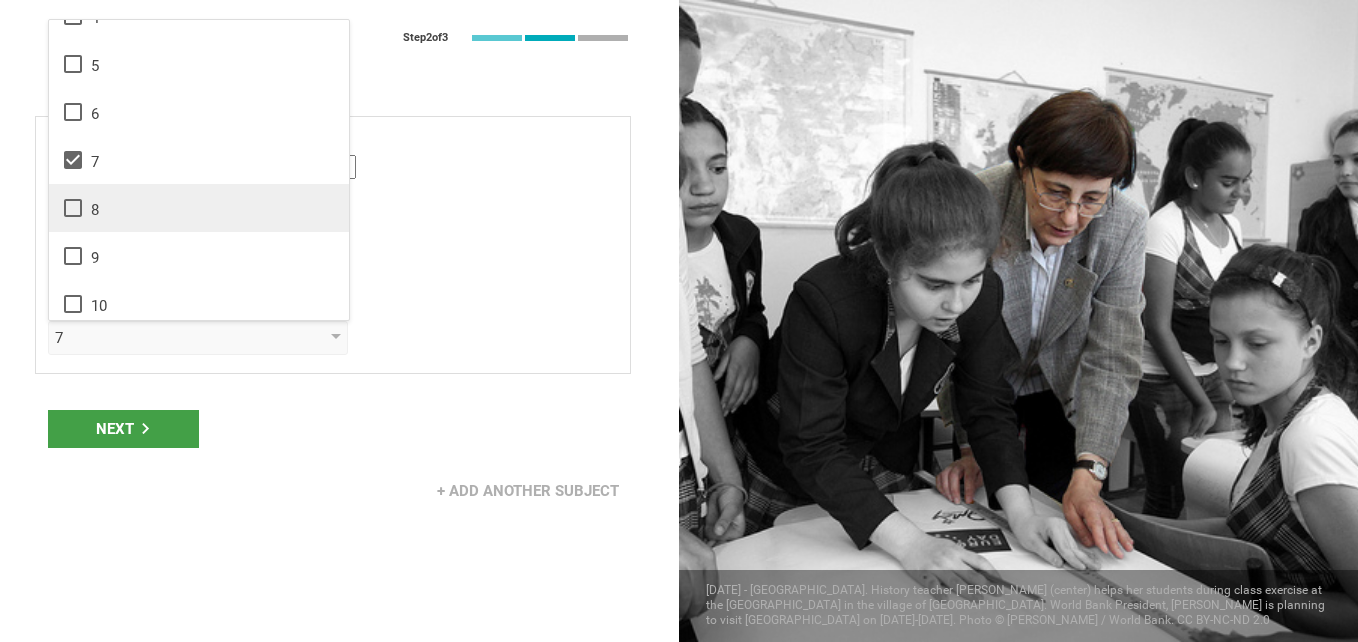 click on "8" at bounding box center [199, 208] 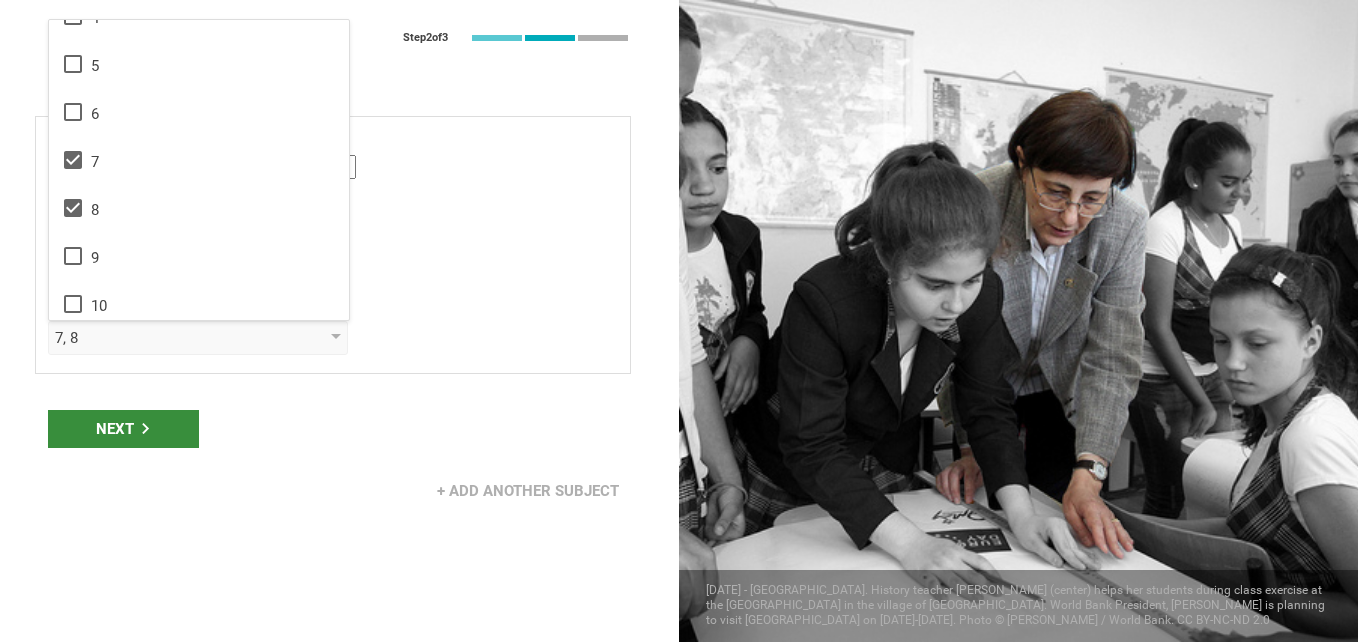 click on "Next" at bounding box center (123, 429) 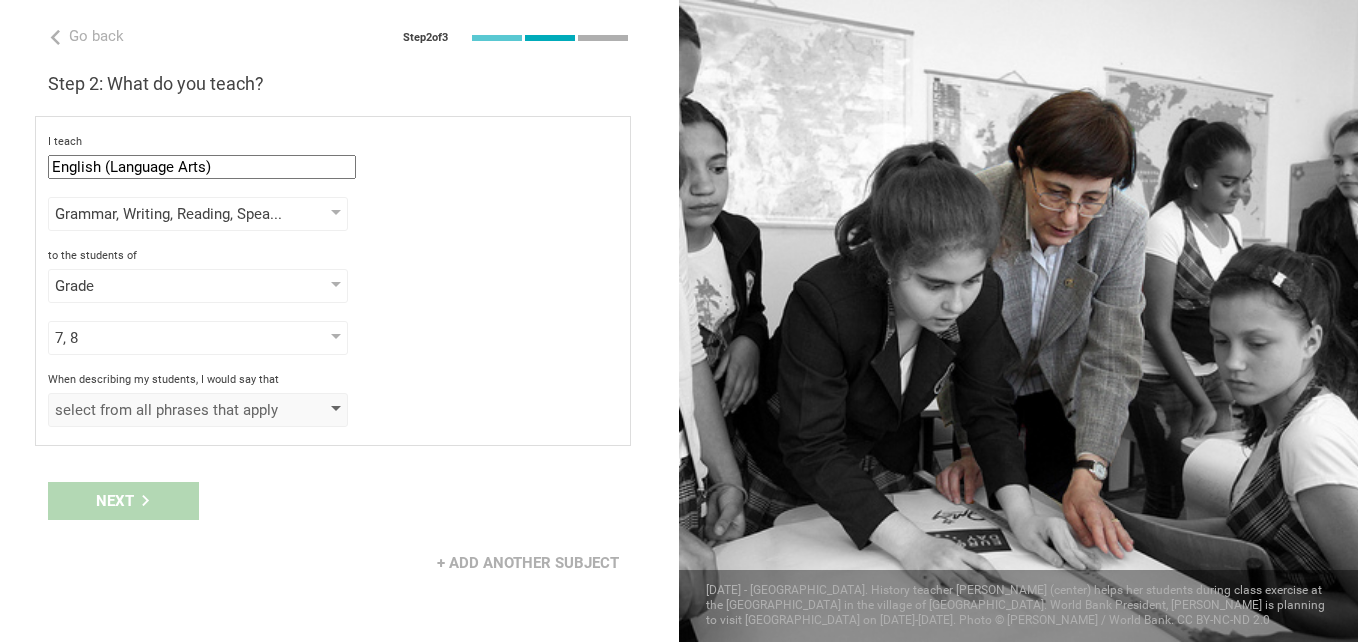 click on "select from all phrases that apply" at bounding box center [169, 410] 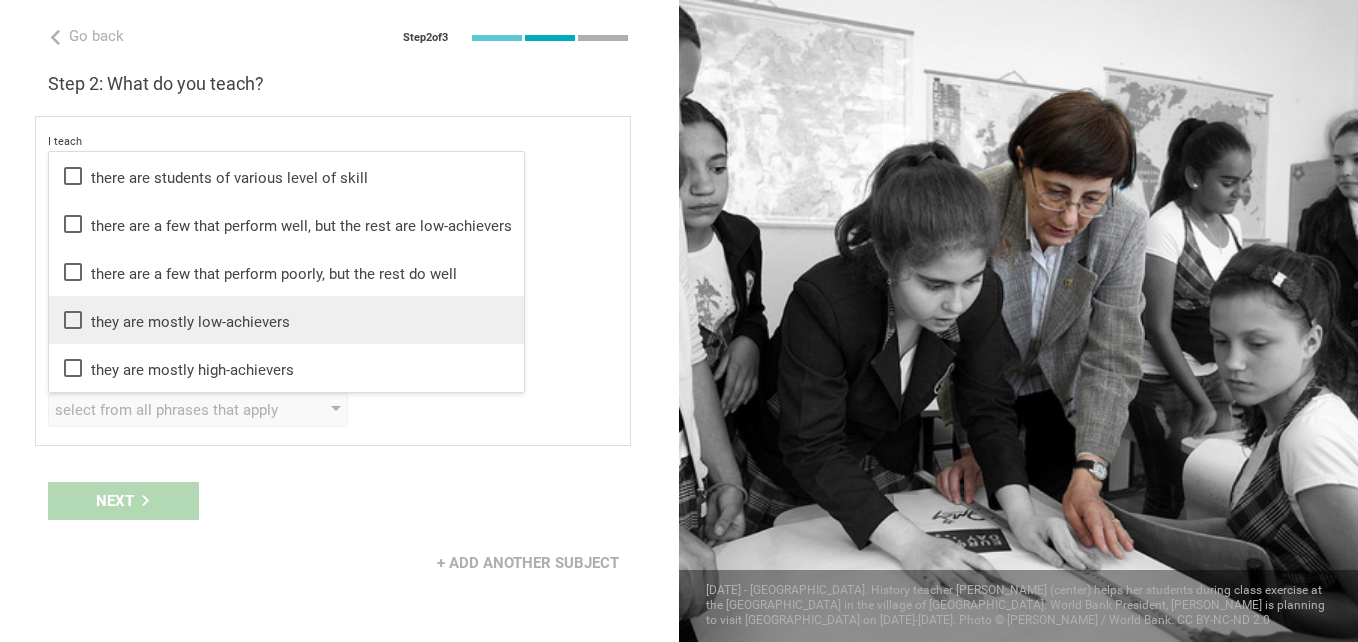 click on "they are mostly low-achievers" at bounding box center [286, 320] 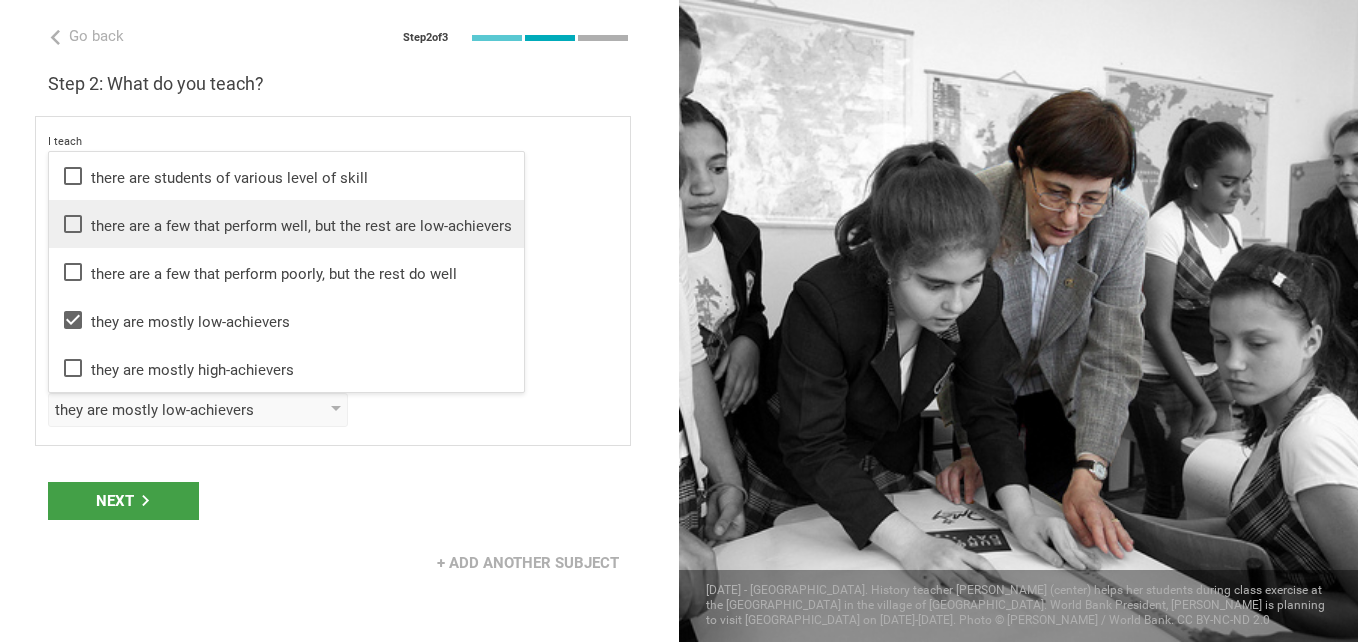 click on "there are a few that perform well, but the rest are low-achievers" at bounding box center (286, 224) 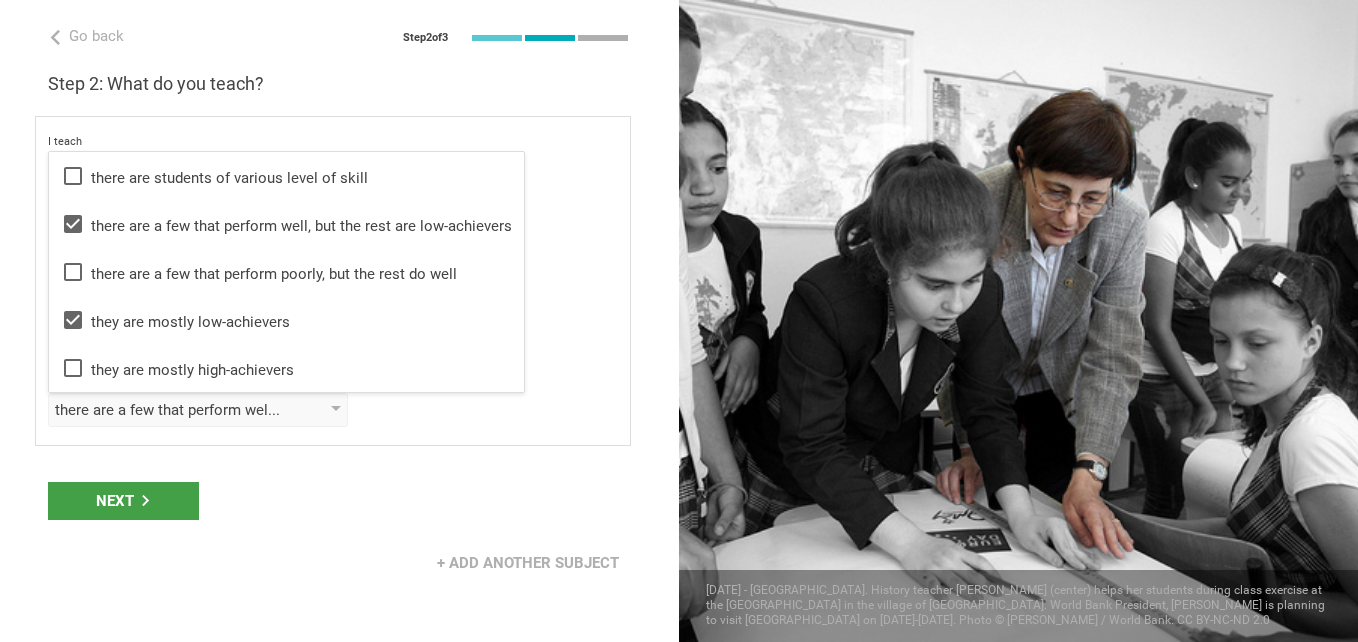 click on "Go back Step  2  of  3 Welcome, AFSANEH! You are almost all set. Just answer a few simple questions to help us get to know you better and personalize your experience. Step 1: How would you describe yourself? I am a... Teacher Teacher Professor / Lecturer Instructional Coach Vice Principal or Principal Curriculum writer / Instructional designer School / district Administrator EdTech maker / enthusiast at the school school district college university program institute company organization Olive Vista Middle School in Los Angeles, California Step 2: What do you teach? I teach English (Language Arts) Mathematics English (Language Arts) Science Social Studies Other Grammar, Writing, Reading, Speaking, Poetry, Phonics Literature Grammar Writing Reading Speaking Poetry Phonics to the students of Grade Grade Class Year Level Standard 7, 8 1 2 3 4 5 6 7 8 9 10 11 12 13 When describing my students, I would say that there are a few that perform well, but the rest are low-achievers, they are mostly low-achievers private" at bounding box center [339, 321] 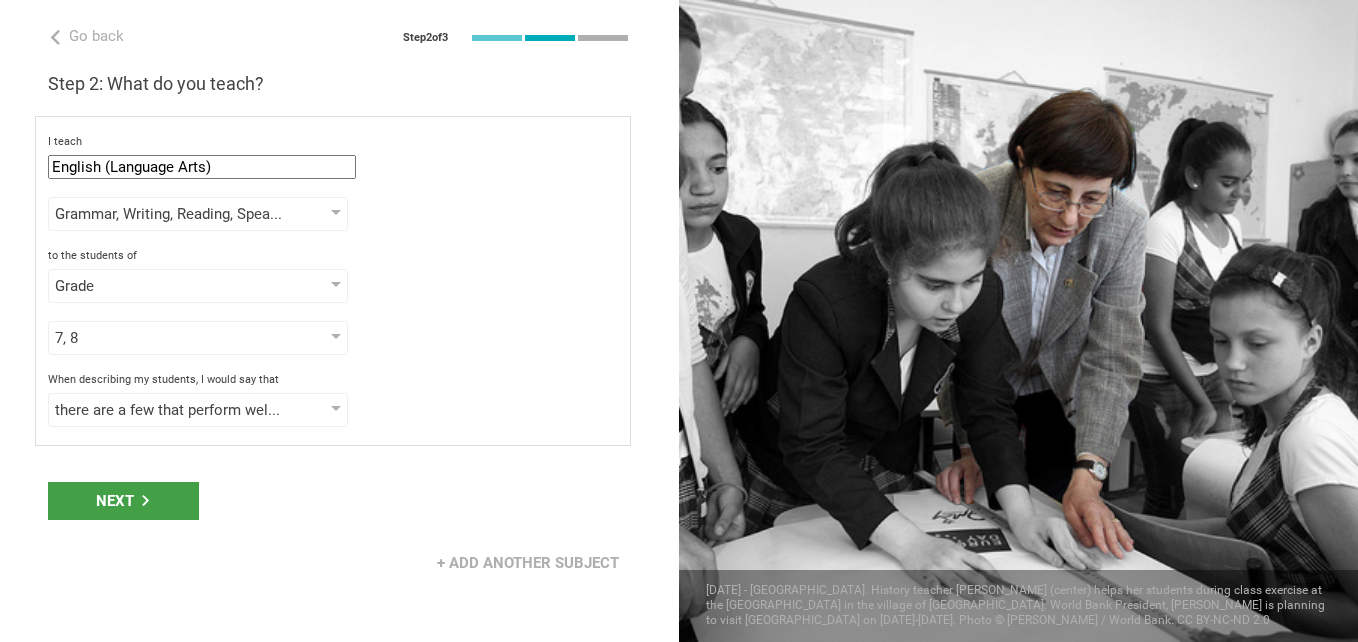 click on "I teach English (Language Arts) Mathematics English (Language Arts) Science Social Studies Other Grammar, Writing, Reading, Speaking, Poetry, Phonics Literature Grammar Writing Reading Speaking Poetry Phonics to the students of Grade Grade Class Year Level Standard 7, 8 1 2 3 4 5 6 7 8 9 10 11 12 13 When describing my students, I would say that there are a few that perform well, but the rest are low-achievers, they are mostly low-achievers there are students of various level of skill there are a few that perform well, but the rest are low-achievers there are a few that perform poorly, but the rest do well they are mostly low-achievers they are mostly high-achievers" at bounding box center (333, 281) 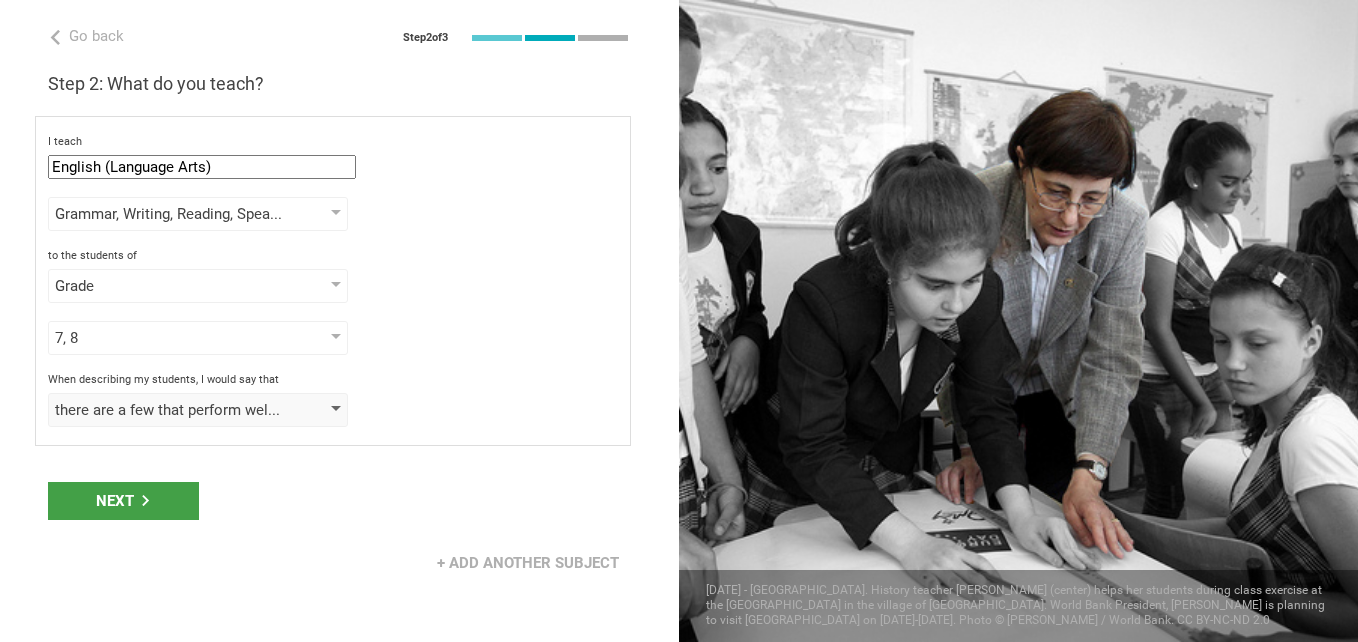 click on "there are a few that perform well, but the rest are low-achievers, they are mostly low-achievers" at bounding box center [198, 410] 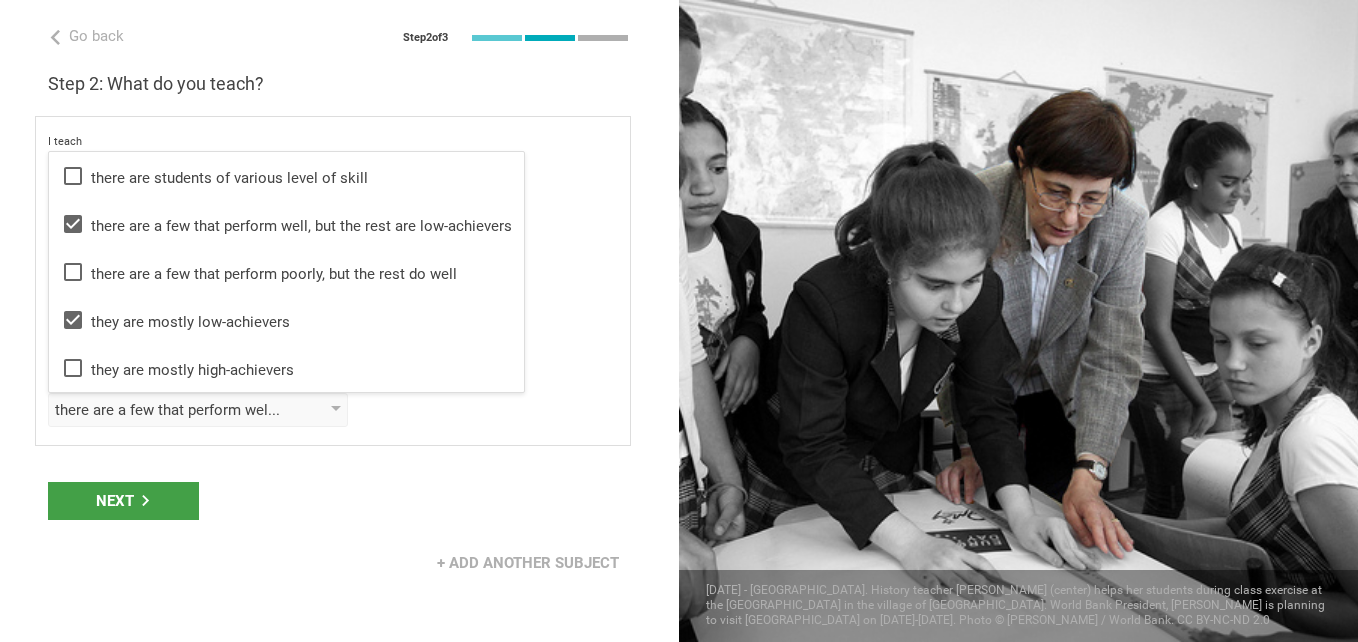 click on "Next" at bounding box center [339, 501] 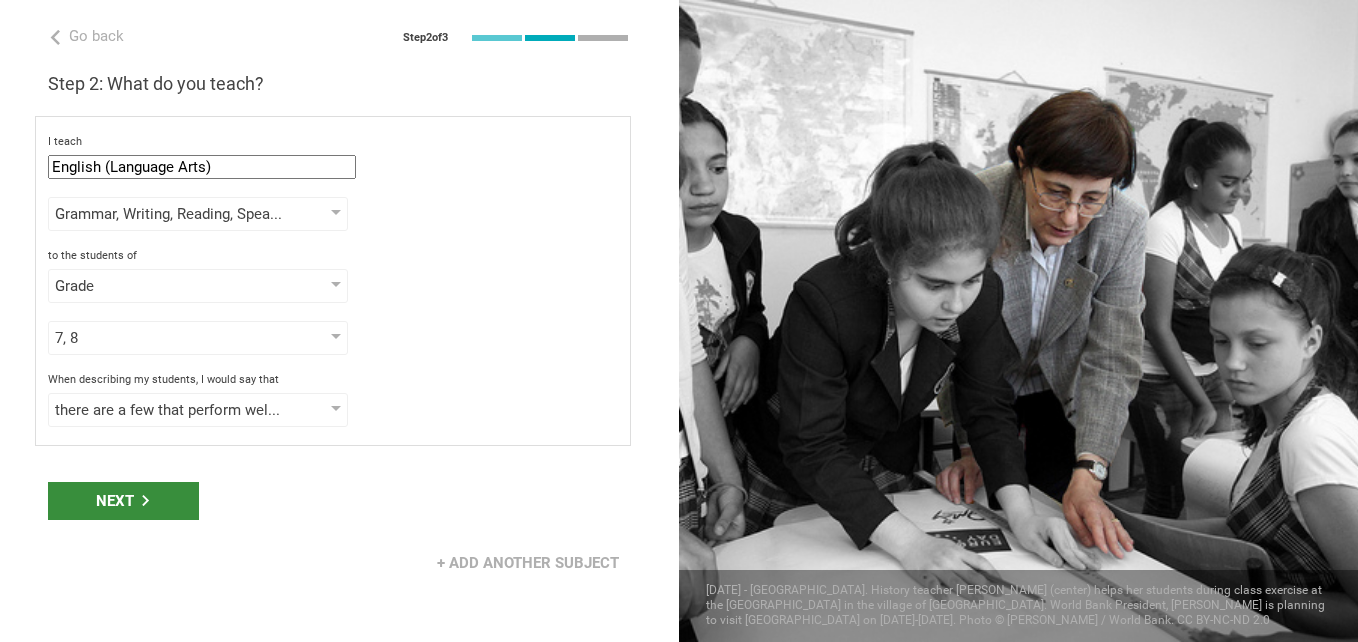 click on "Next" at bounding box center (123, 501) 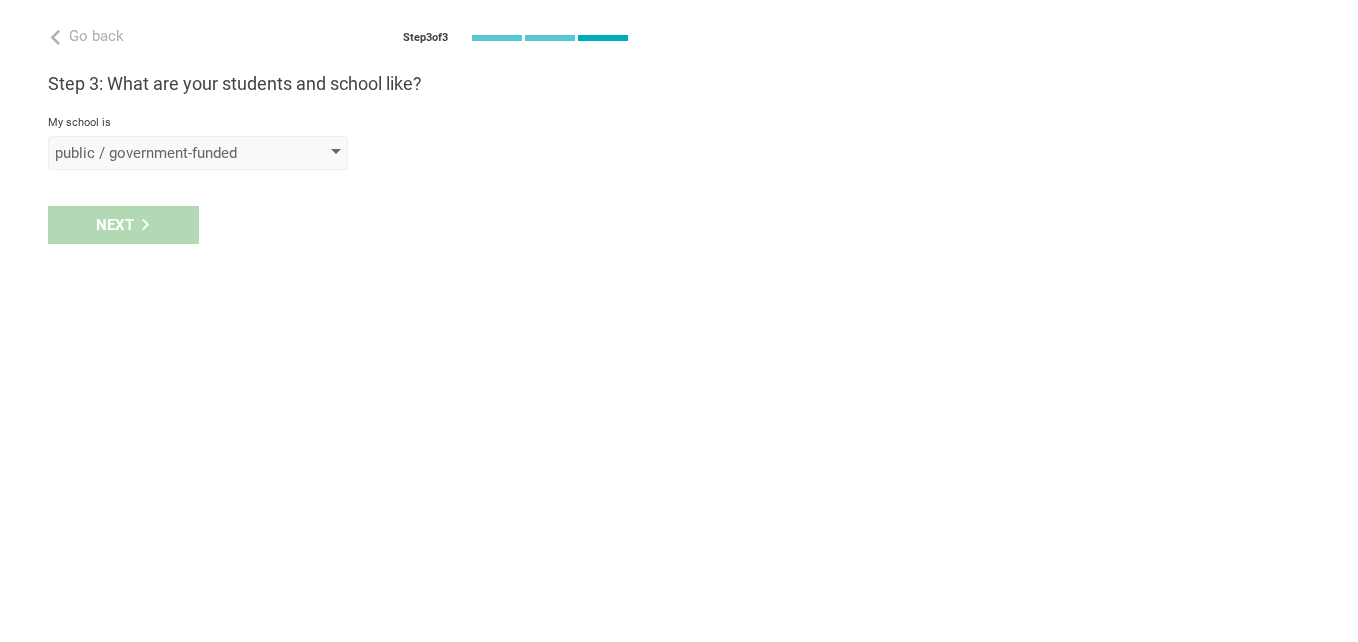 click on "public / government-funded" at bounding box center (169, 153) 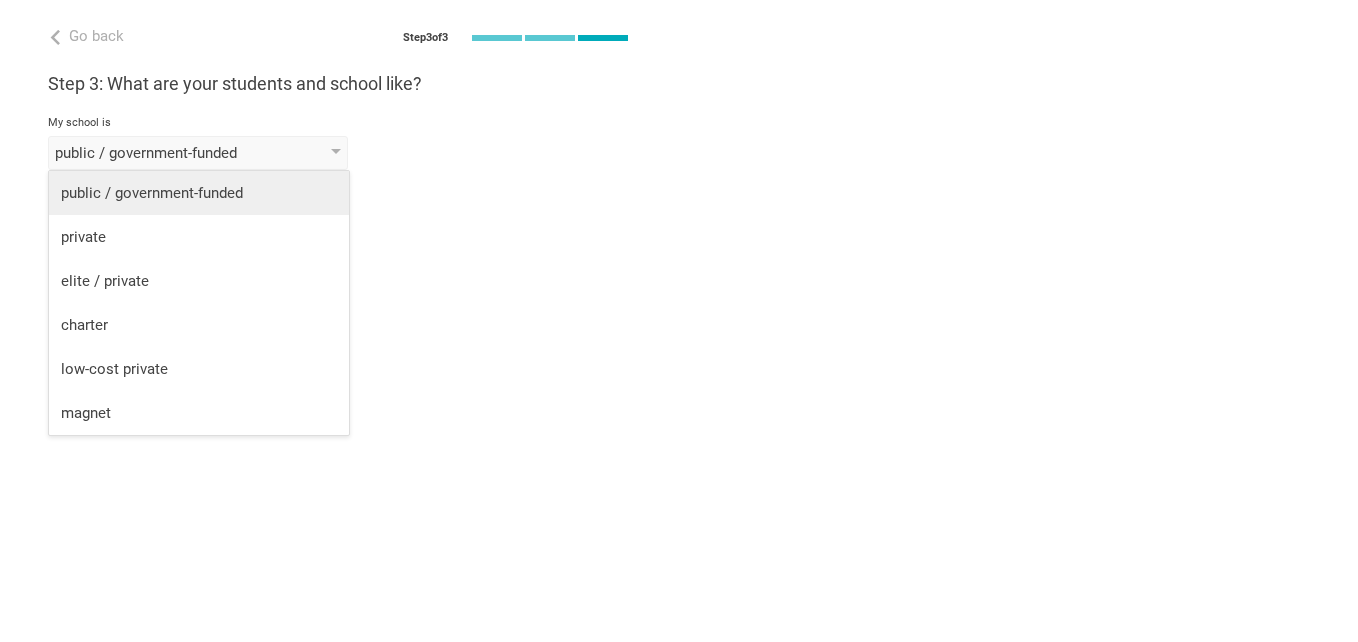 click on "public / government-funded" at bounding box center (199, 193) 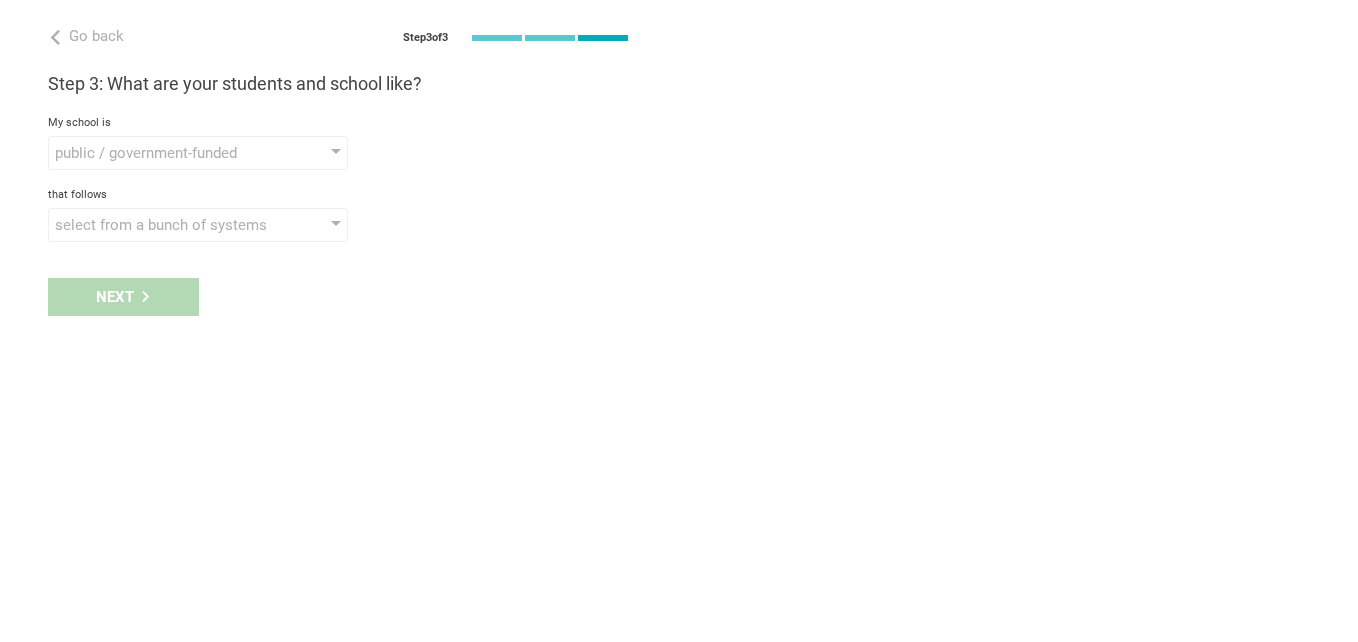 click on "Next" at bounding box center [339, 297] 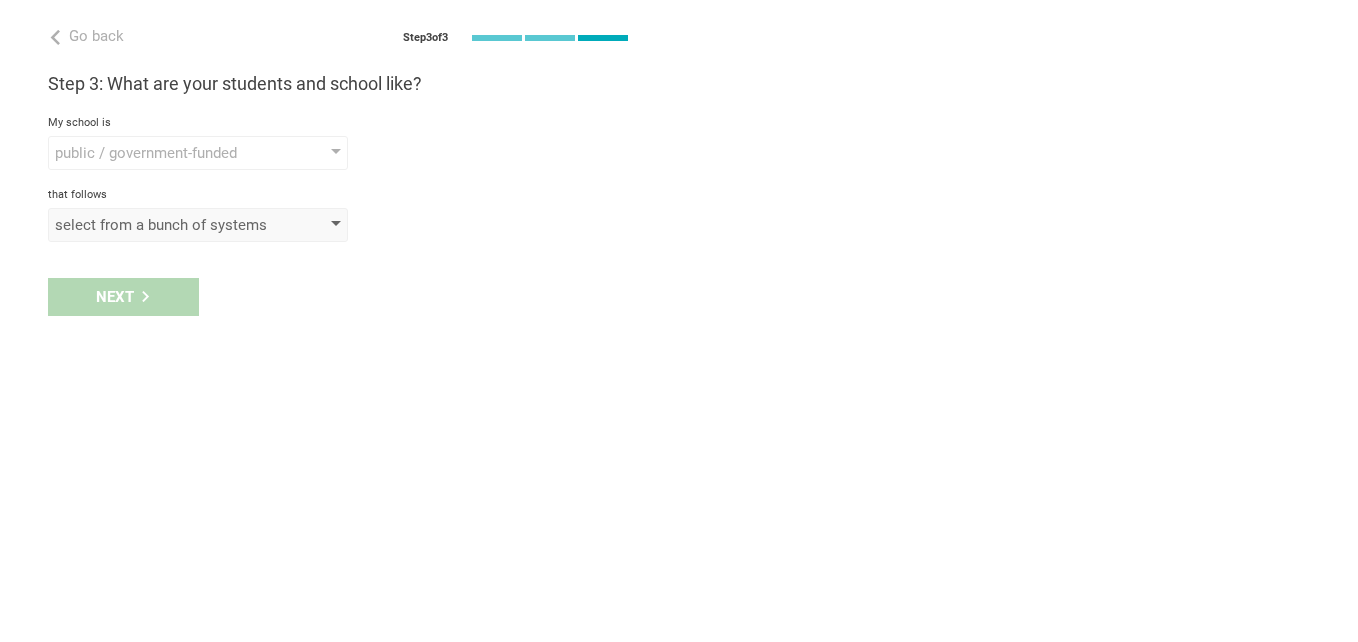 click on "select from a bunch of systems" at bounding box center [169, 225] 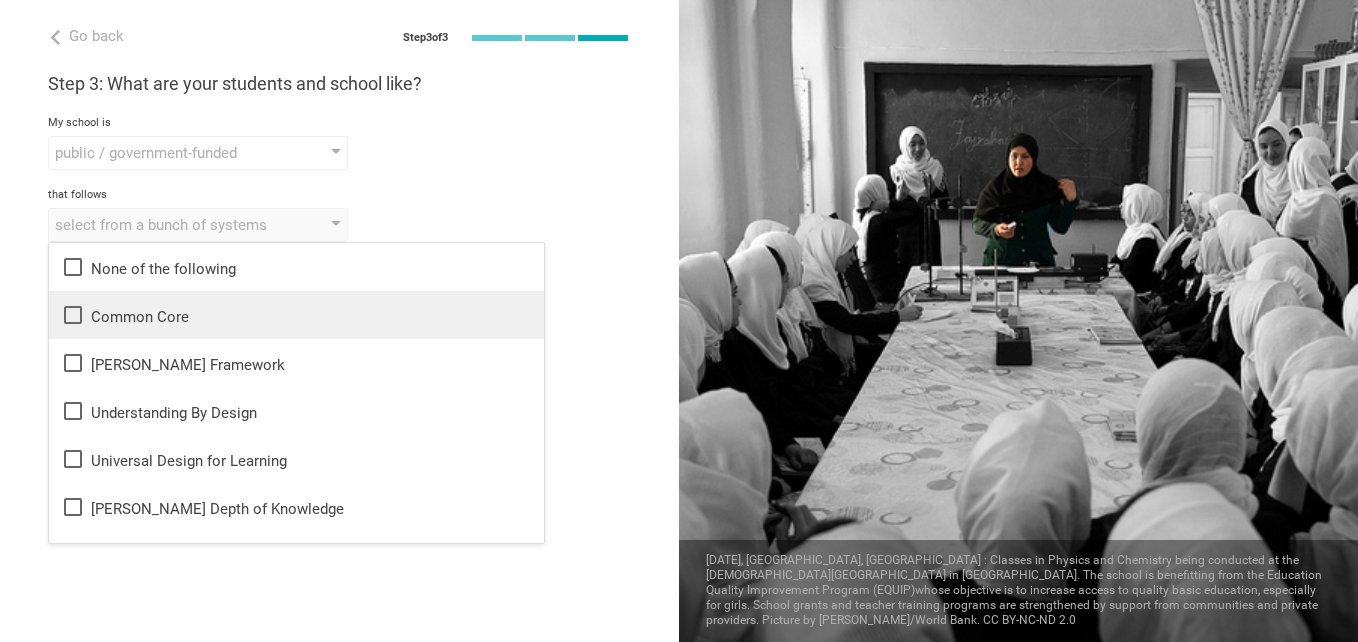 click on "Common Core" at bounding box center (296, 315) 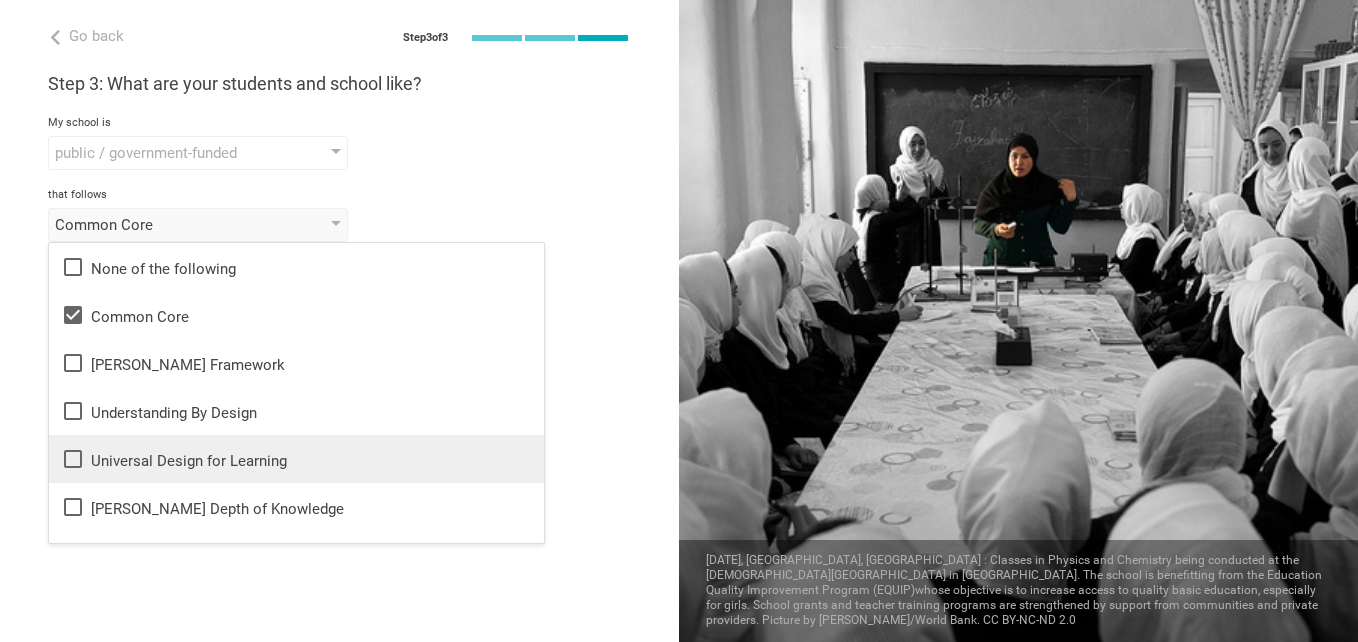 click on "Universal Design for Learning" at bounding box center (296, 459) 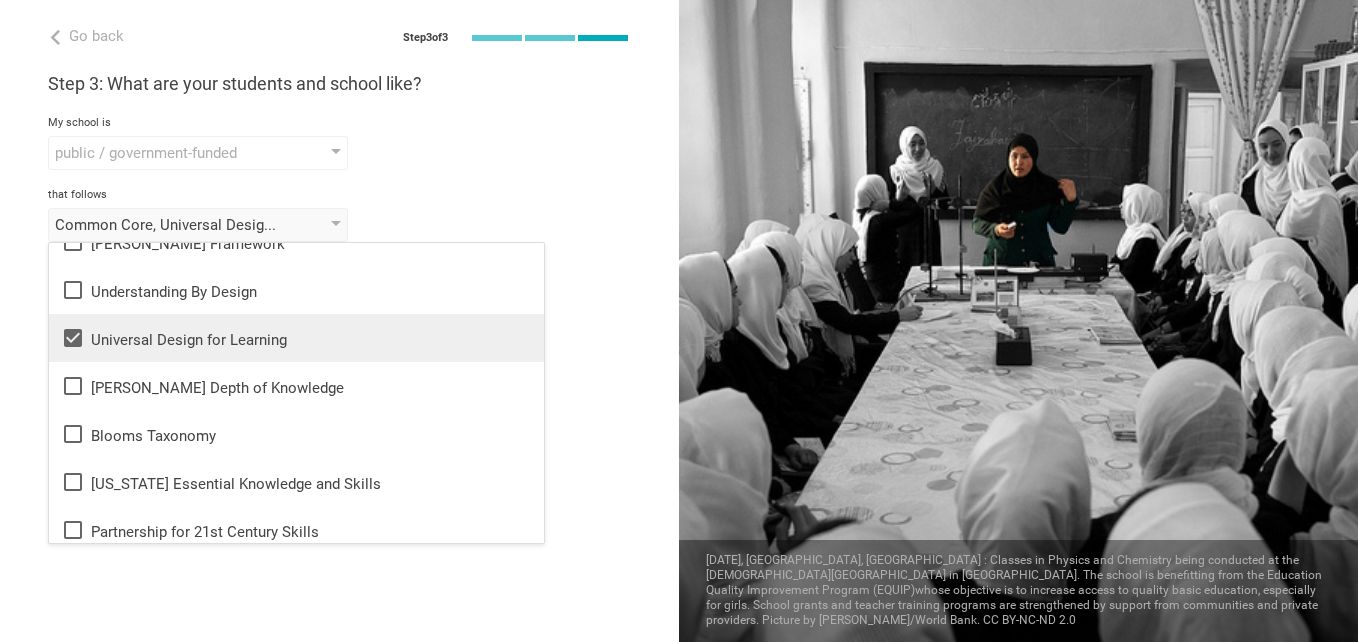 scroll, scrollTop: 122, scrollLeft: 0, axis: vertical 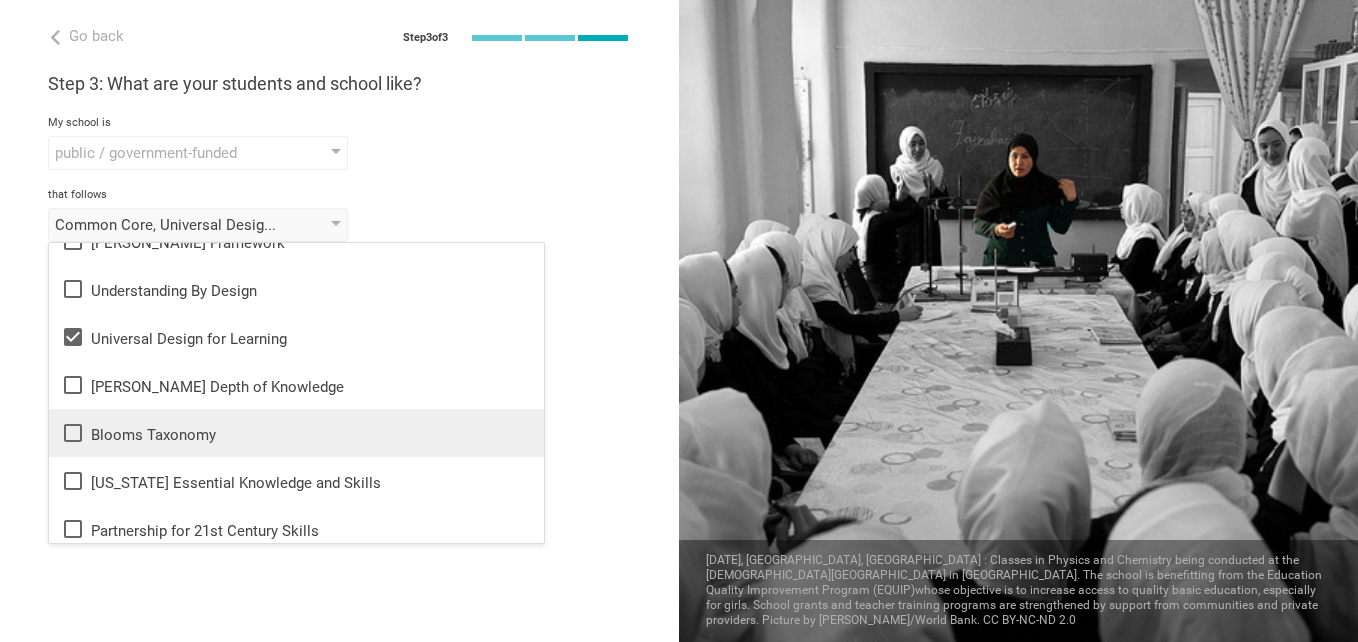 click on "Blooms Taxonomy" at bounding box center (296, 433) 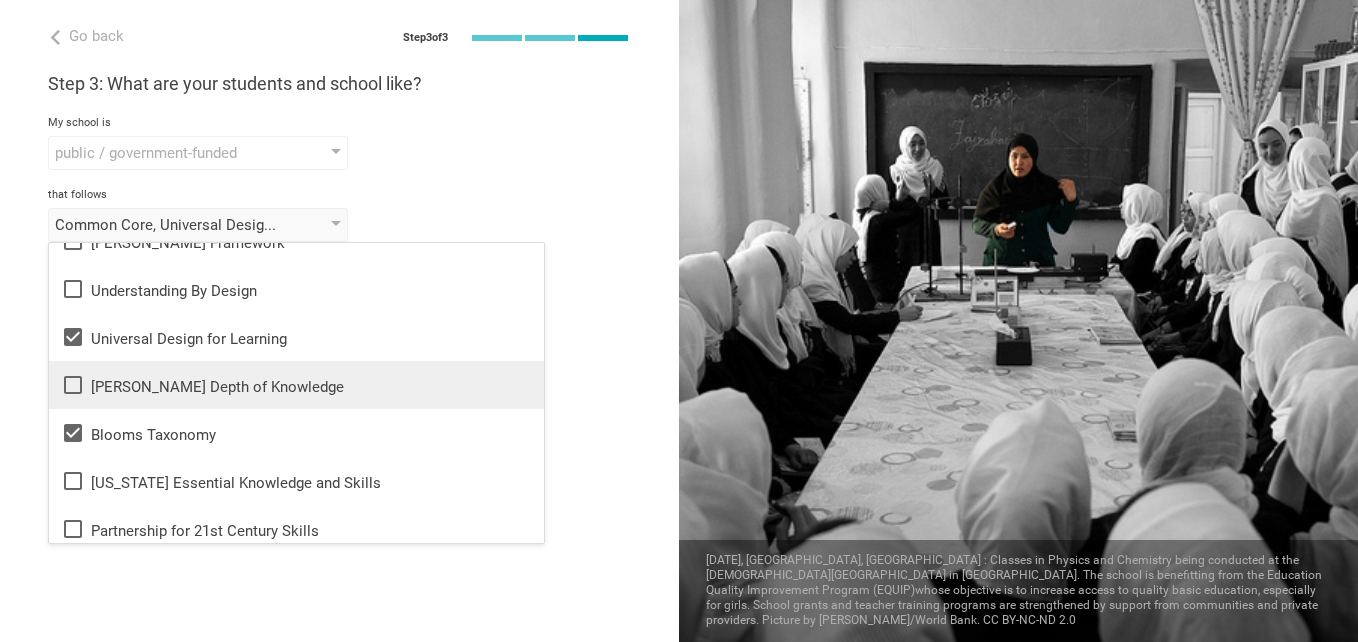 click on "Webb's Depth of Knowledge" at bounding box center [296, 385] 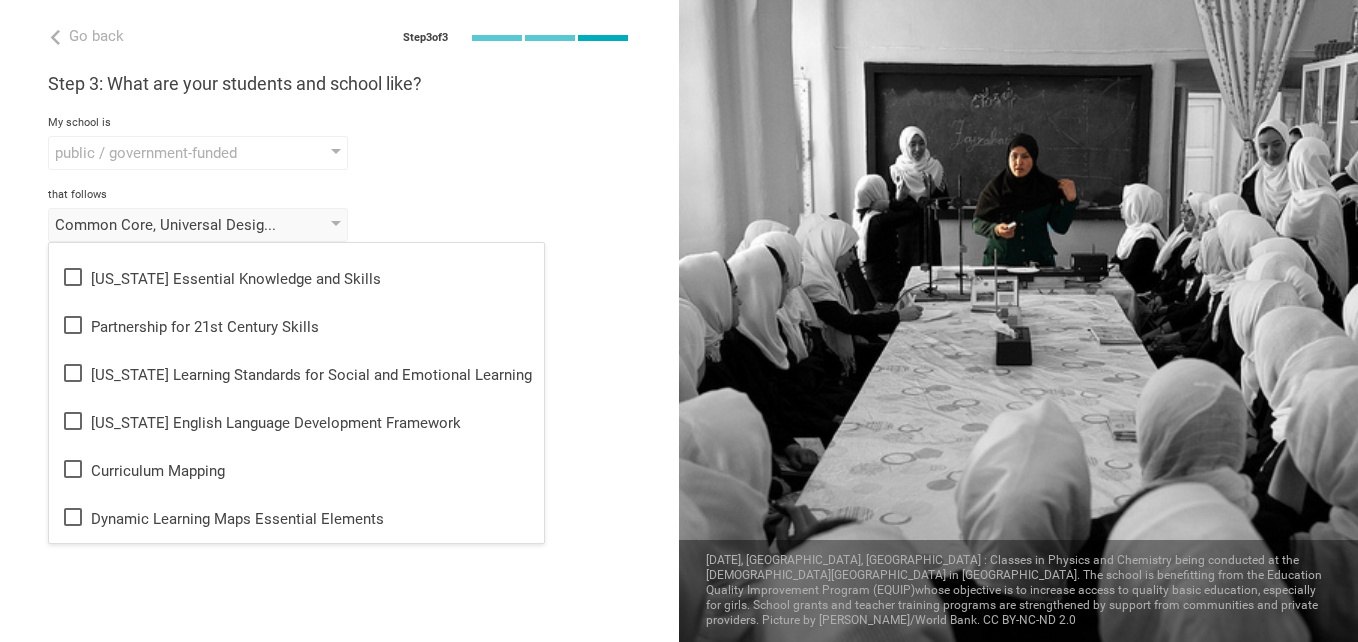 scroll, scrollTop: 328, scrollLeft: 0, axis: vertical 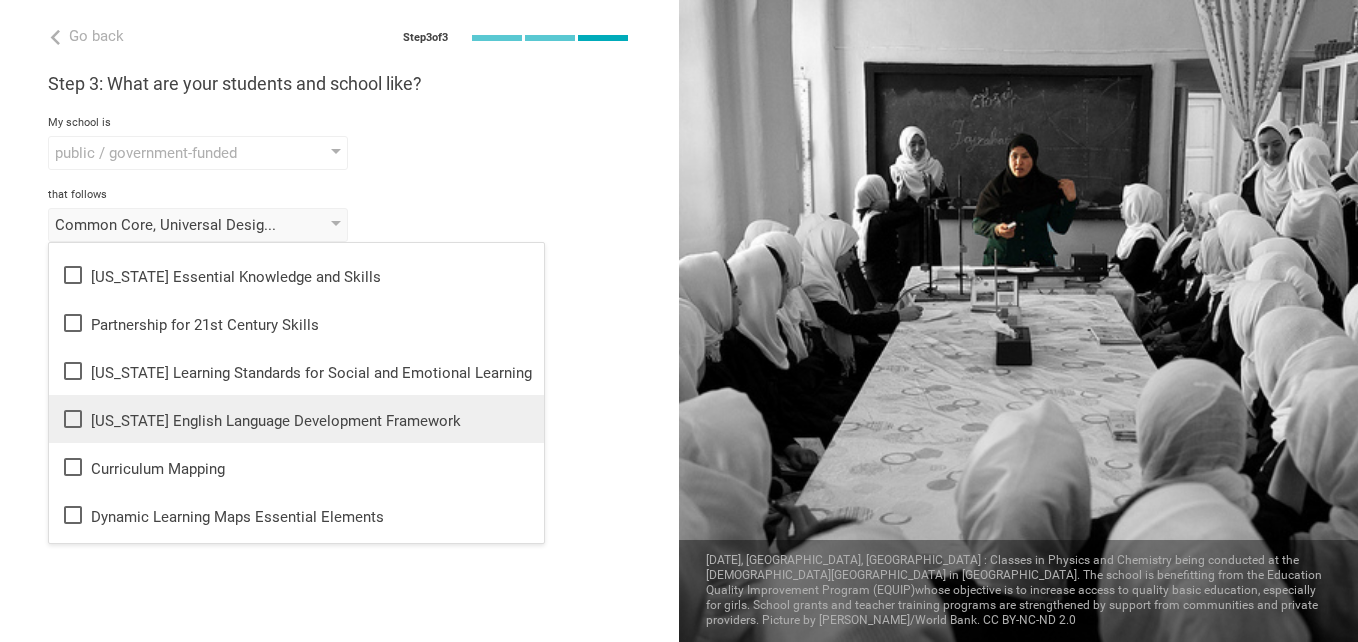 click on "California English Language Development Framework" at bounding box center [296, 419] 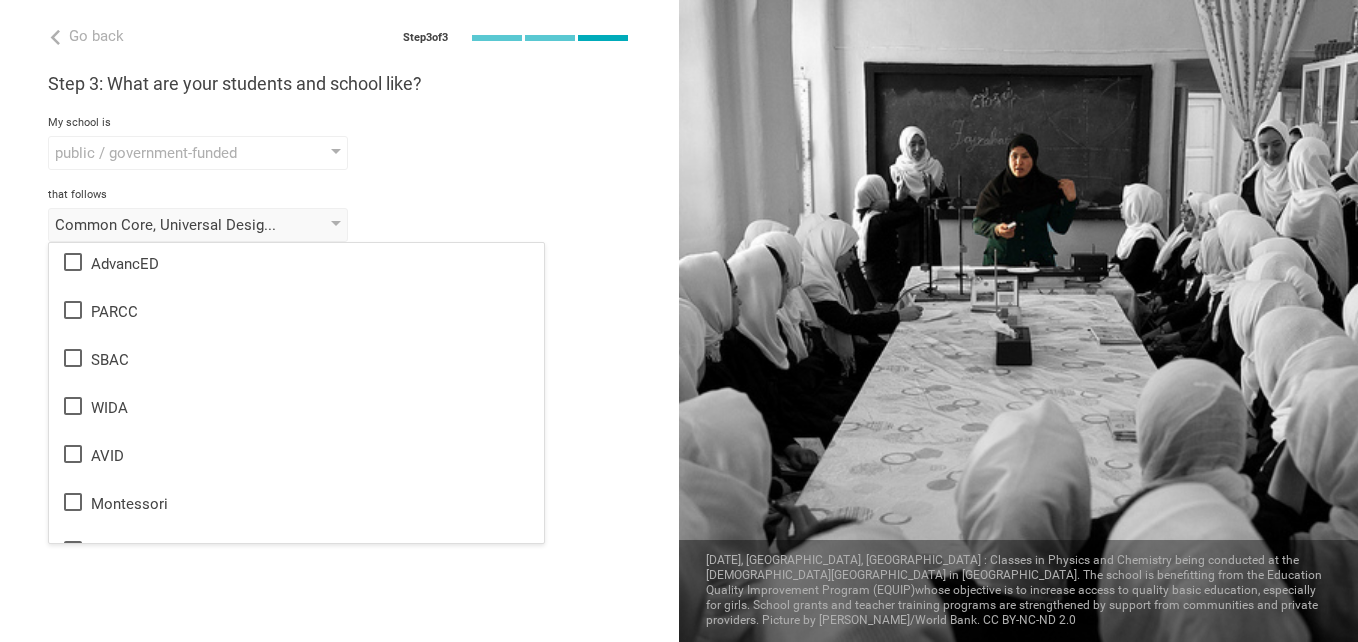 scroll, scrollTop: 1060, scrollLeft: 0, axis: vertical 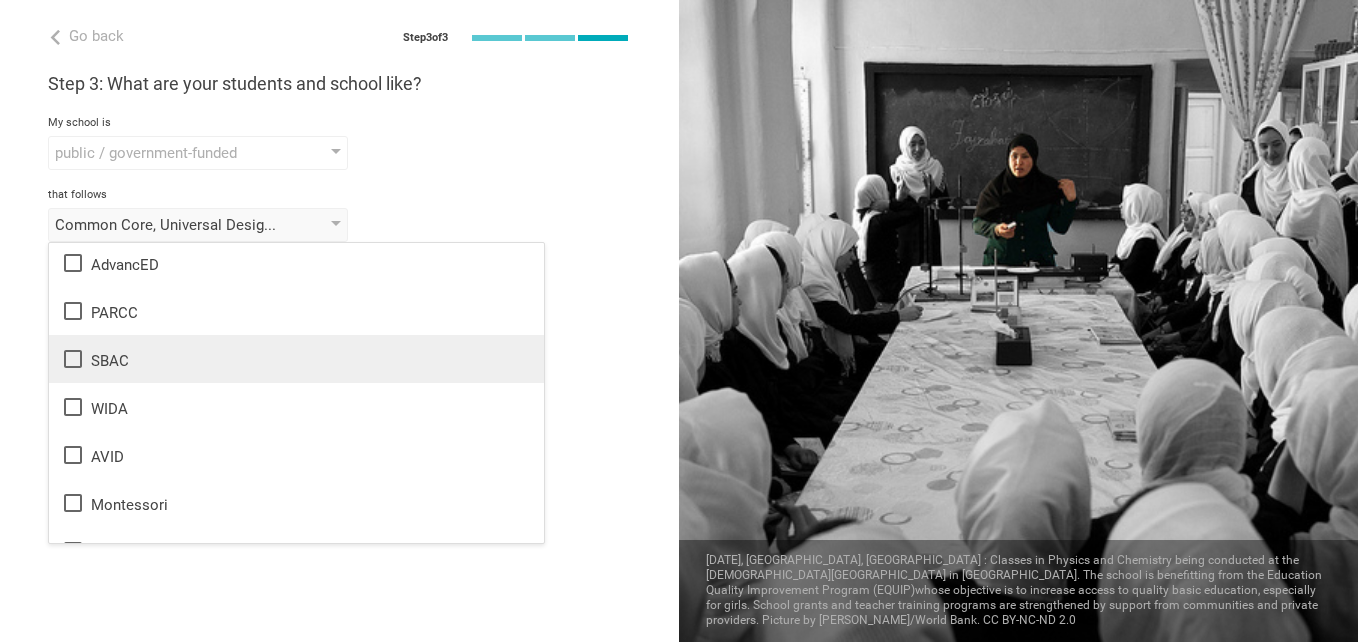 click on "SBAC" at bounding box center (296, 359) 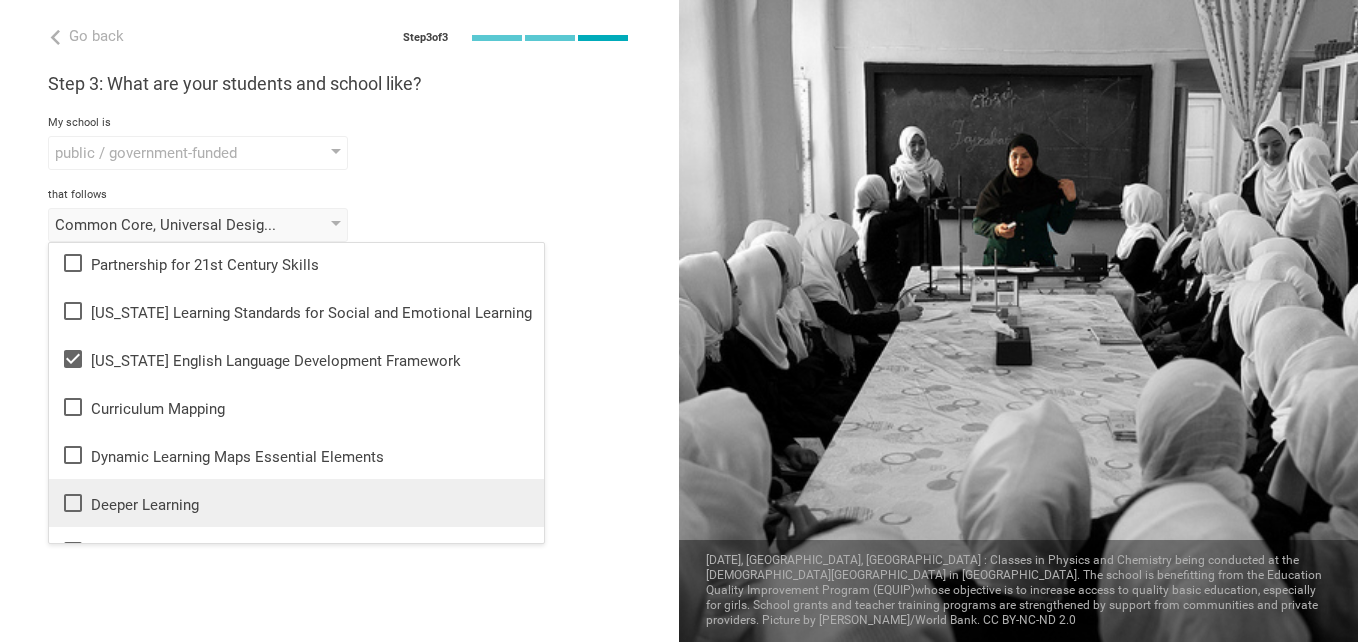scroll, scrollTop: 384, scrollLeft: 0, axis: vertical 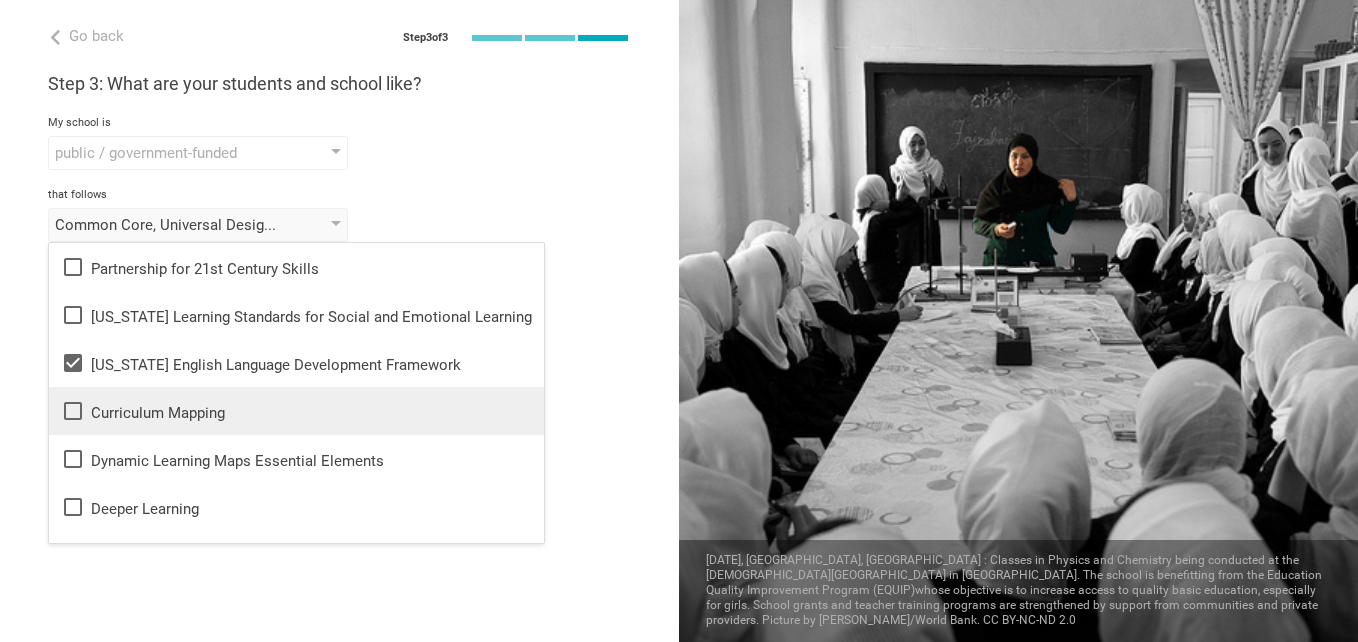 click on "Curriculum Mapping" at bounding box center [296, 411] 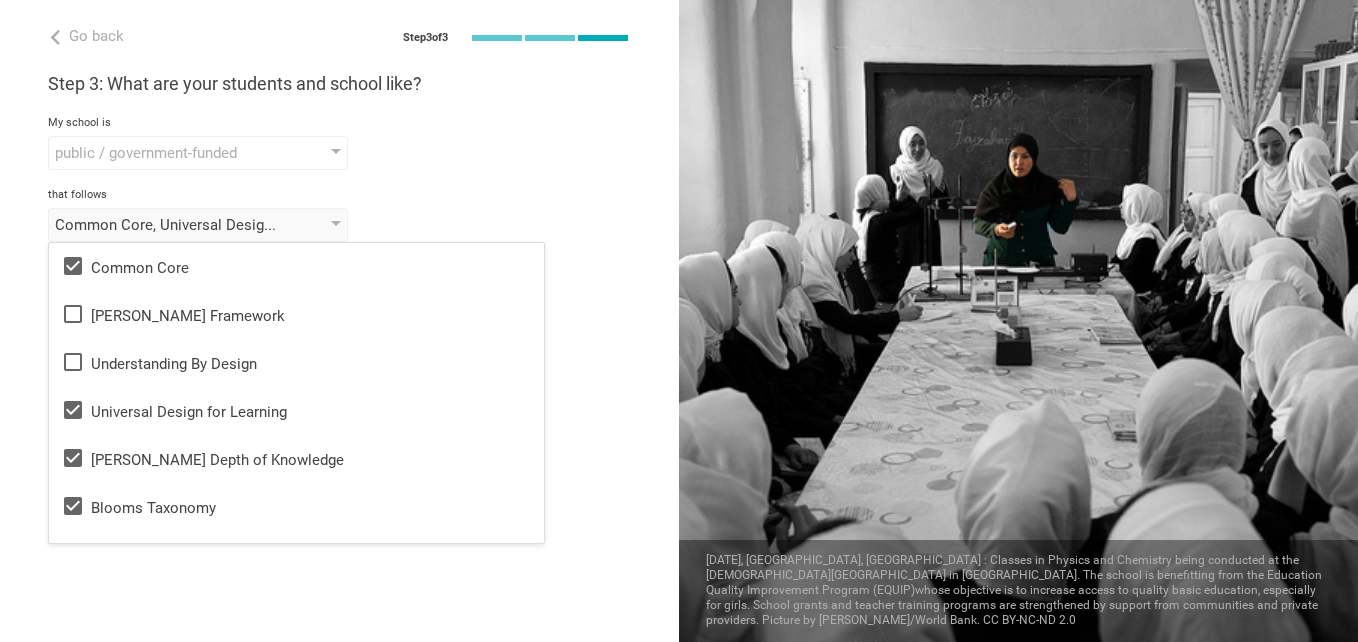 scroll, scrollTop: 0, scrollLeft: 0, axis: both 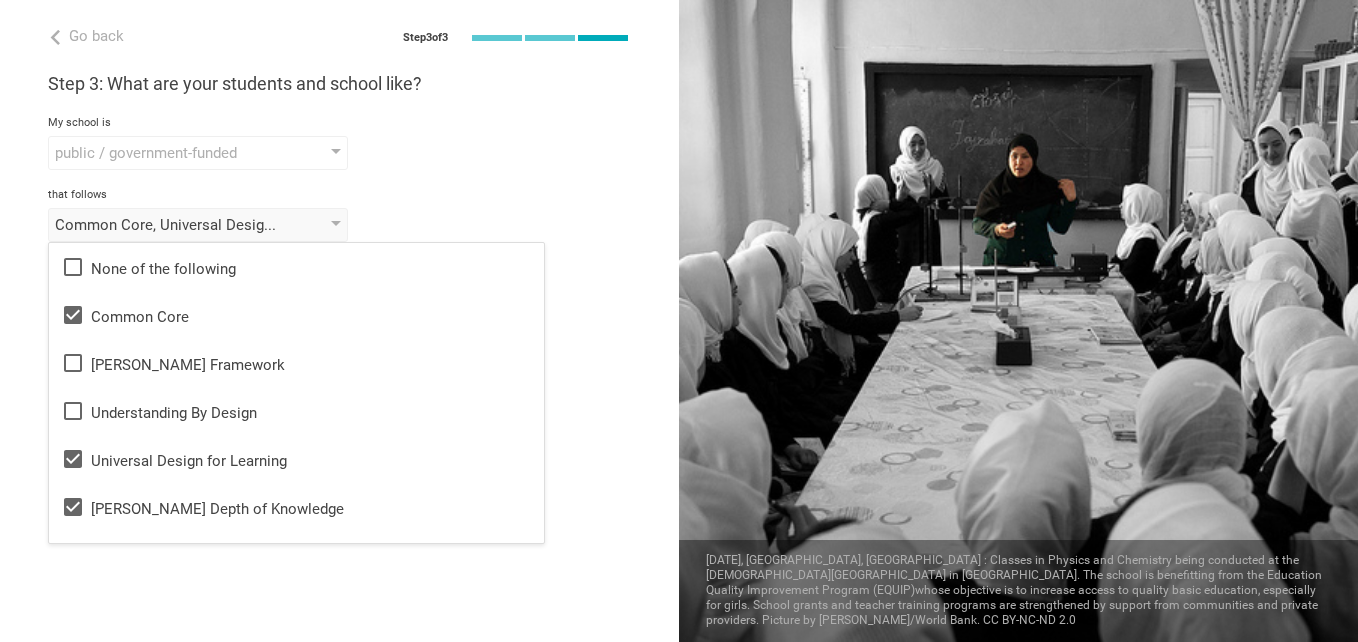 click on "public / government-funded public / government-funded private elite / private charter low-cost private magnet" at bounding box center [339, 153] 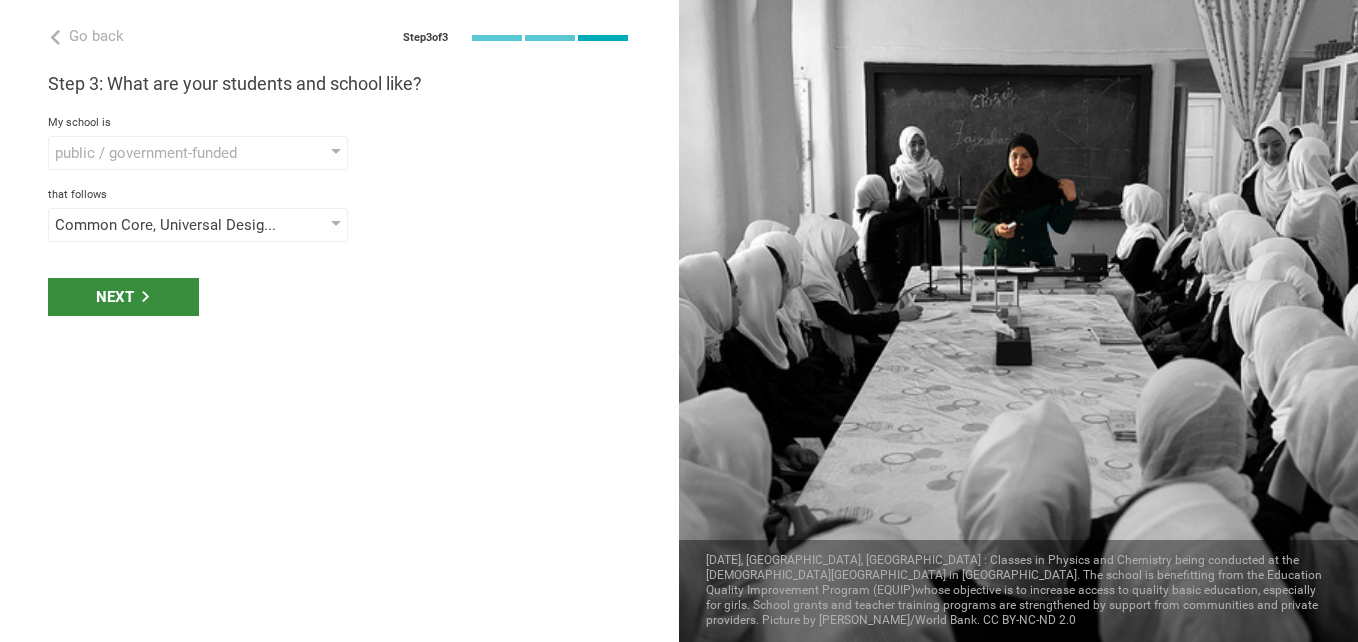 click on "Next" at bounding box center [123, 297] 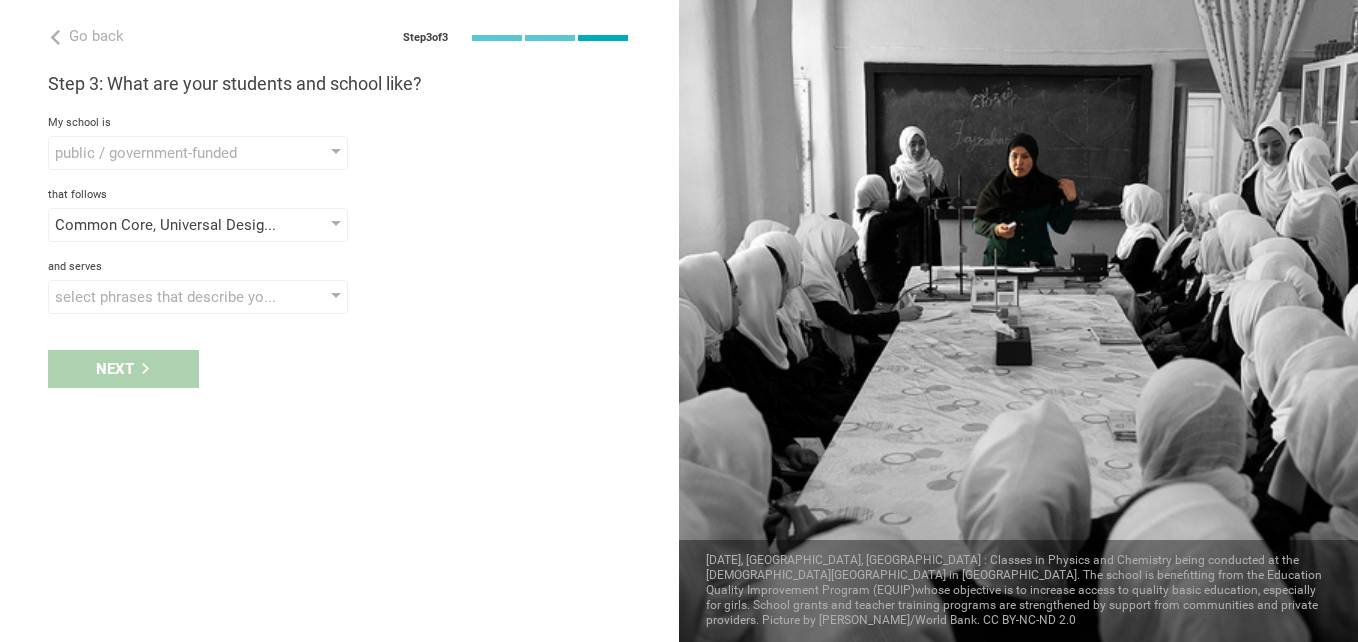 click on "select phrases that describe your student population" at bounding box center [169, 297] 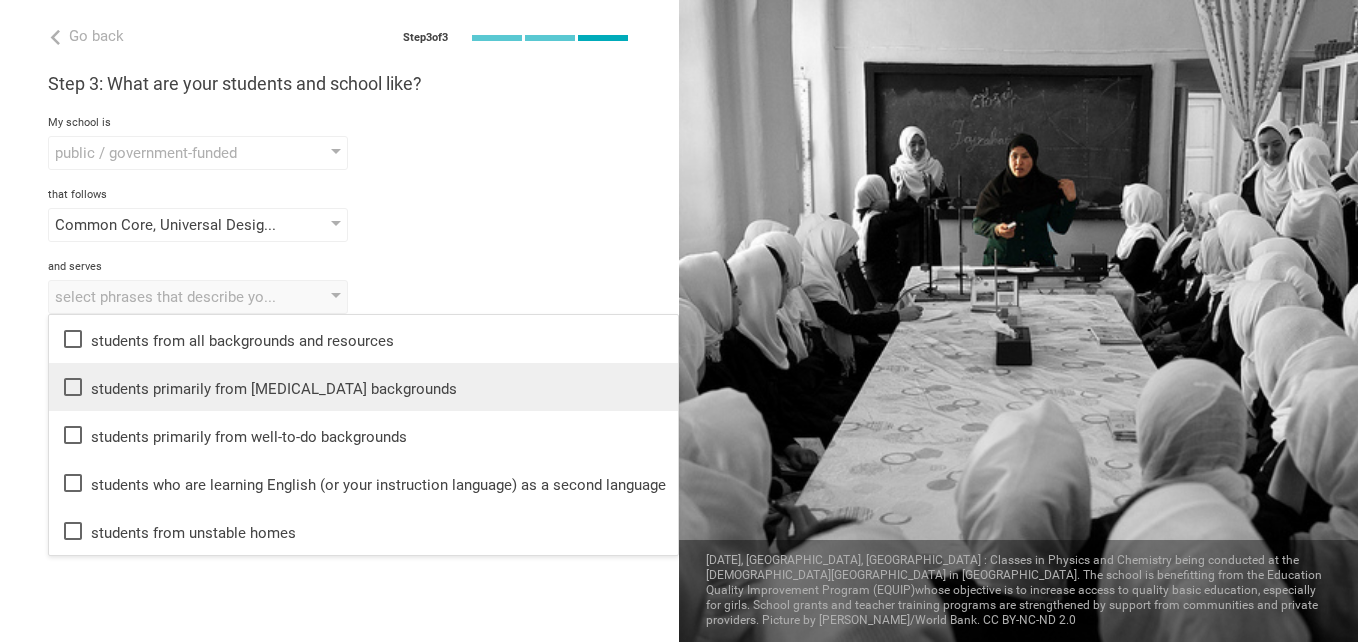 drag, startPoint x: 154, startPoint y: 346, endPoint x: 151, endPoint y: 388, distance: 42.107006 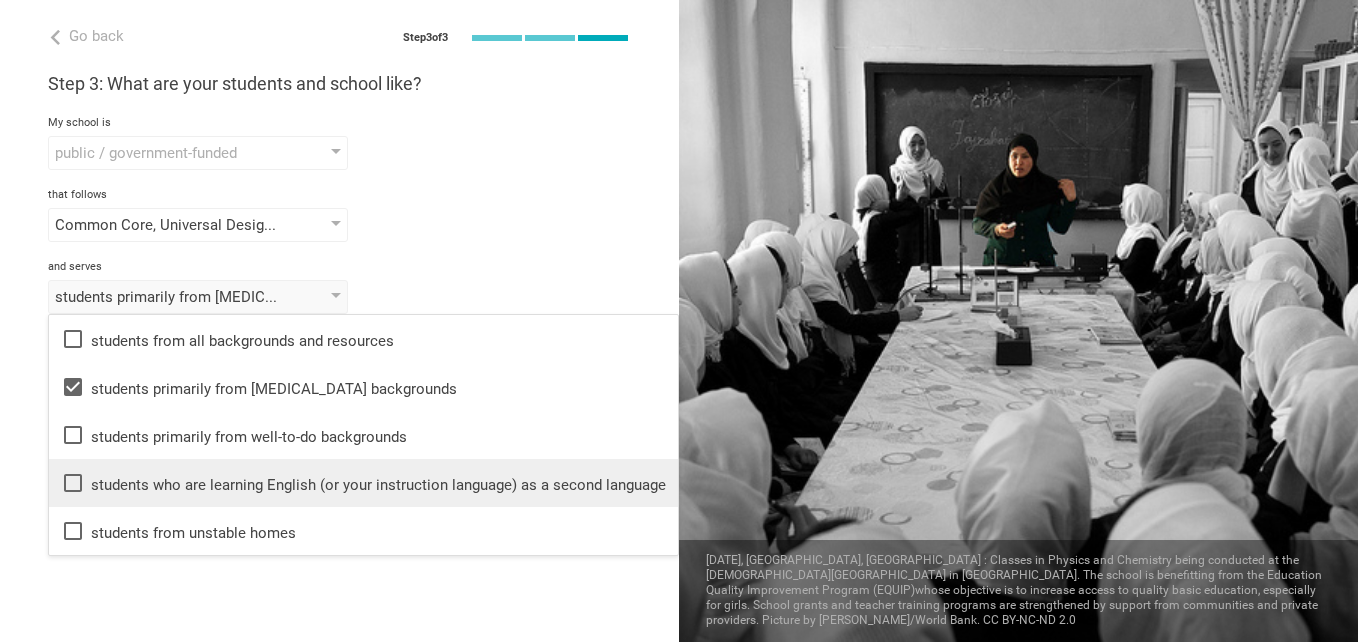 click on "students who are learning English (or your instruction language) as a second language" at bounding box center [363, 483] 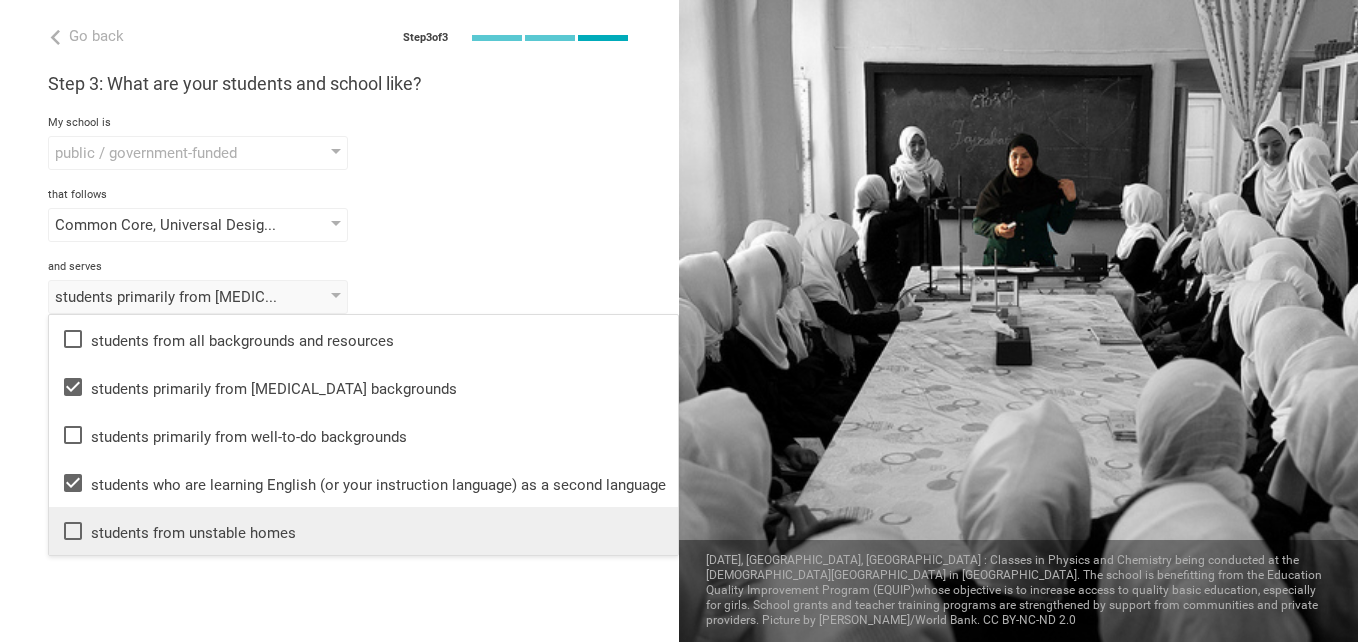 click on "students from unstable homes" at bounding box center (363, 531) 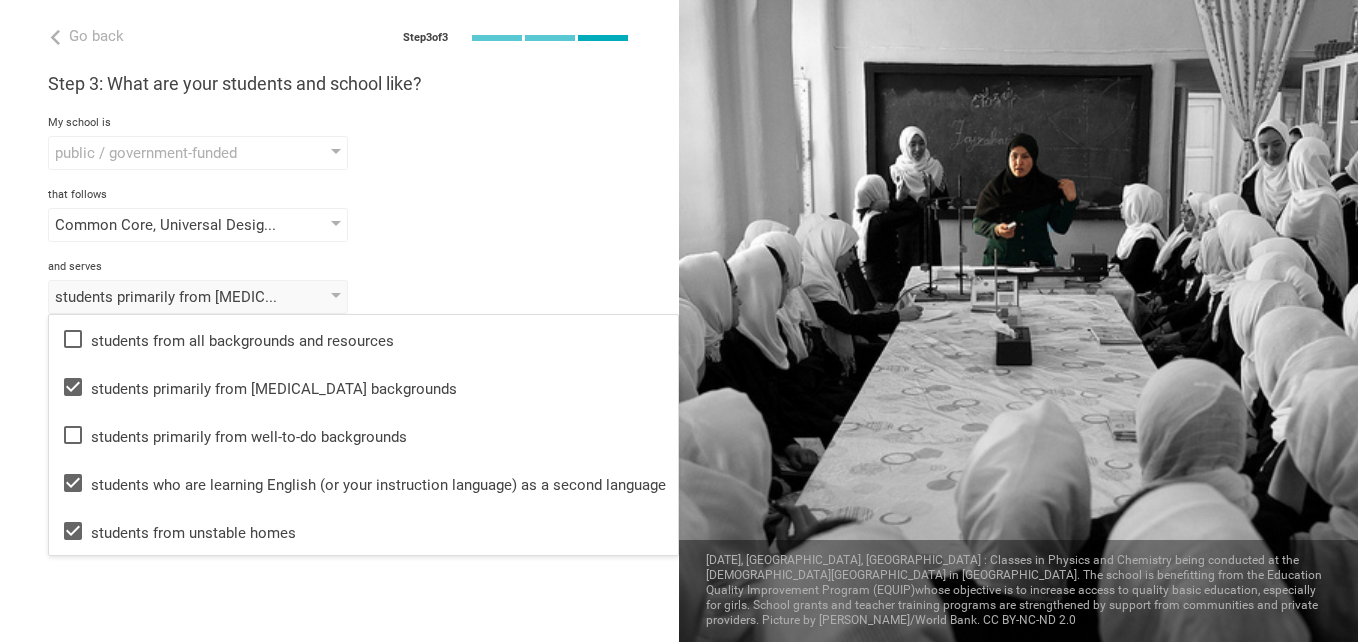 click on "Go back Step  3  of  3 Welcome, AFSANEH! You are almost all set. Just answer a few simple questions to help us get to know you better and personalize your experience. Step 1: How would you describe yourself? I am a... Teacher Teacher Professor / Lecturer Instructional Coach Vice Principal or Principal Curriculum writer / Instructional designer School / district Administrator EdTech maker / enthusiast at the school school district college university program institute company organization Olive Vista Middle School in Los Angeles, California Step 2: What do you teach? I teach English (Language Arts) Mathematics English (Language Arts) Science Social Studies Other Grammar, Writing, Reading, Speaking, Poetry, Phonics Literature Grammar Writing Reading Speaking Poetry Phonics to the students of Grade Grade Class Year Level Standard 7, 8 1 2 3 4 5 6 7 8 9 10 11 12 13 When describing my students, I would say that there are a few that perform well, but the rest are low-achievers, they are mostly low-achievers private" at bounding box center (339, 321) 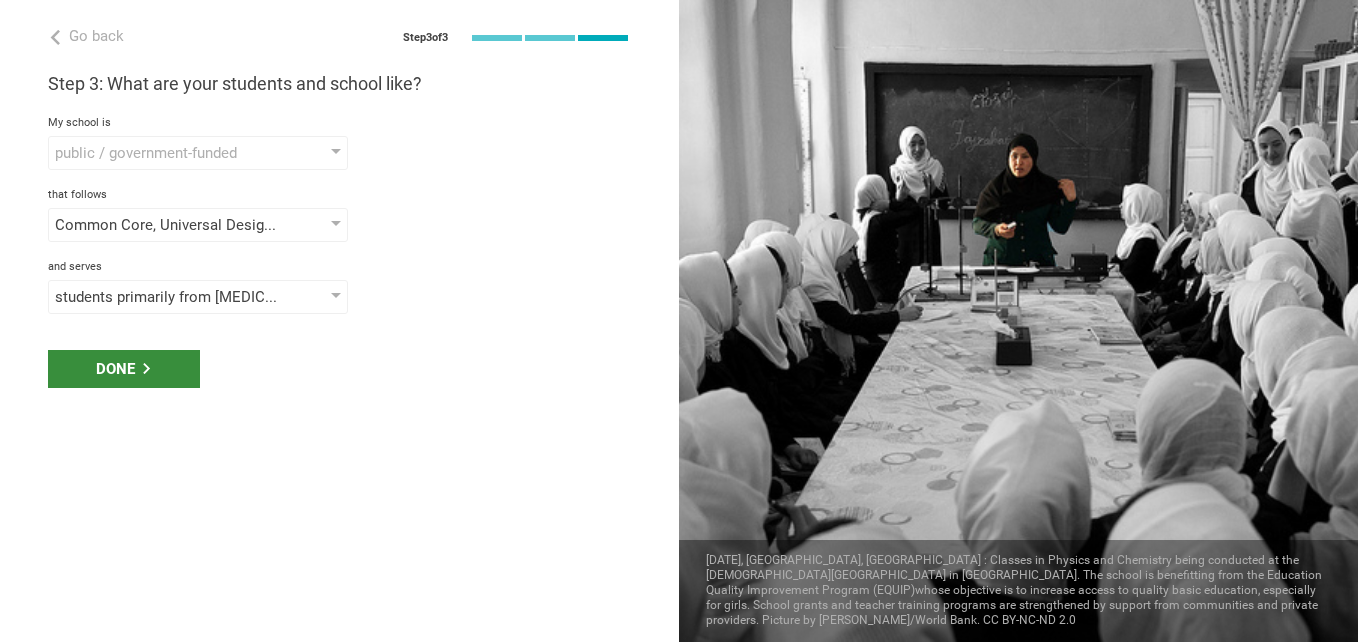 click on "Done" at bounding box center (124, 369) 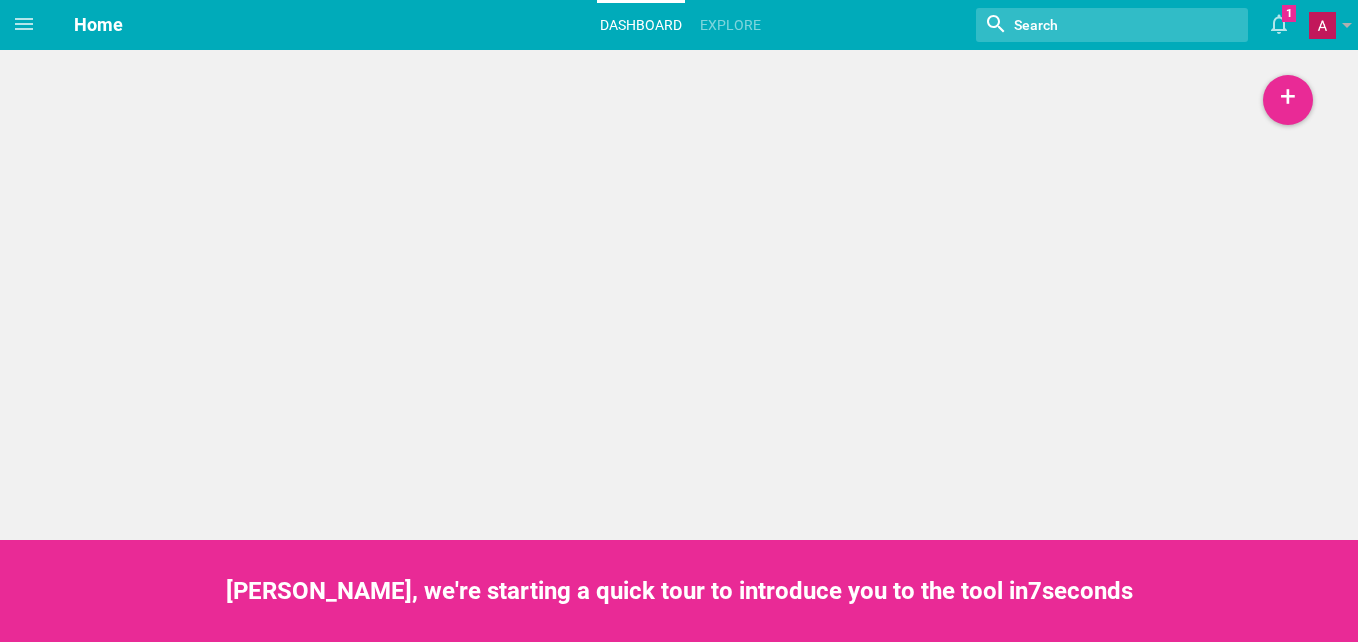 scroll, scrollTop: 0, scrollLeft: 0, axis: both 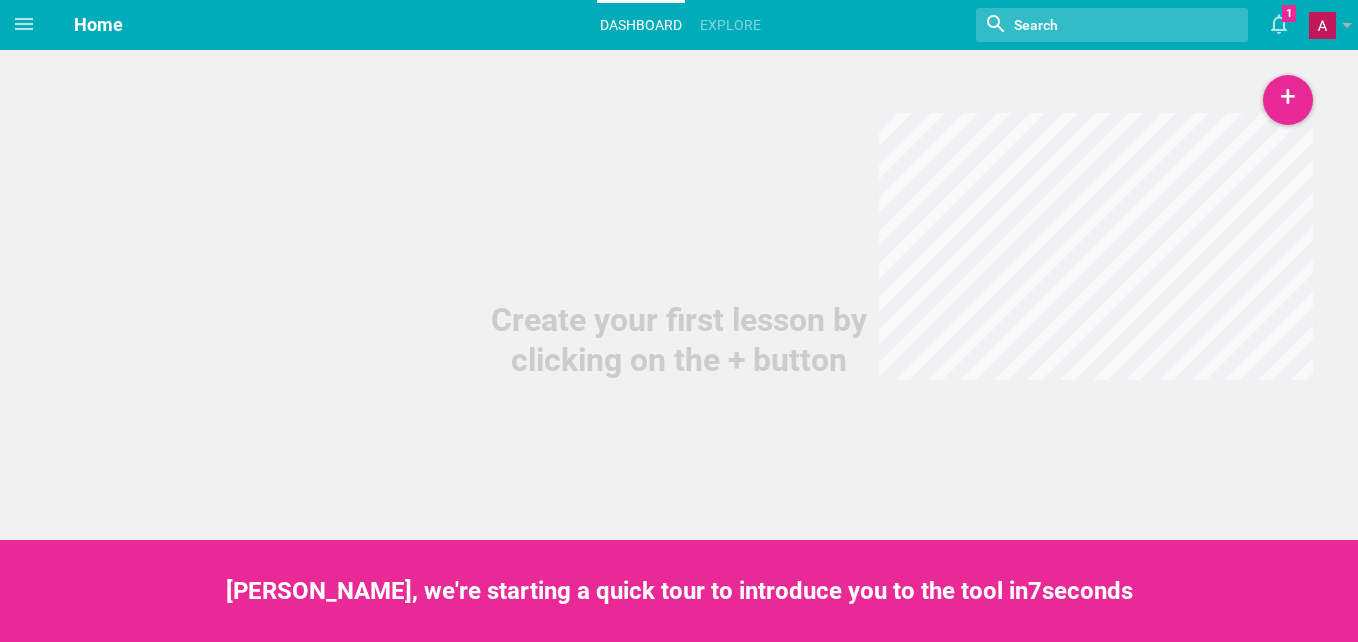 click on "Home Planner My Libraries My Curriculum My Files Home Dashboard Explore Nothing found with term ""   1 Moe is now following you View my profile Groups Create a school or team site My preferences Logout Congratulations! Your school site is now ready to welcome colleagues at https: // opencurriculum . org Copy + Lesson Unit Course Create your first lesson by clicking on the + button Maya Chat Activities and strategies How to... undefined [PERSON_NAME], we're starting a quick tour to introduce you to the tool in  7  seconds Cancel OK Add a link within your Google Drive? Do you want us to add a link to this plan in your Google Drive? If you click "OK", we will ask you for permission to create such links inside your Google Drive to the curriculum you create here, so that you can easily access your curriculum without opening OpenCurriculum. The tool won't be able to see or interfere with anything else in your Drive. That said, if you don't want this feature, you may deny the permission. I am not interested Cancel Close" at bounding box center [679, 321] 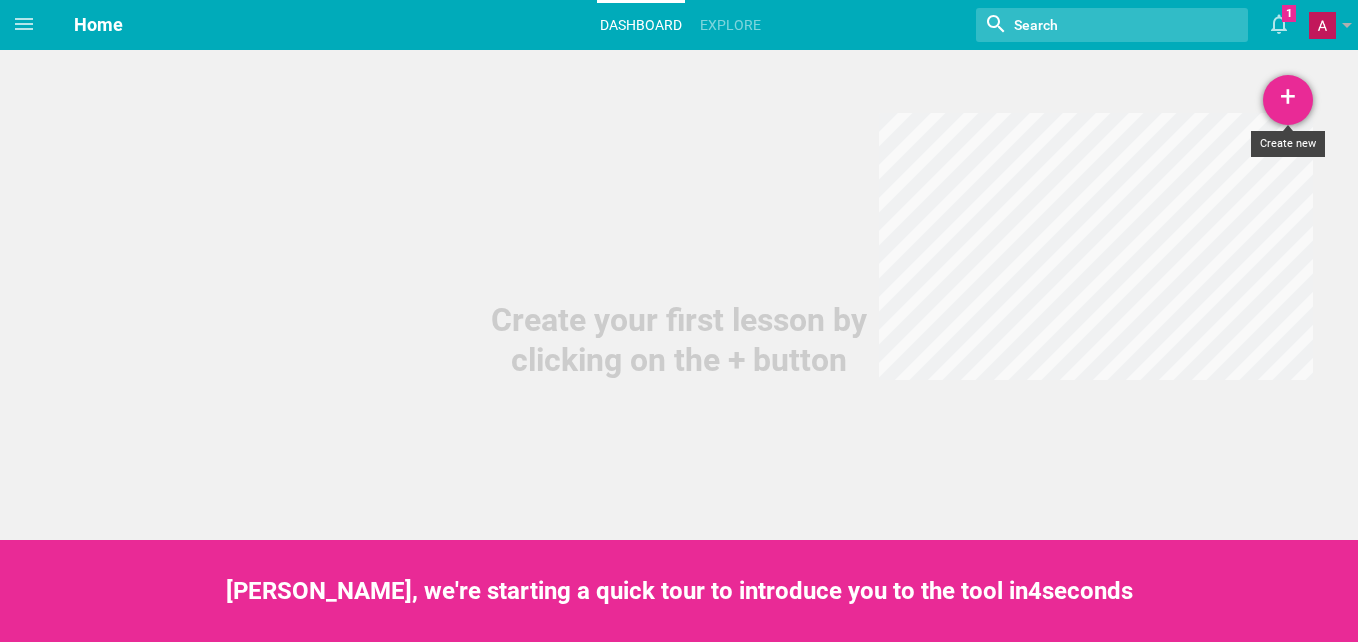 click on "+" at bounding box center (1288, 100) 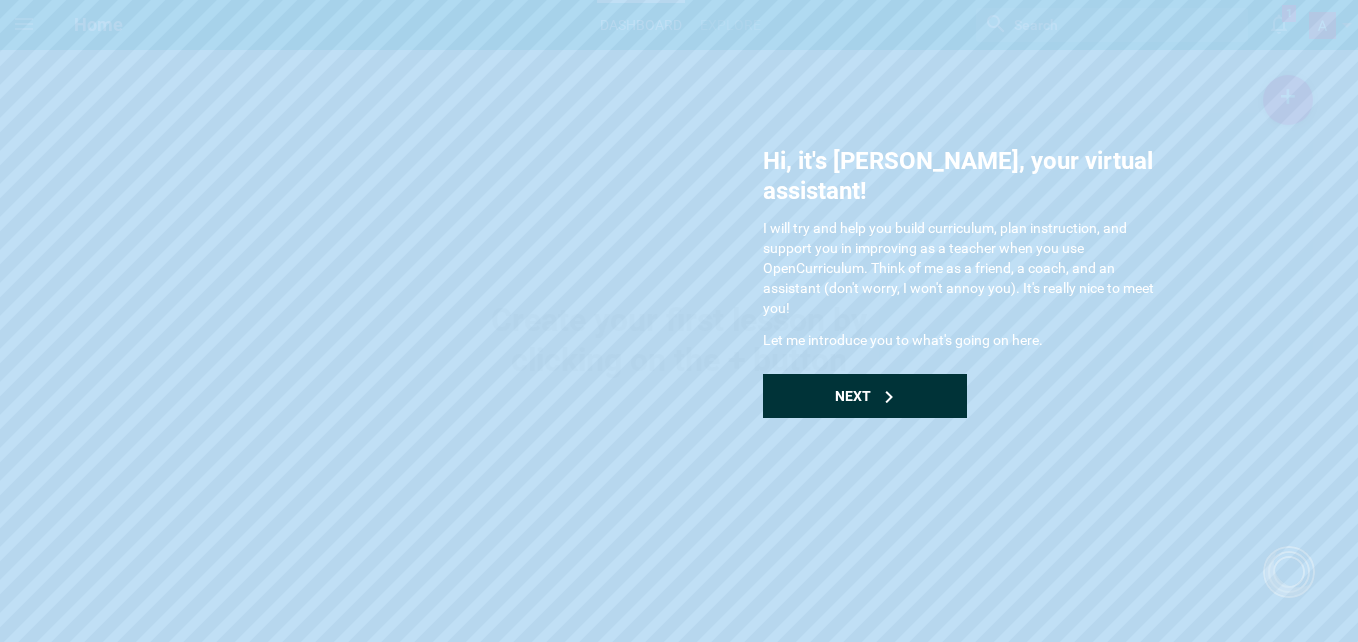 click on "Next" at bounding box center [853, 396] 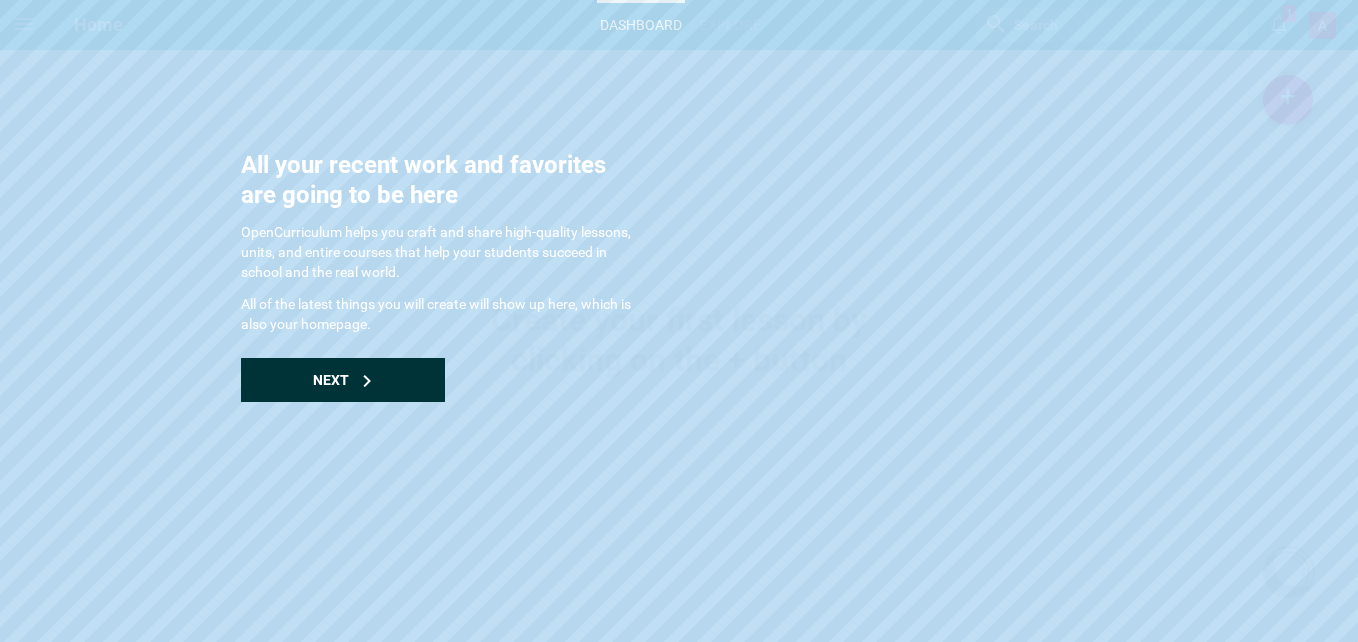 click on "Next" at bounding box center (343, 380) 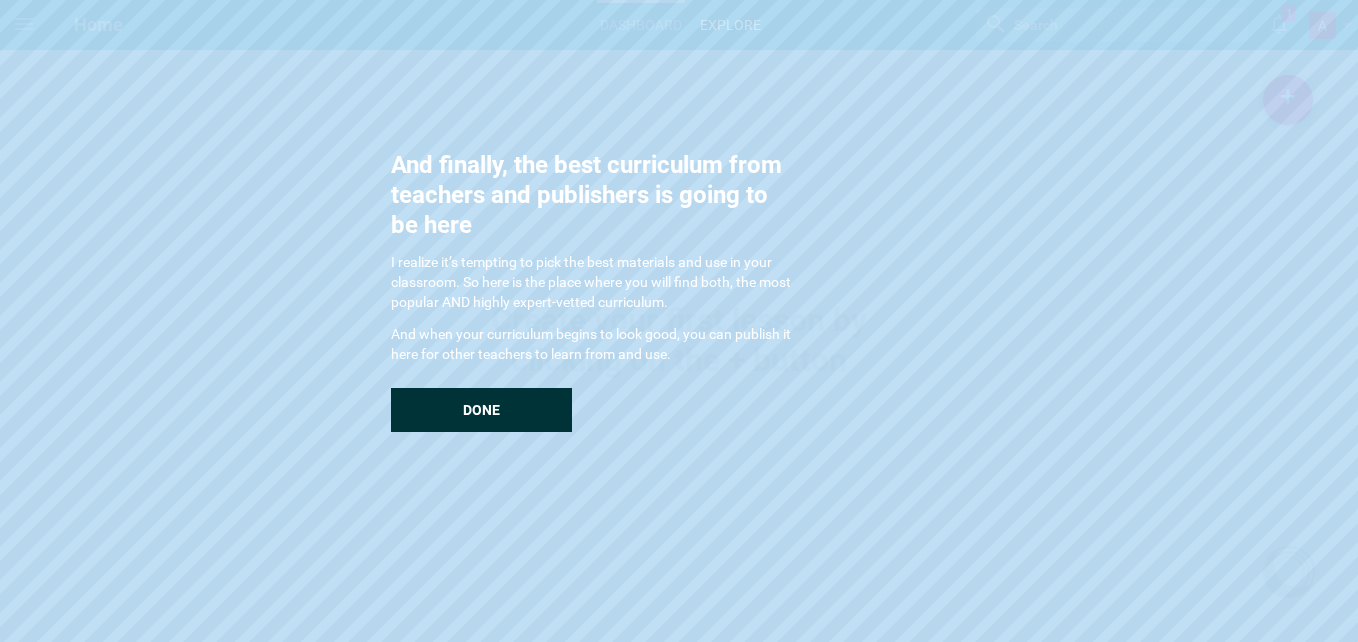 click on "Done" at bounding box center (481, 410) 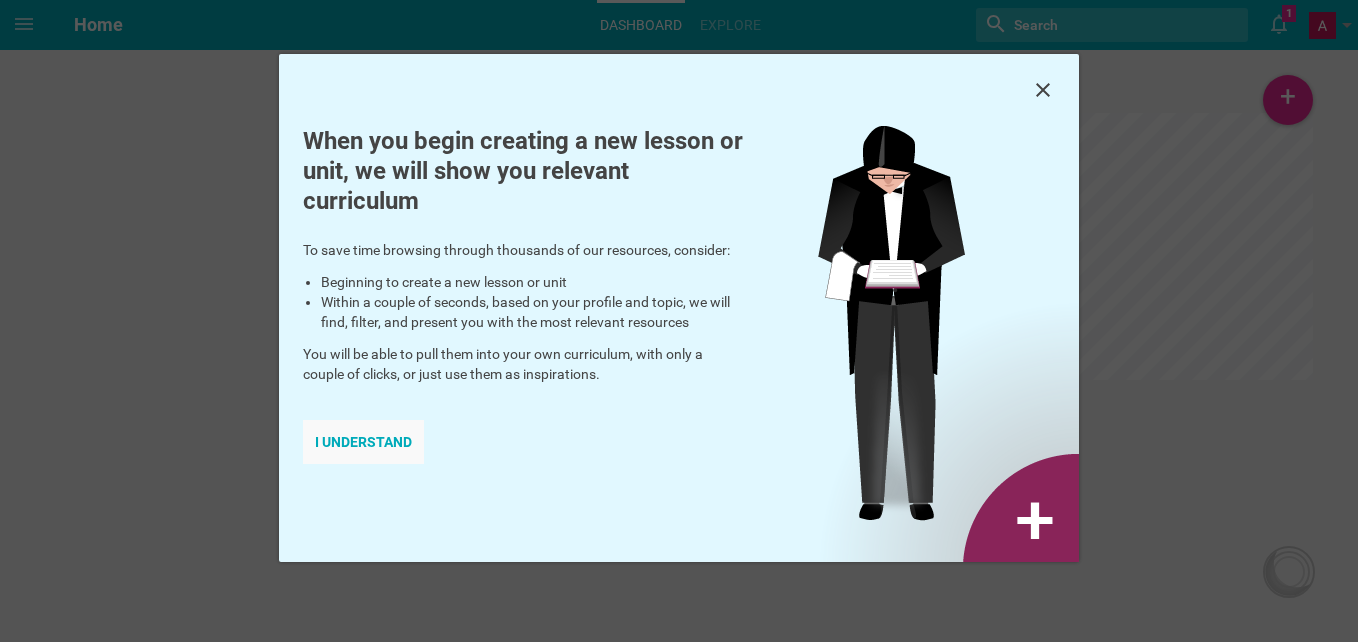 click on "I understand" at bounding box center [363, 442] 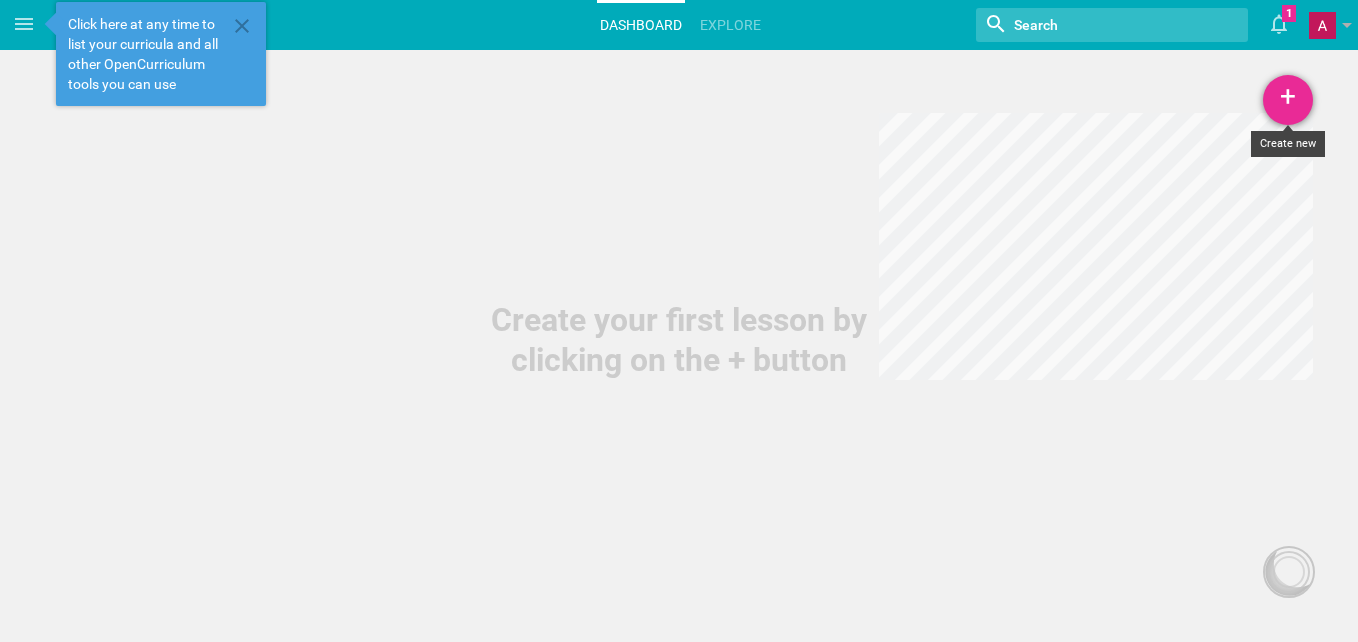 click on "+" at bounding box center [1288, 100] 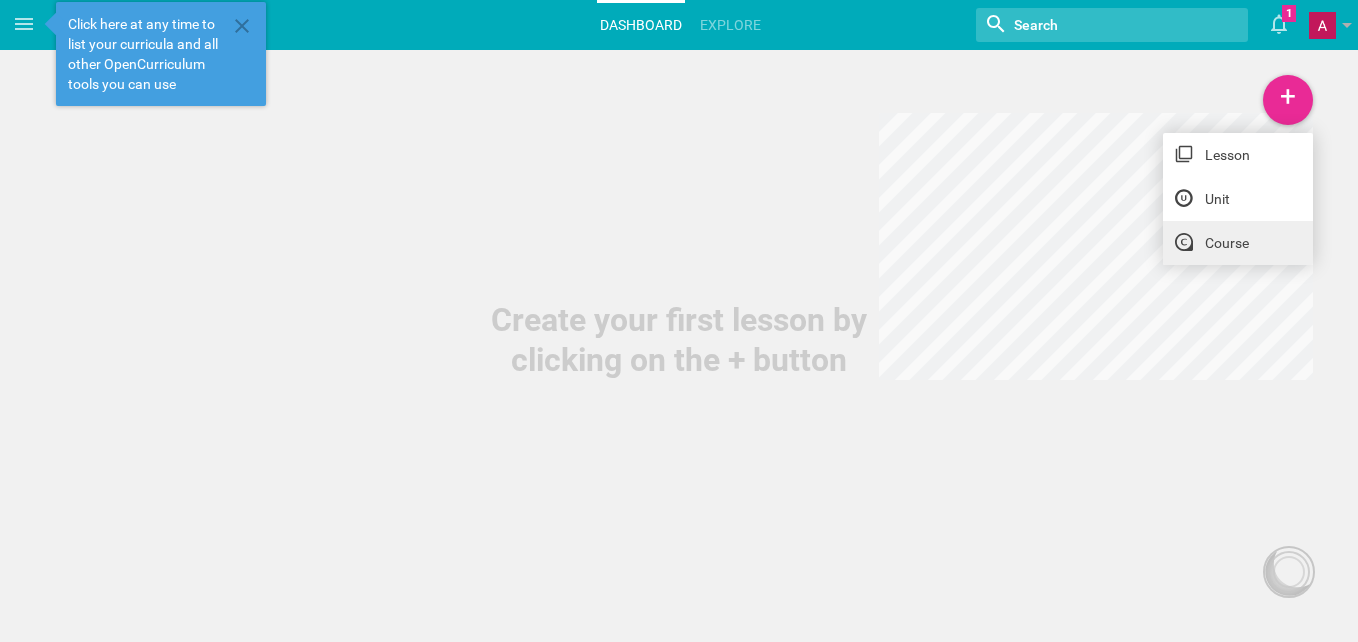 click on "Course" at bounding box center (1238, 243) 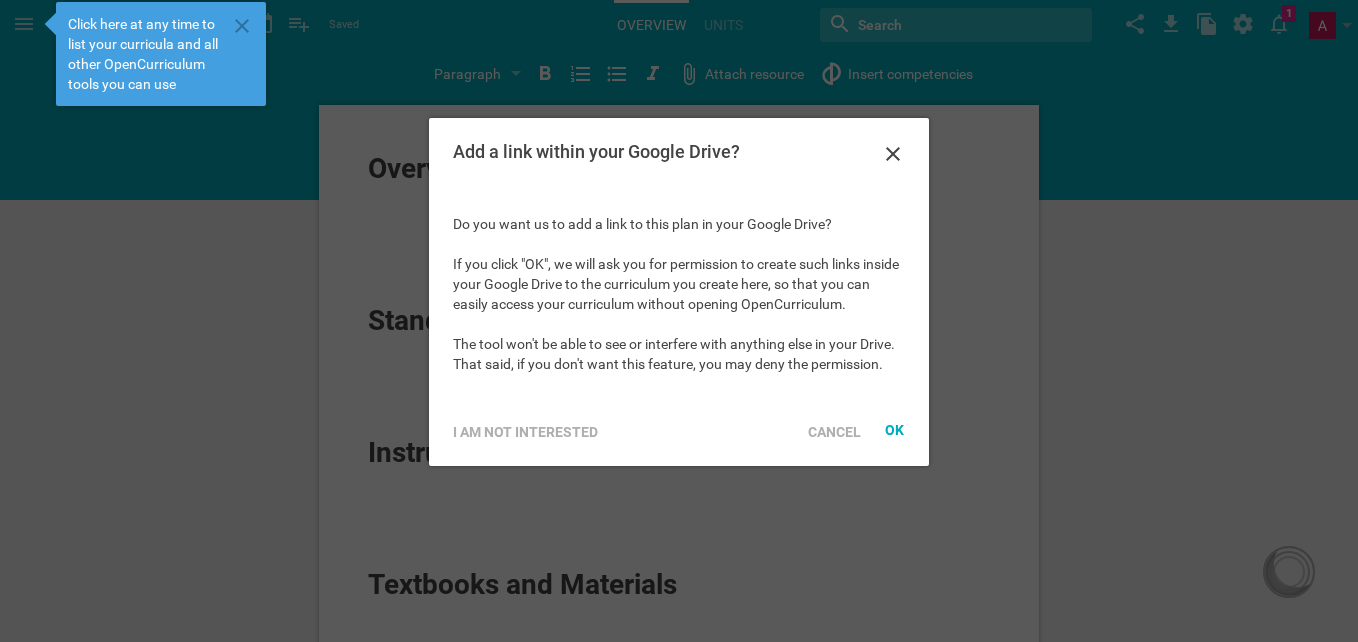 scroll, scrollTop: 0, scrollLeft: 0, axis: both 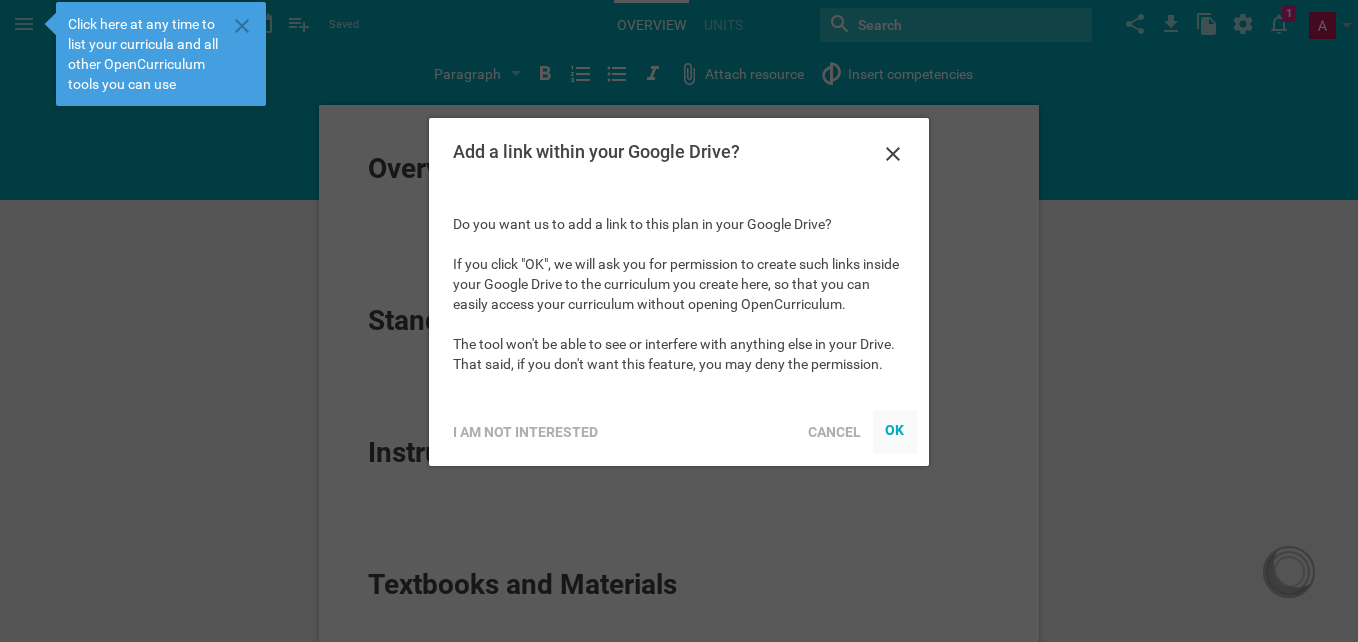 click on "OK" at bounding box center [895, 429] 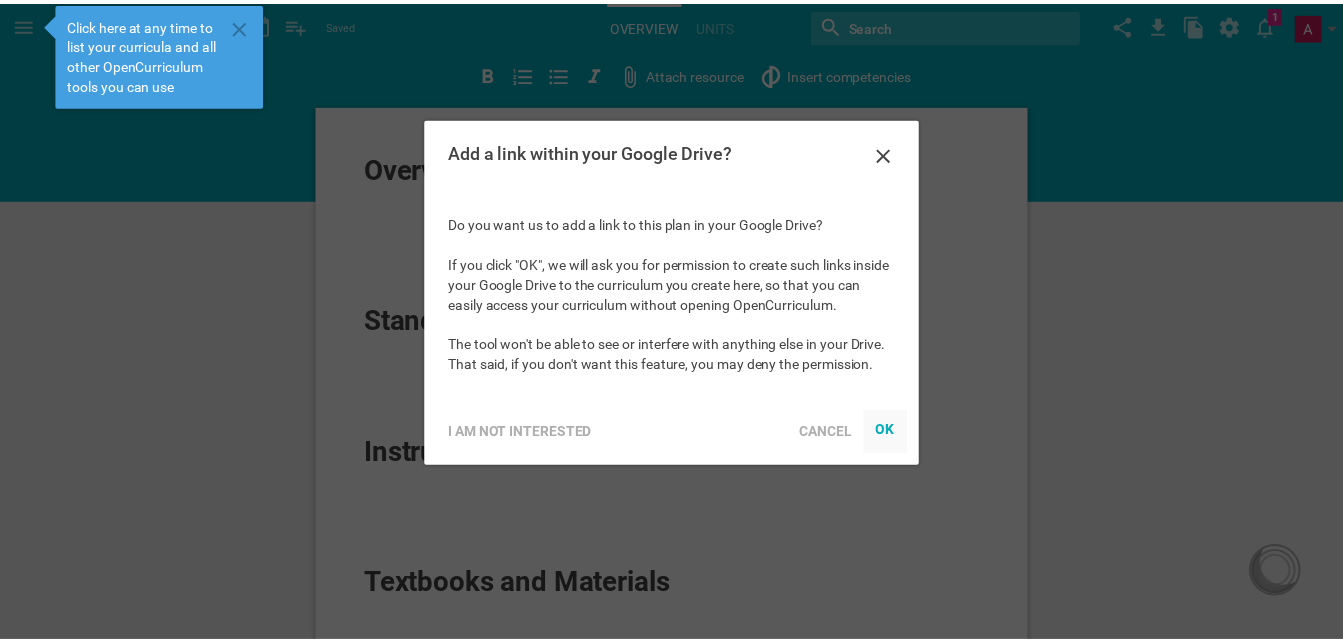 scroll, scrollTop: 0, scrollLeft: 0, axis: both 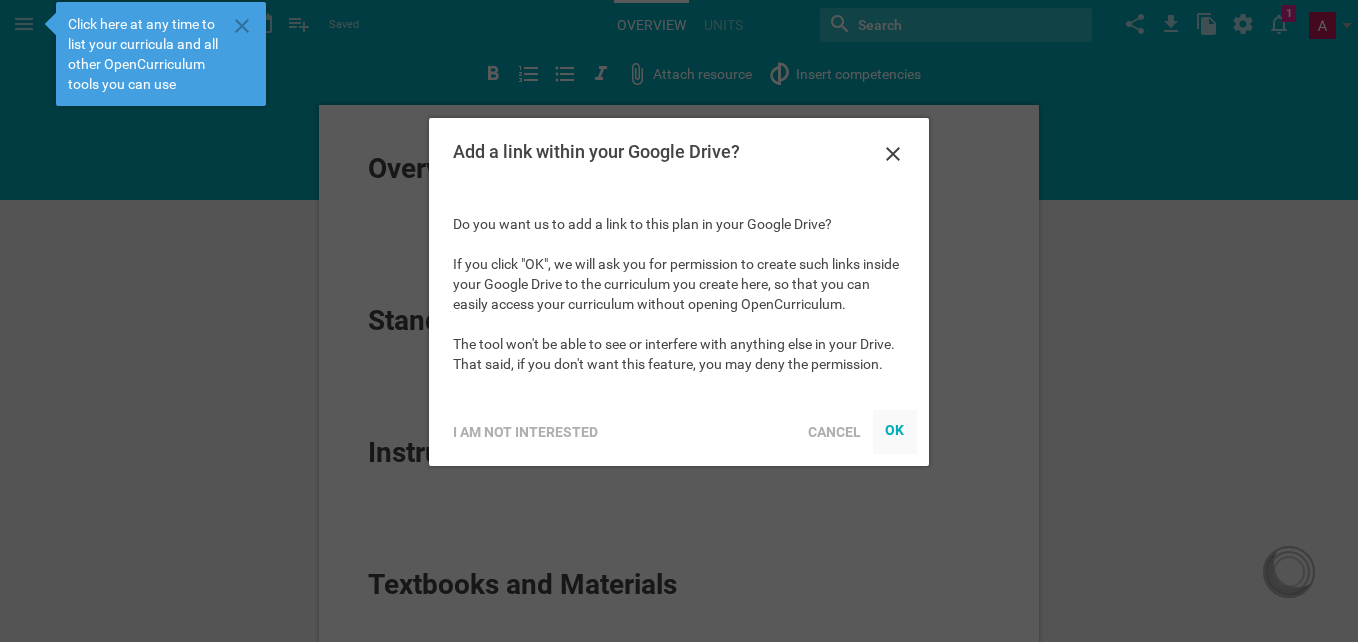 click at bounding box center (895, 432) 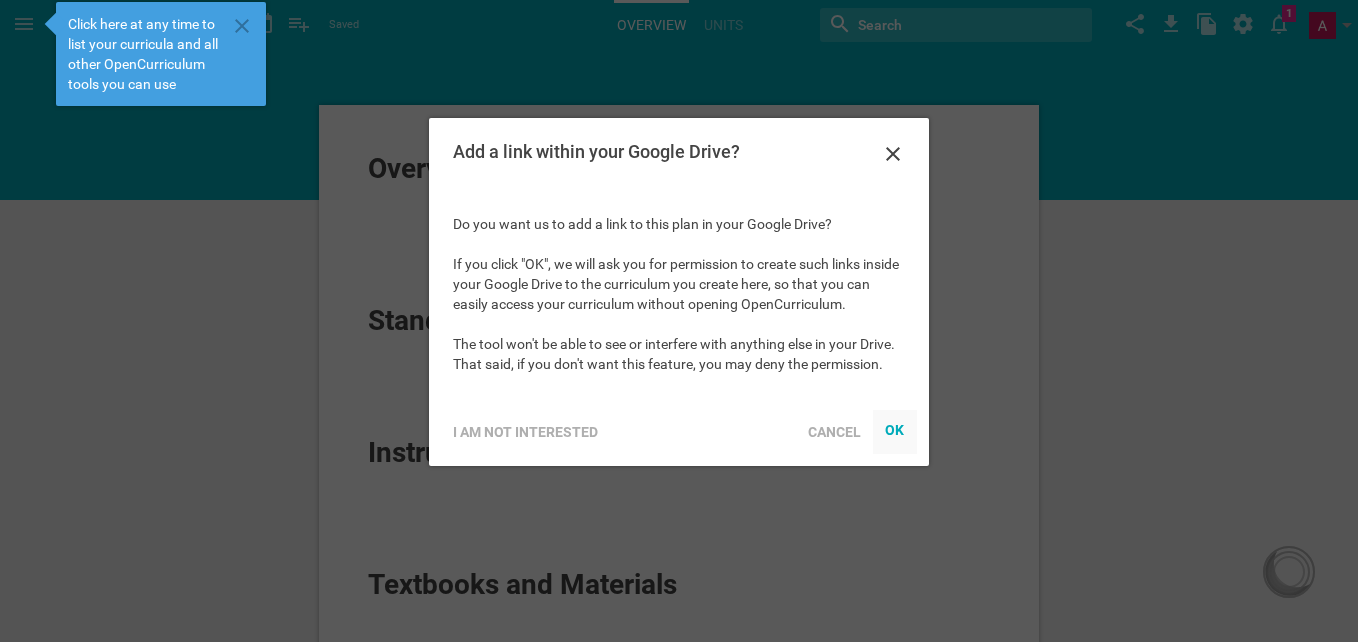 click on "OK" at bounding box center [895, 431] 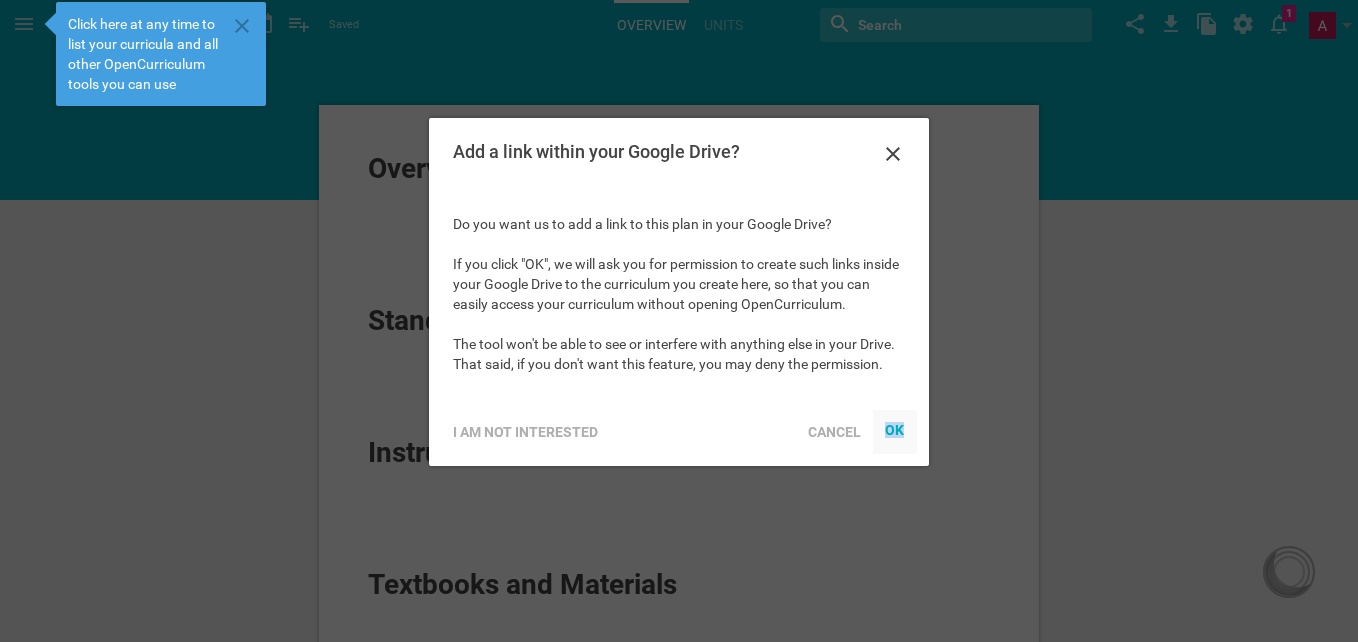 click on "OK" at bounding box center [895, 431] 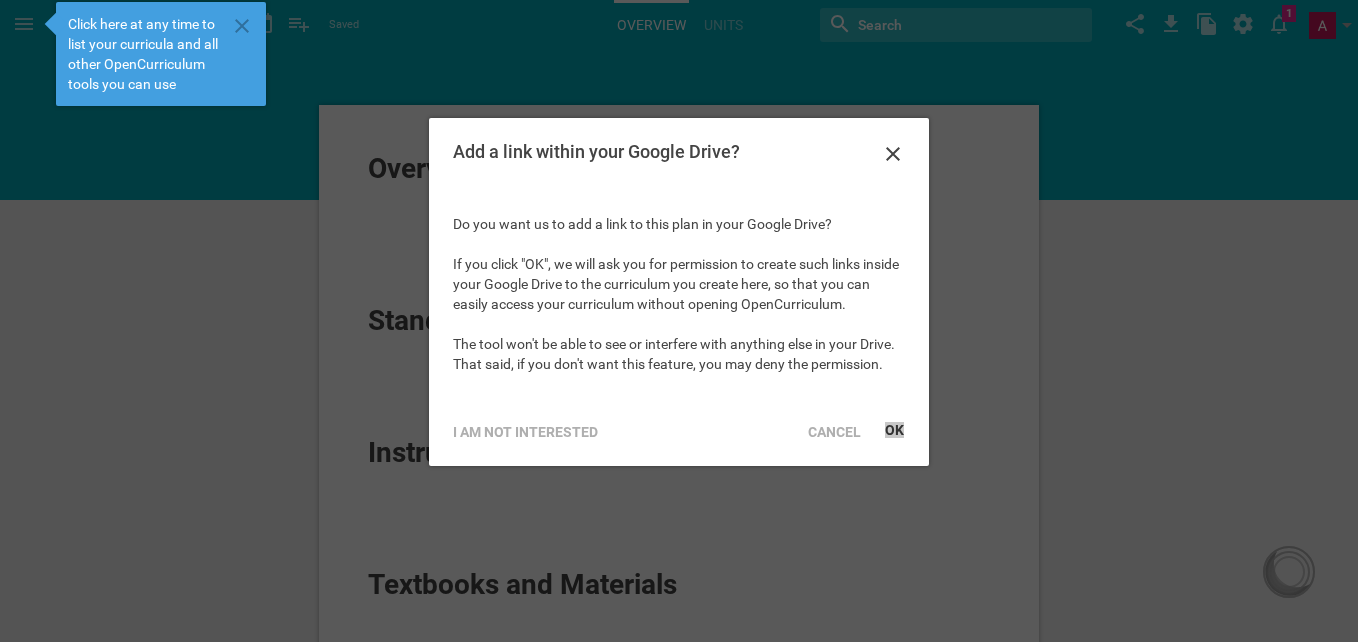 drag, startPoint x: 8, startPoint y: 17, endPoint x: 895, endPoint y: 164, distance: 899.09845 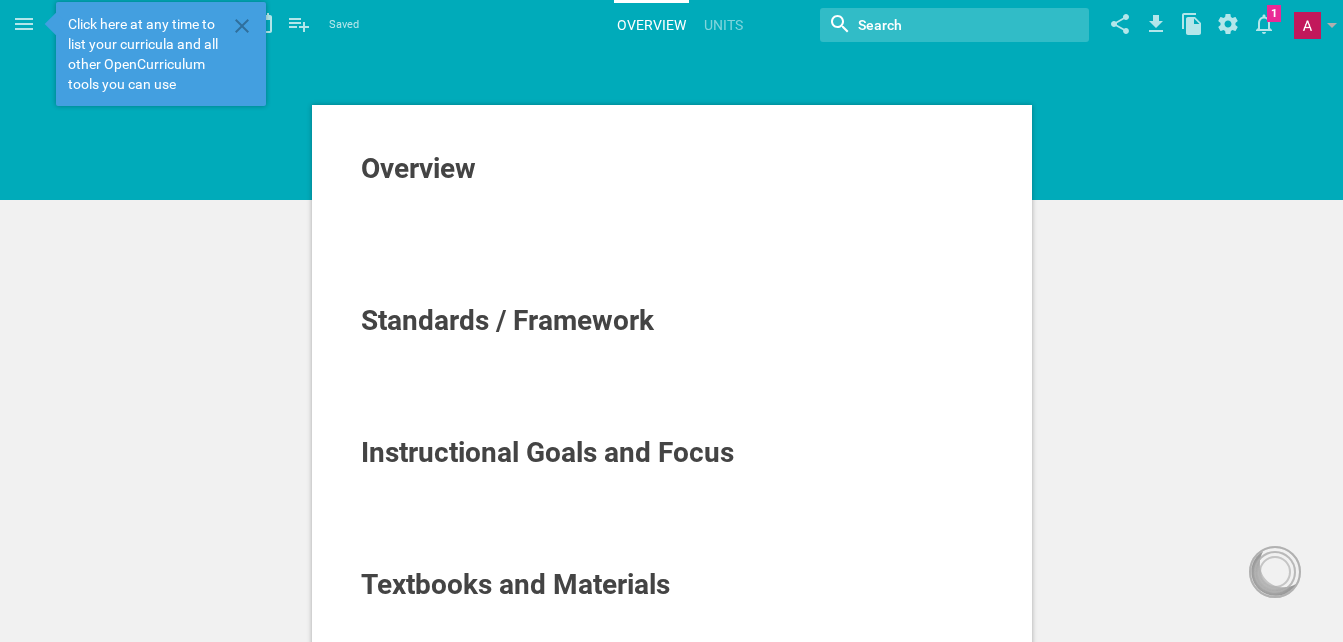 click on "Overview" at bounding box center [418, 168] 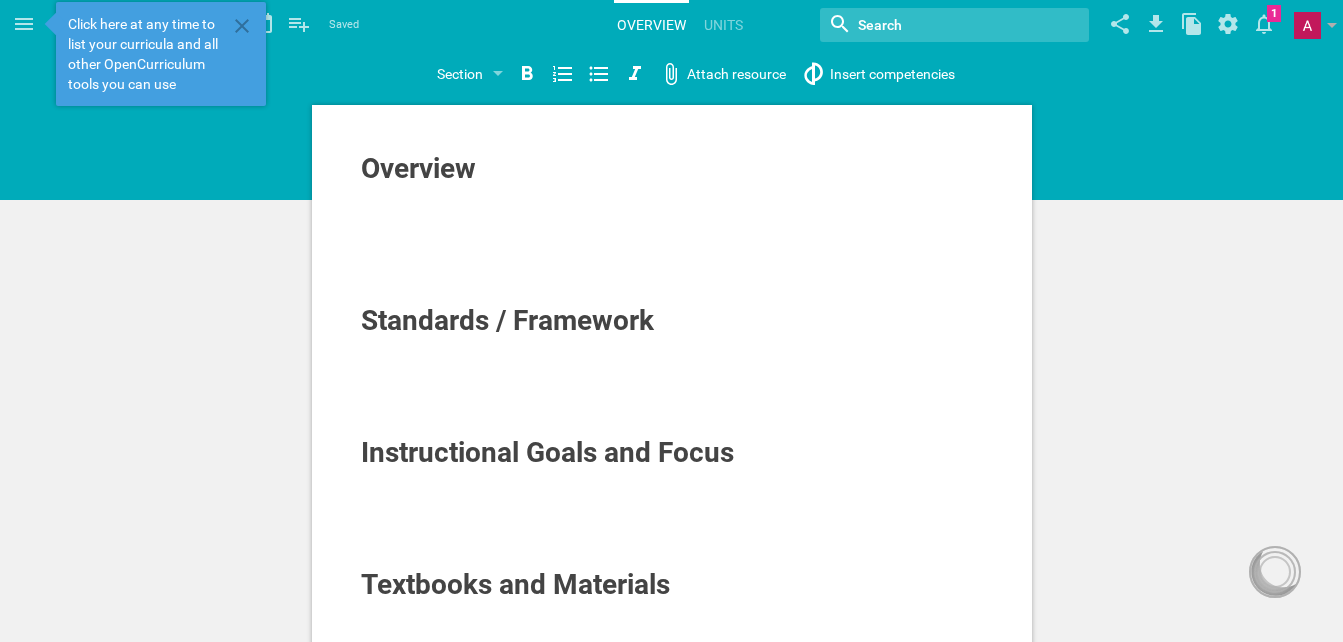 click at bounding box center (672, 235) 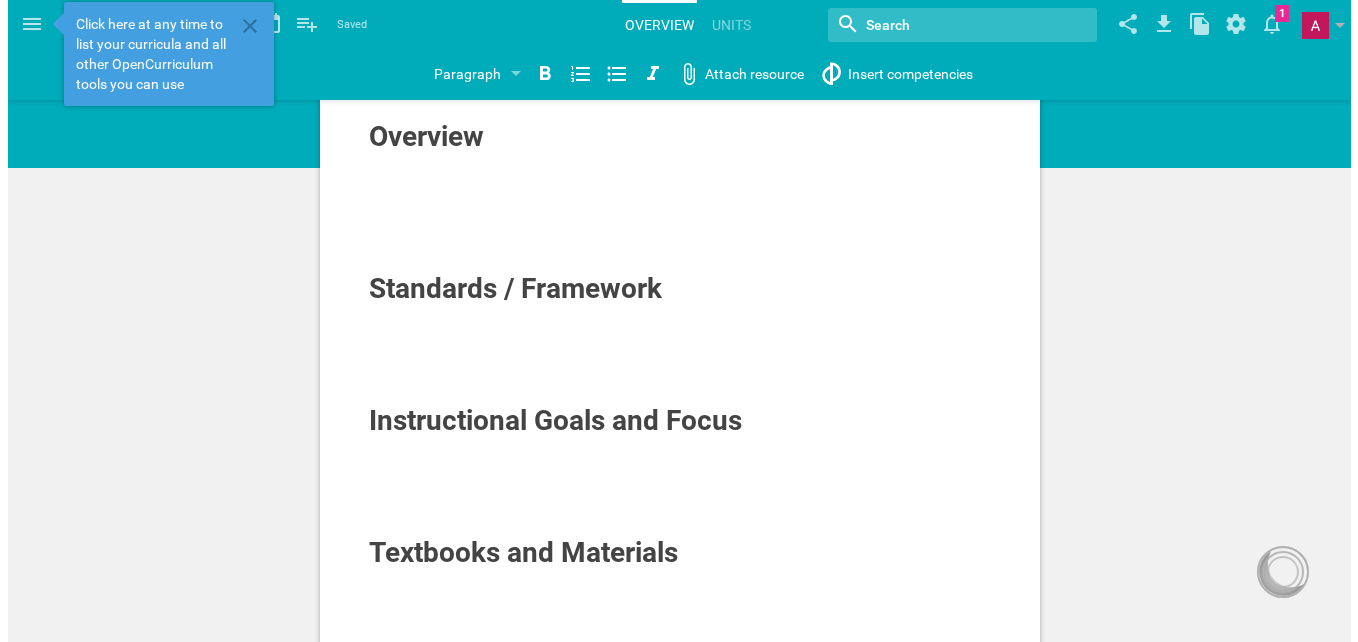 scroll, scrollTop: 0, scrollLeft: 0, axis: both 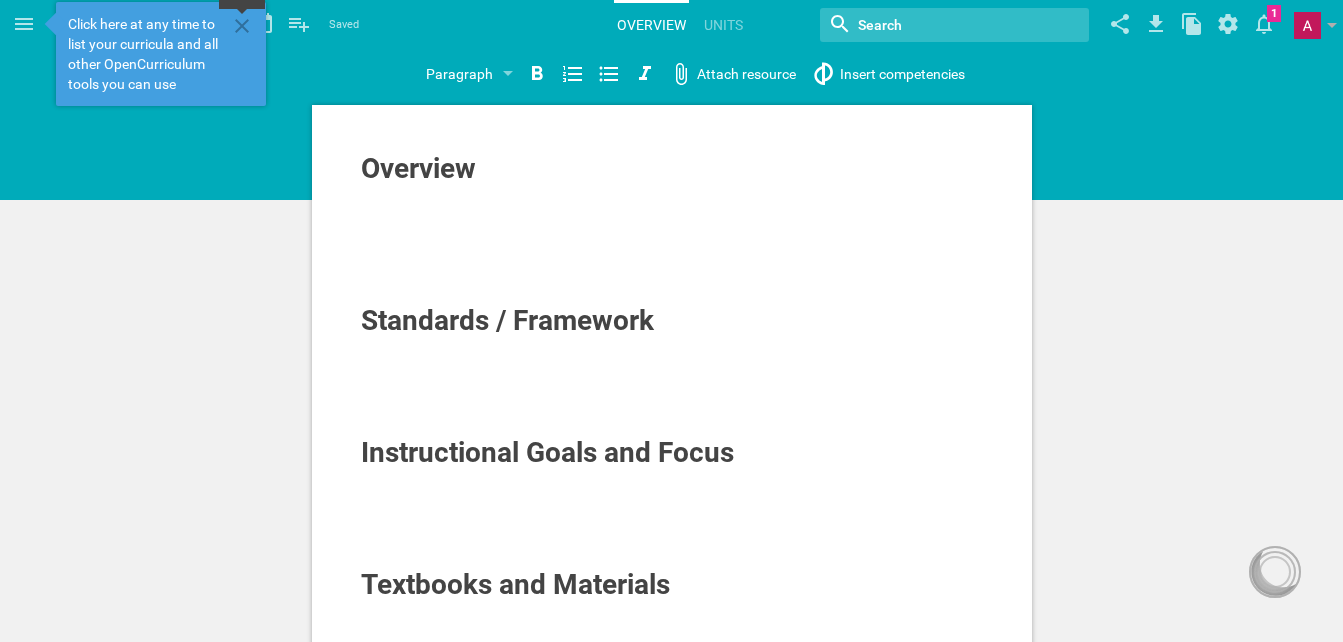 click 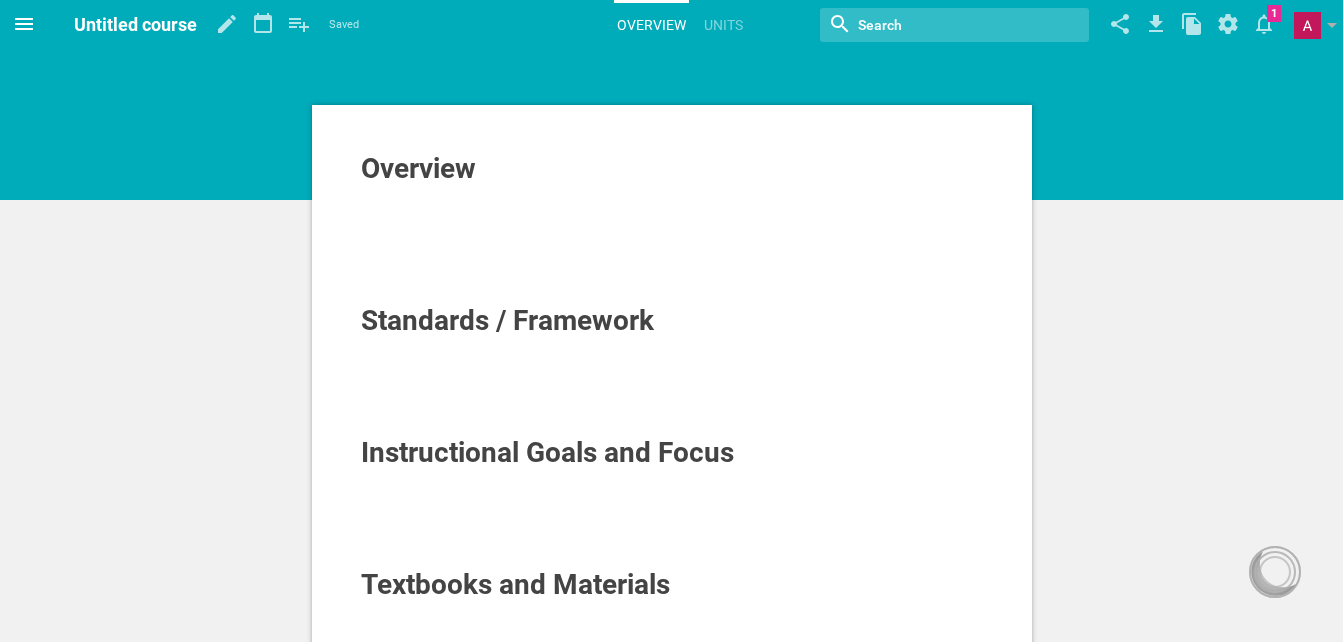 click 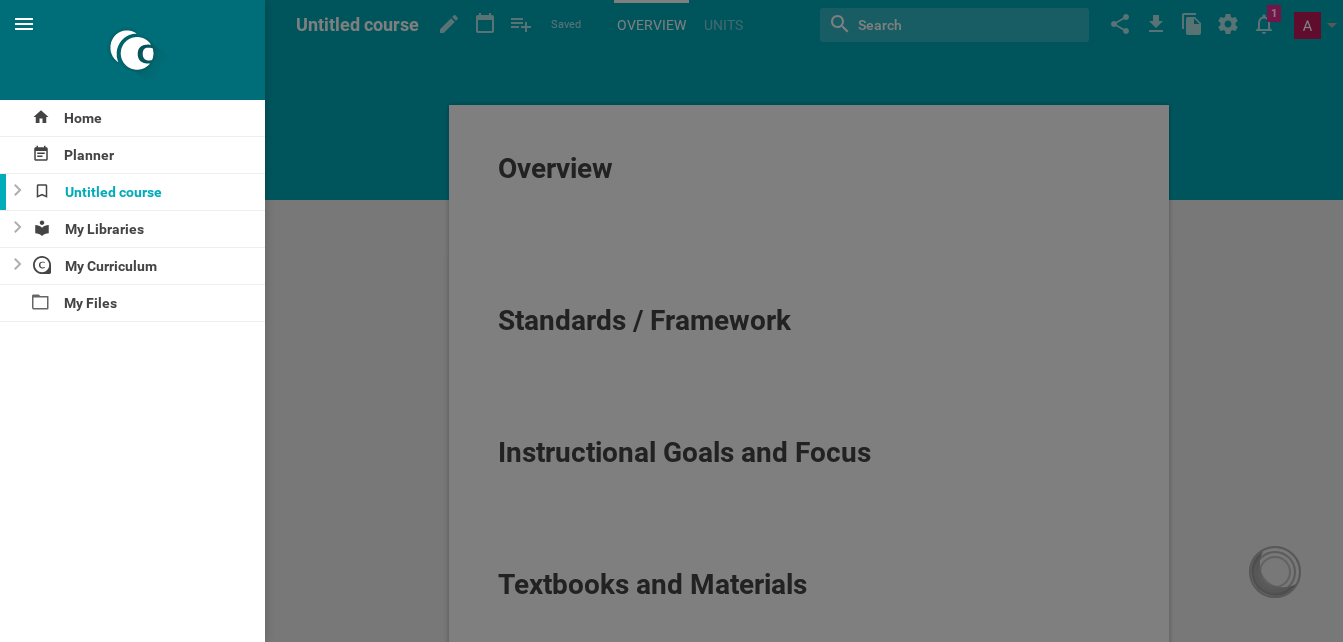 click 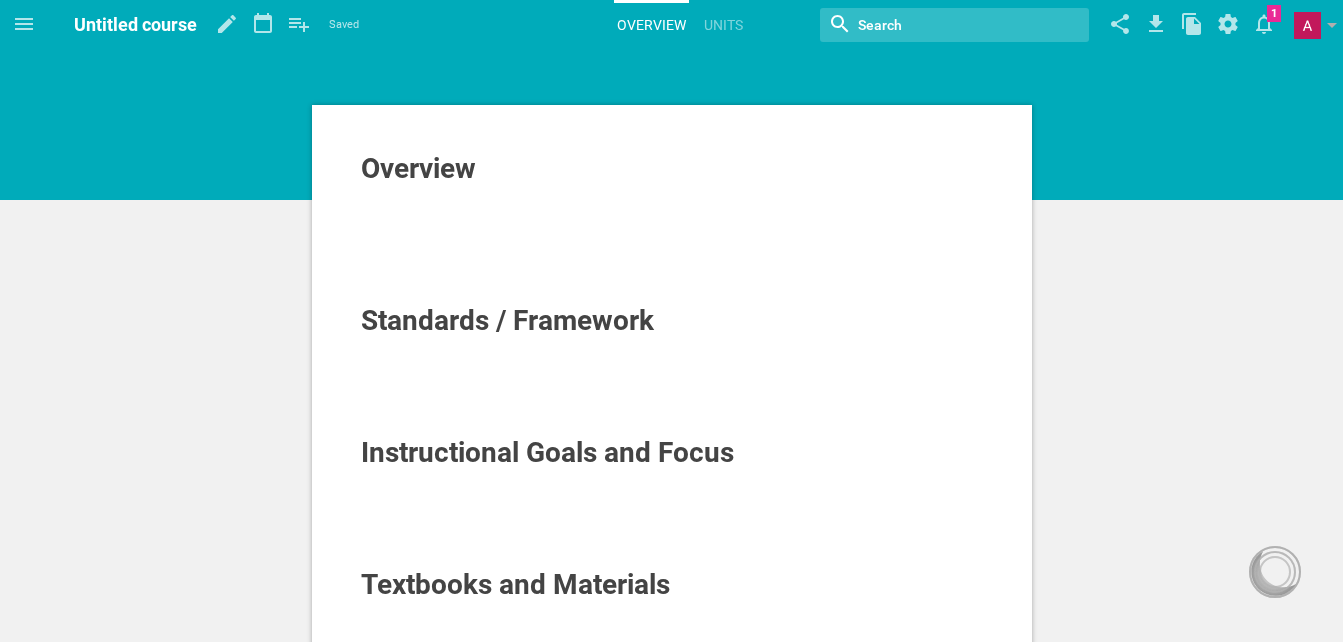 click on "Untitled course" at bounding box center (135, 24) 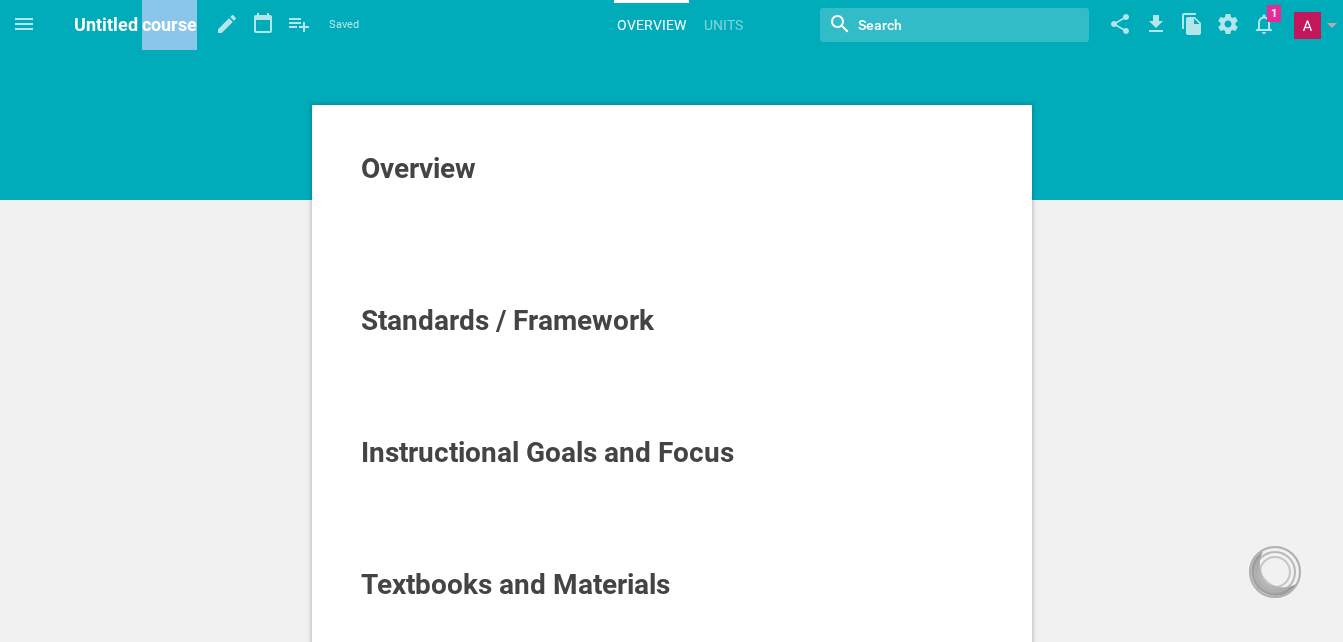 click on "Untitled course" at bounding box center [135, 24] 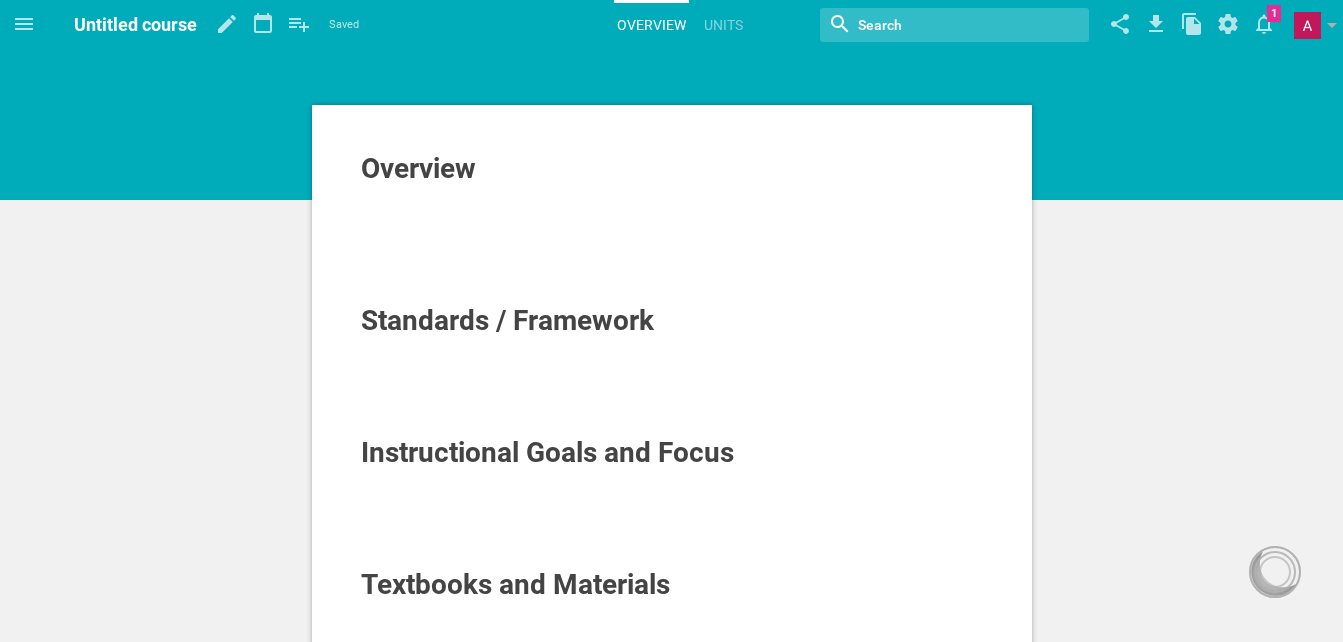 click on "Untitled course" at bounding box center (135, 24) 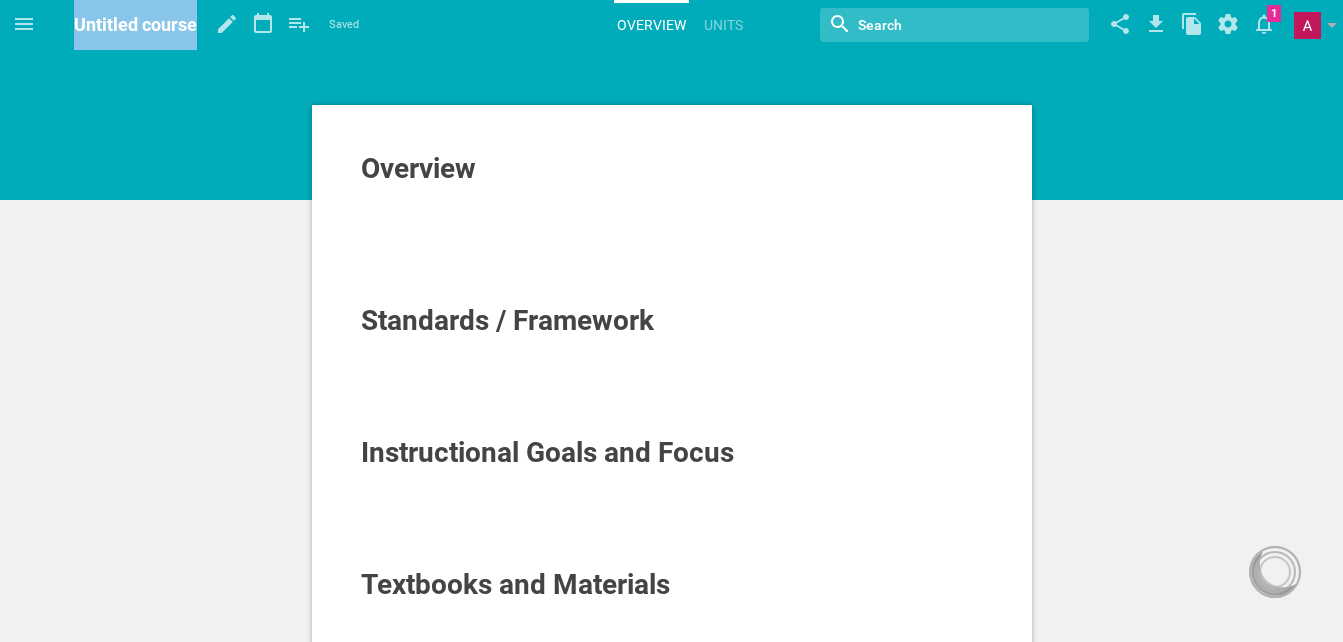 drag, startPoint x: 185, startPoint y: 26, endPoint x: 94, endPoint y: 26, distance: 91 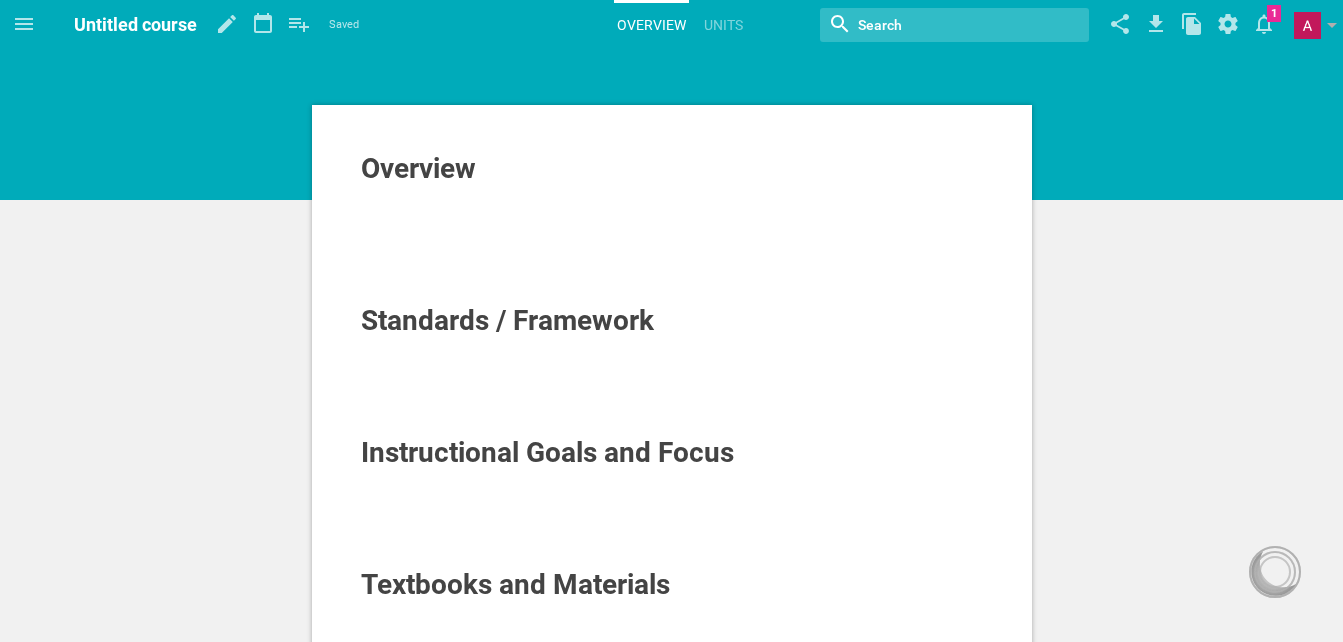 click on "Untitled course" at bounding box center [135, 24] 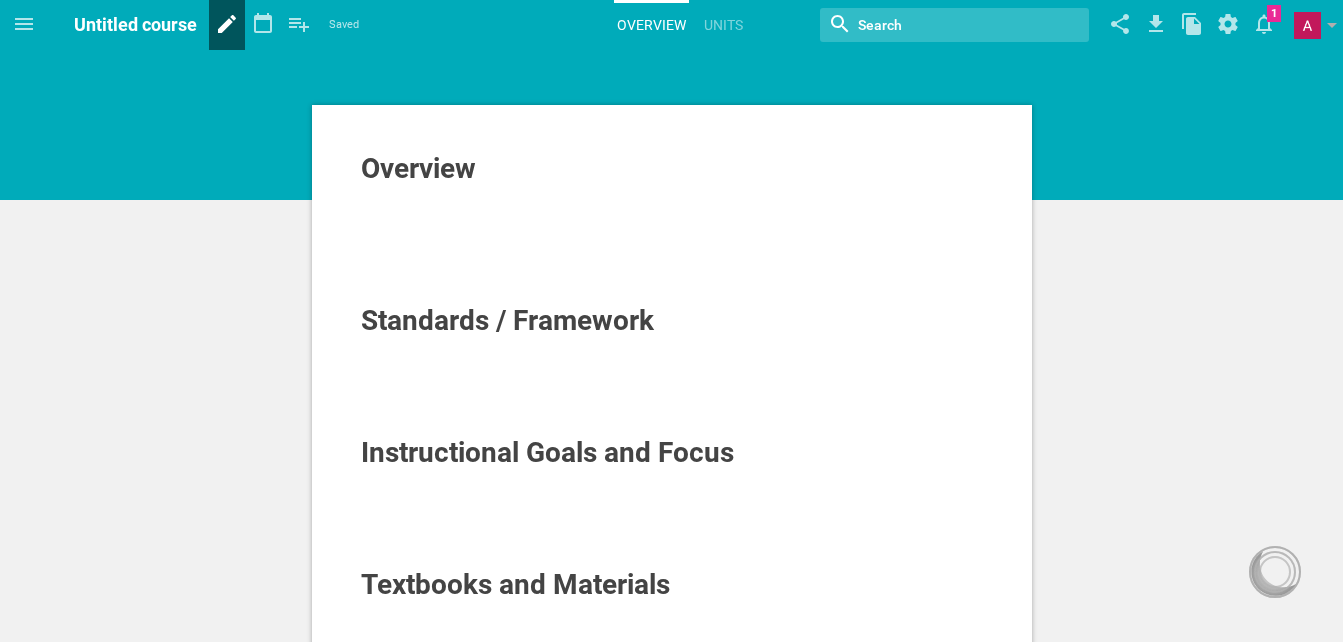 click 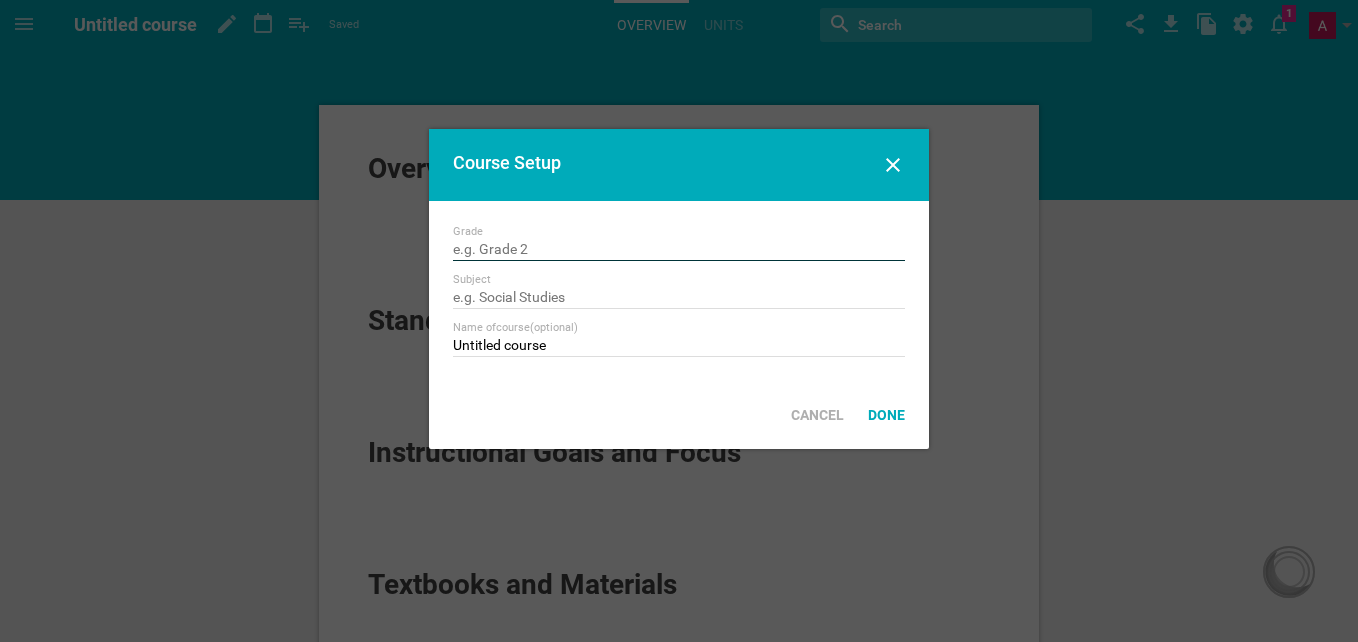 click at bounding box center [679, 251] 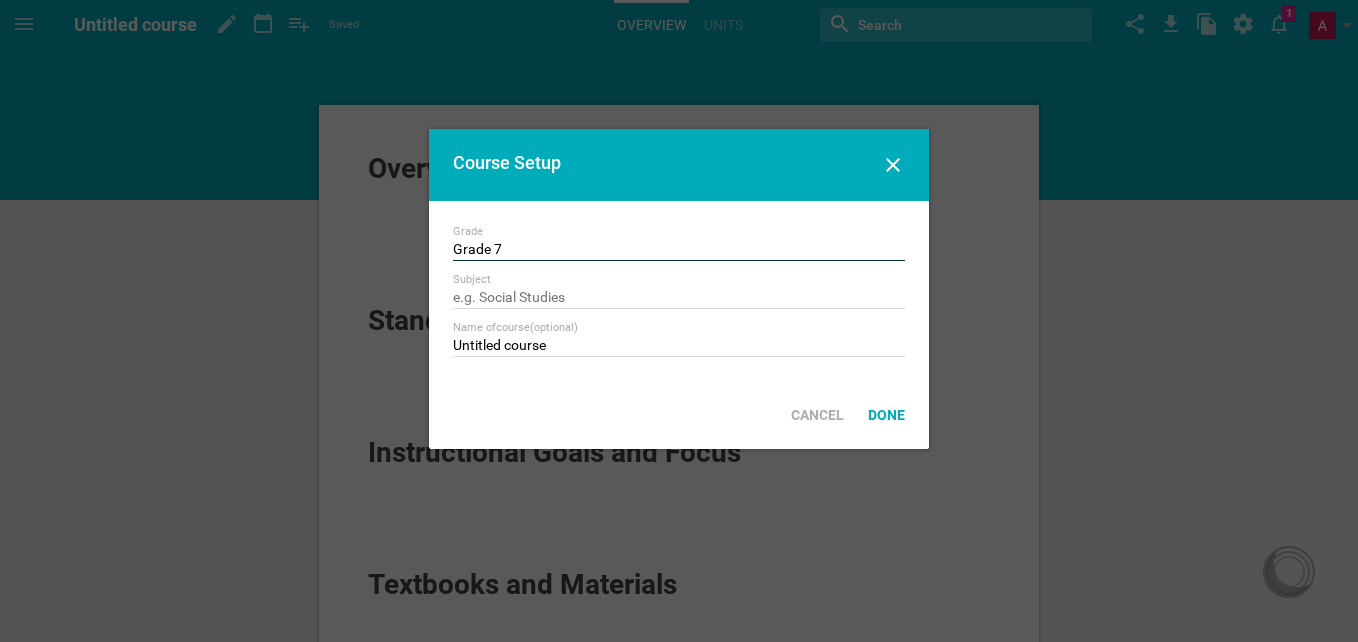 type on "Grade 7" 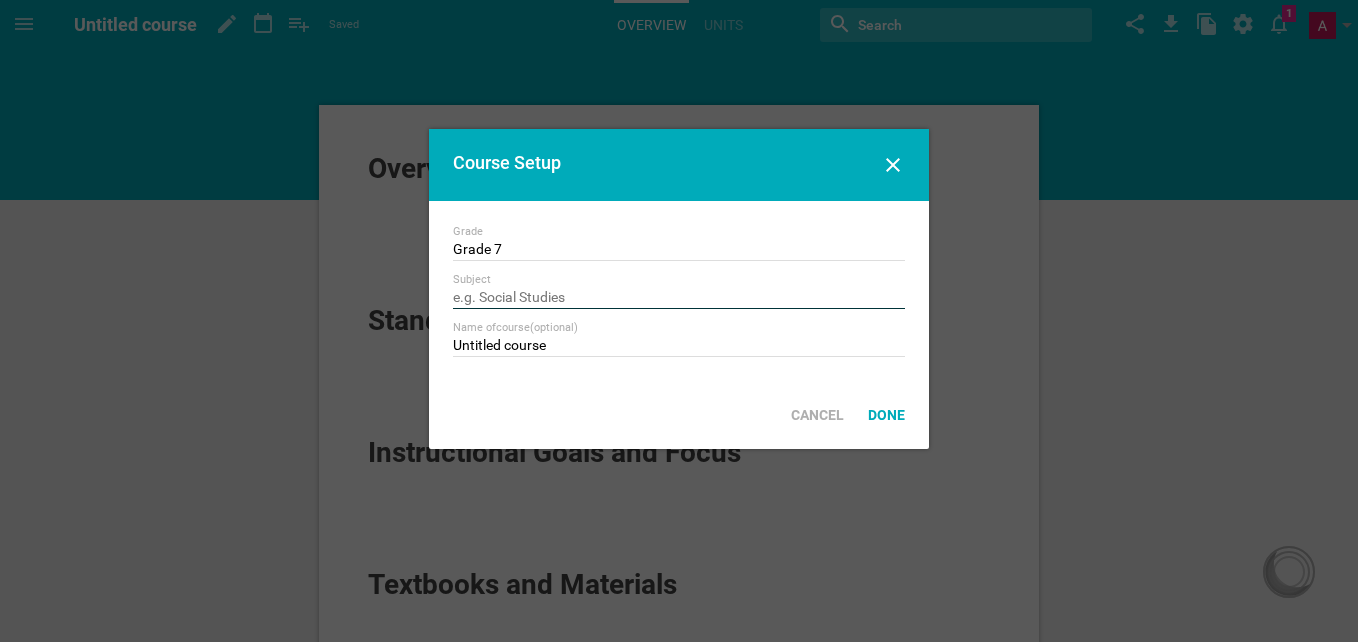 click at bounding box center [679, 299] 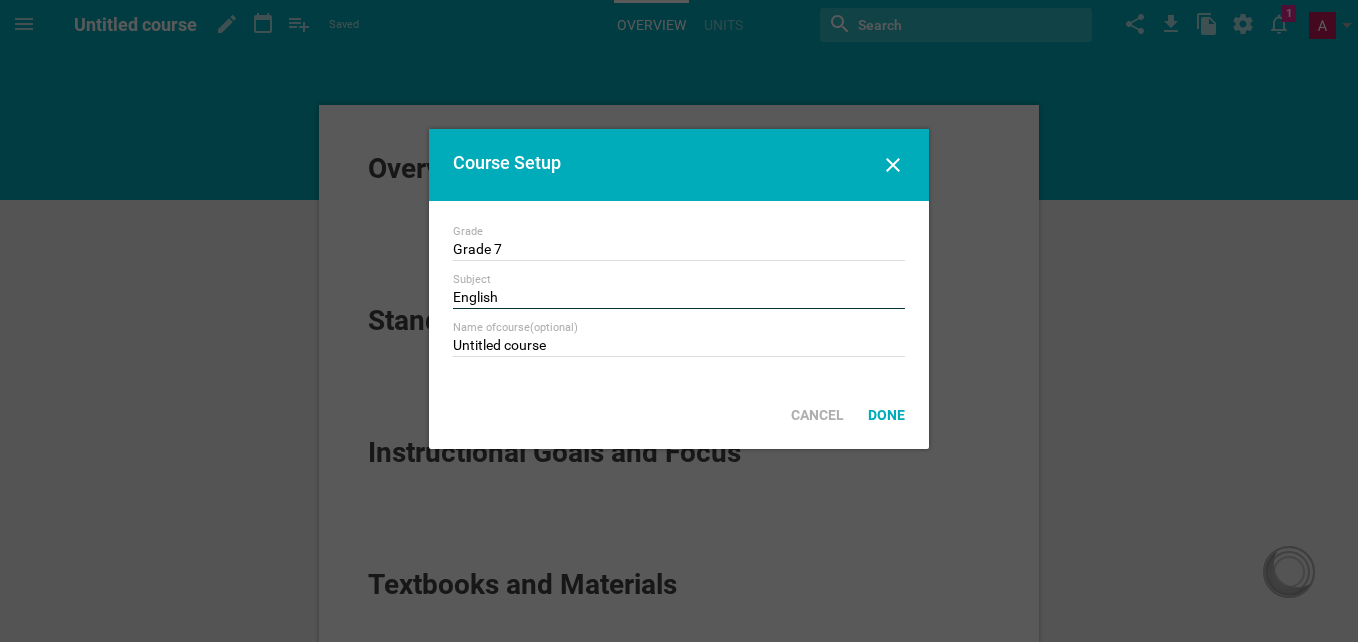 type on "English" 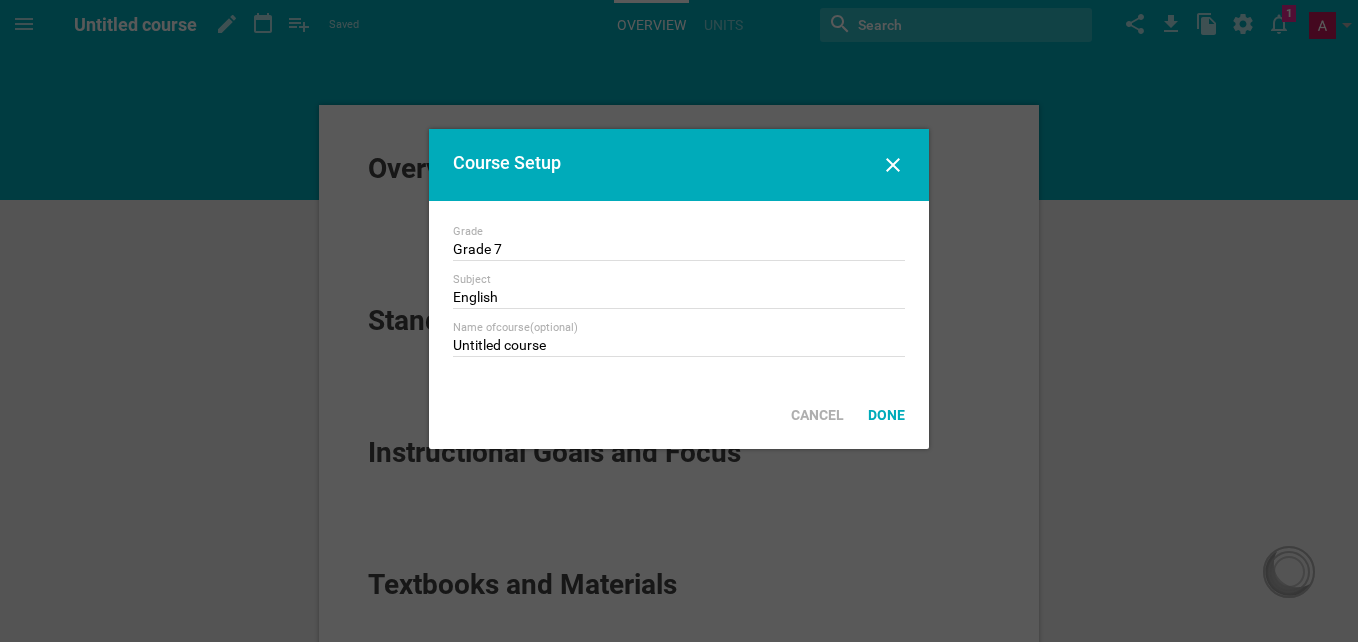click on "Grade" at bounding box center [679, 232] 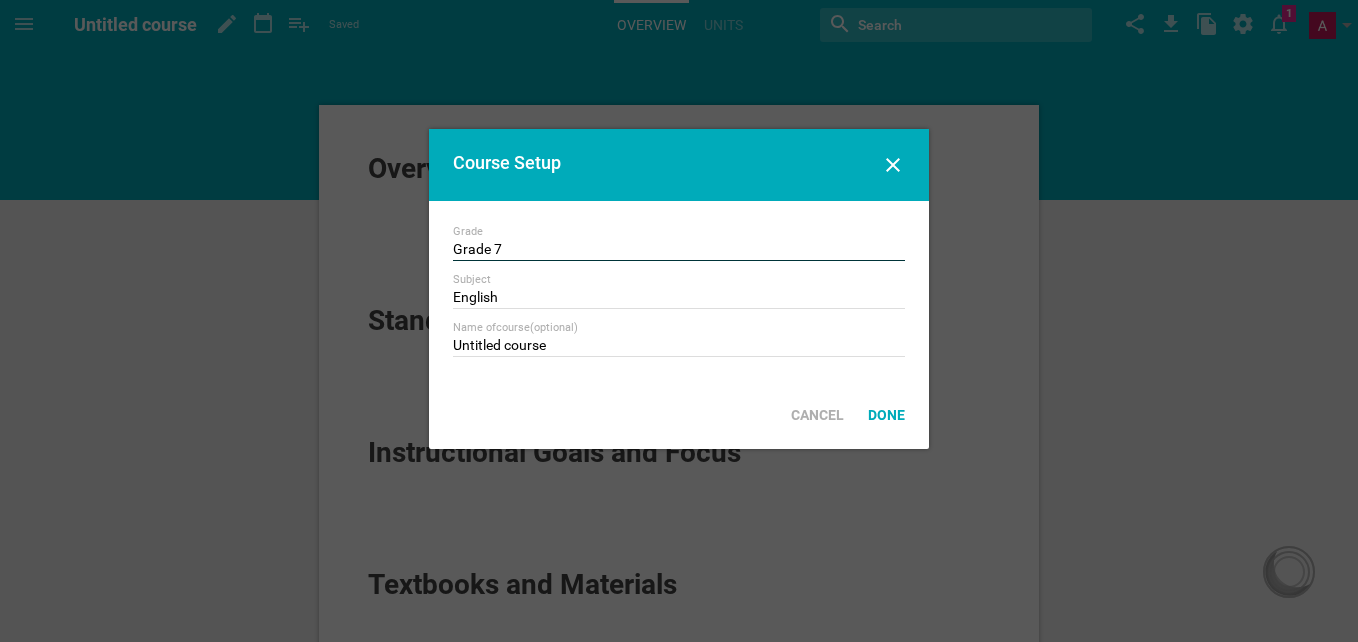 click on "Grade 7" at bounding box center [679, 251] 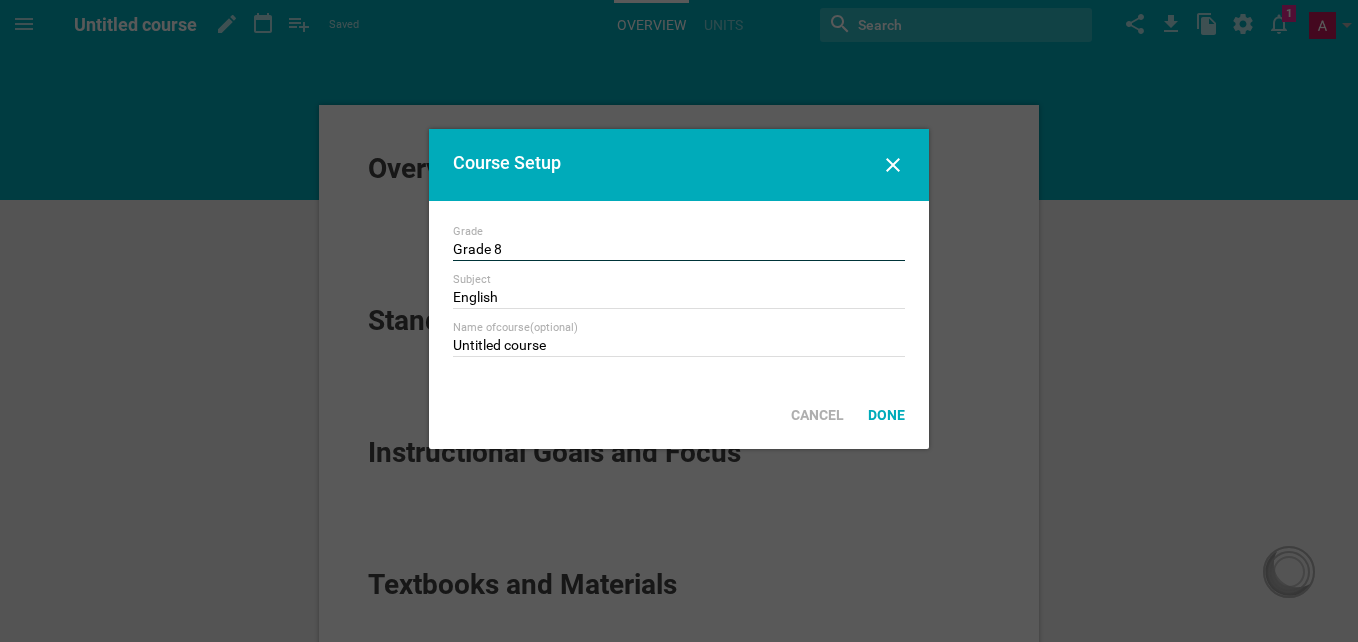 type on "Grade 8" 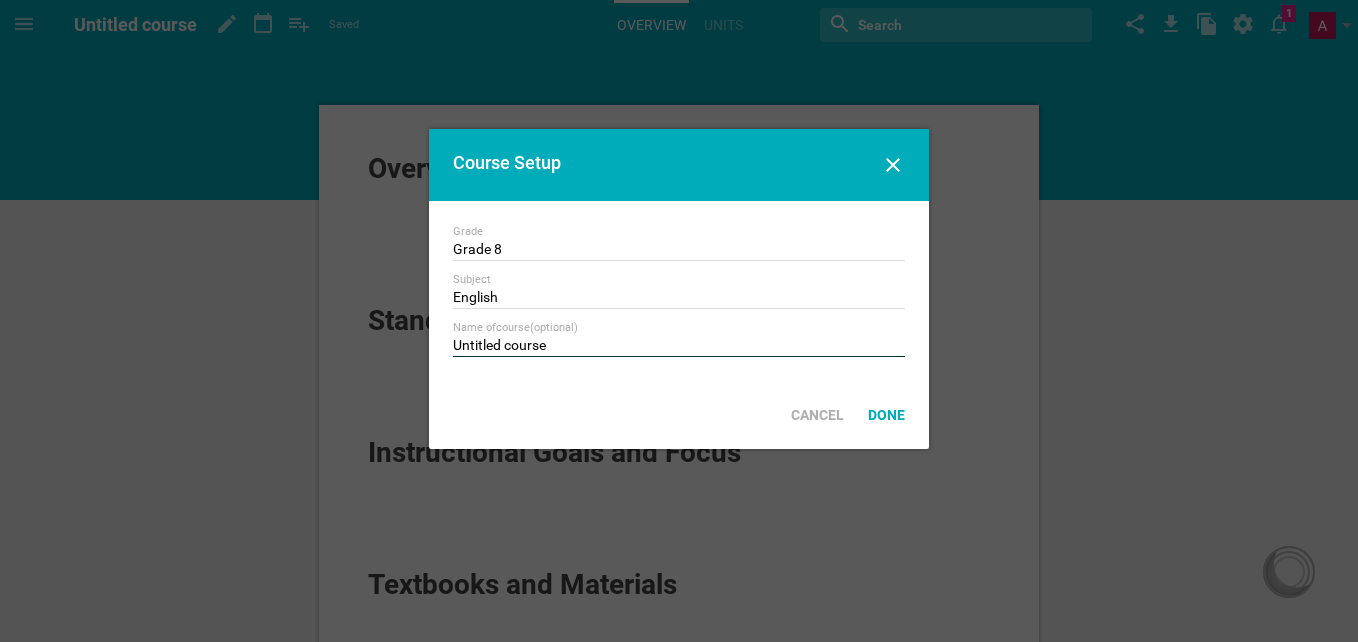 drag, startPoint x: 547, startPoint y: 342, endPoint x: 419, endPoint y: 367, distance: 130.41856 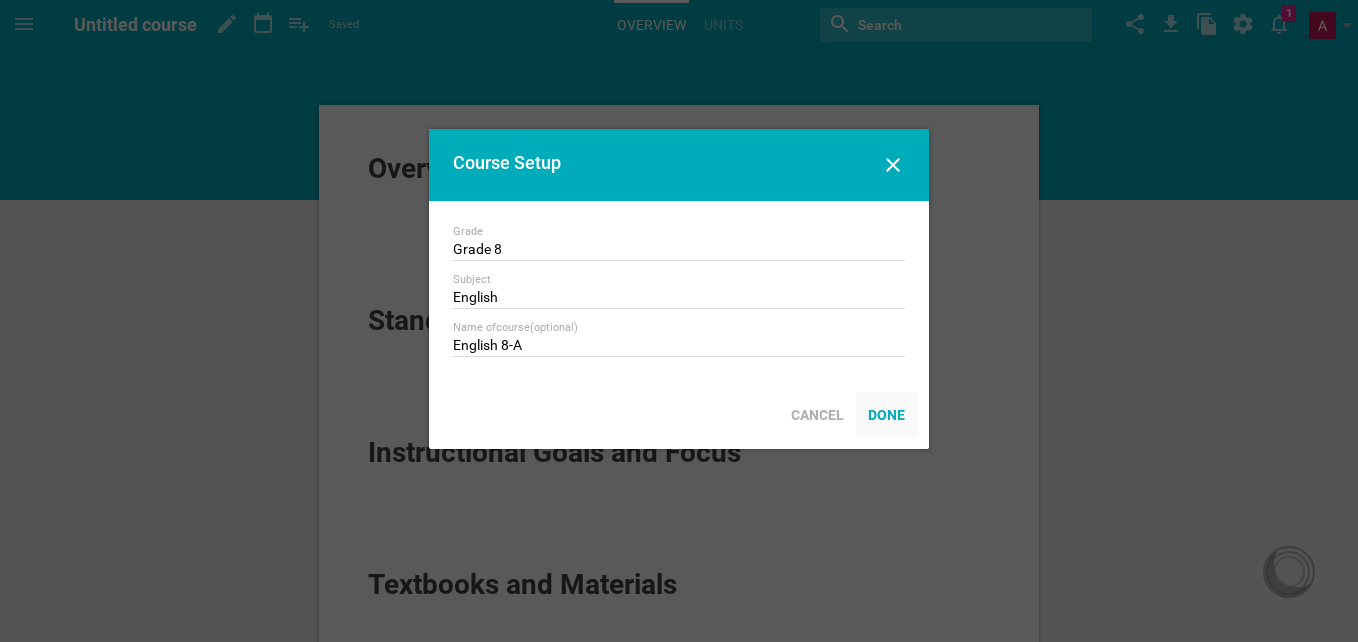 click on "Done" at bounding box center [886, 415] 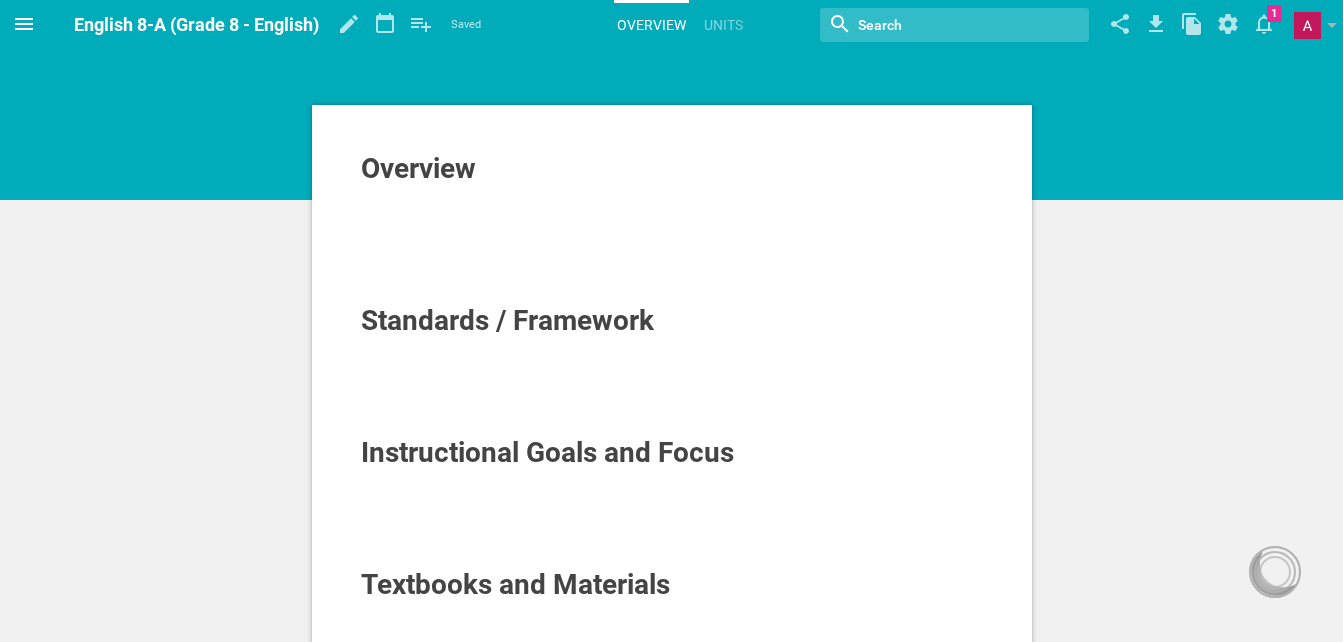 click 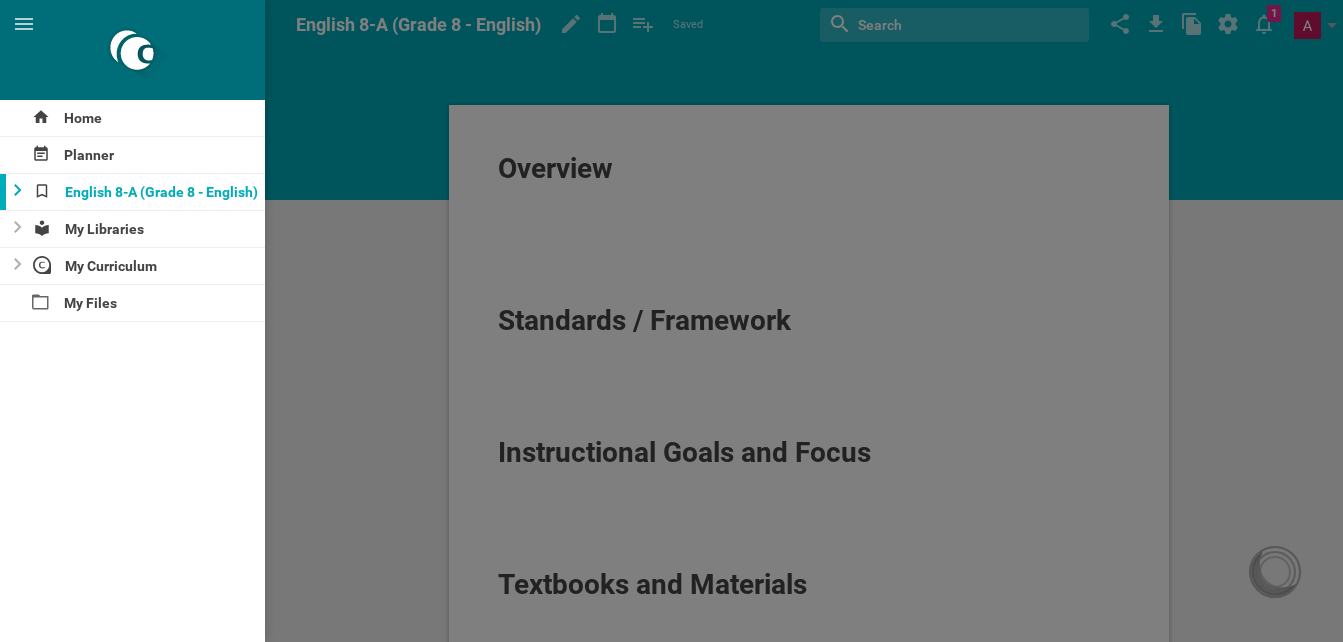 click 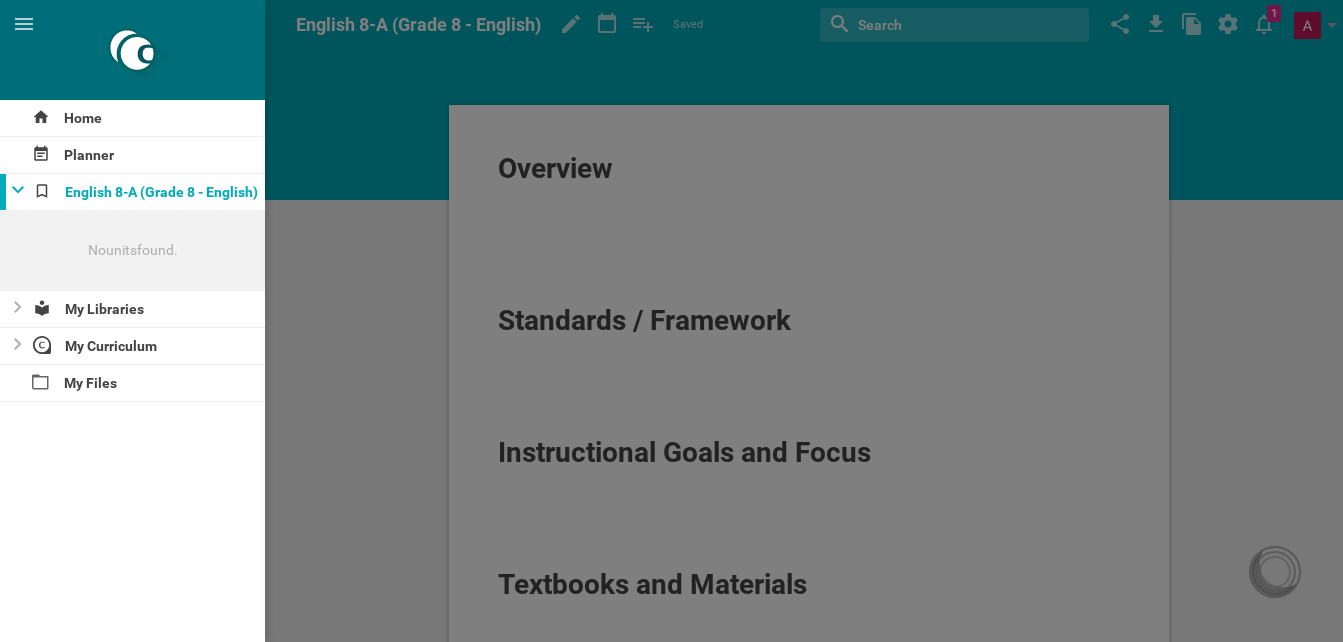click at bounding box center (12, 192) 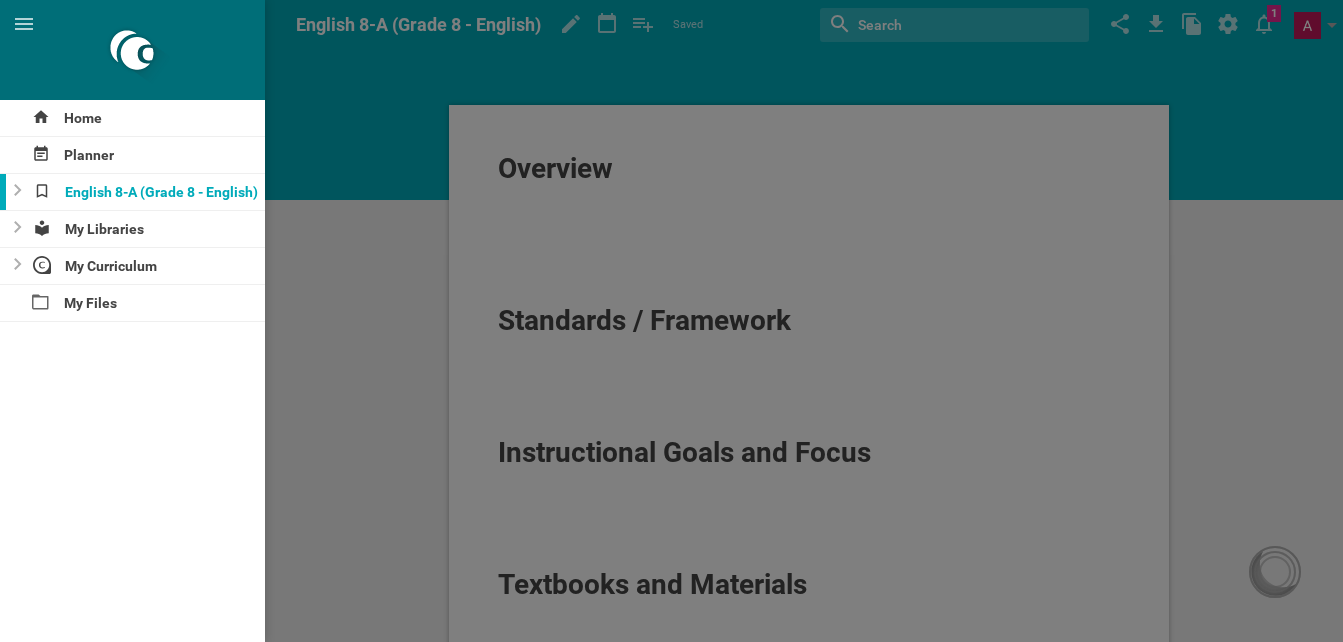 click at bounding box center (671, 321) 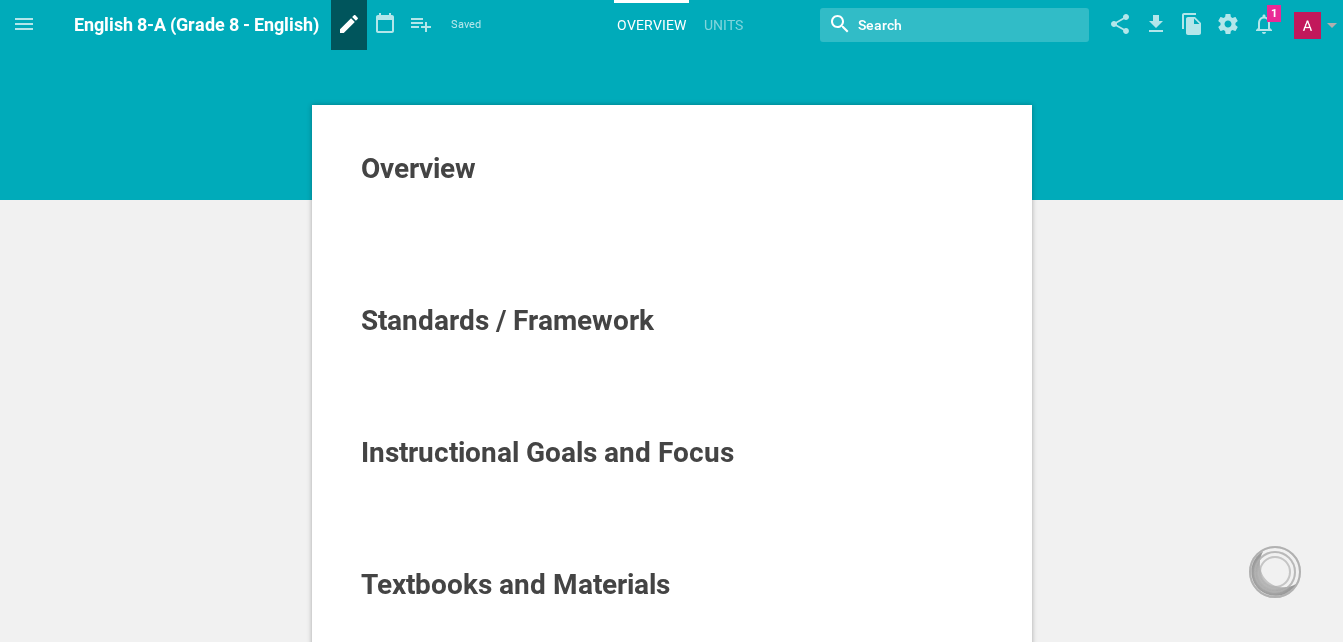 click 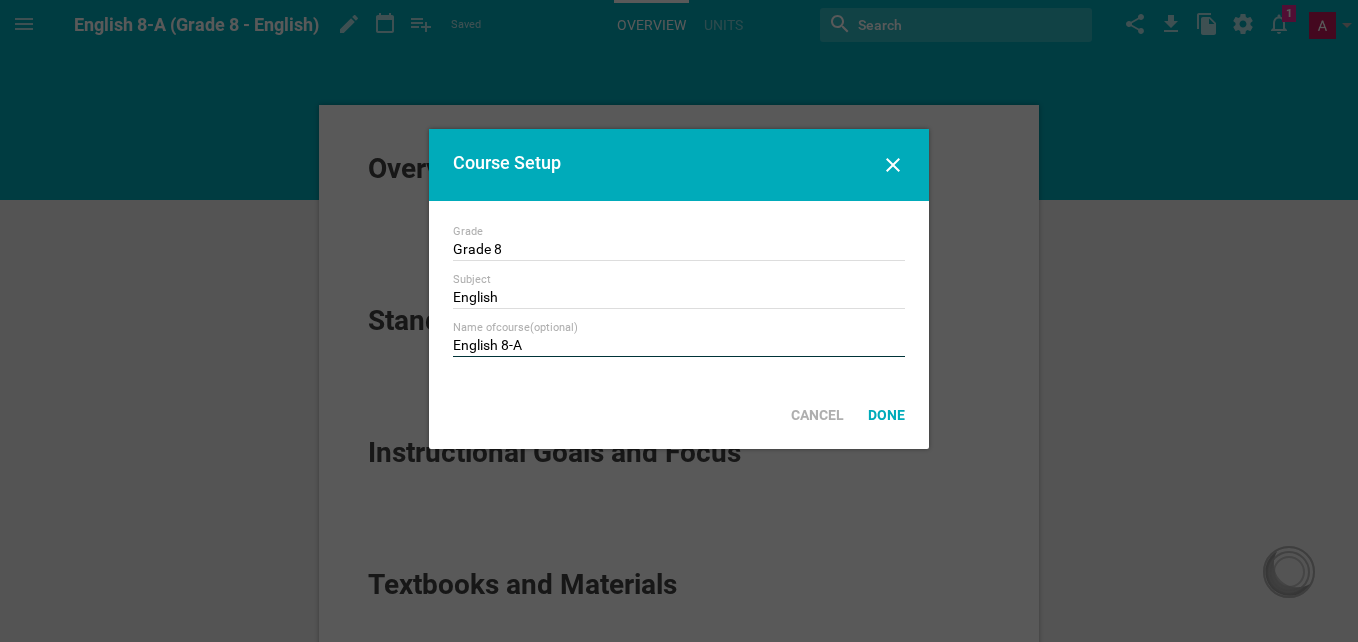 click on "English 8-A" at bounding box center (679, 347) 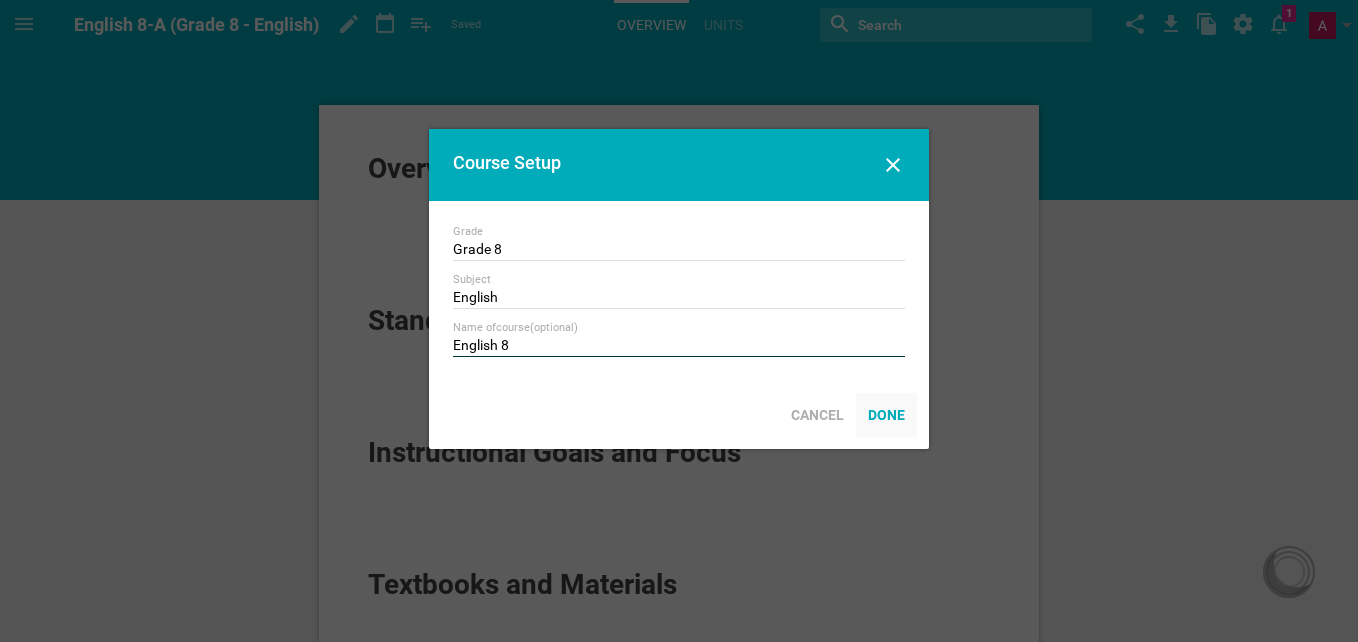 type on "English 8" 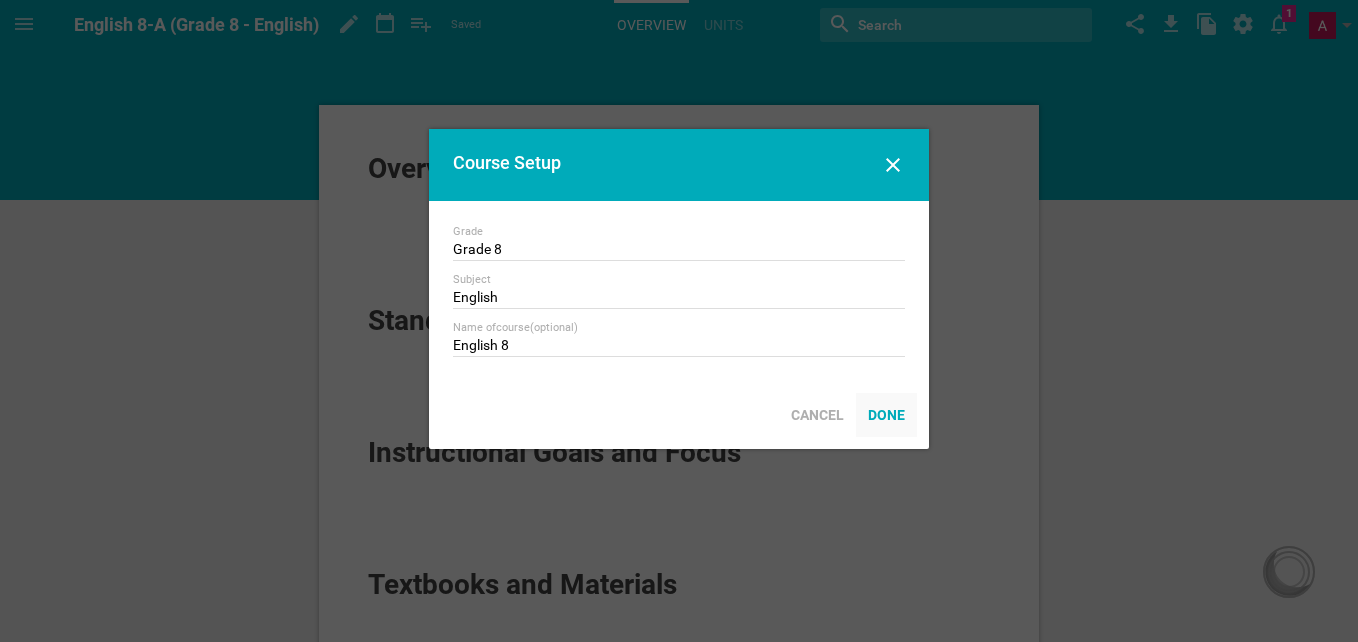 click on "Done" at bounding box center (886, 415) 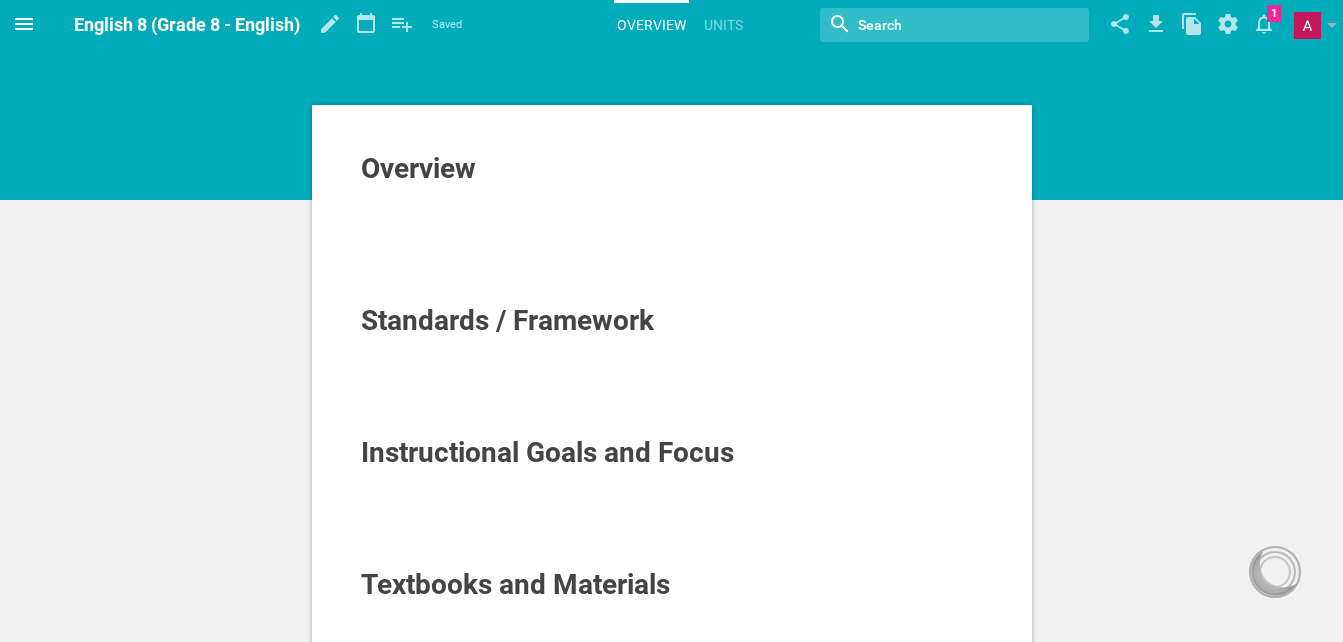 click 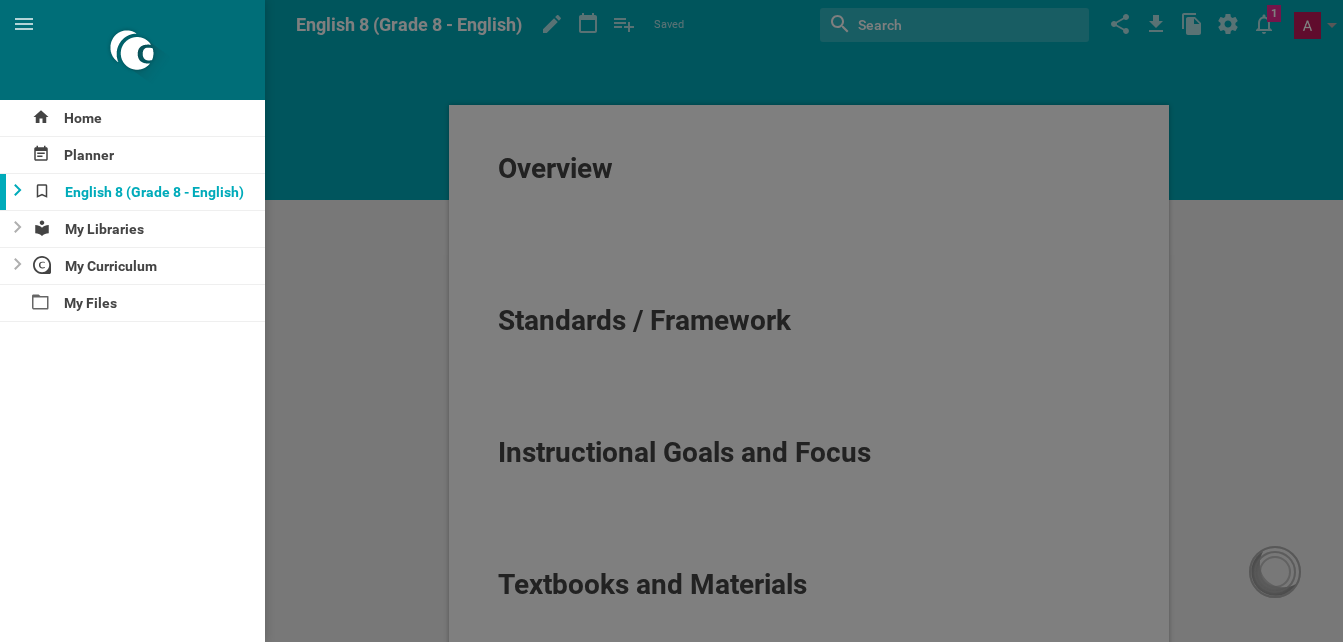 click 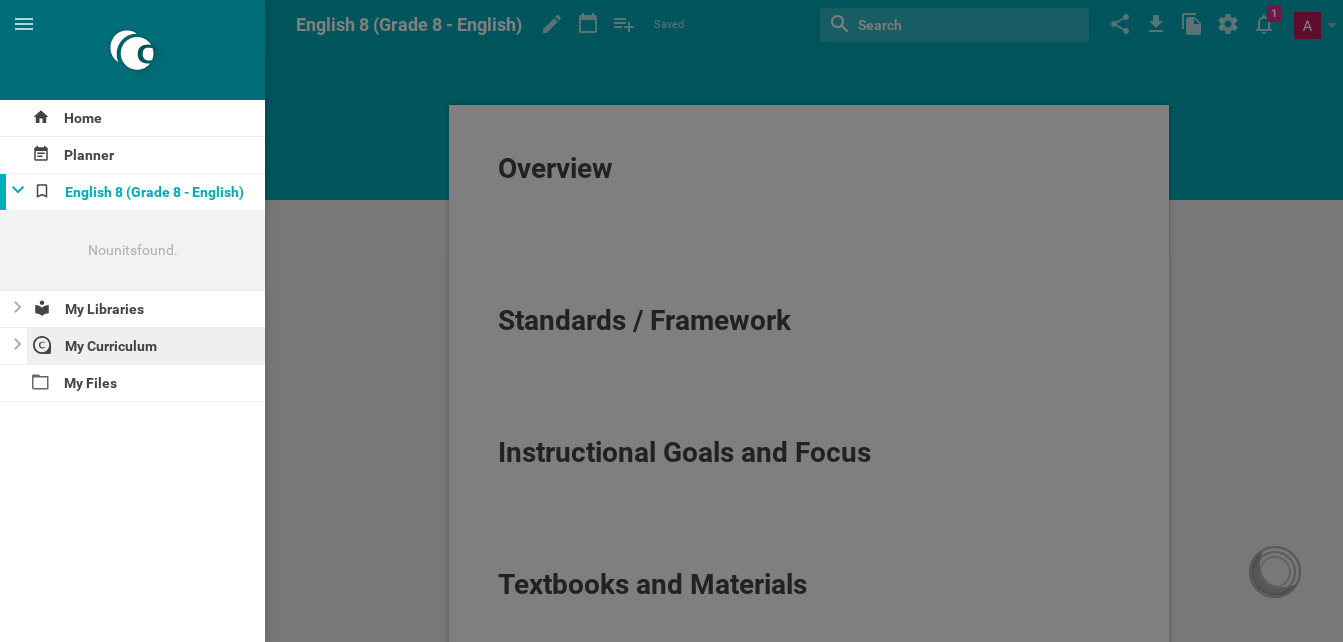 drag, startPoint x: 53, startPoint y: 205, endPoint x: 27, endPoint y: 343, distance: 140.42792 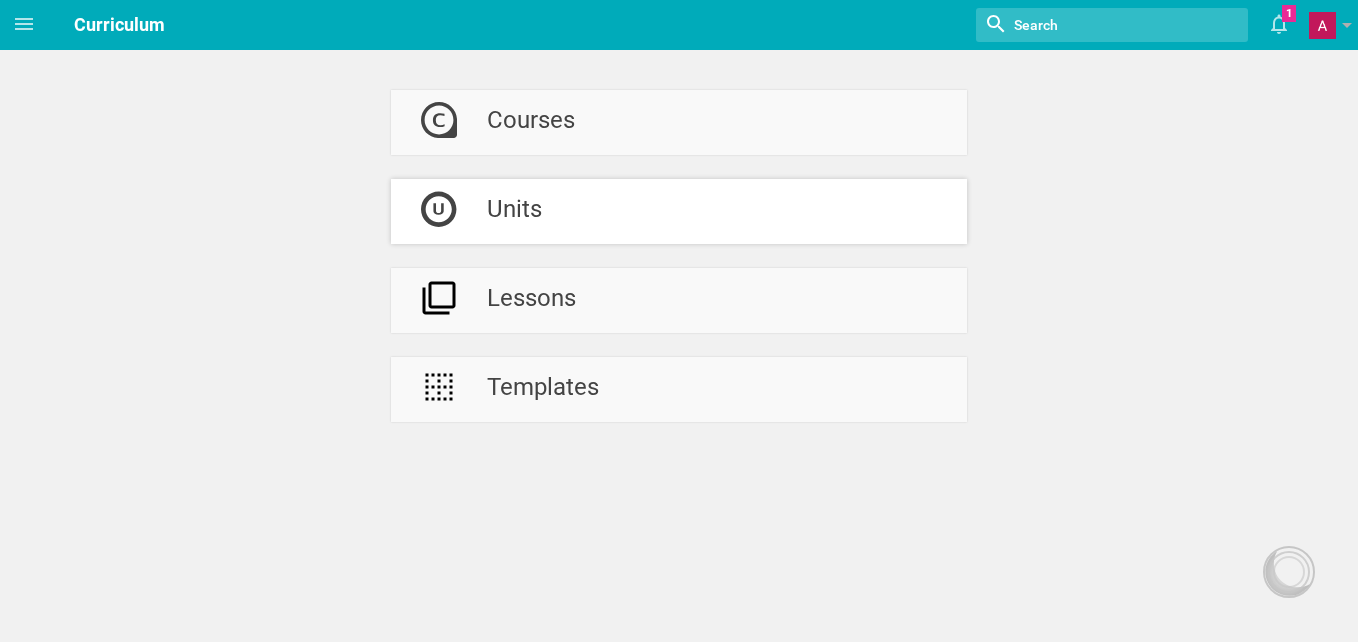 click on "Units" at bounding box center (679, 211) 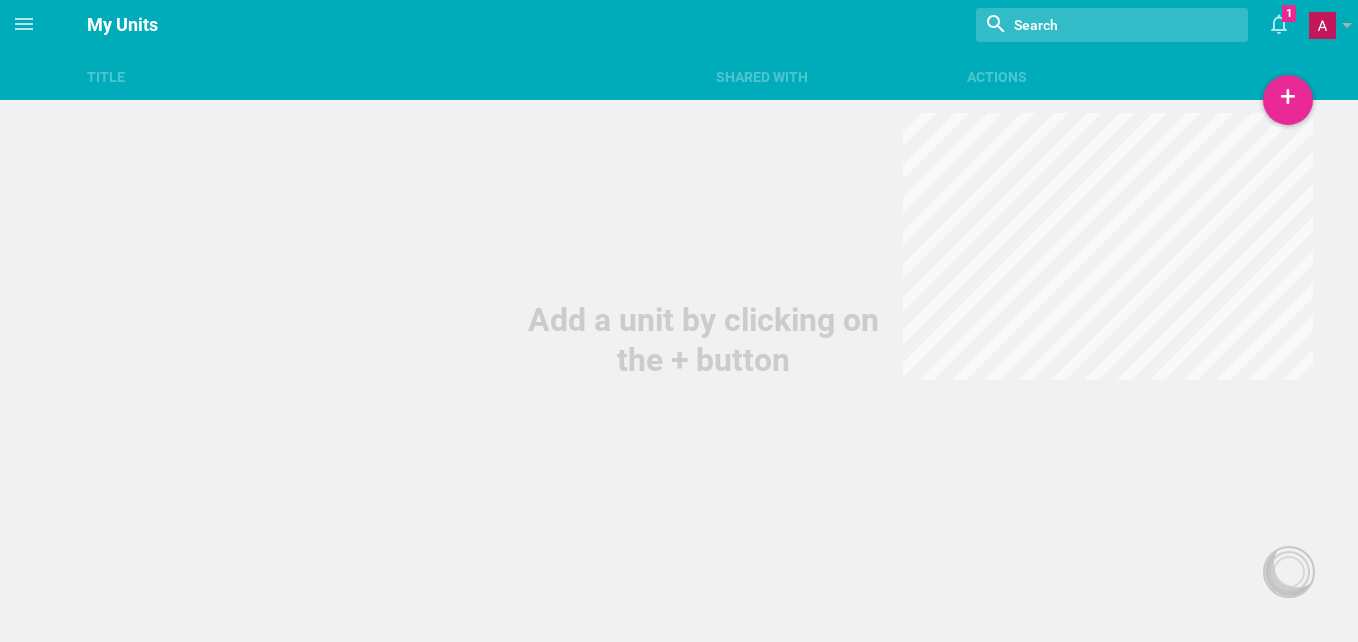 drag, startPoint x: 621, startPoint y: 189, endPoint x: 496, endPoint y: 315, distance: 177.48521 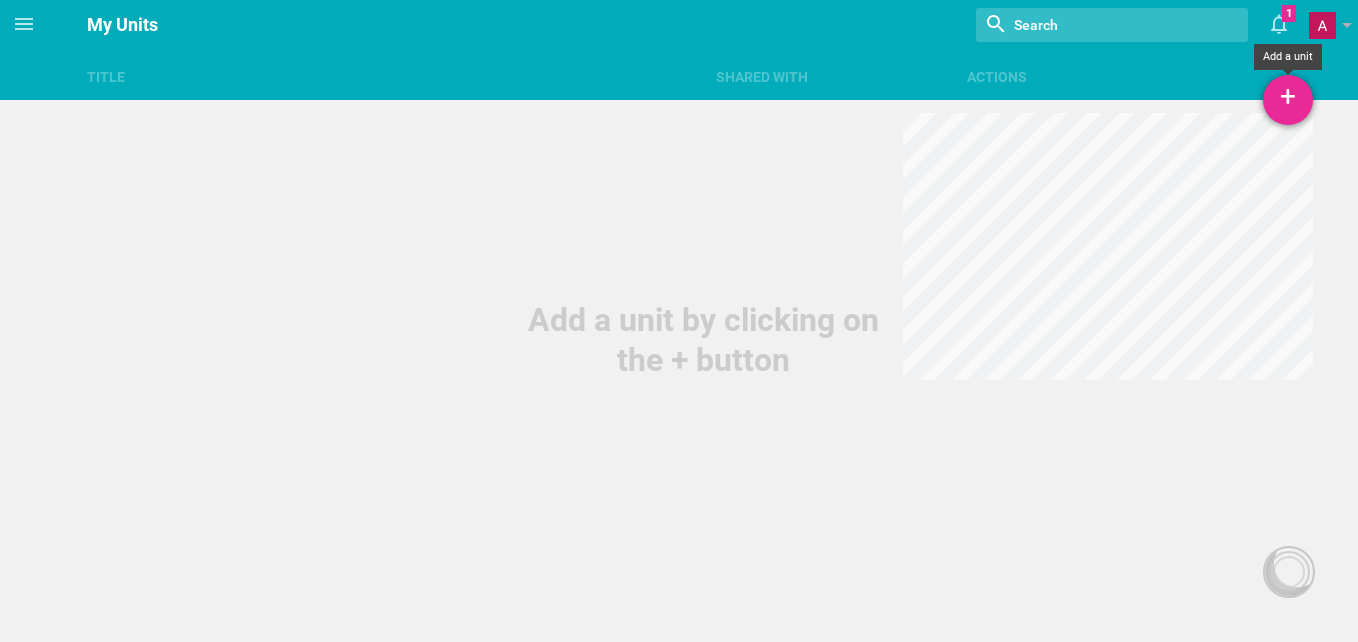 click on "+" at bounding box center (1288, 100) 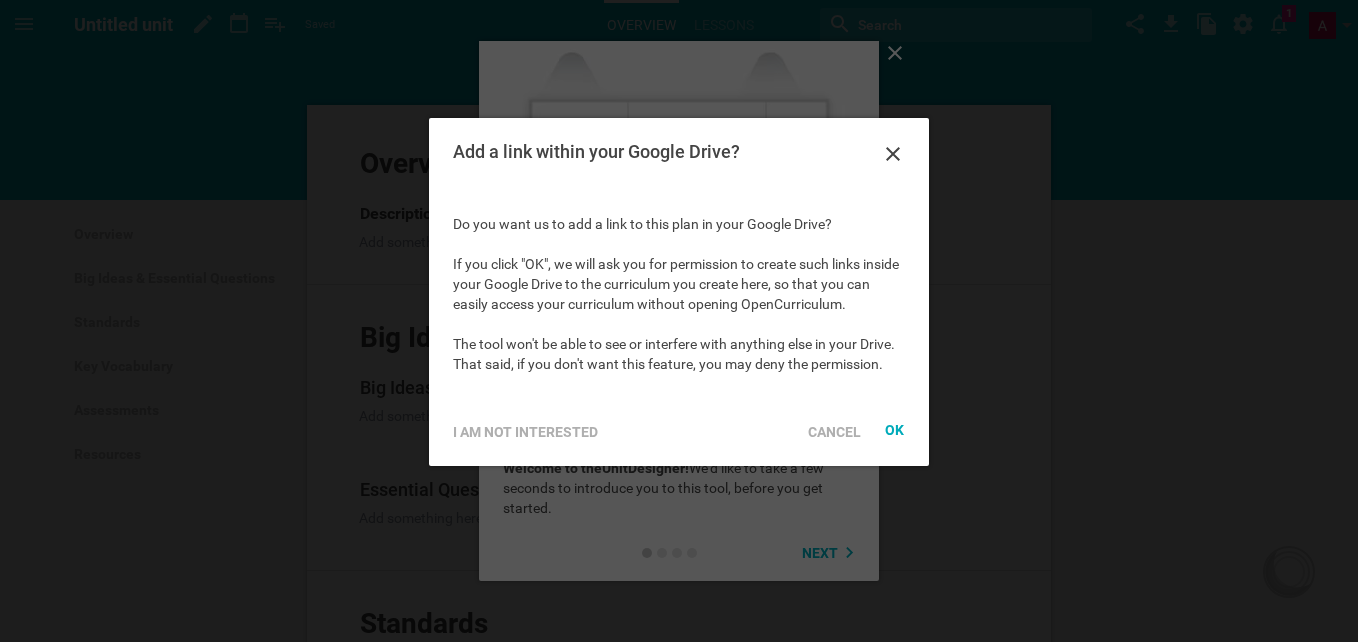 scroll, scrollTop: 0, scrollLeft: 0, axis: both 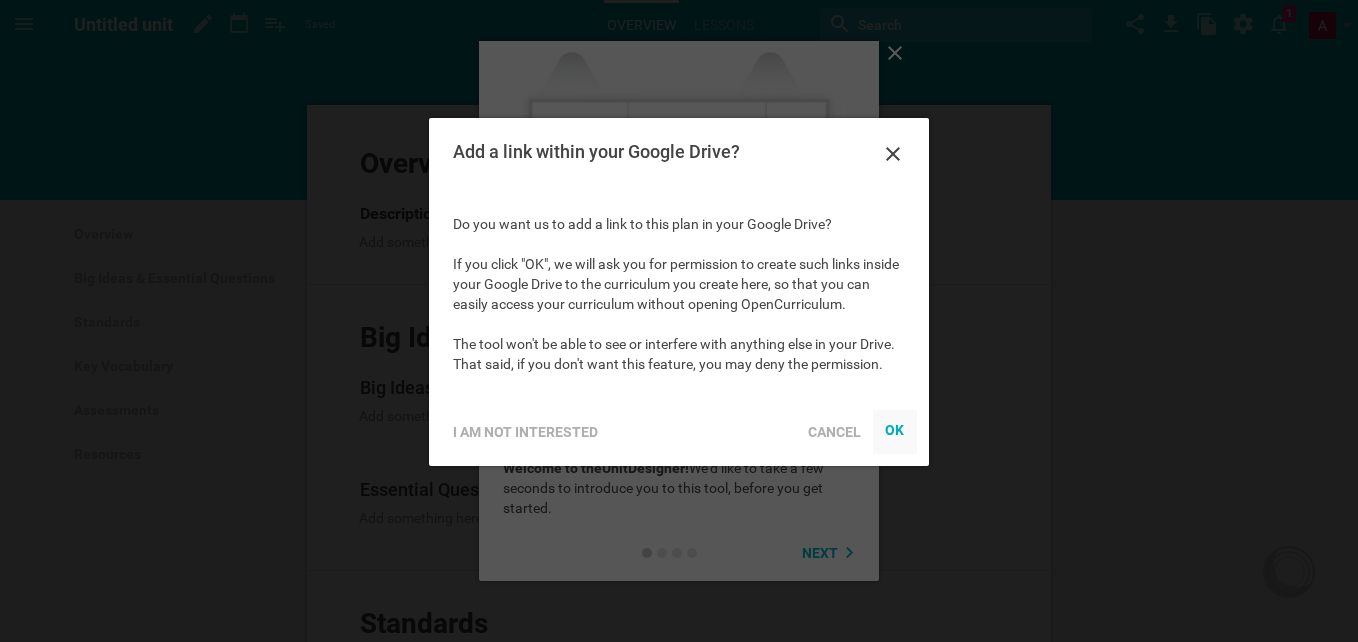 click on "OK" at bounding box center (895, 429) 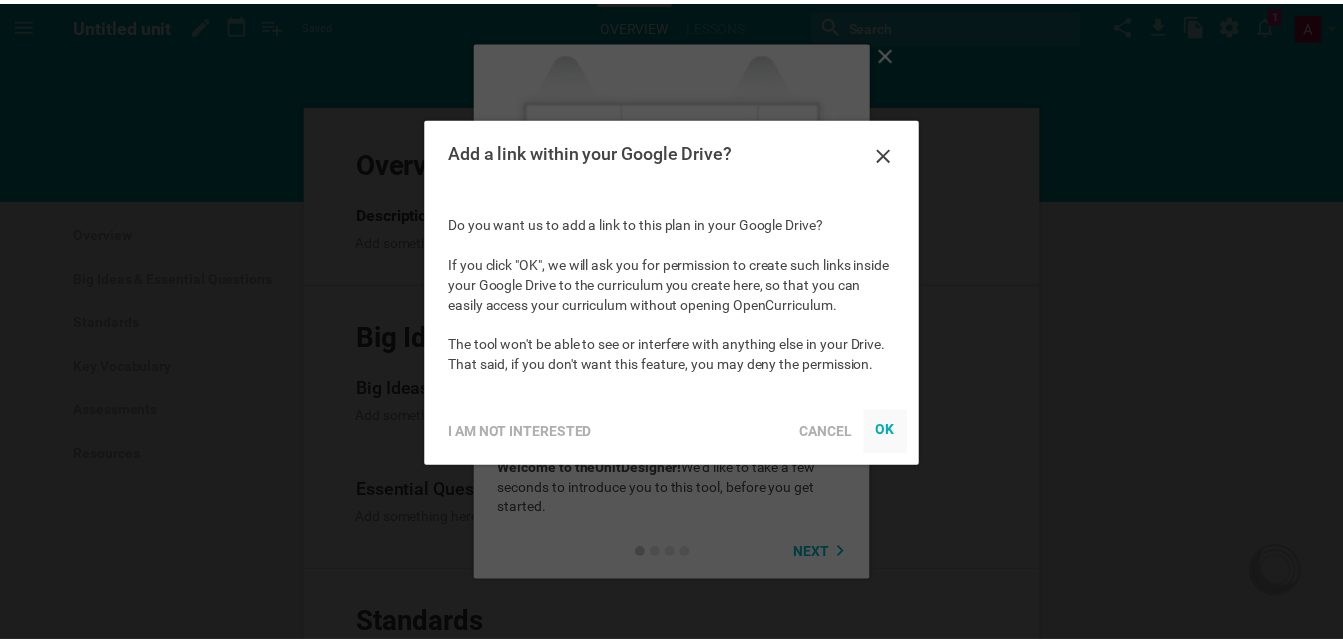 scroll, scrollTop: 0, scrollLeft: 0, axis: both 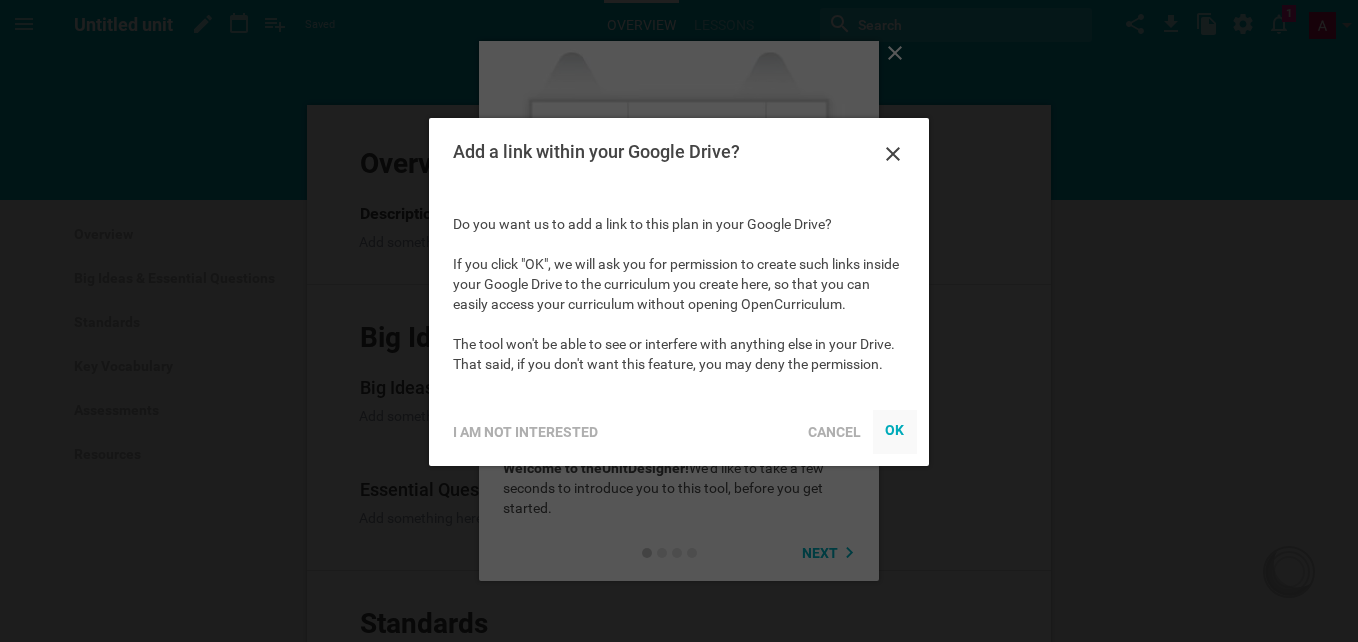 click on "OK" at bounding box center [895, 429] 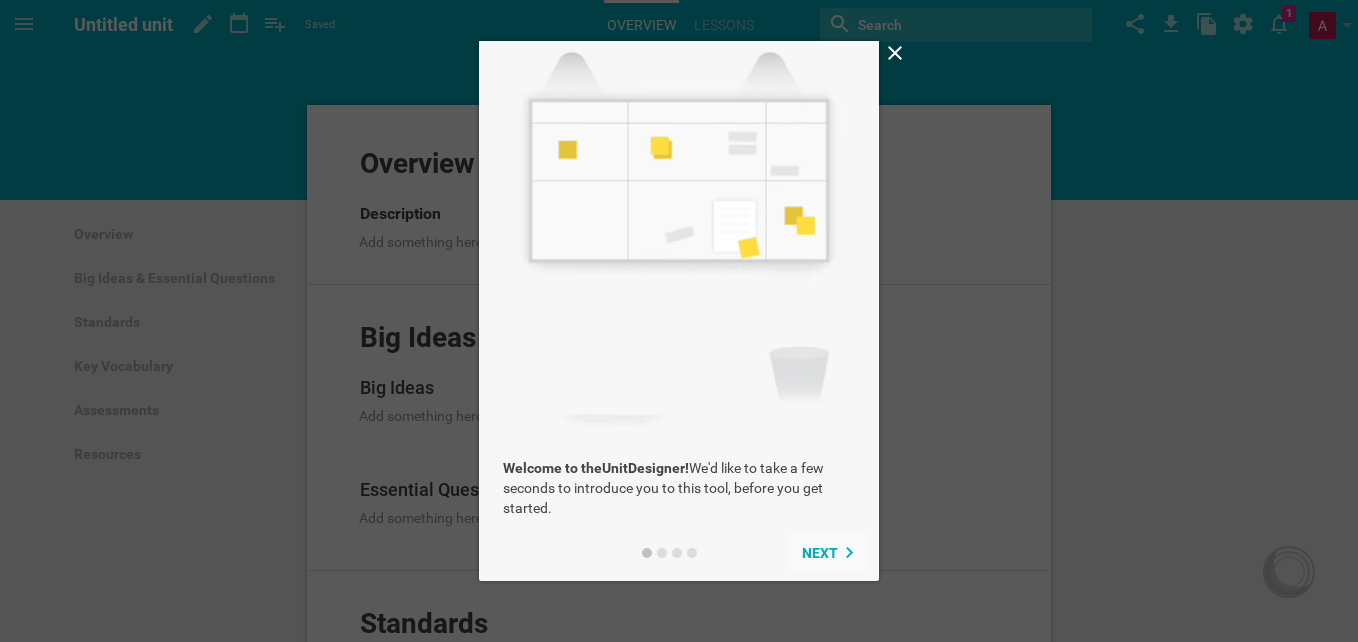click on "Next" at bounding box center (820, 553) 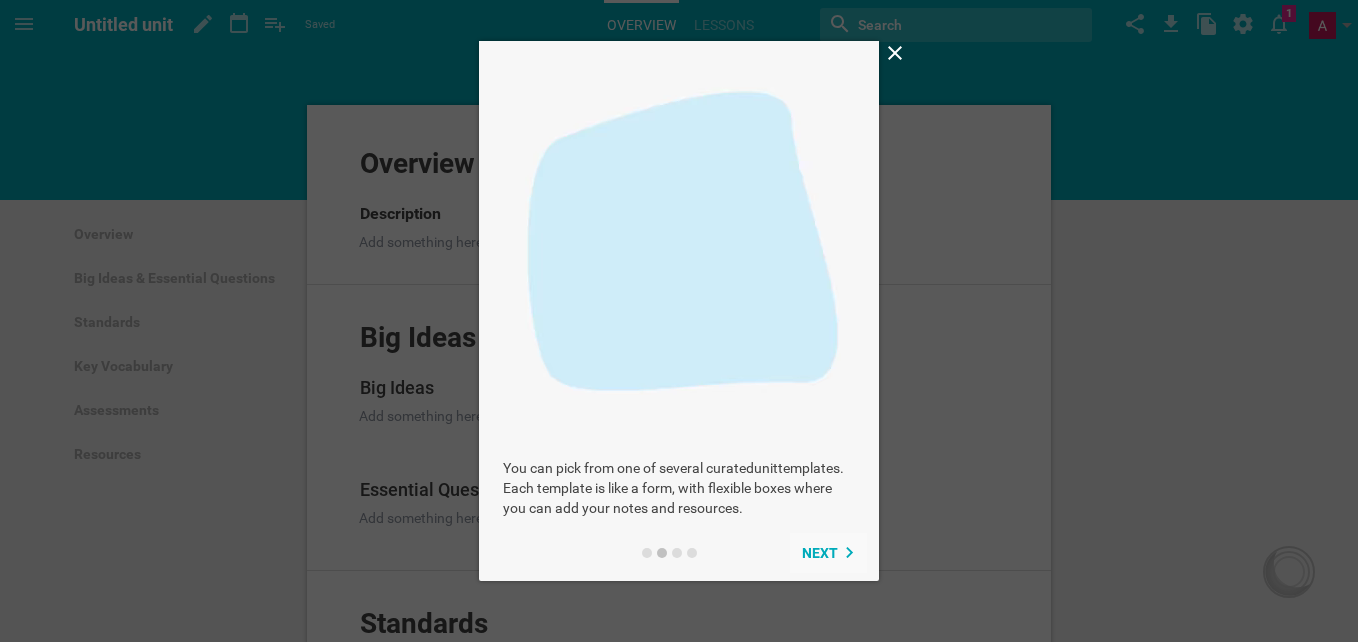 click on "Next" at bounding box center [820, 553] 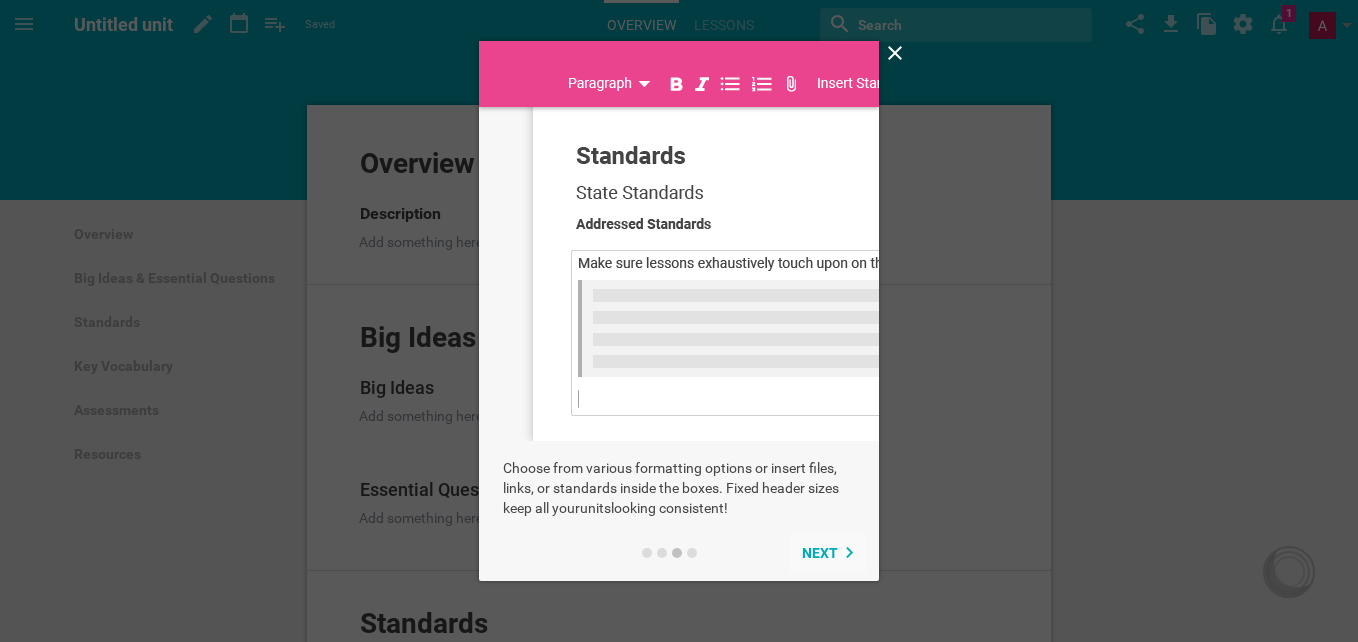 click on "Next" at bounding box center (820, 553) 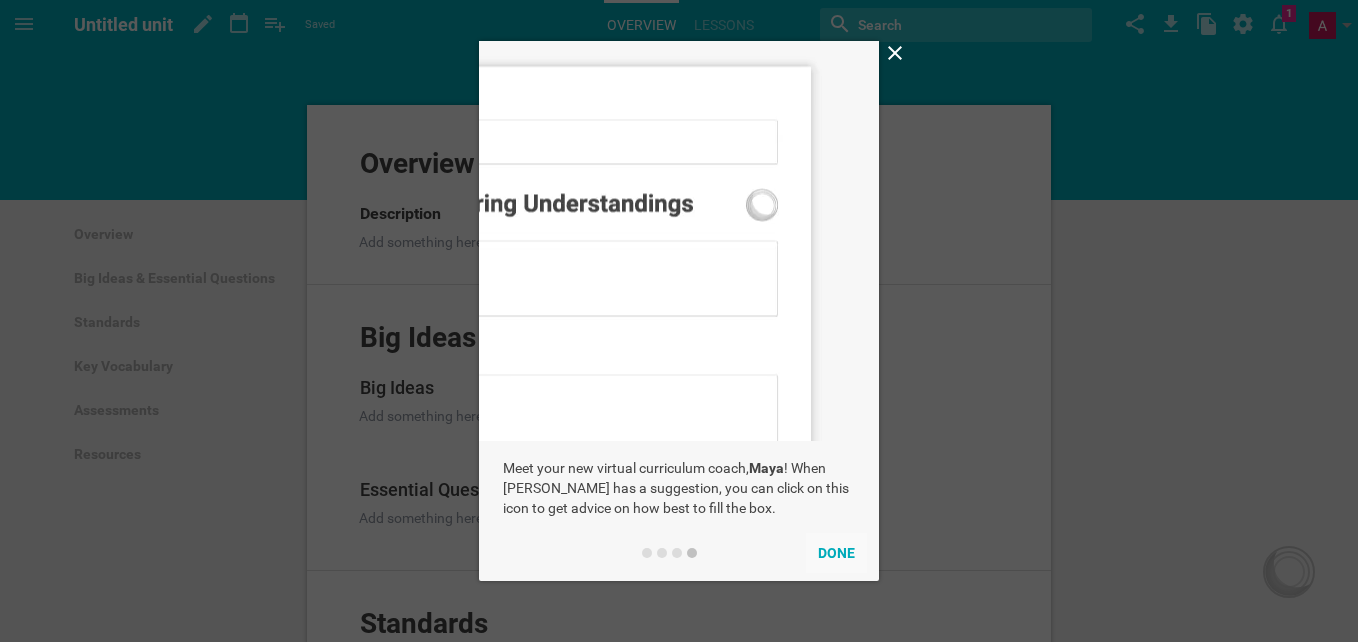 click on "Done" at bounding box center [836, 553] 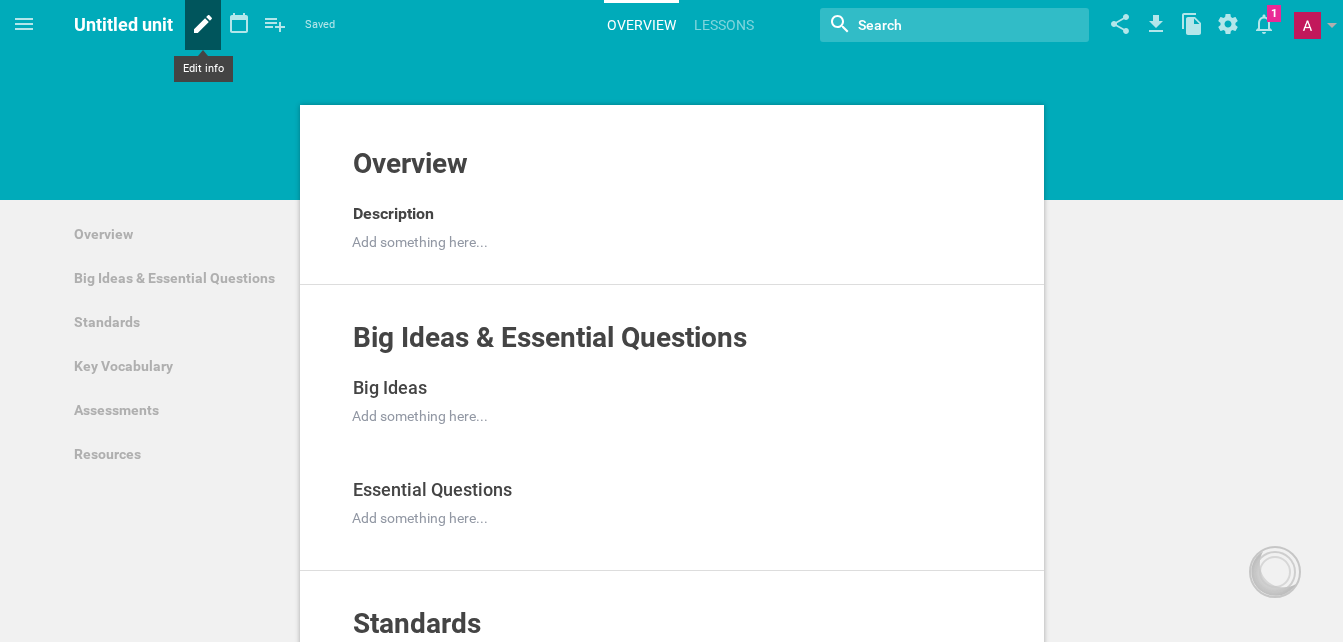 click 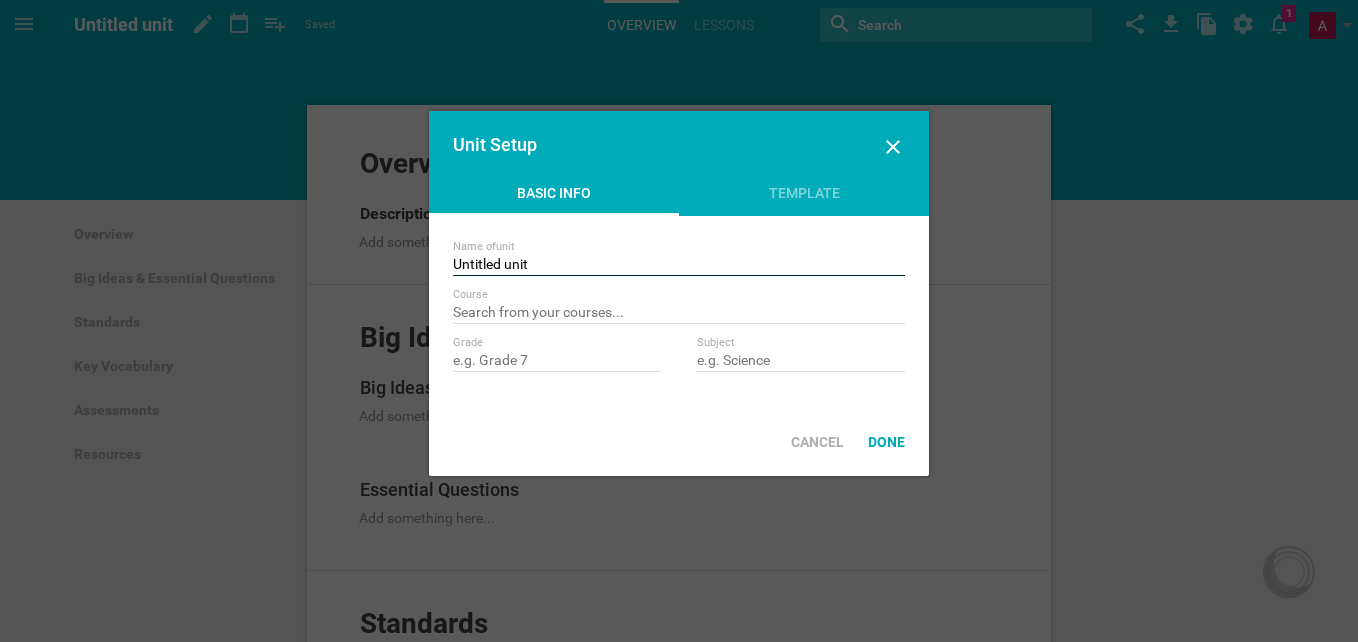 drag, startPoint x: 540, startPoint y: 265, endPoint x: 524, endPoint y: 265, distance: 16 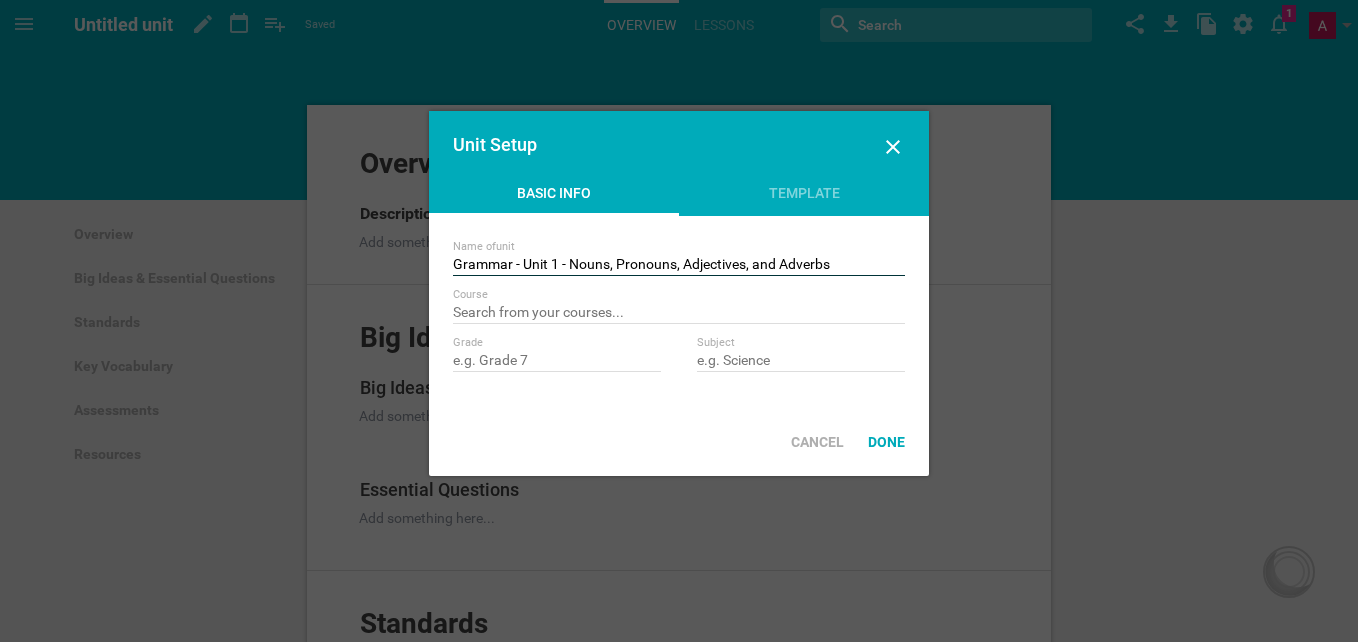 type on "Grammar - Unit 1 - Nouns, Pronouns, Adjectives, and Adverbs" 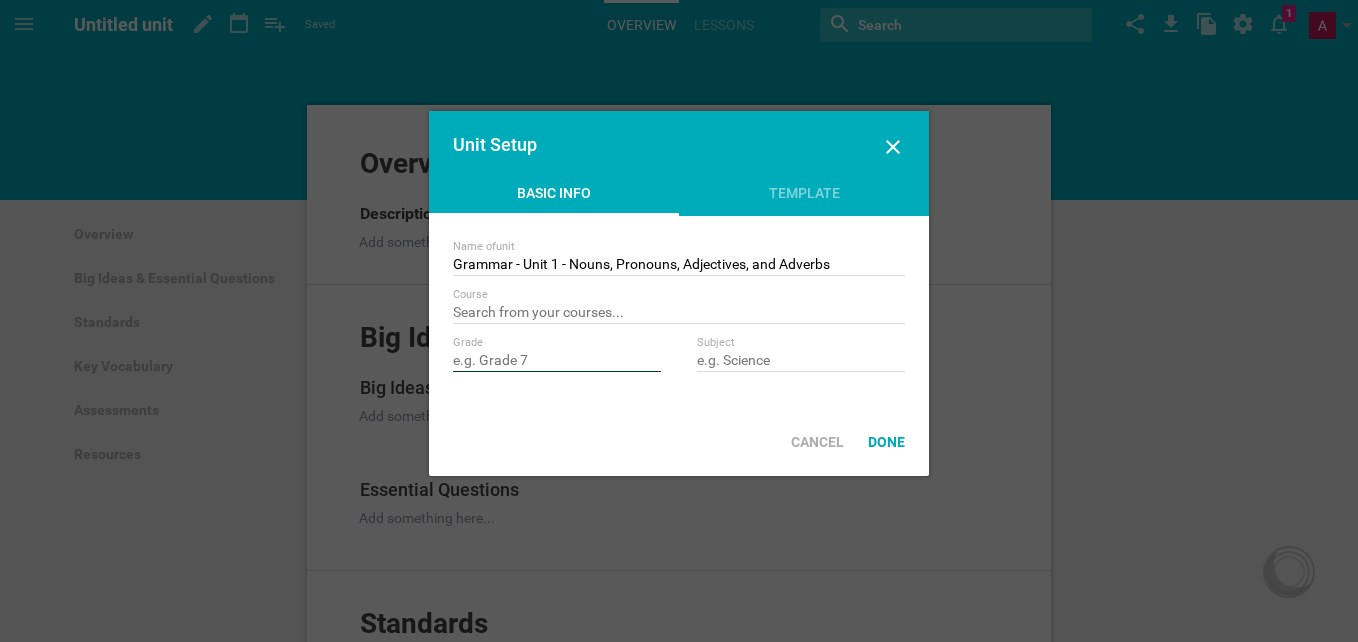 click at bounding box center [557, 362] 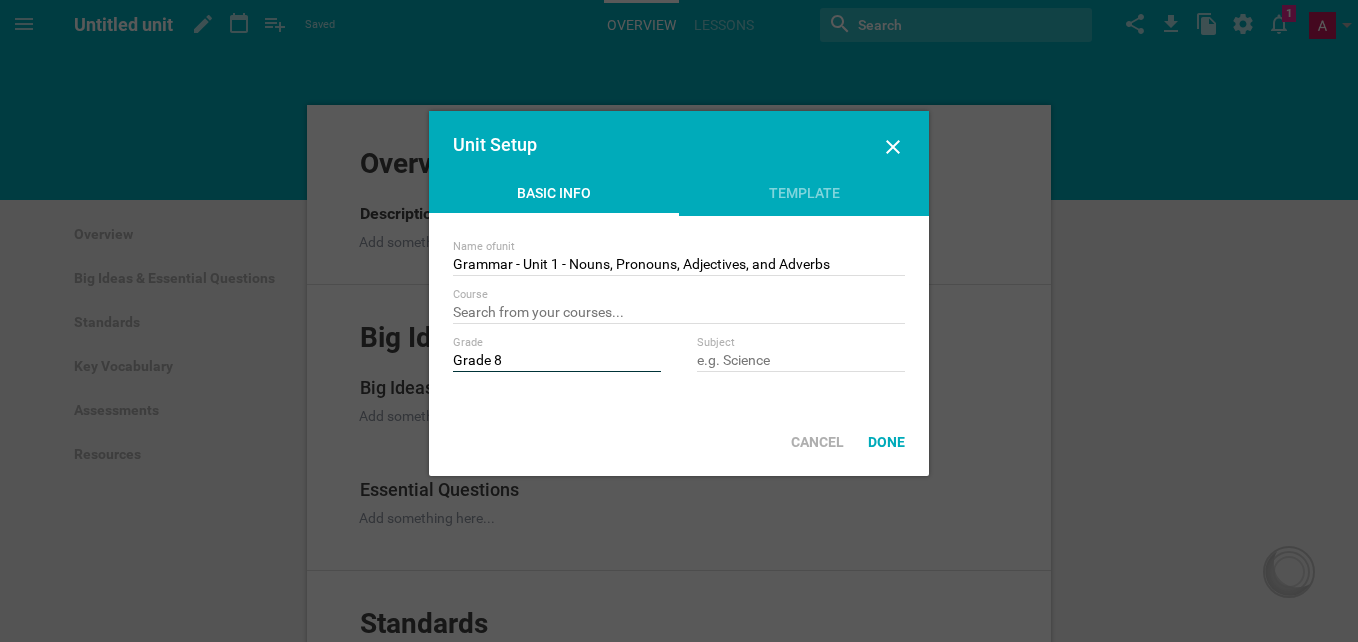 type on "Grade 8" 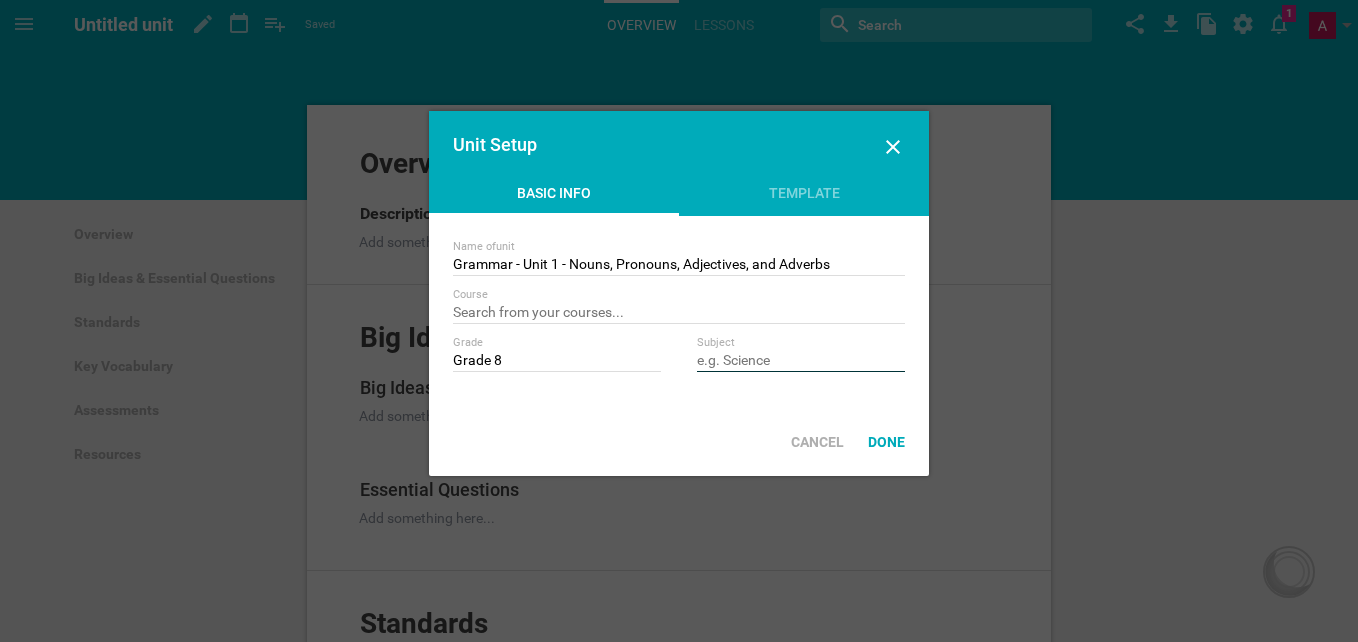 click at bounding box center [801, 362] 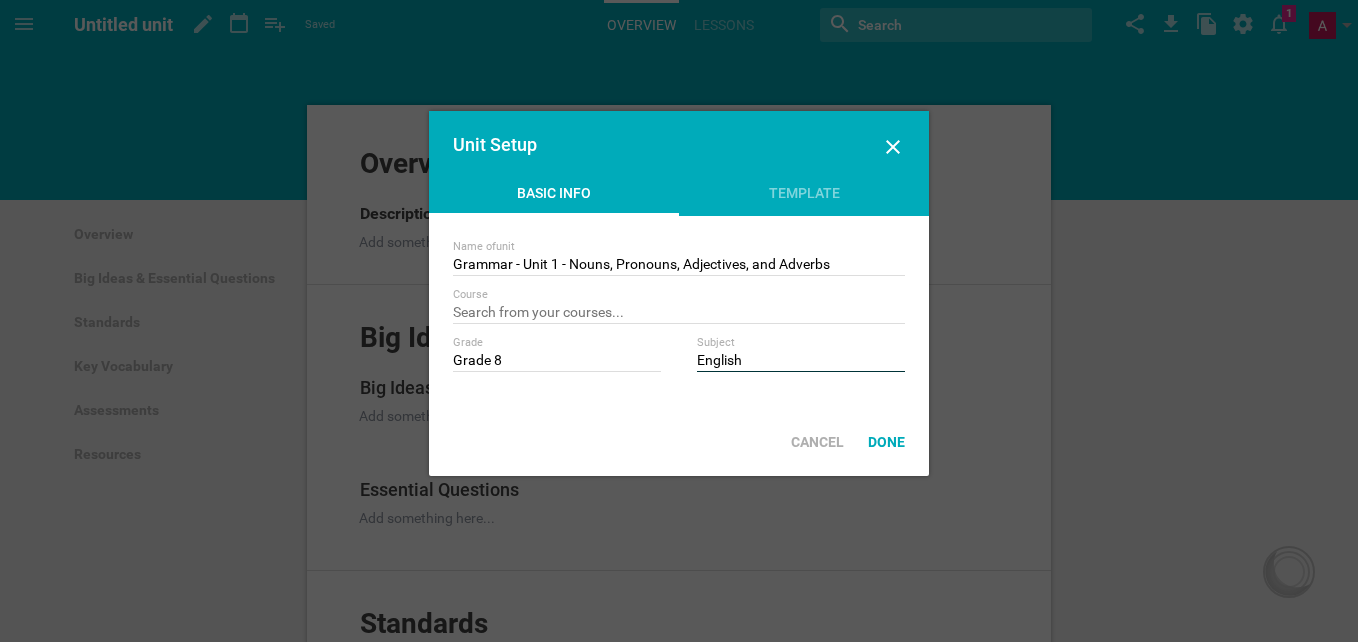 type on "English" 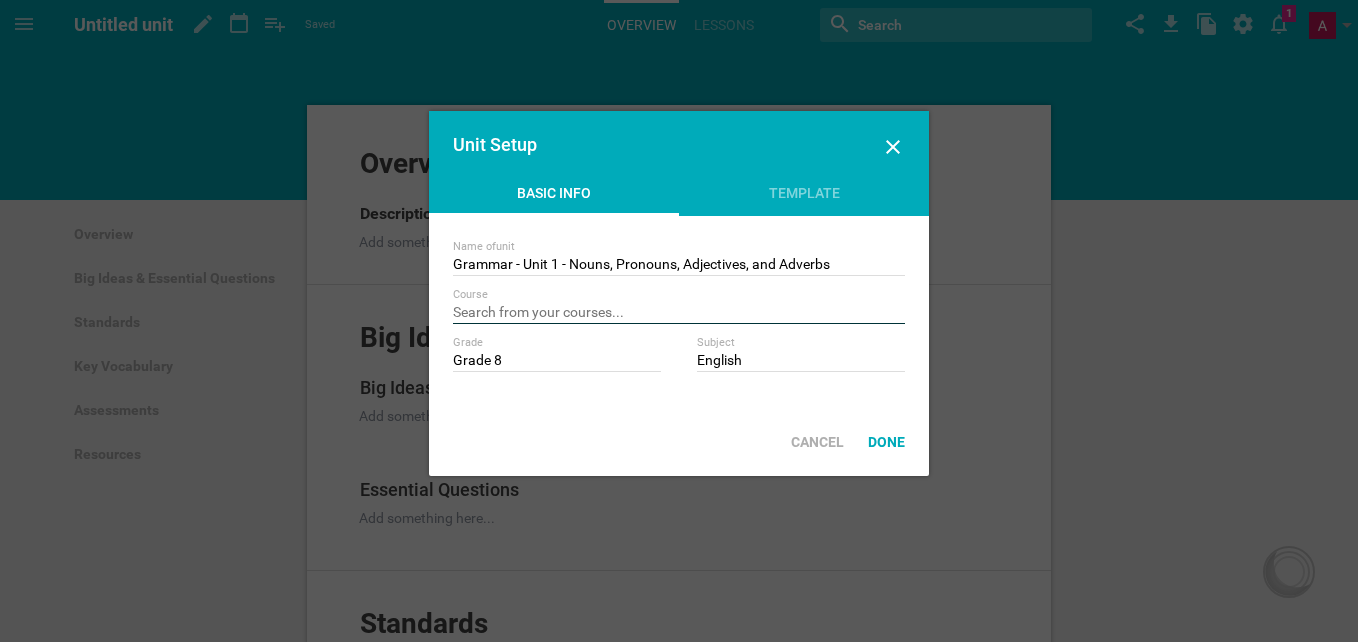 click at bounding box center [679, 314] 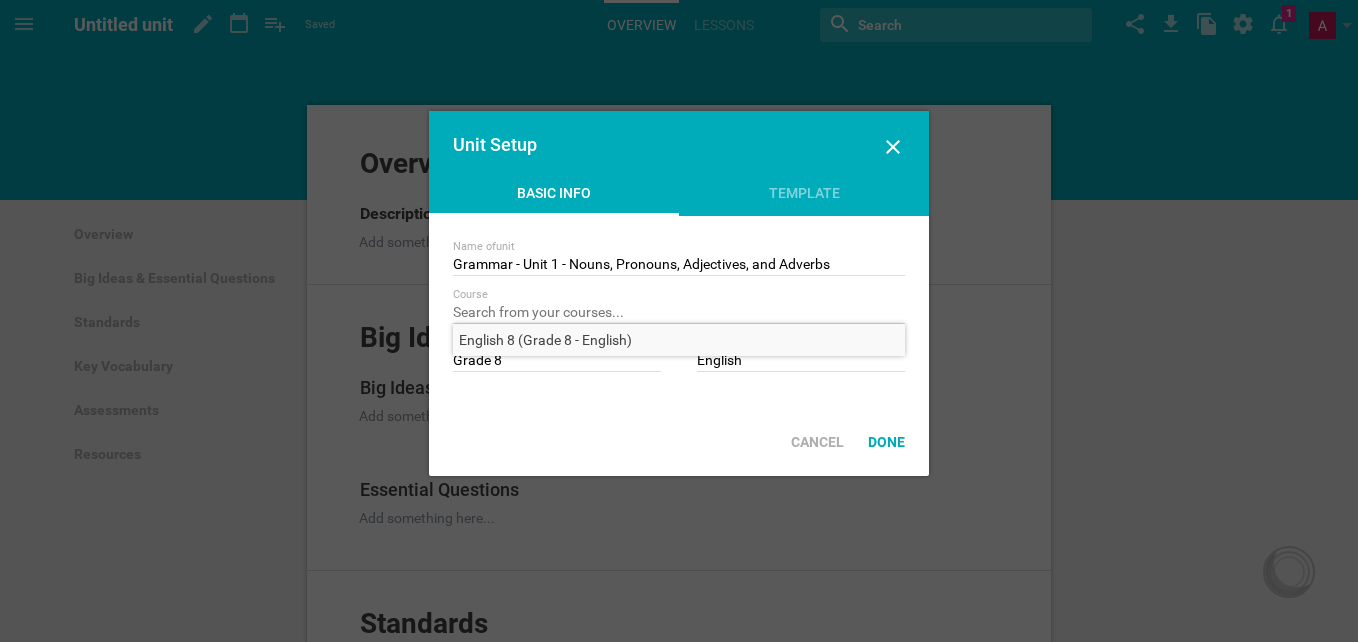 click on "English 8 (Grade 8 - English)" at bounding box center (545, 340) 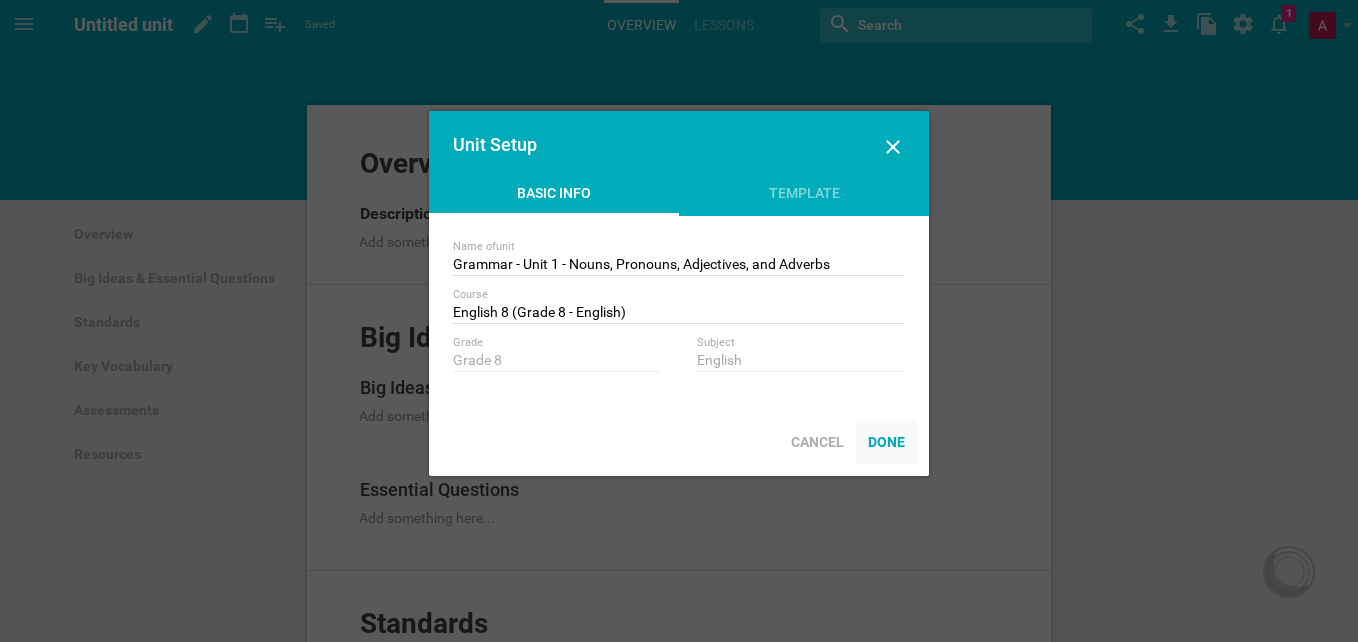 click on "Done" at bounding box center (886, 442) 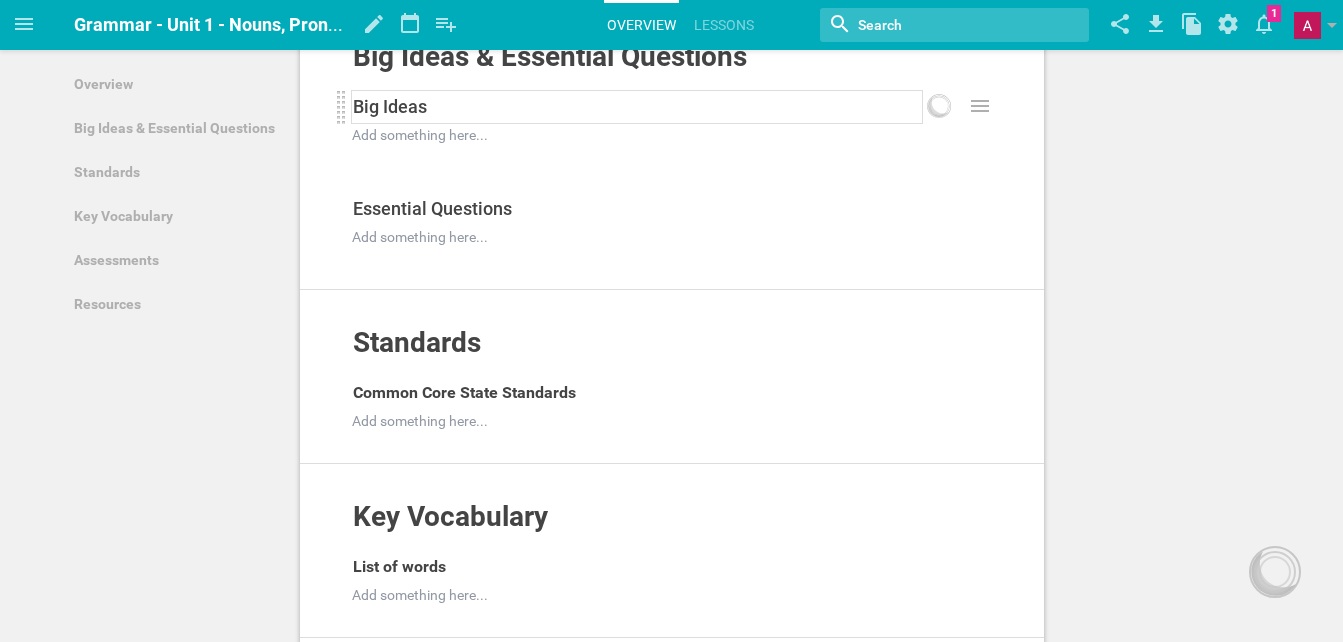 scroll, scrollTop: 280, scrollLeft: 0, axis: vertical 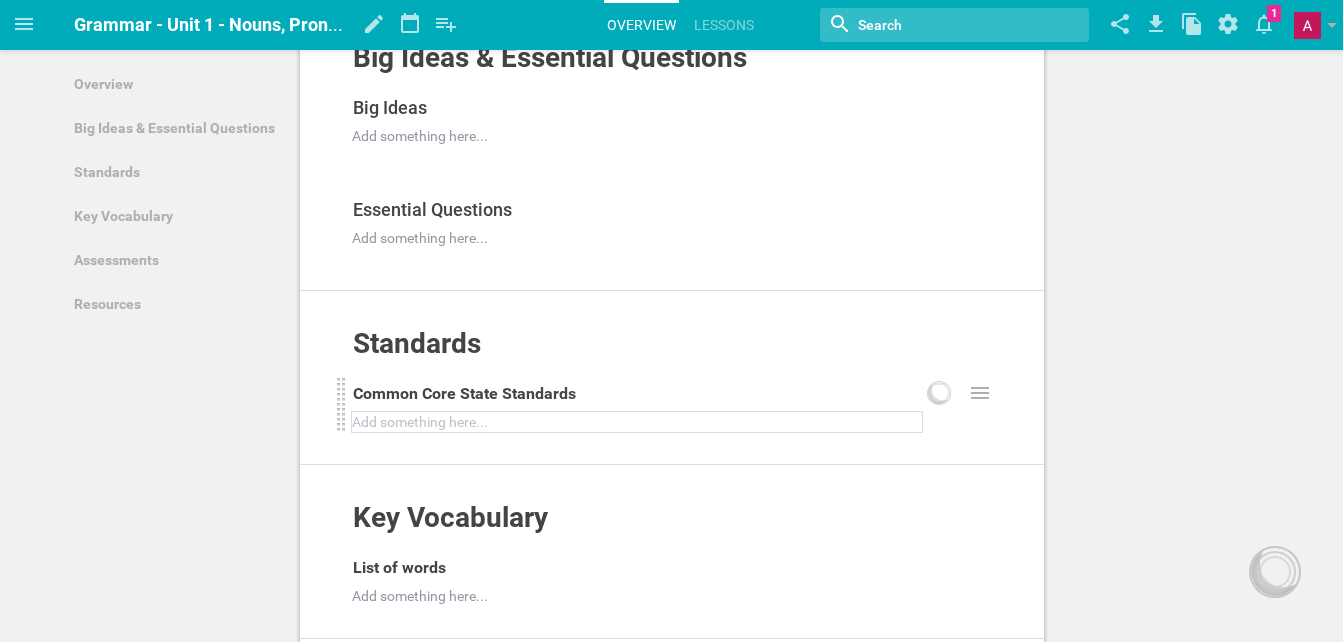 click at bounding box center [637, 422] 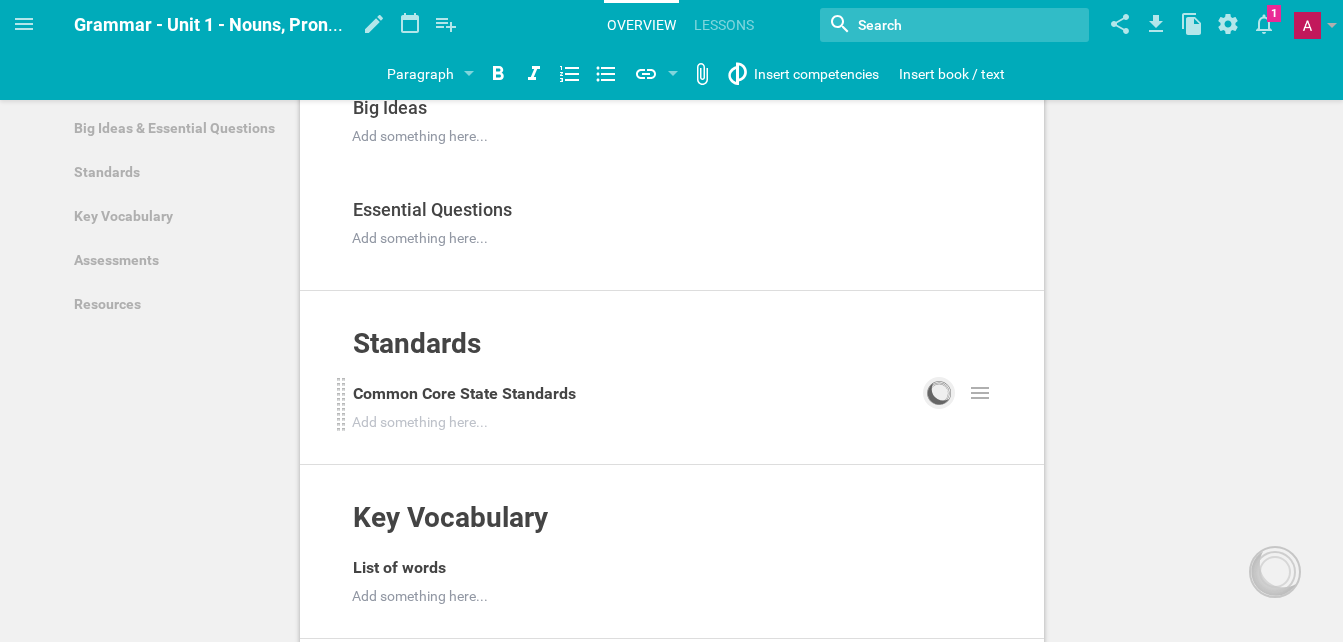click 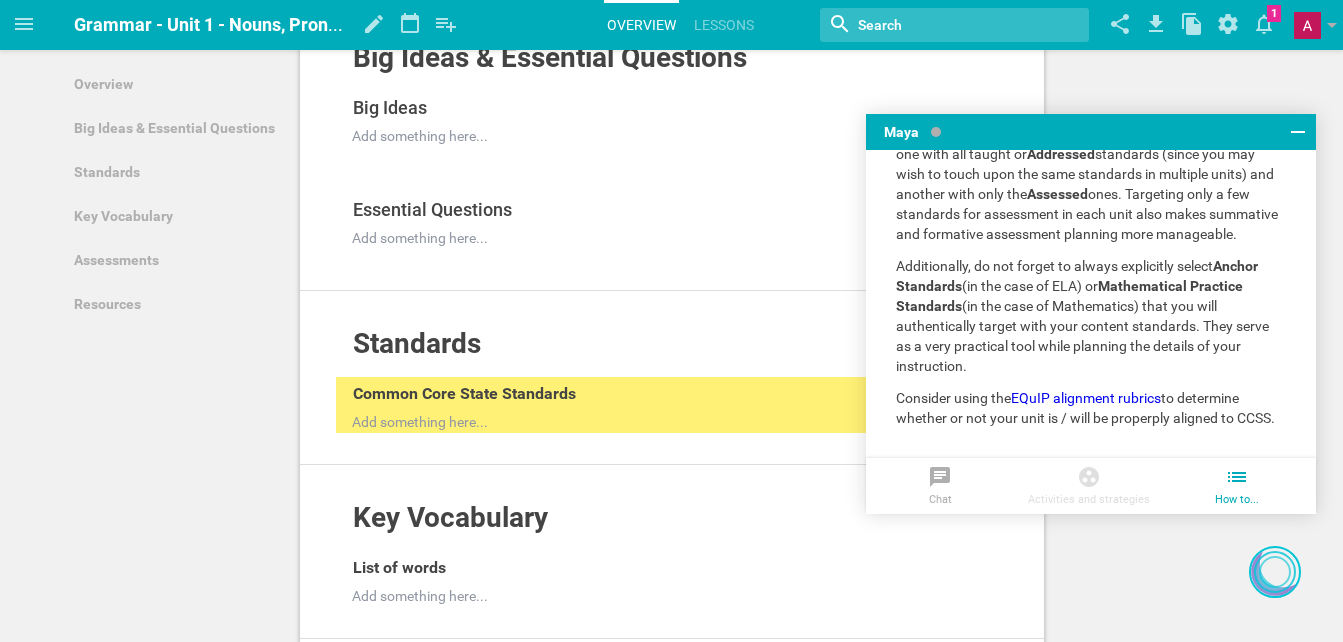 scroll, scrollTop: 441, scrollLeft: 0, axis: vertical 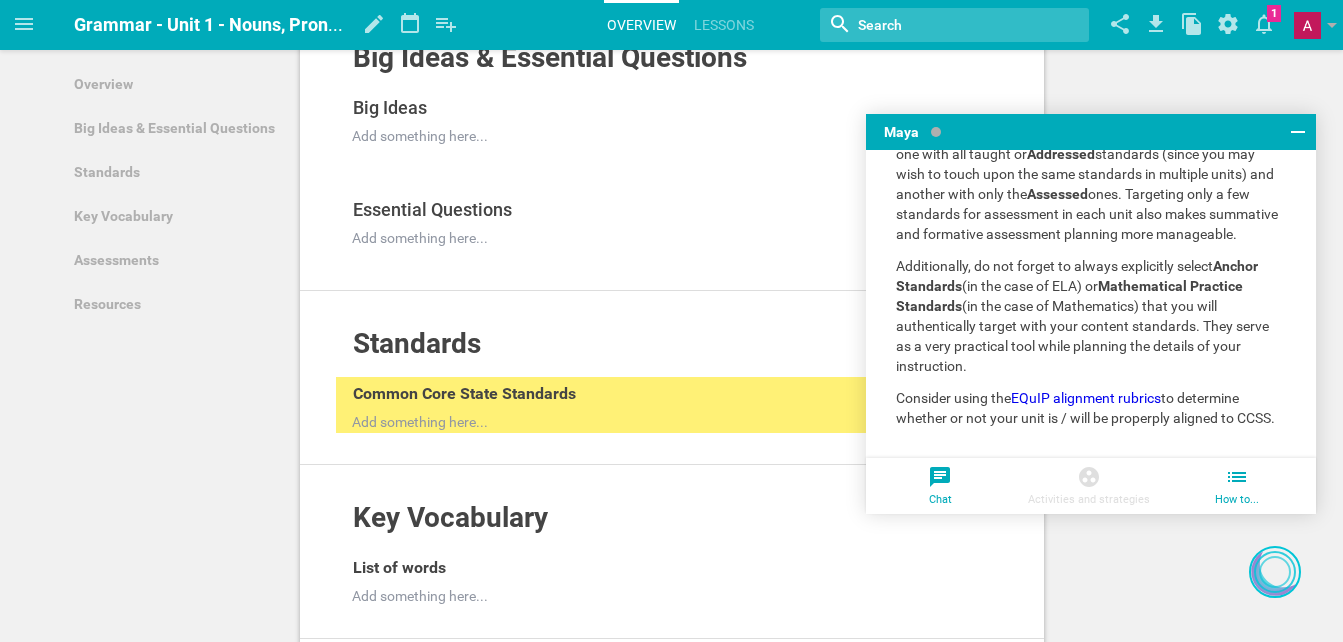 click on "Chat" at bounding box center (940, 486) 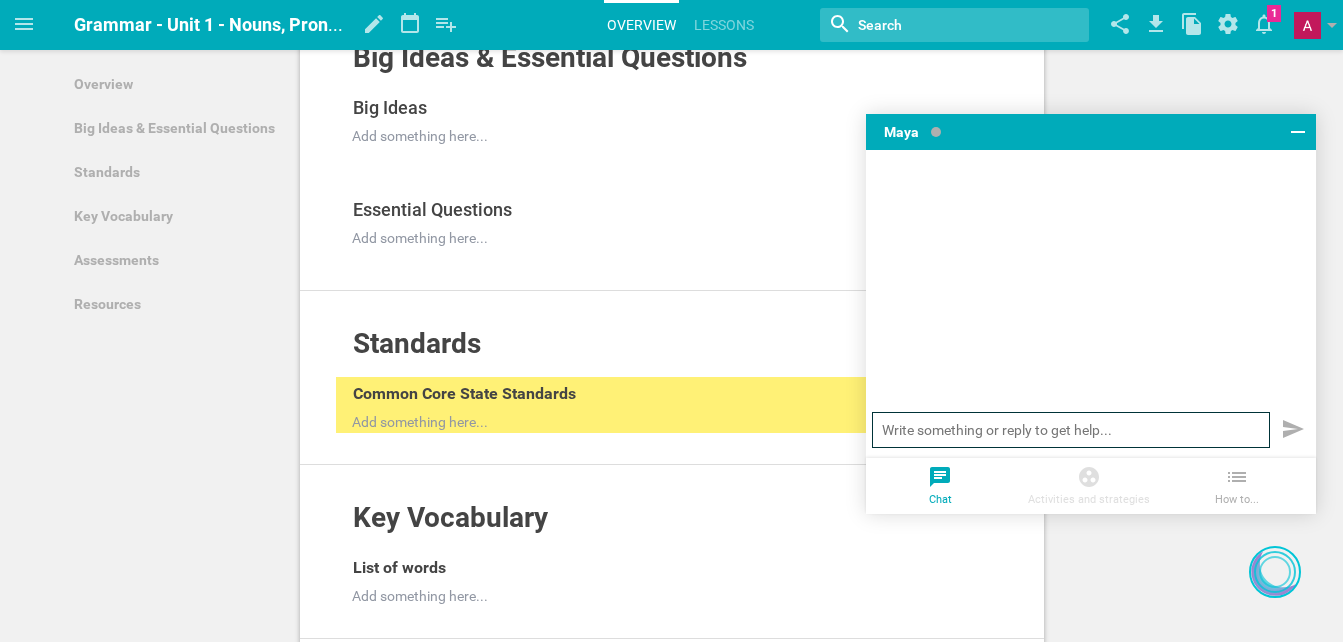 click at bounding box center (1071, 430) 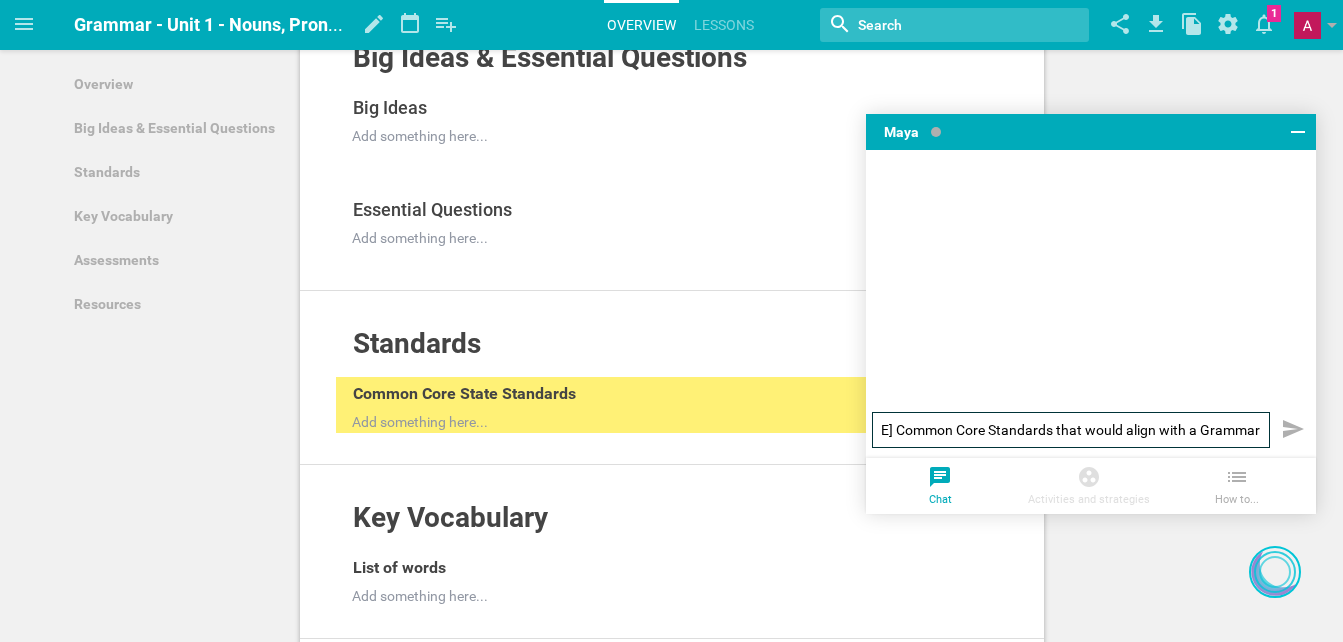 scroll, scrollTop: 0, scrollLeft: 129, axis: horizontal 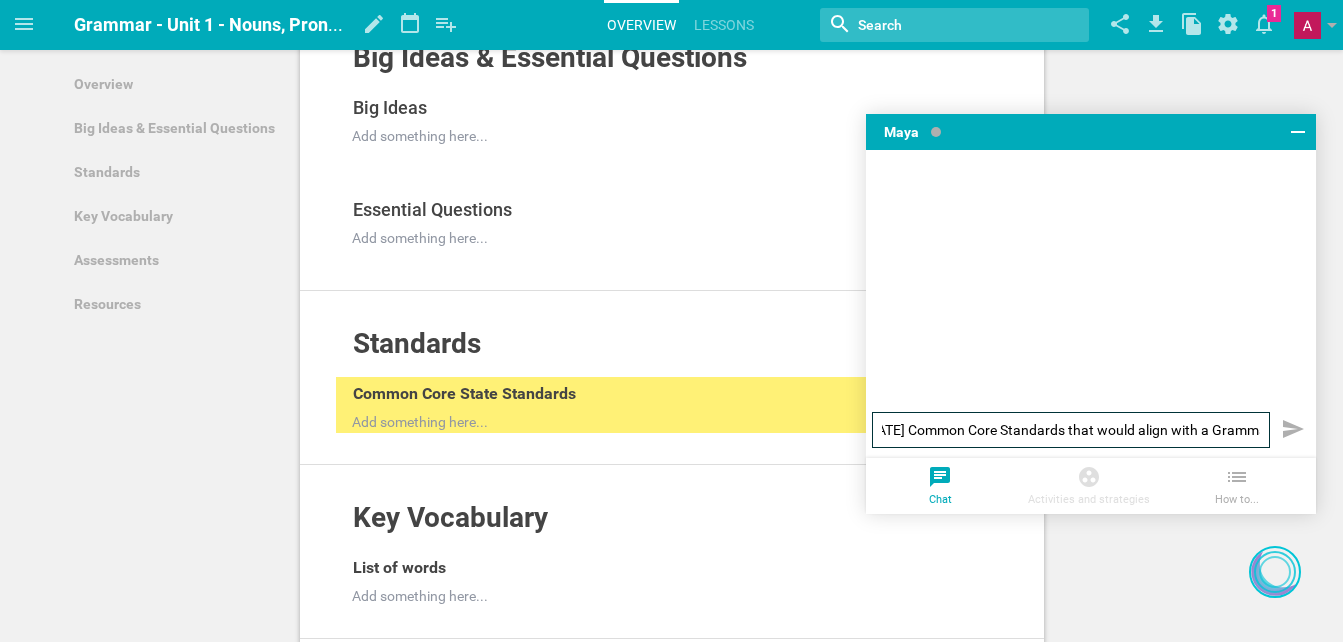 click on "What are the [US_STATE] Common Core Standards that would align with a Grammar" at bounding box center [1071, 430] 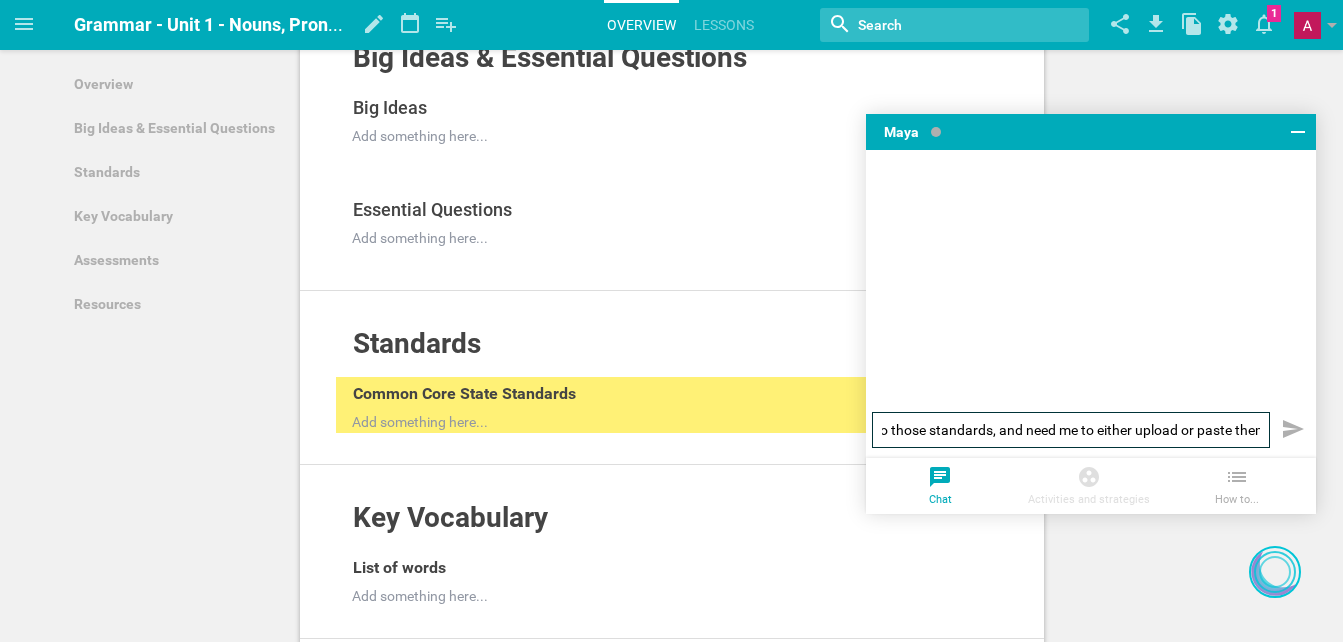scroll, scrollTop: 0, scrollLeft: 1245, axis: horizontal 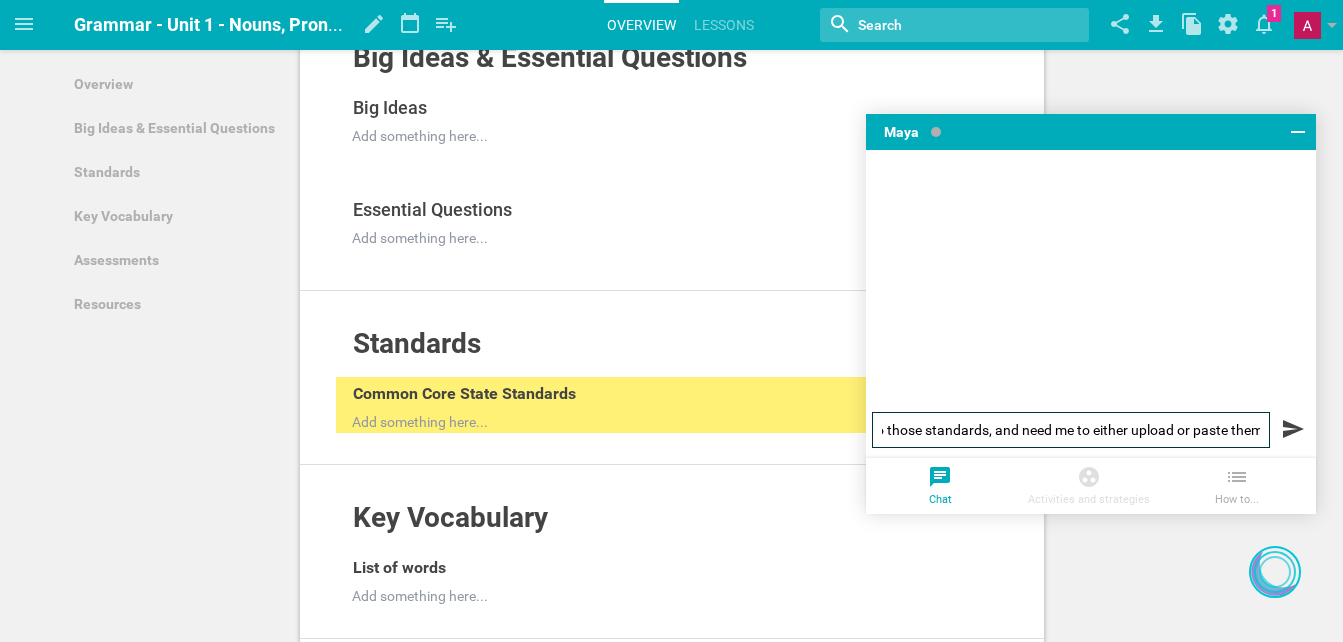 type on "What are the 8th Grade [US_STATE] Common Core Standards that would align with a Grammar Unit that teaches nouns, prnouns, adjectives, and adverbs? Please let me know if you do not have access to those standards, and need me to either upload or paste them." 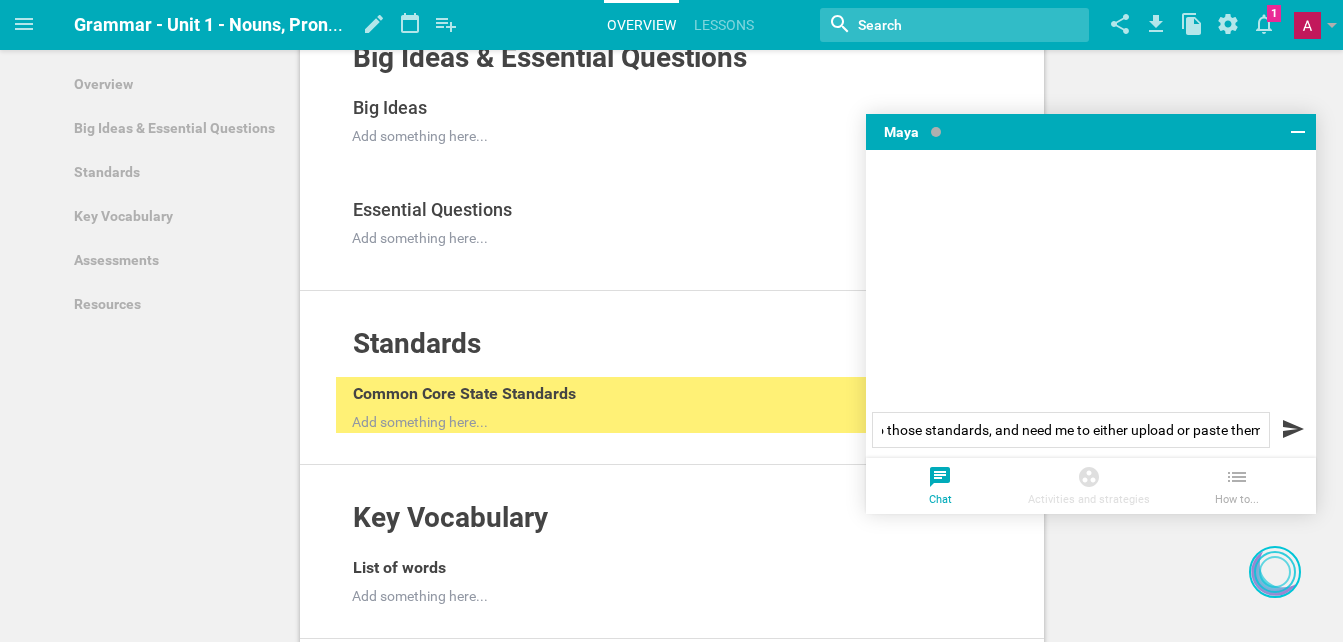 scroll, scrollTop: 0, scrollLeft: 0, axis: both 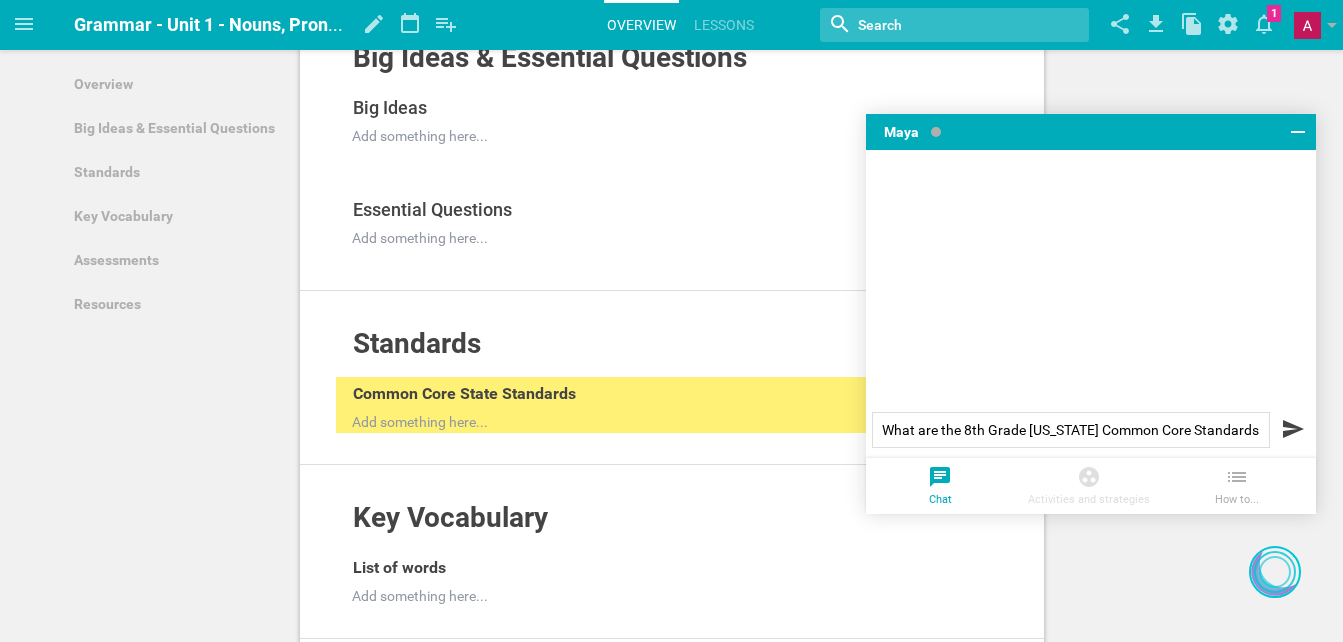 click 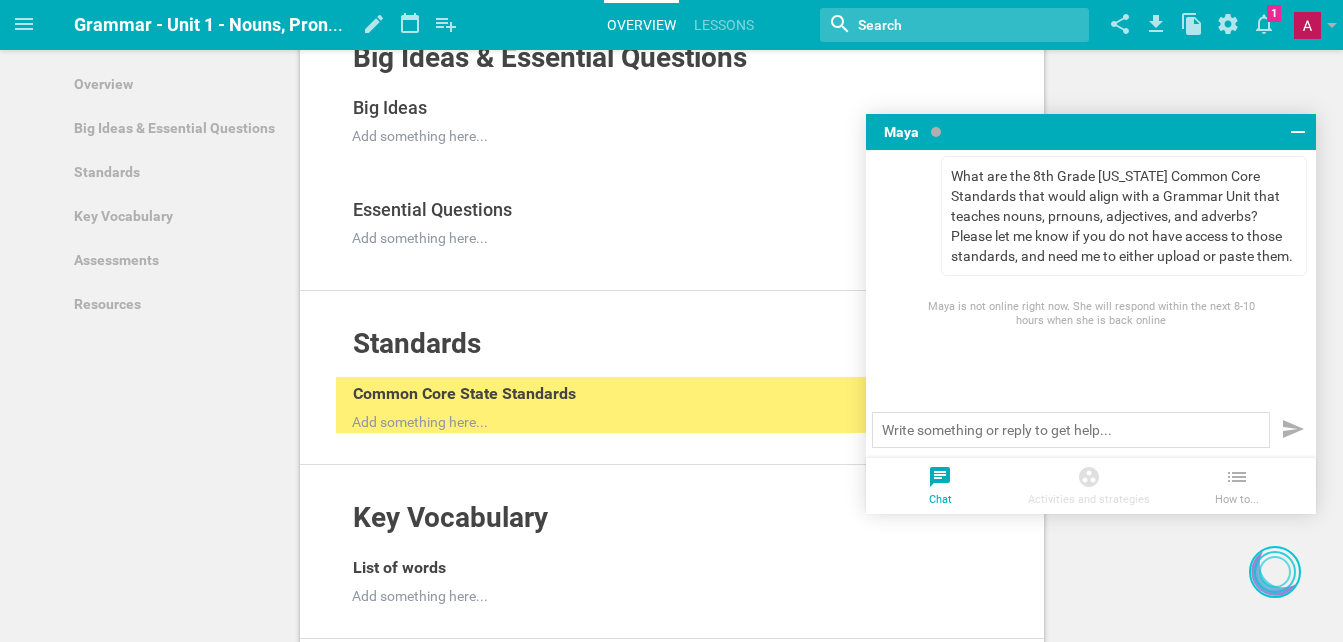 click on "What are the 8th Grade [US_STATE] Common Core Standards that would align with a Grammar Unit that teaches nouns, prnouns, adjectives, and adverbs? Please let me know if you do not have access to those standards, and need me to either upload or paste them." at bounding box center [1125, 216] 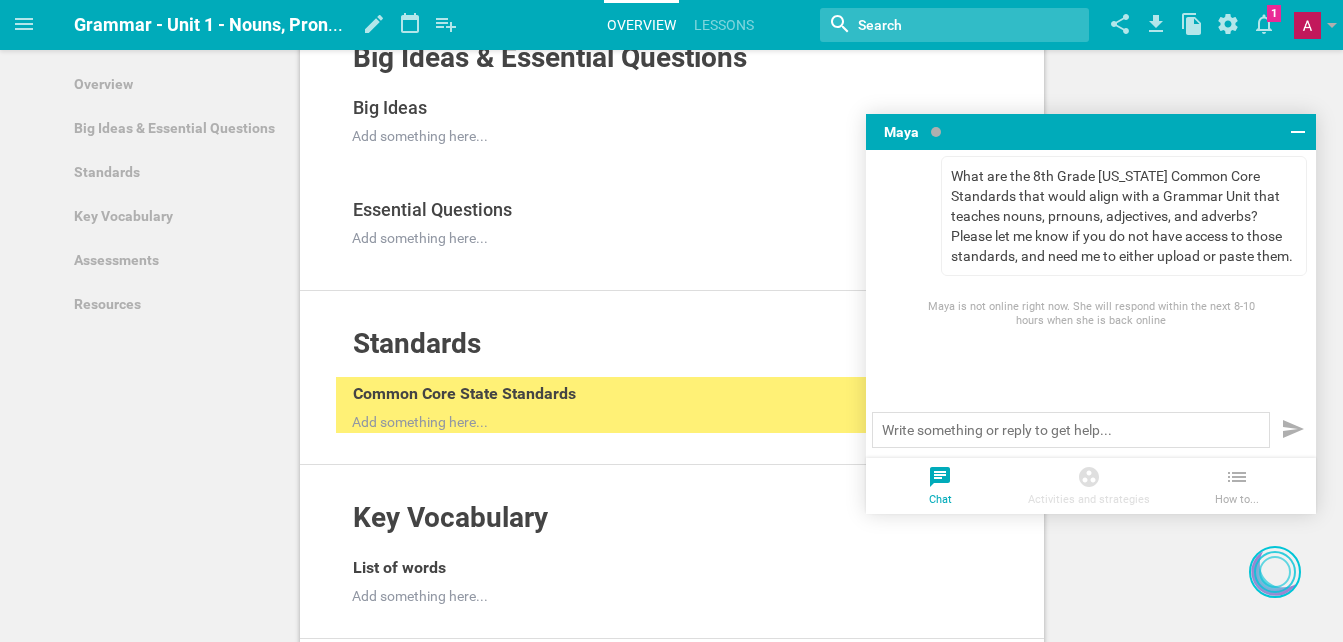 click on "Maya is not online right now. She will respond within the next 8-10 hours when she is back online" at bounding box center (1091, 314) 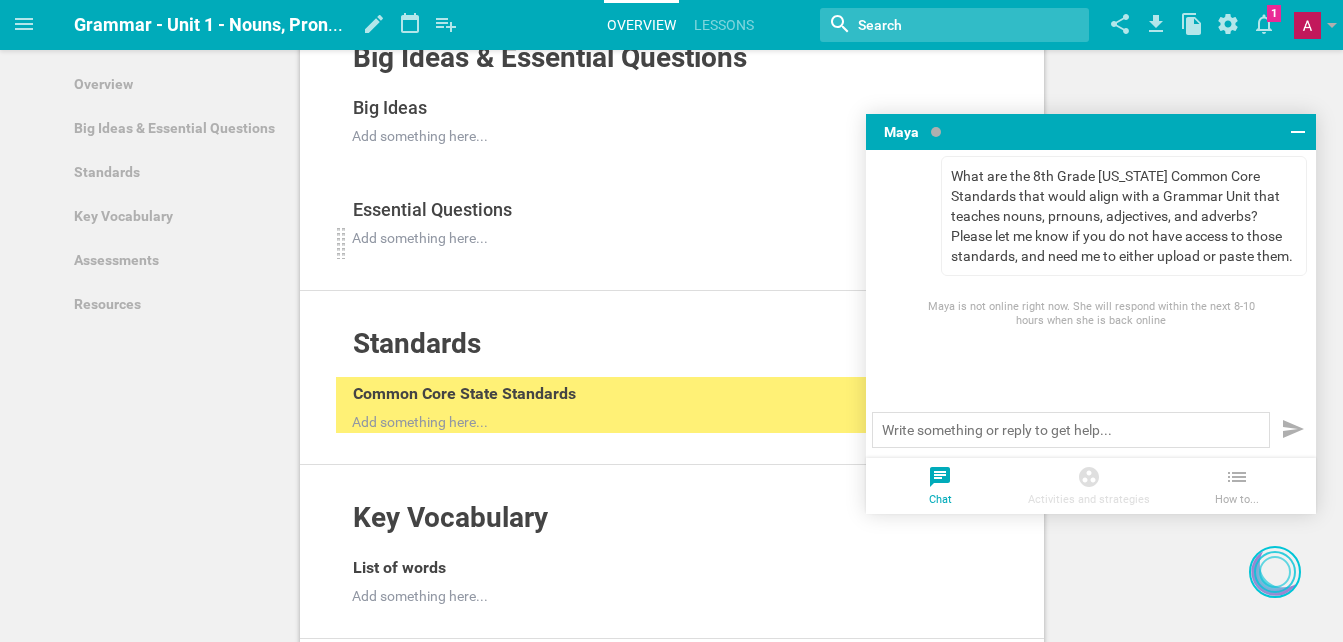 click on "Add something here..." at bounding box center [657, 243] 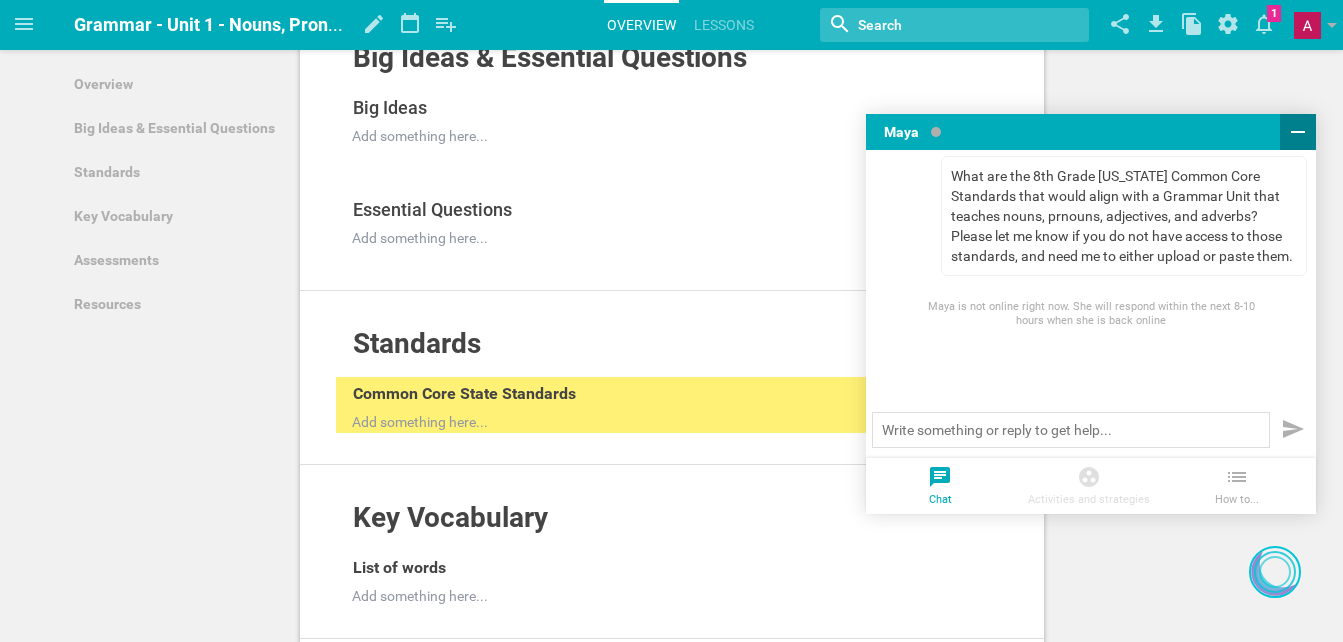 click 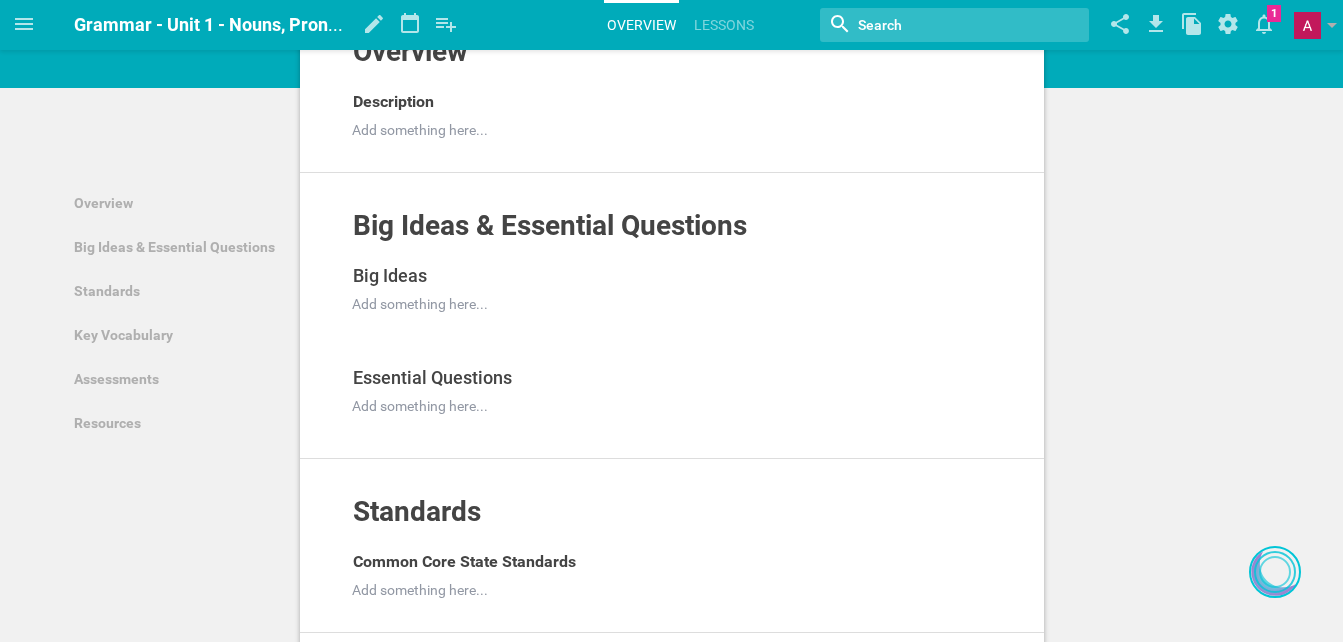 scroll, scrollTop: 0, scrollLeft: 0, axis: both 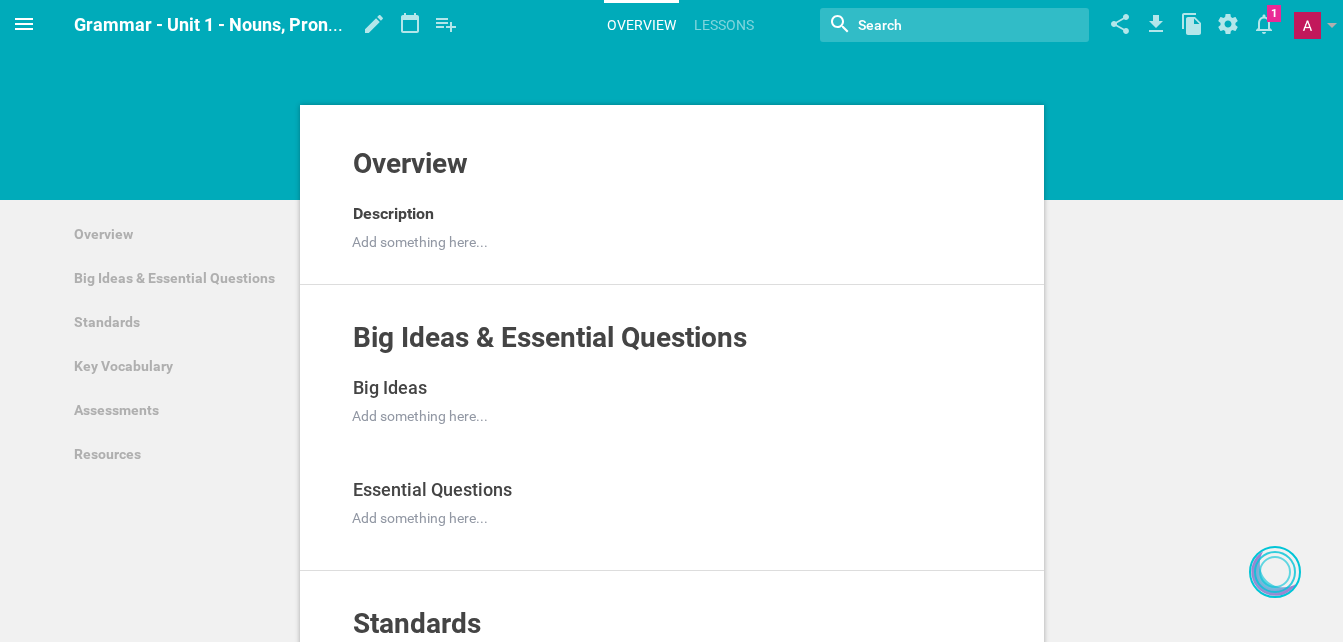 click 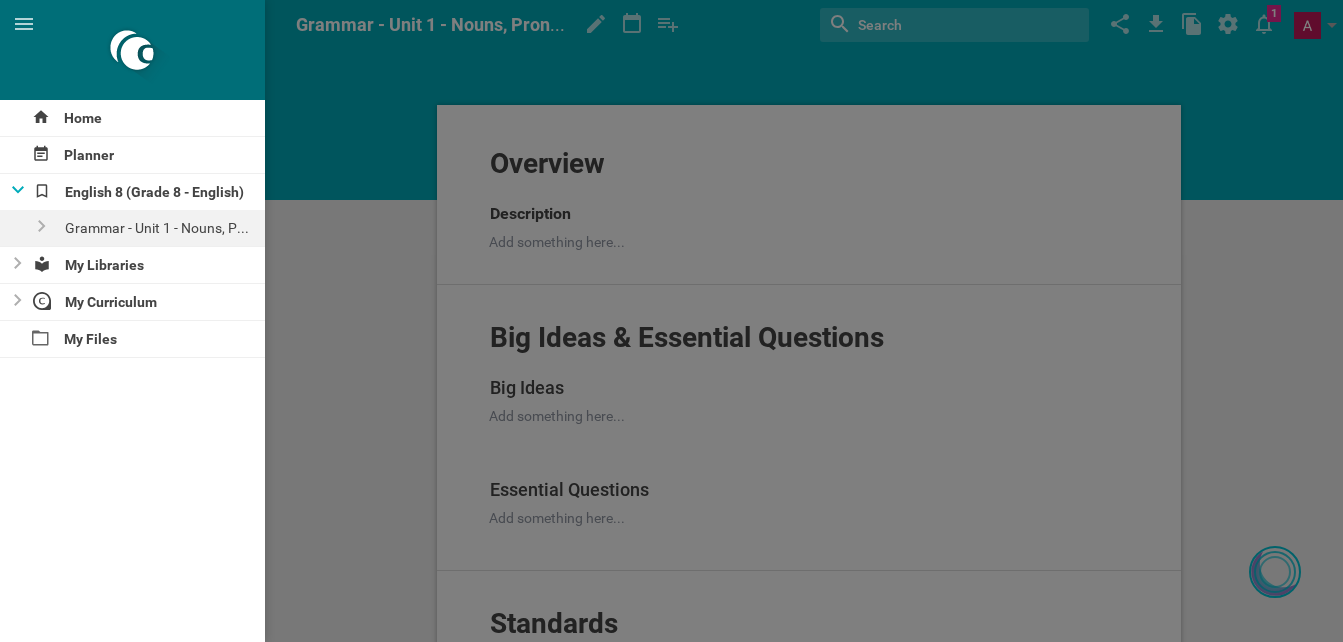 click at bounding box center [12, 192] 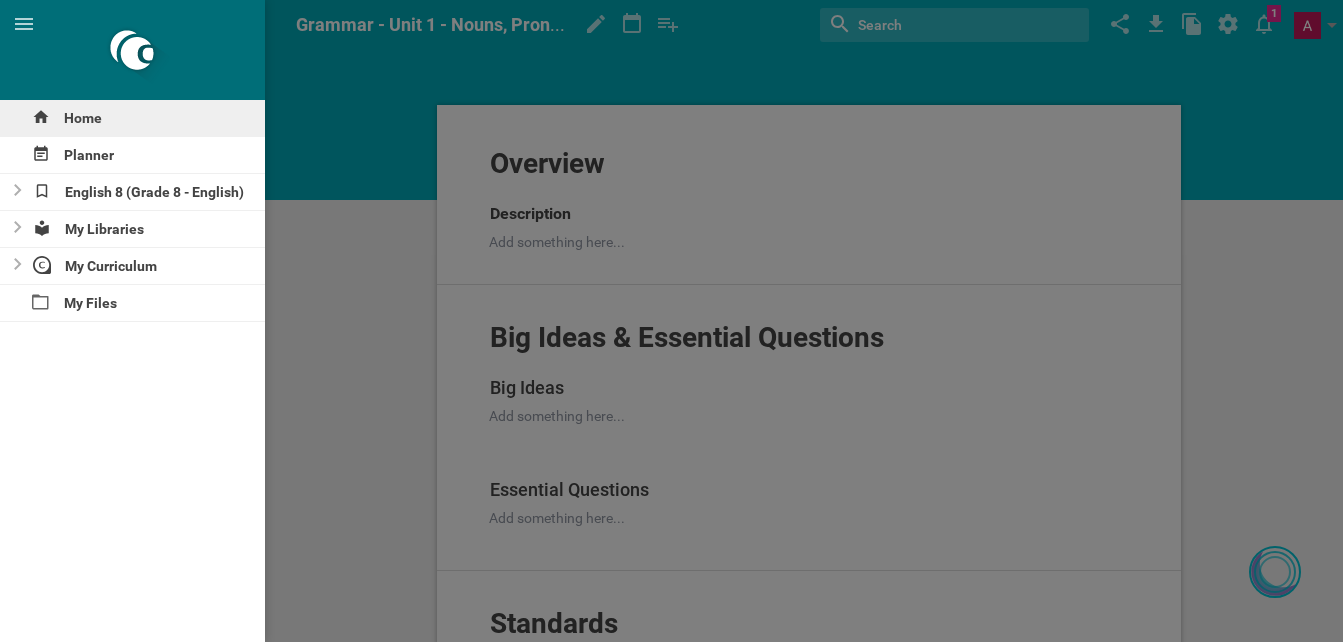 click on "Home" at bounding box center (132, 118) 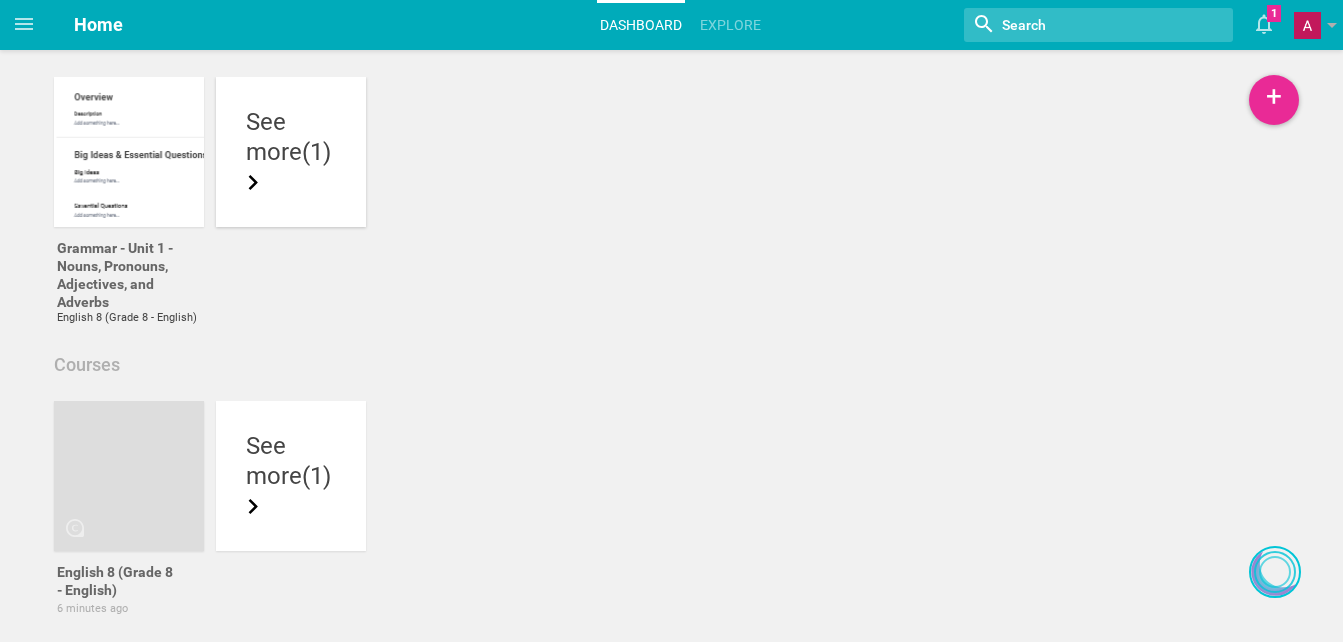 scroll, scrollTop: 124, scrollLeft: 0, axis: vertical 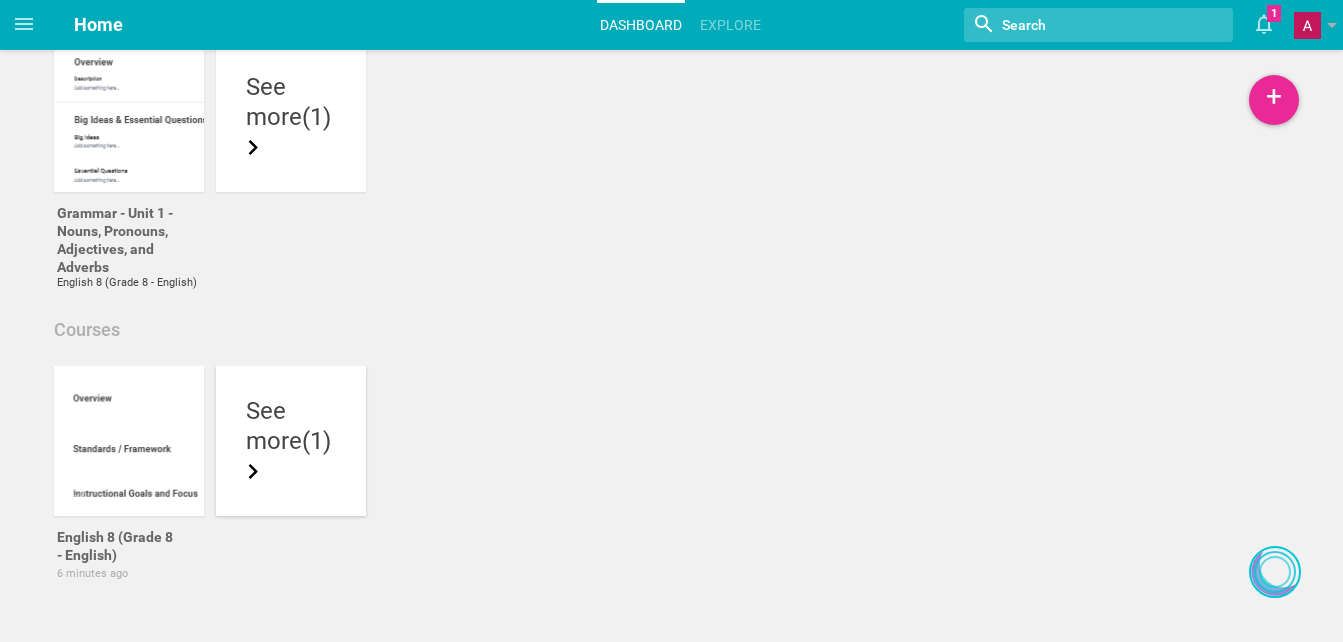 click on "more  (1)" at bounding box center [291, 456] 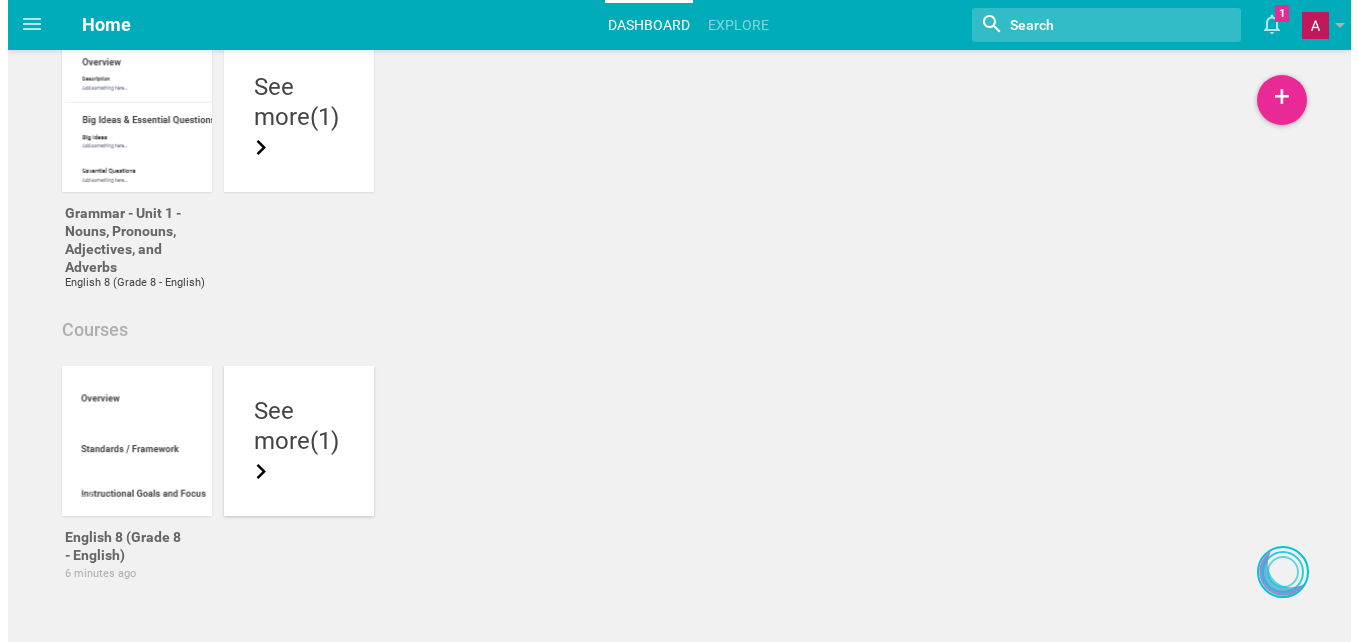scroll, scrollTop: 0, scrollLeft: 0, axis: both 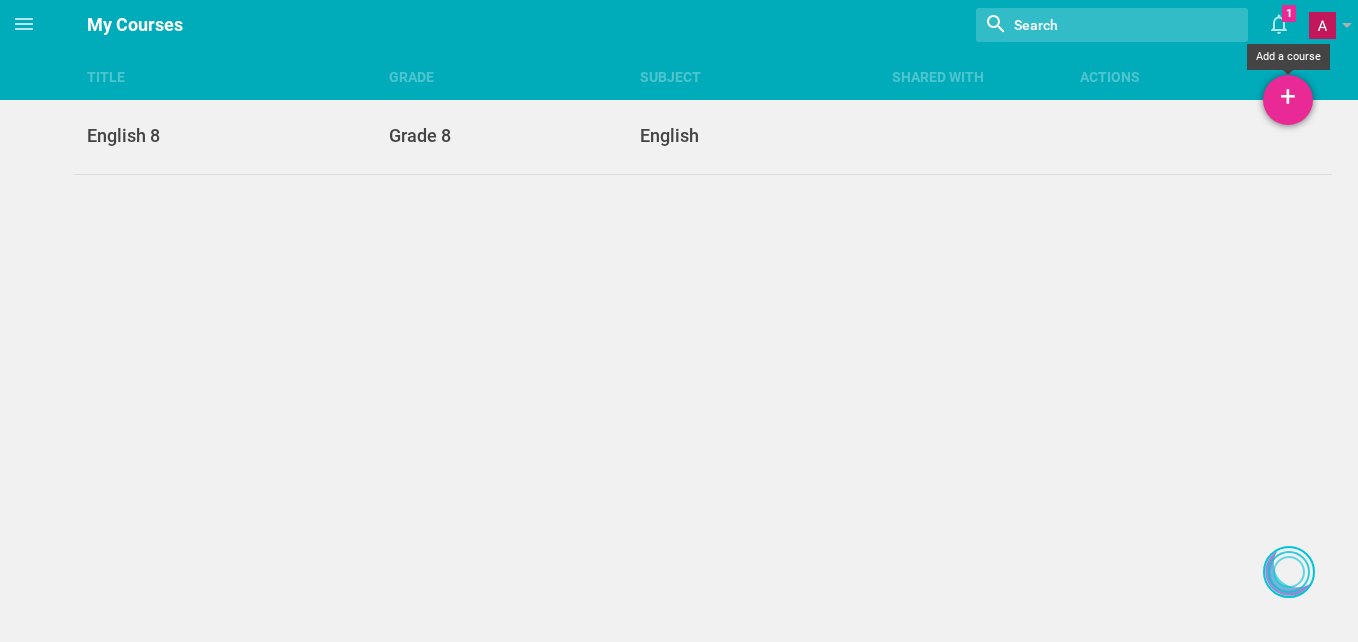 click on "+" at bounding box center [1288, 100] 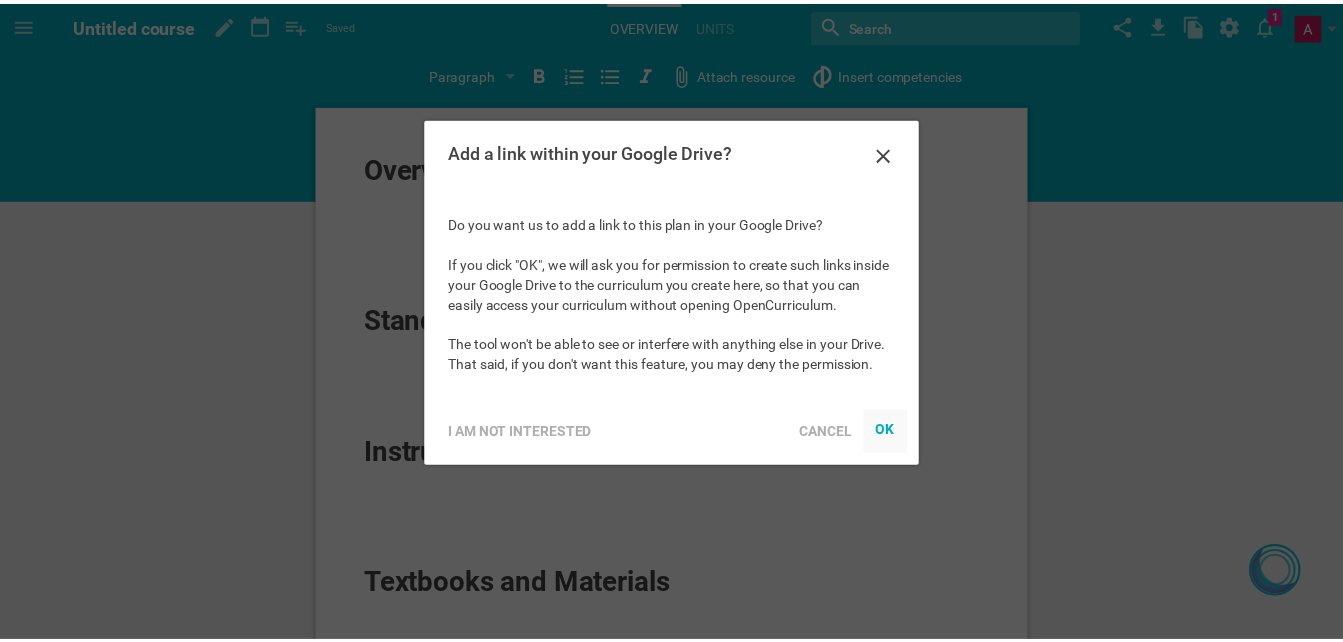 scroll, scrollTop: 0, scrollLeft: 0, axis: both 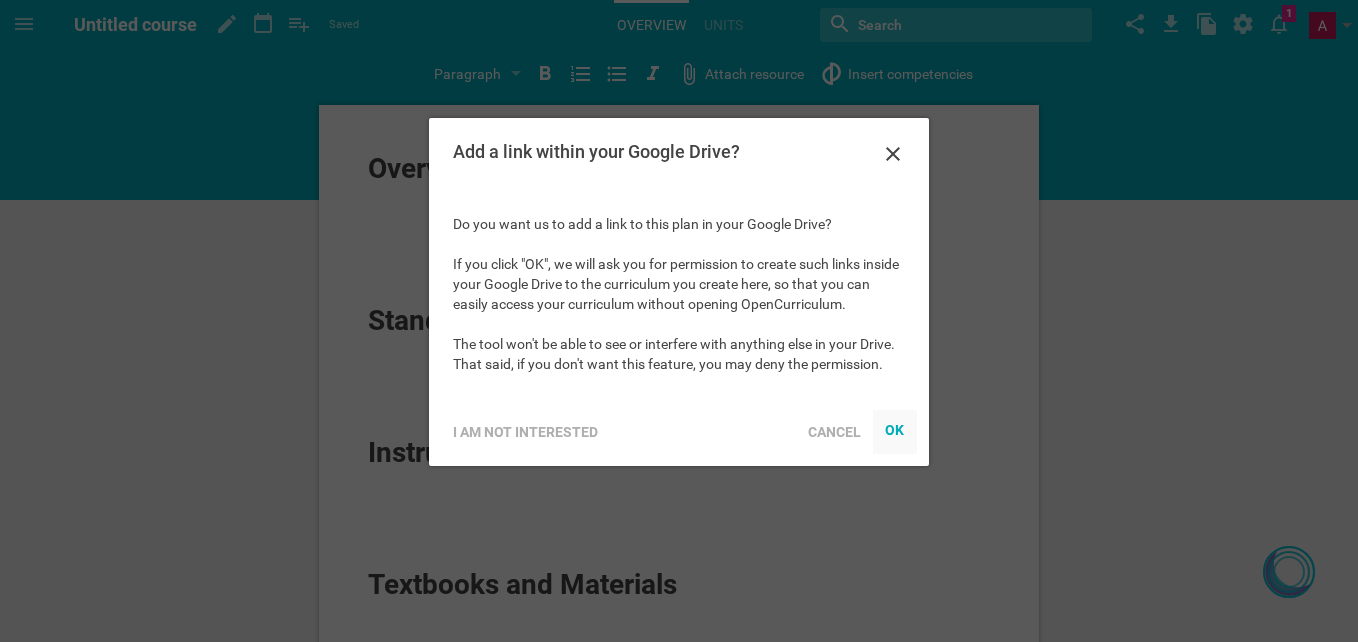 click on "OK" at bounding box center (895, 429) 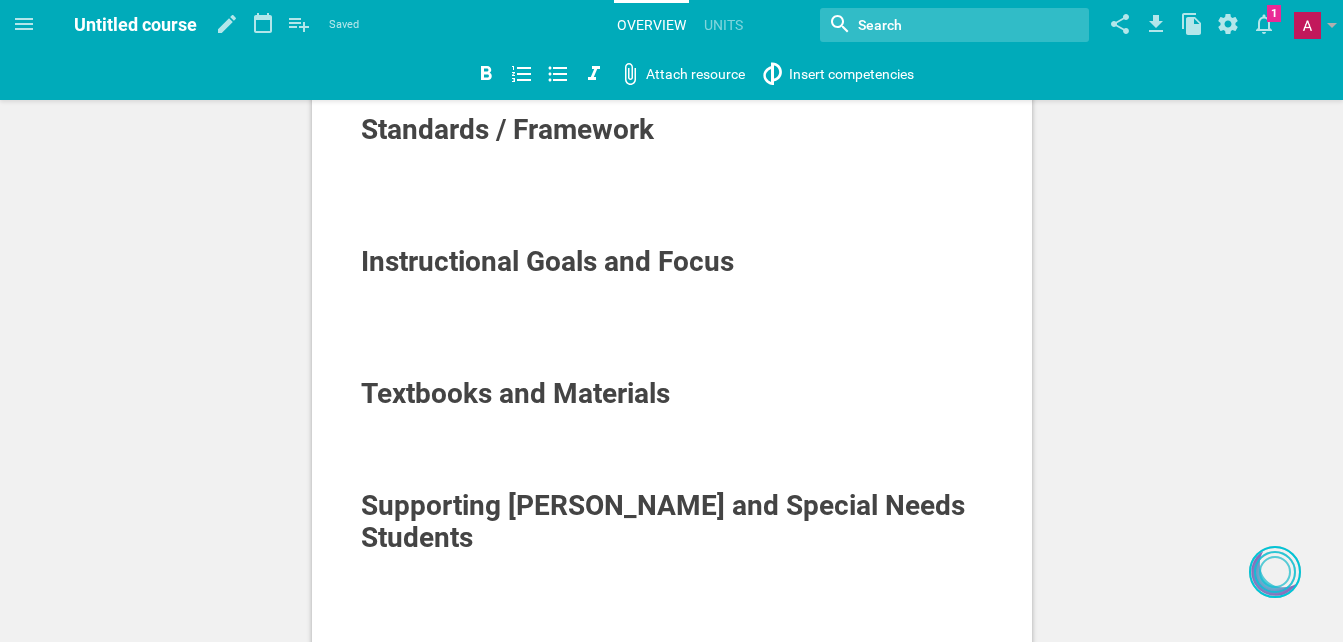 scroll, scrollTop: 0, scrollLeft: 0, axis: both 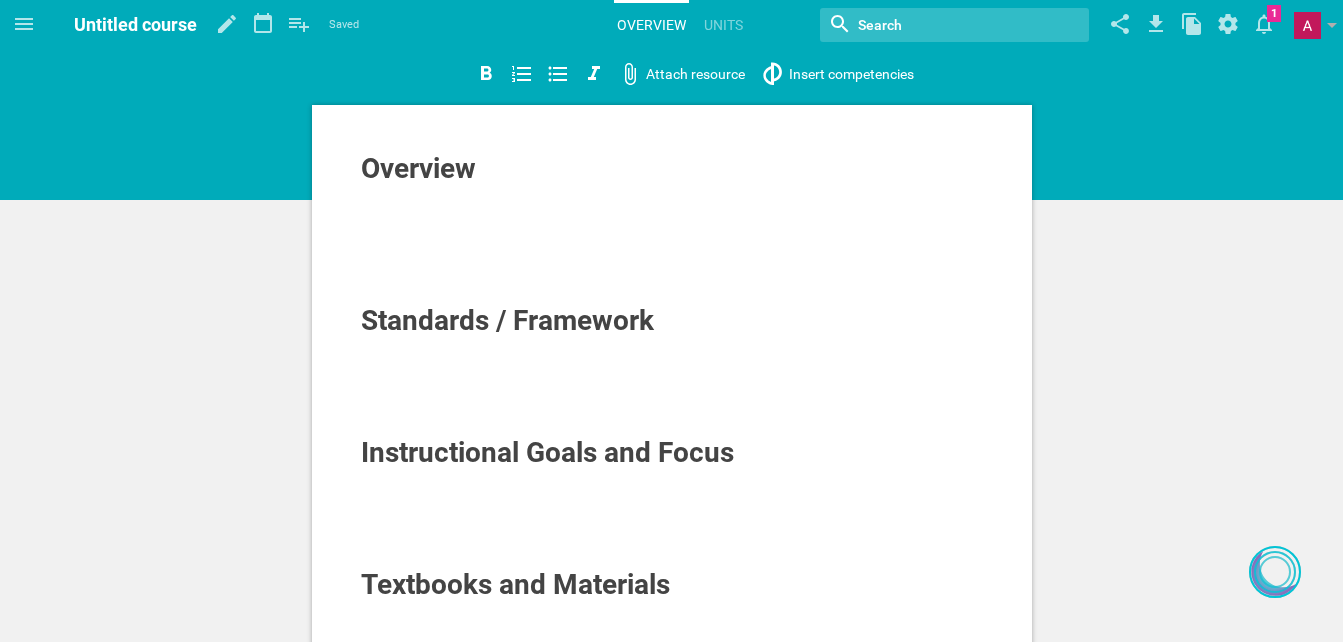 click on "Untitled course" at bounding box center (135, 24) 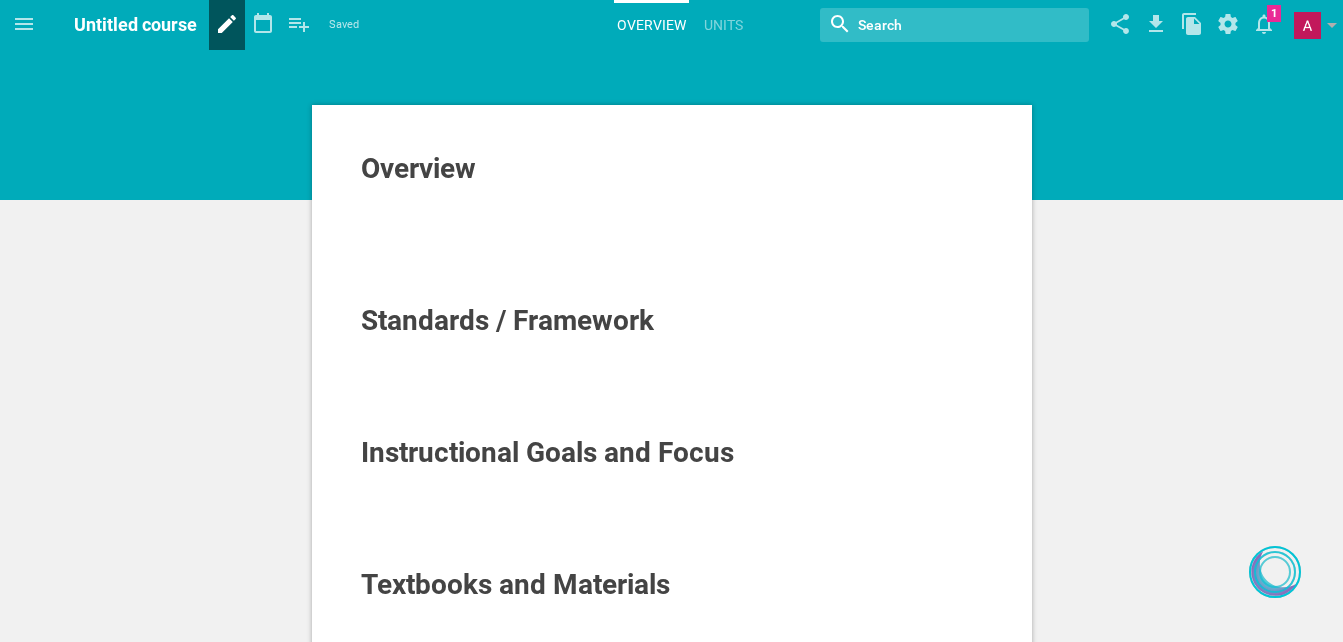 click 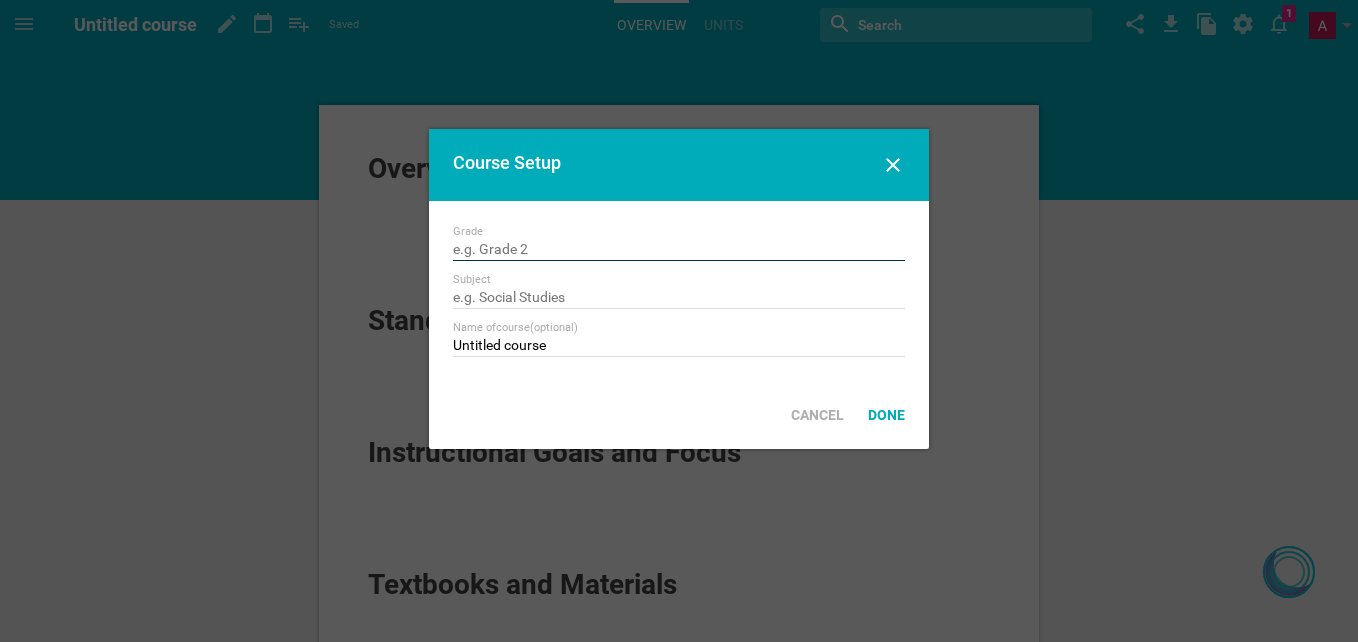 click at bounding box center [679, 251] 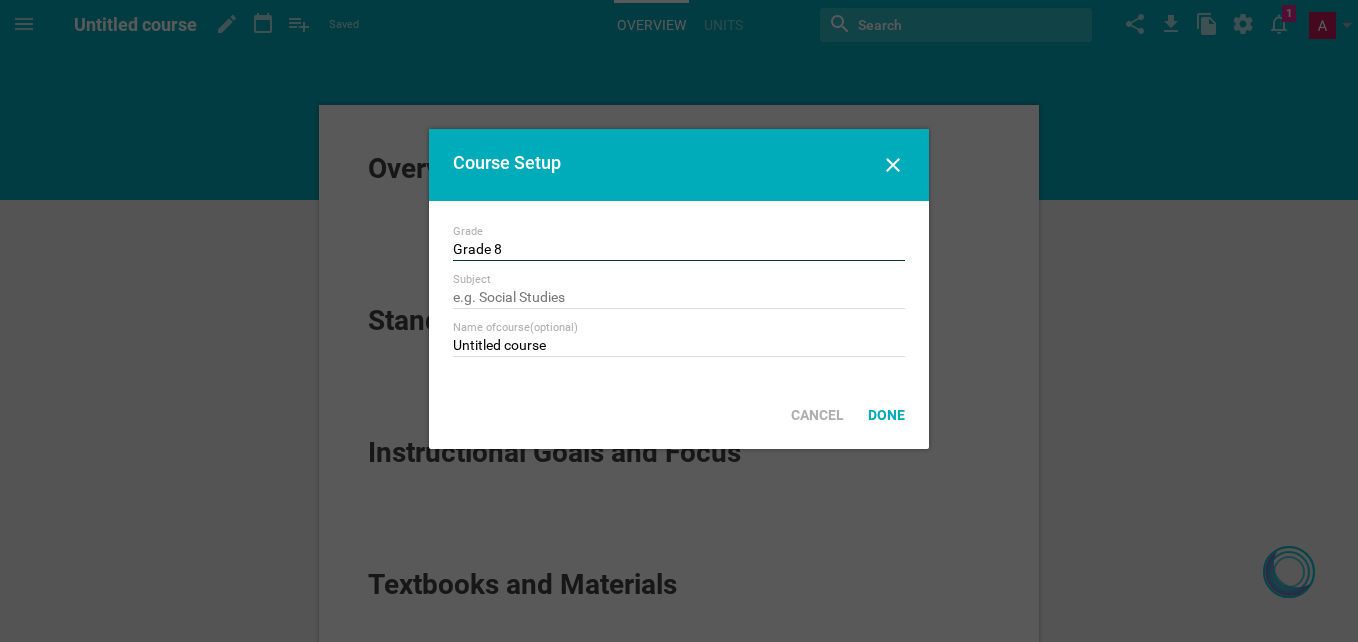 type on "Grade 8" 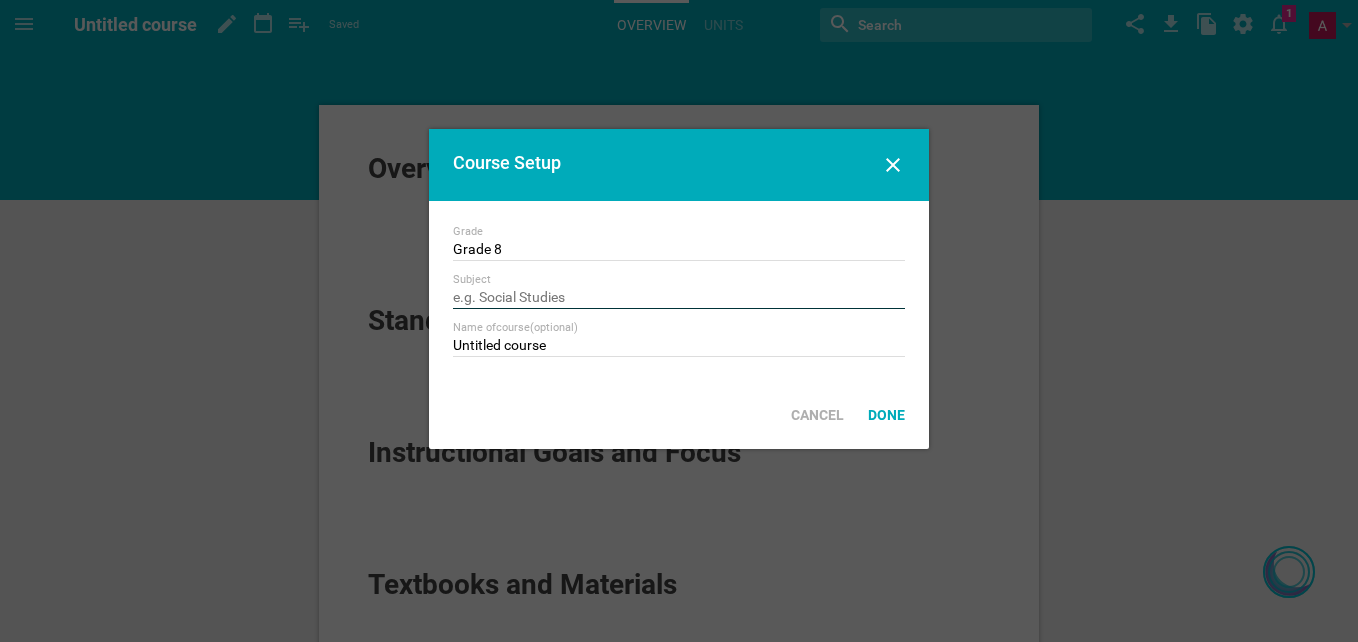 click at bounding box center [679, 299] 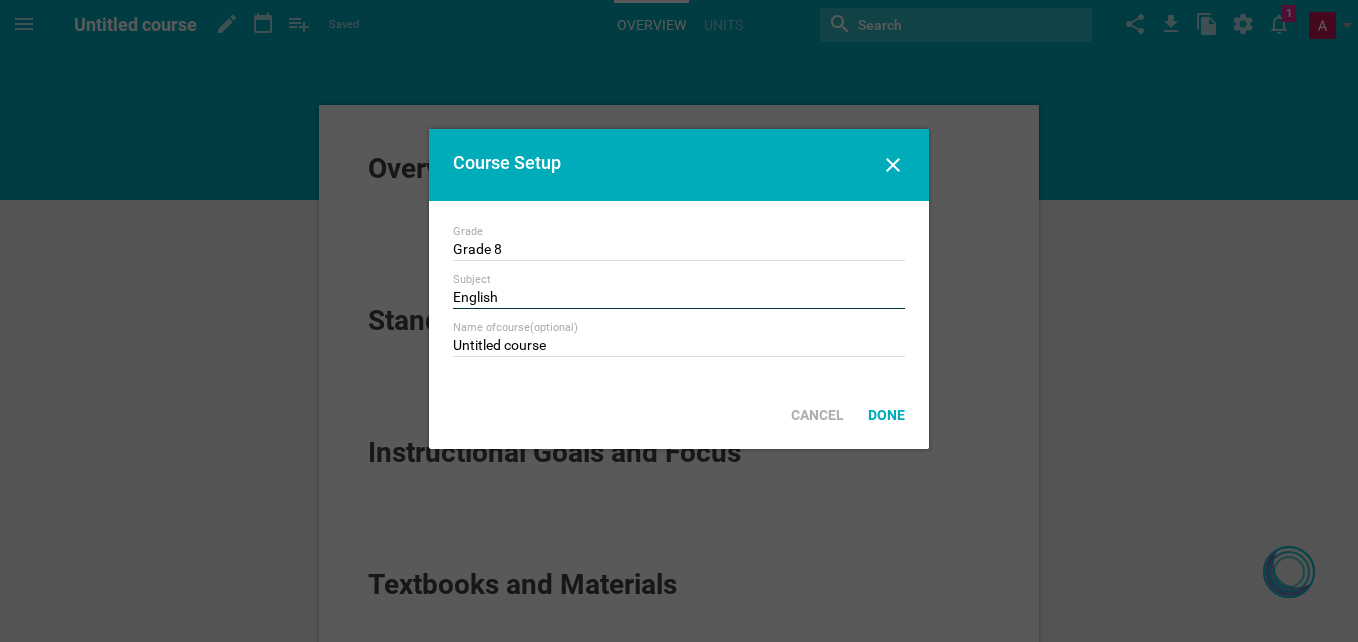 type on "English" 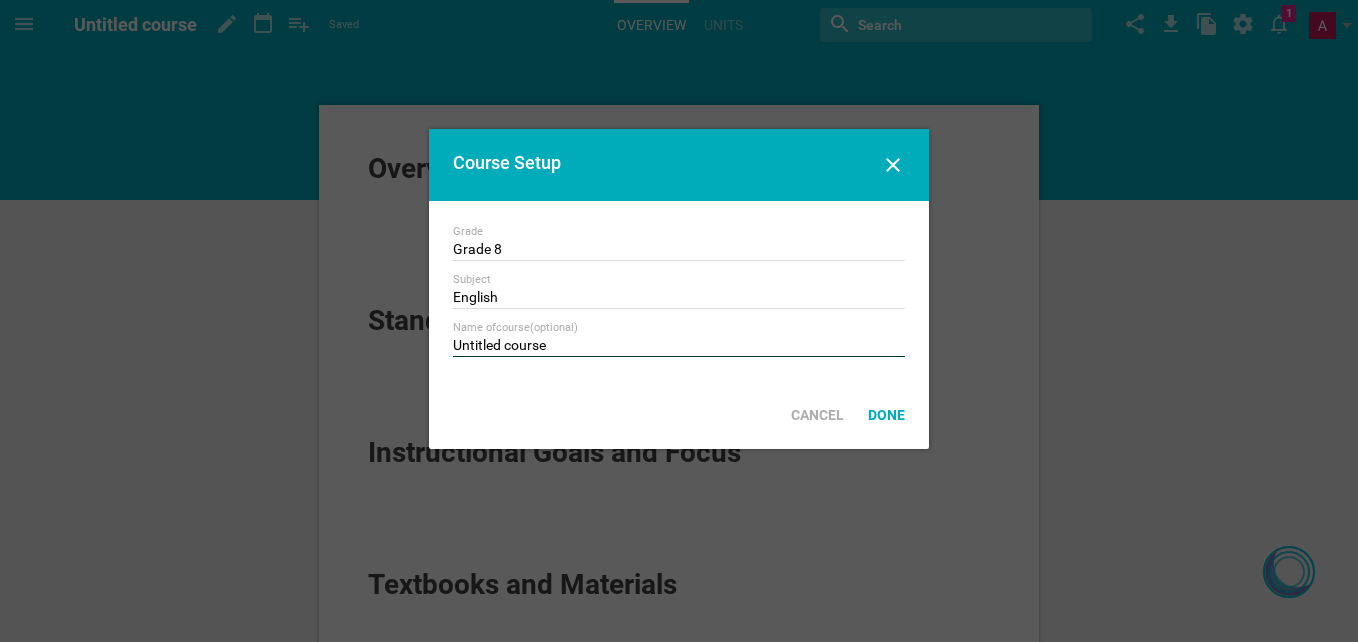 drag, startPoint x: 566, startPoint y: 339, endPoint x: 389, endPoint y: 360, distance: 178.24141 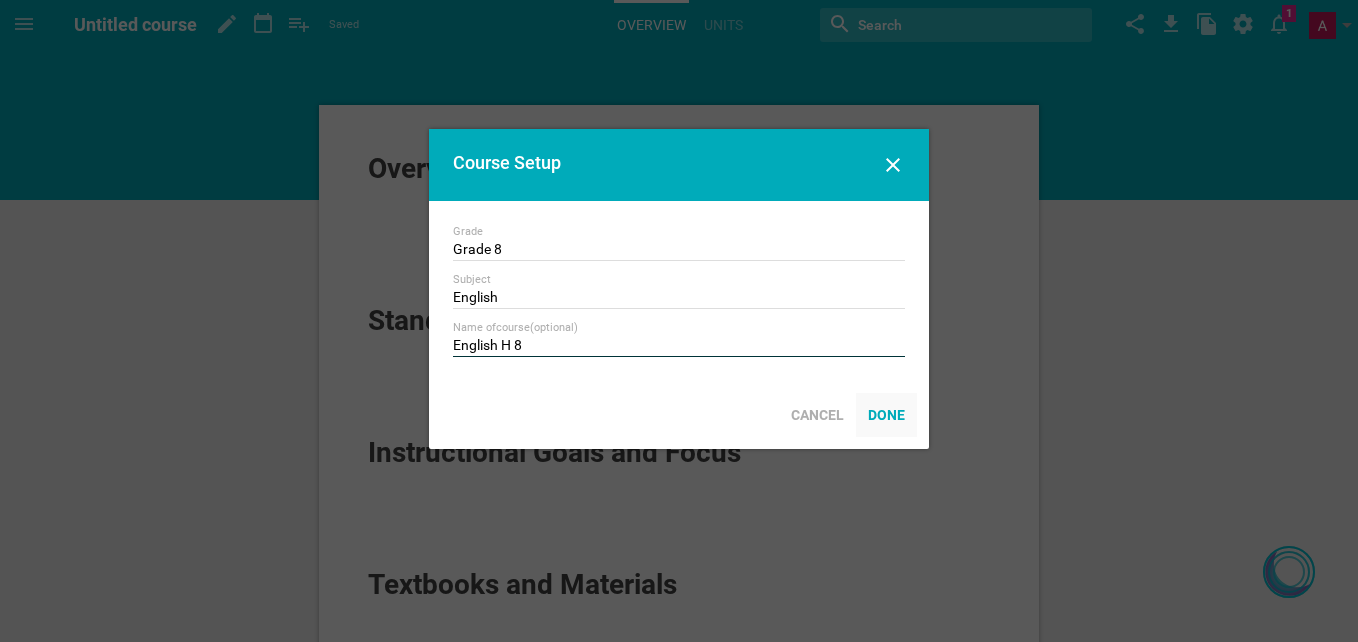 type on "English H 8" 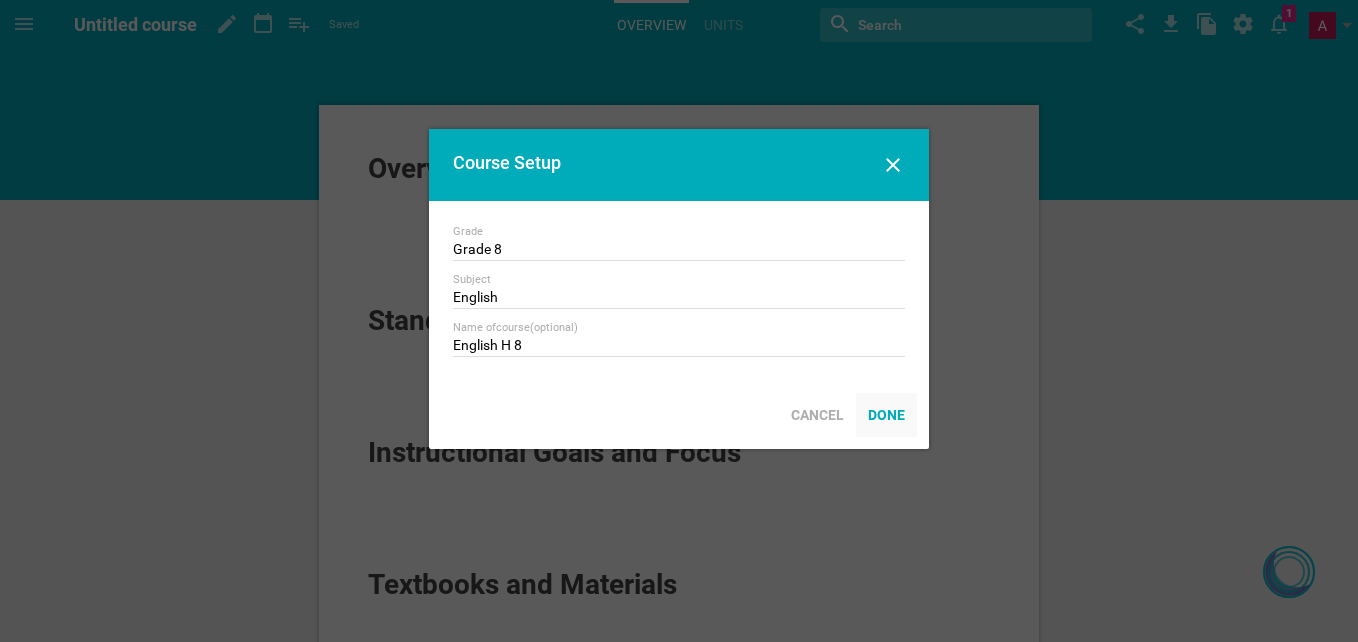 click on "Done" at bounding box center [886, 415] 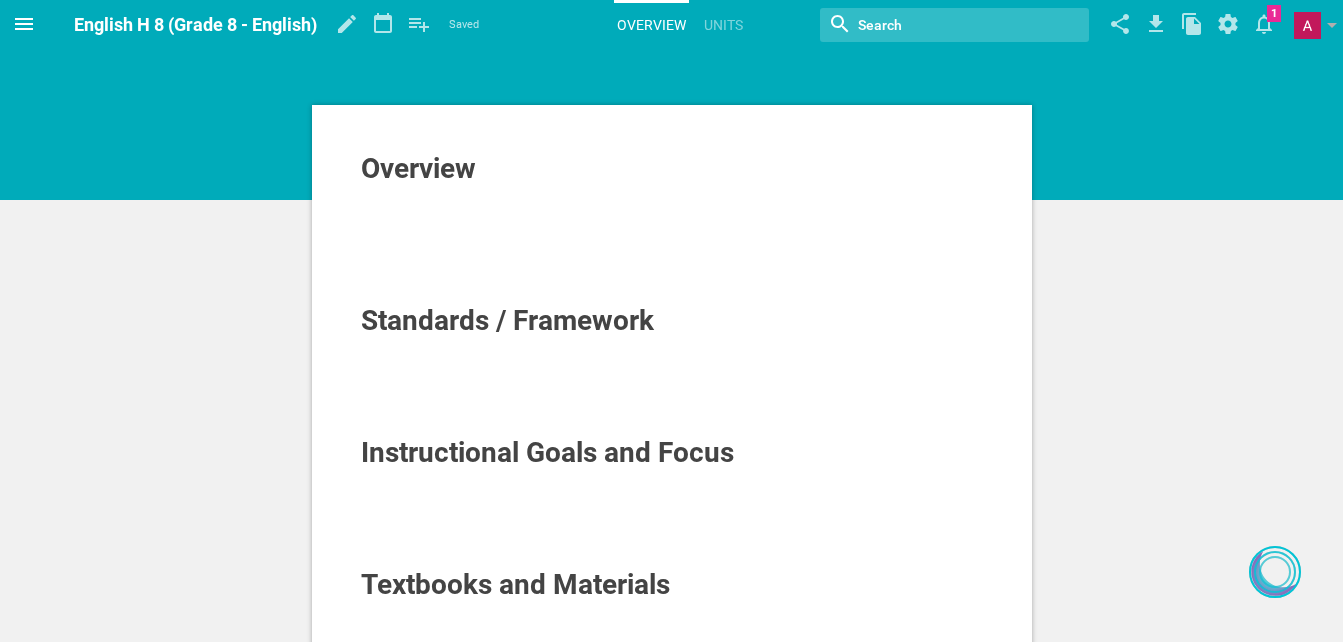 click 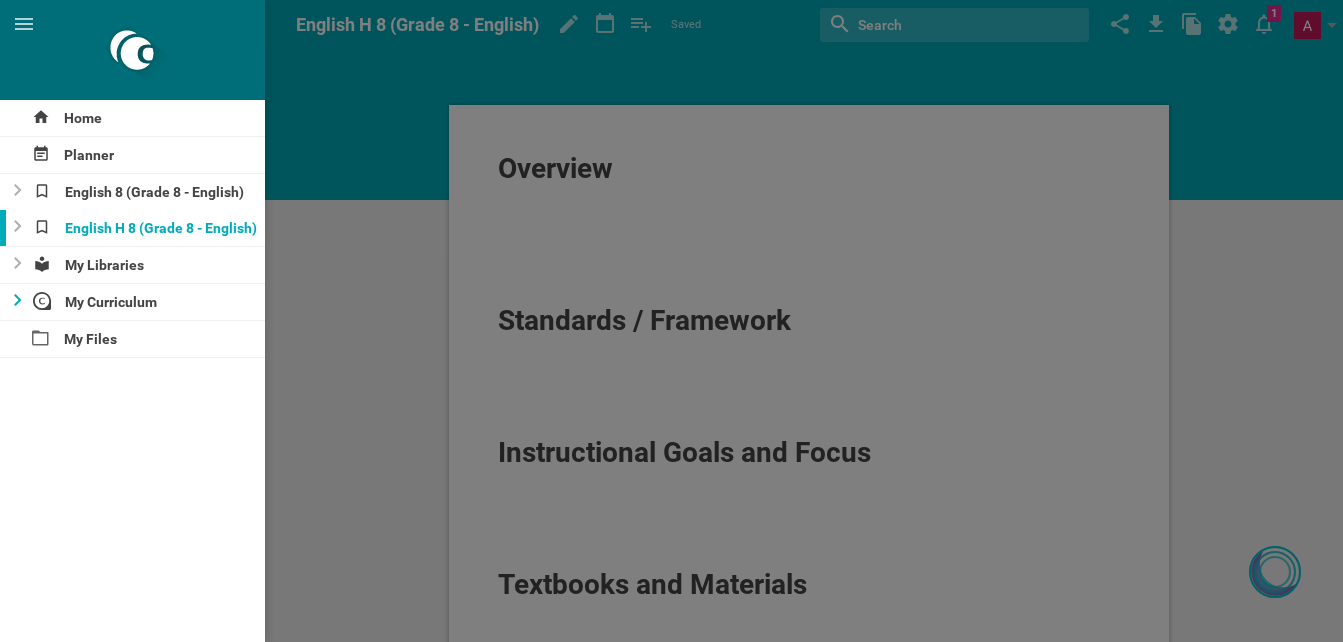 click at bounding box center (12, 302) 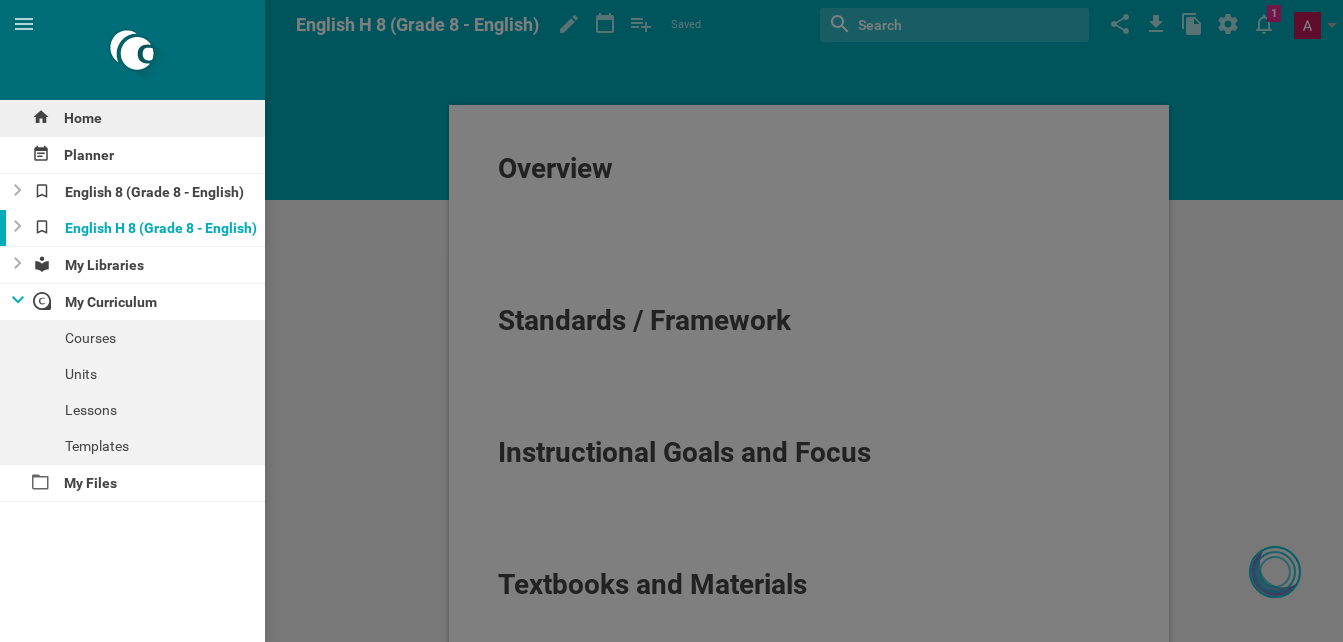 click on "Home" at bounding box center [132, 118] 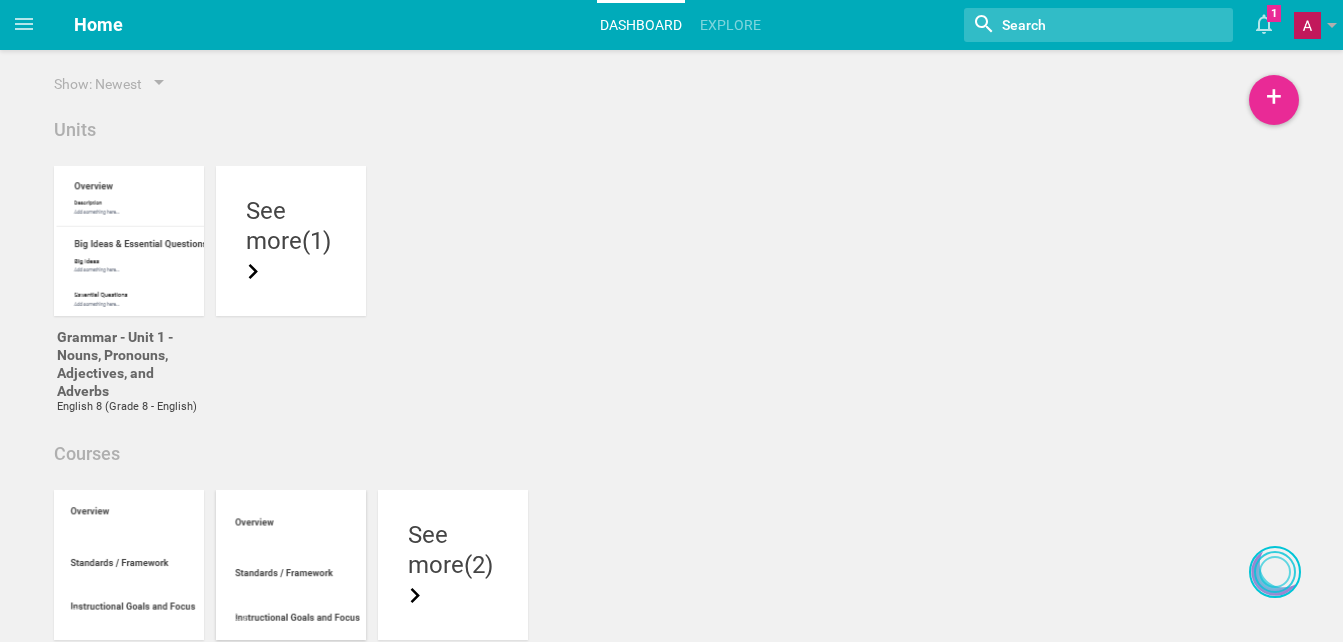 scroll, scrollTop: 124, scrollLeft: 0, axis: vertical 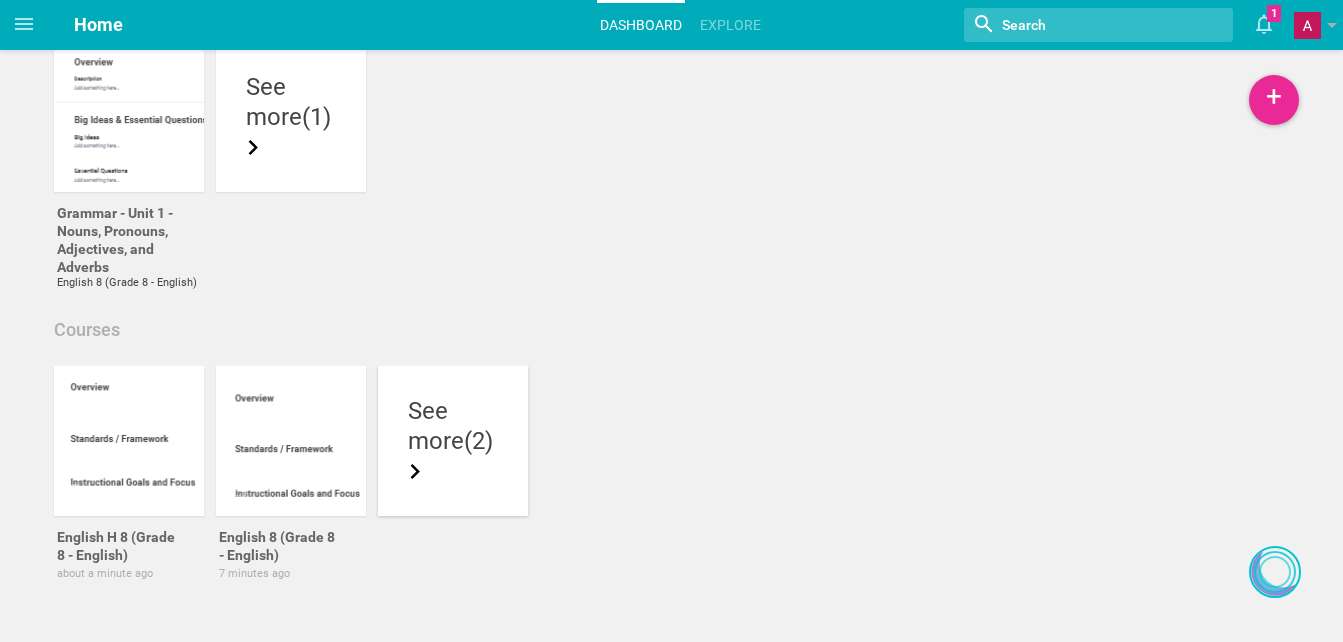 click on "more  (2)" at bounding box center [453, 456] 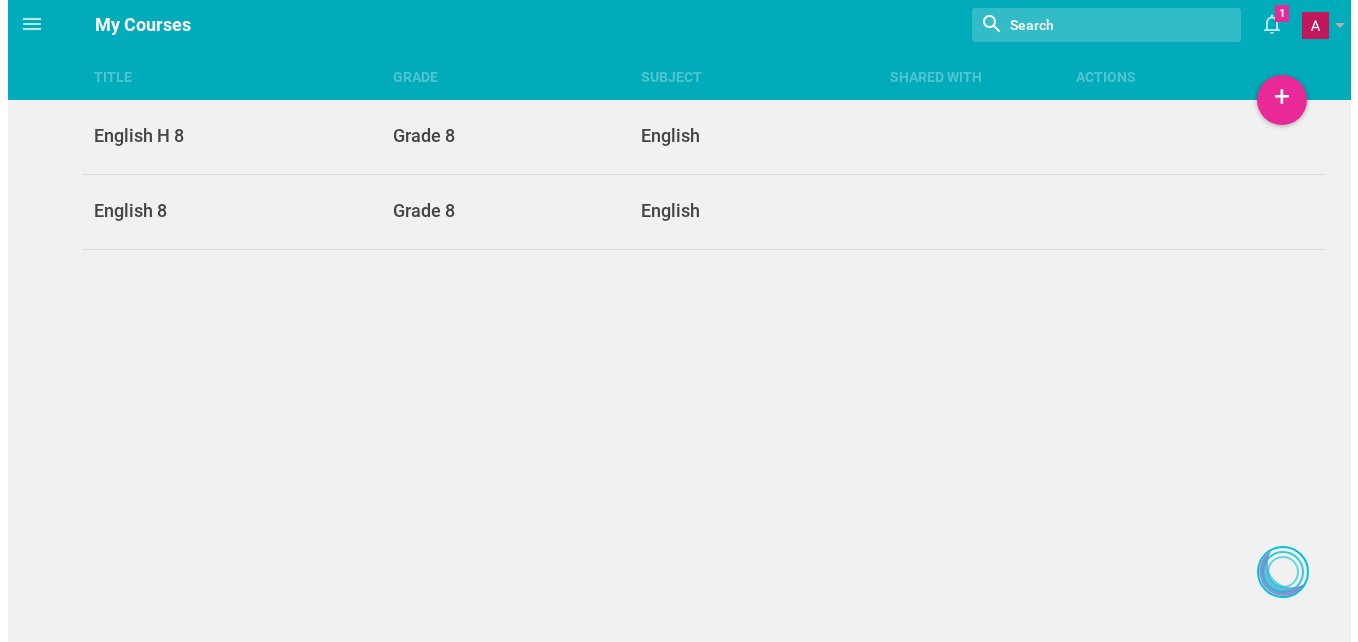 scroll, scrollTop: 0, scrollLeft: 0, axis: both 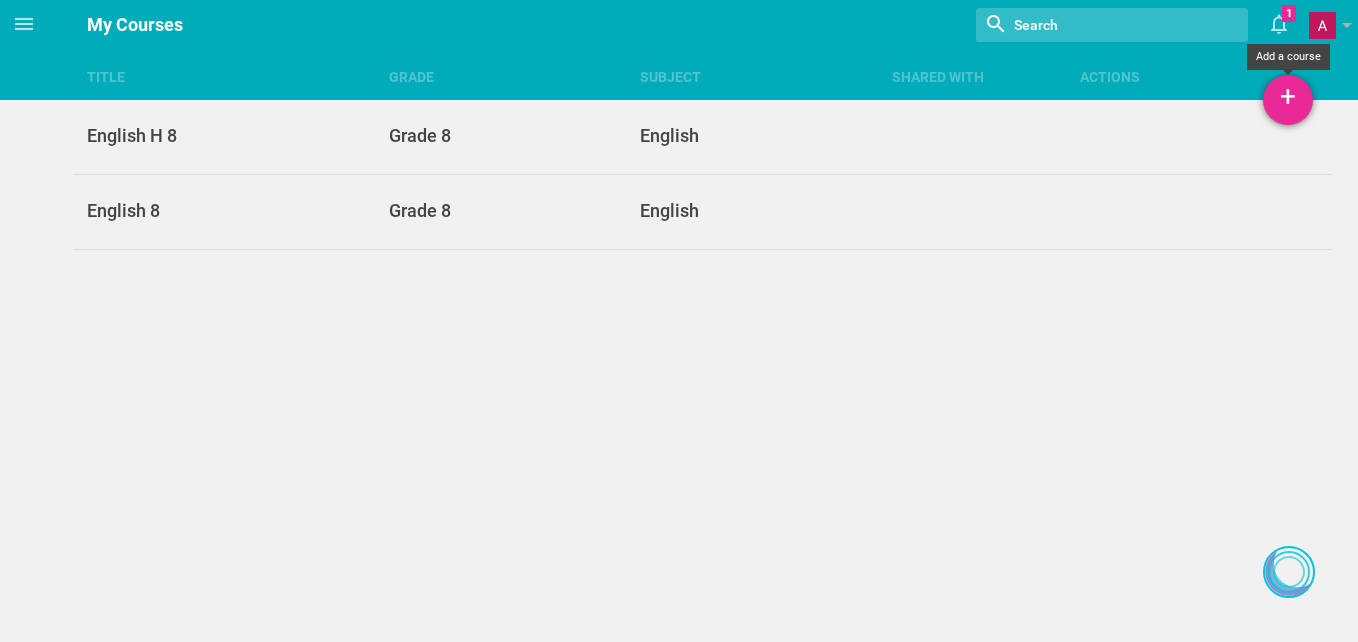 click on "+" at bounding box center (1288, 100) 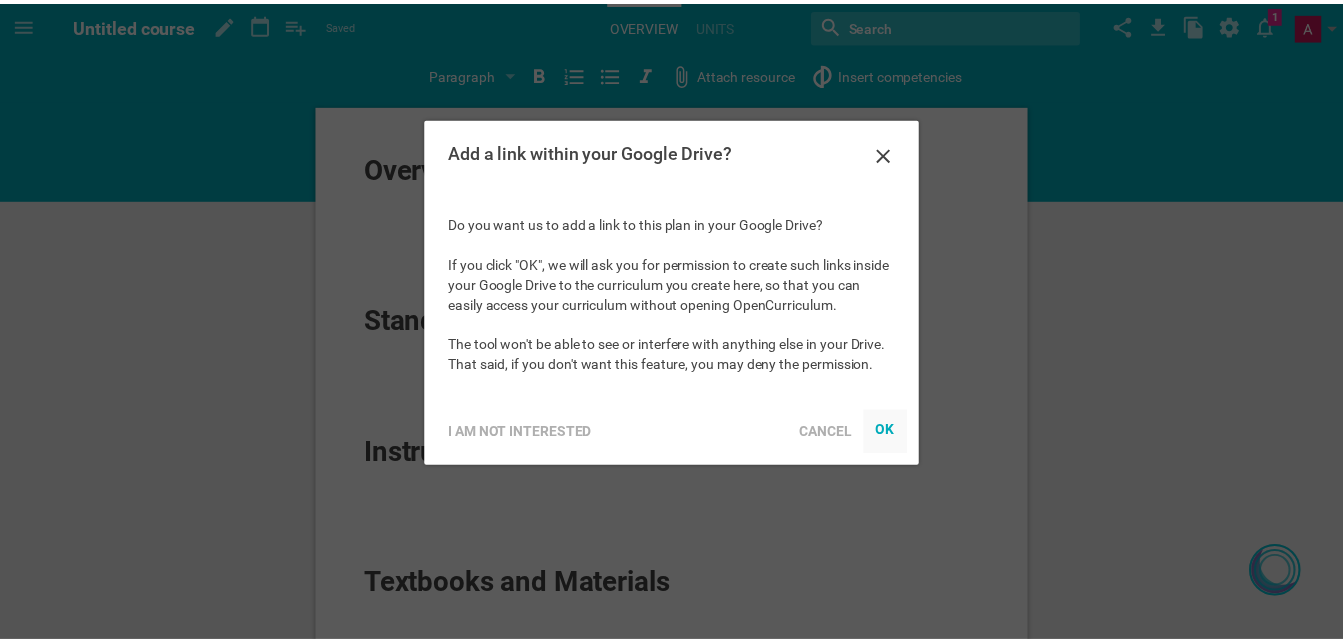 scroll, scrollTop: 0, scrollLeft: 0, axis: both 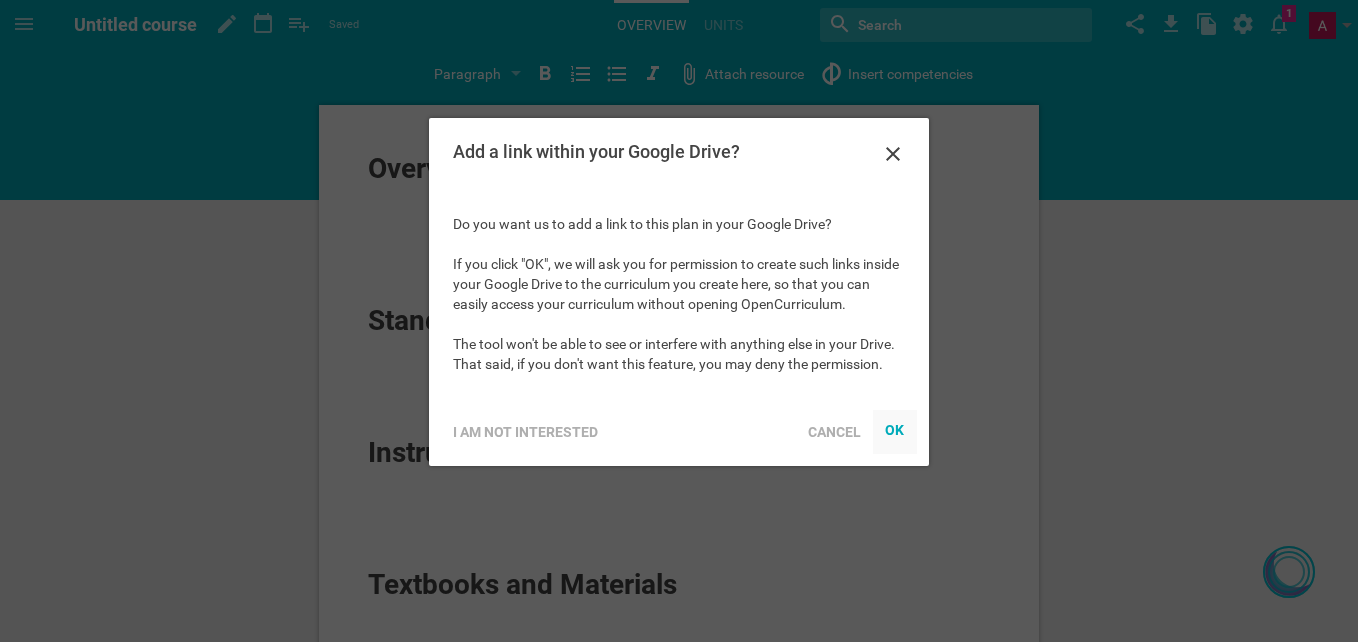 click on "OK" at bounding box center [895, 431] 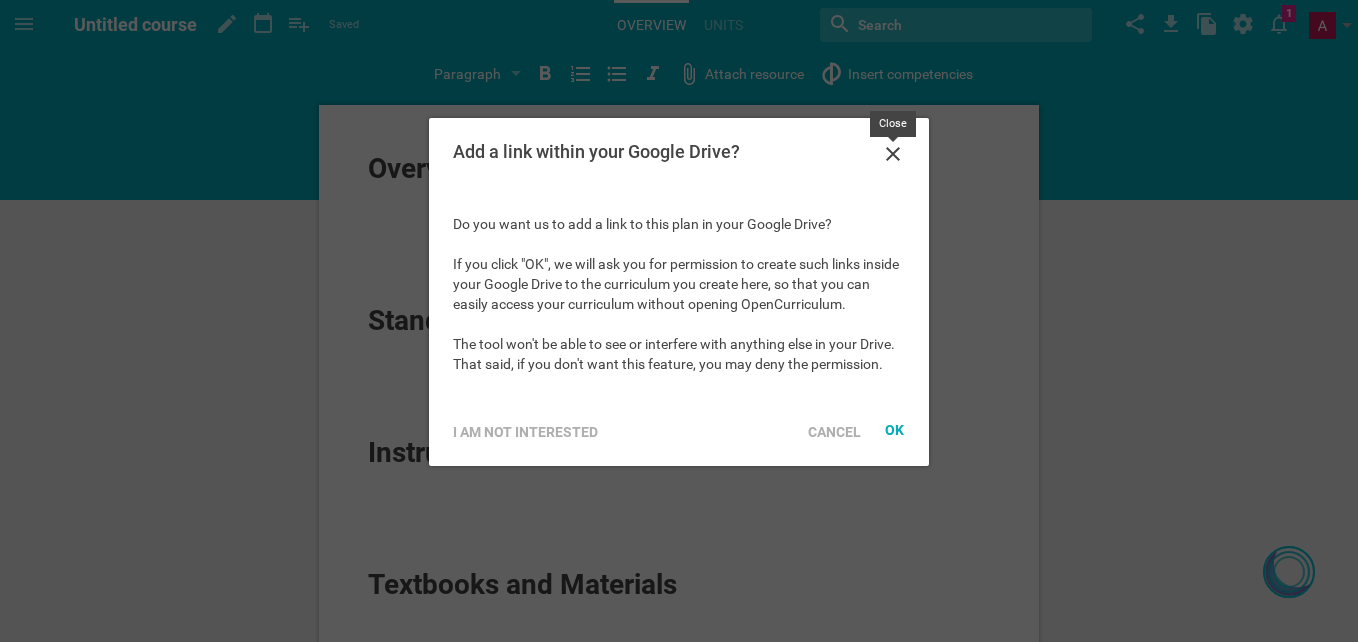 click 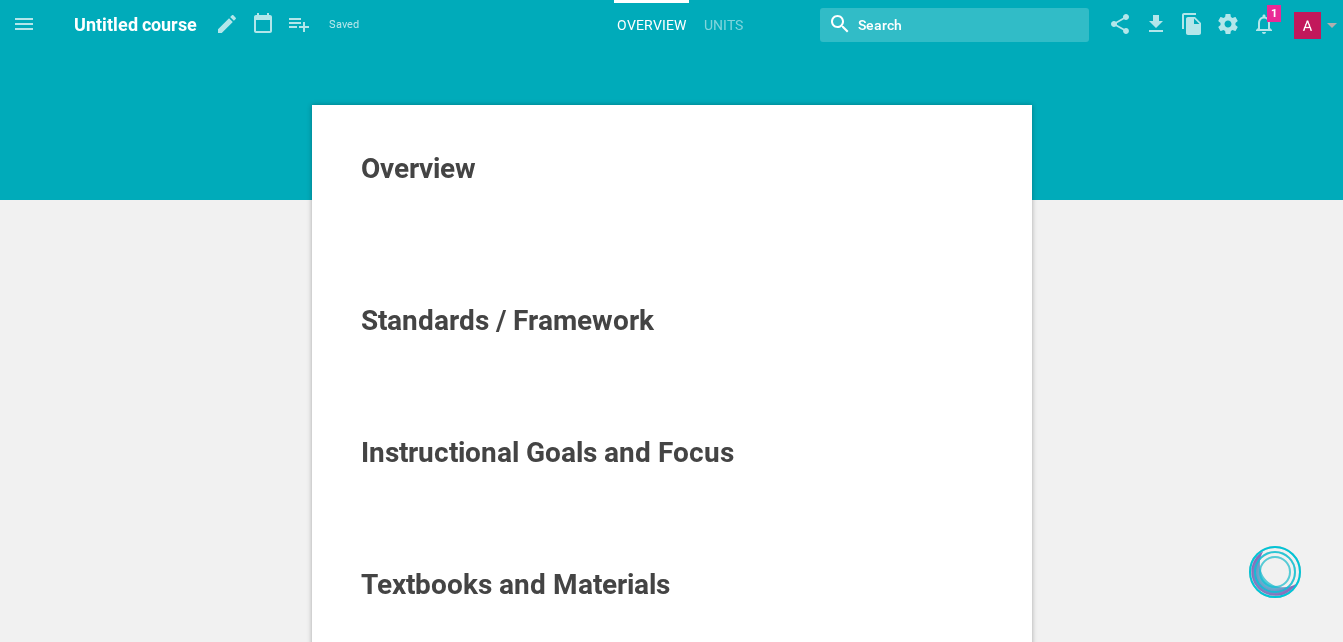 click on "Untitled course" at bounding box center (135, 24) 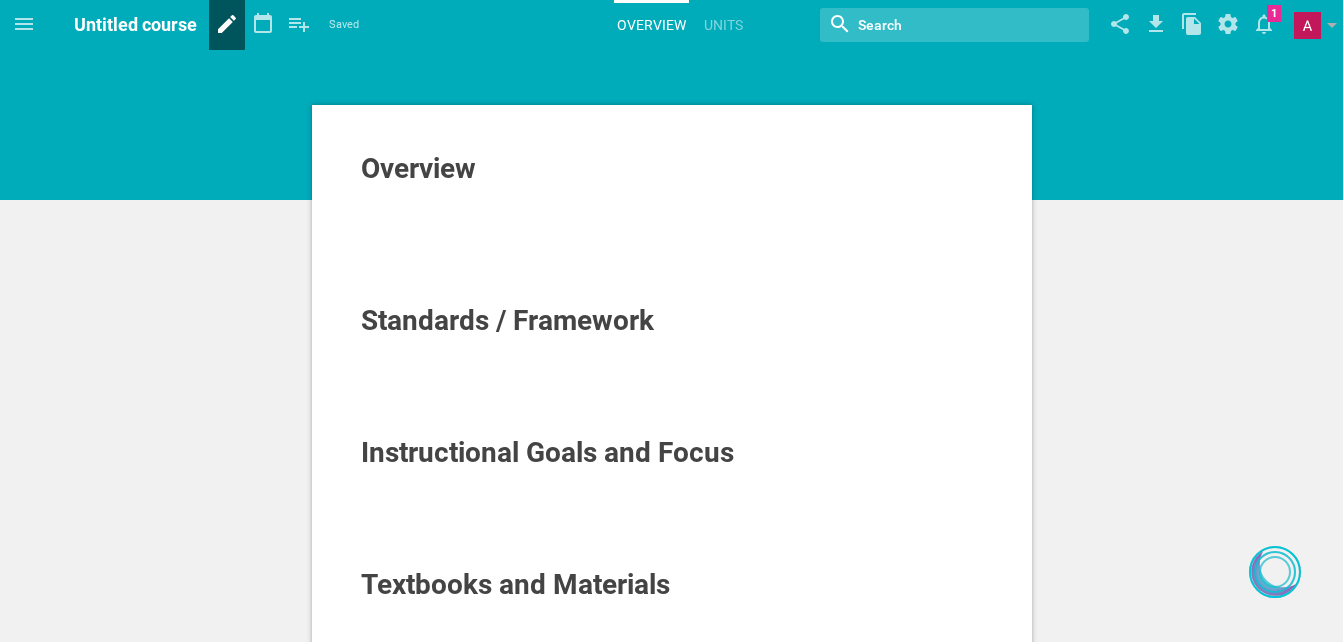click 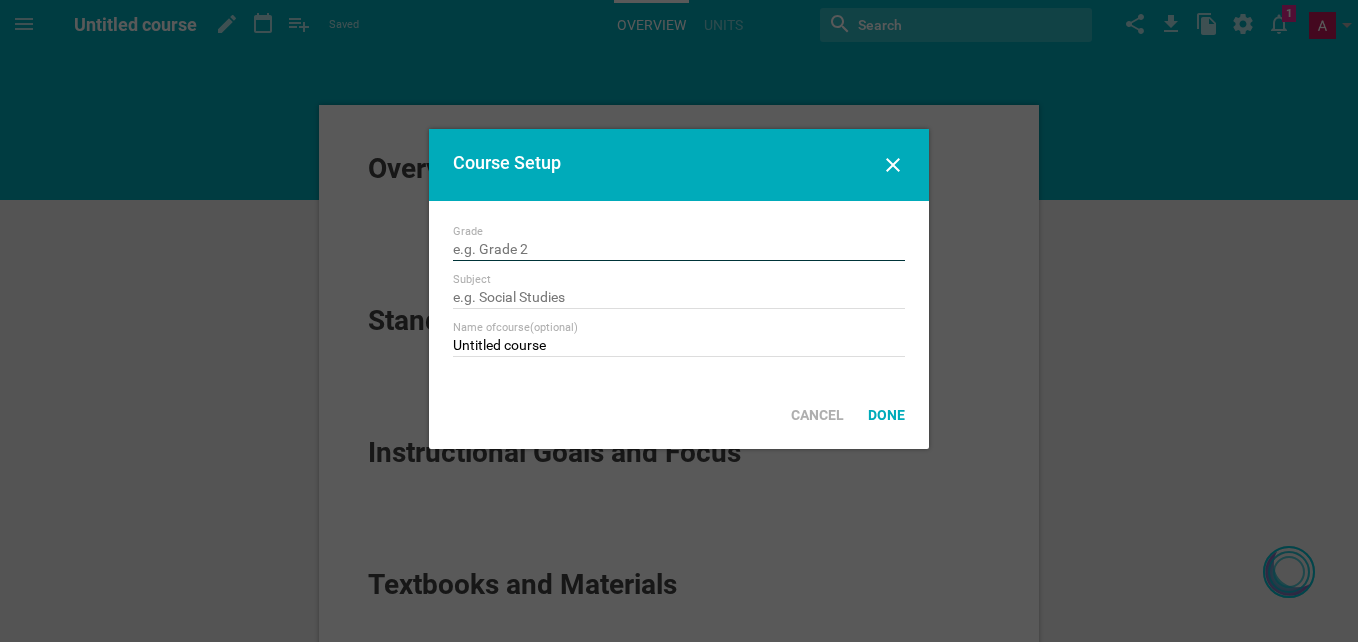 click at bounding box center (679, 251) 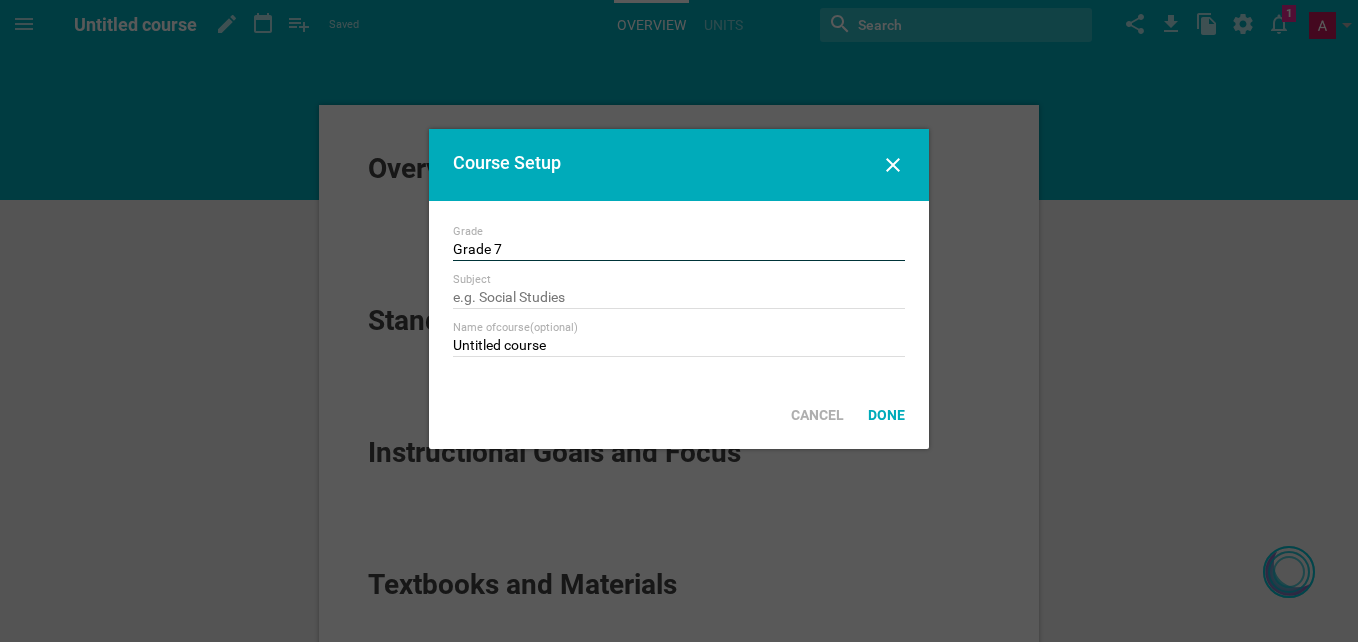 type on "Grade 7" 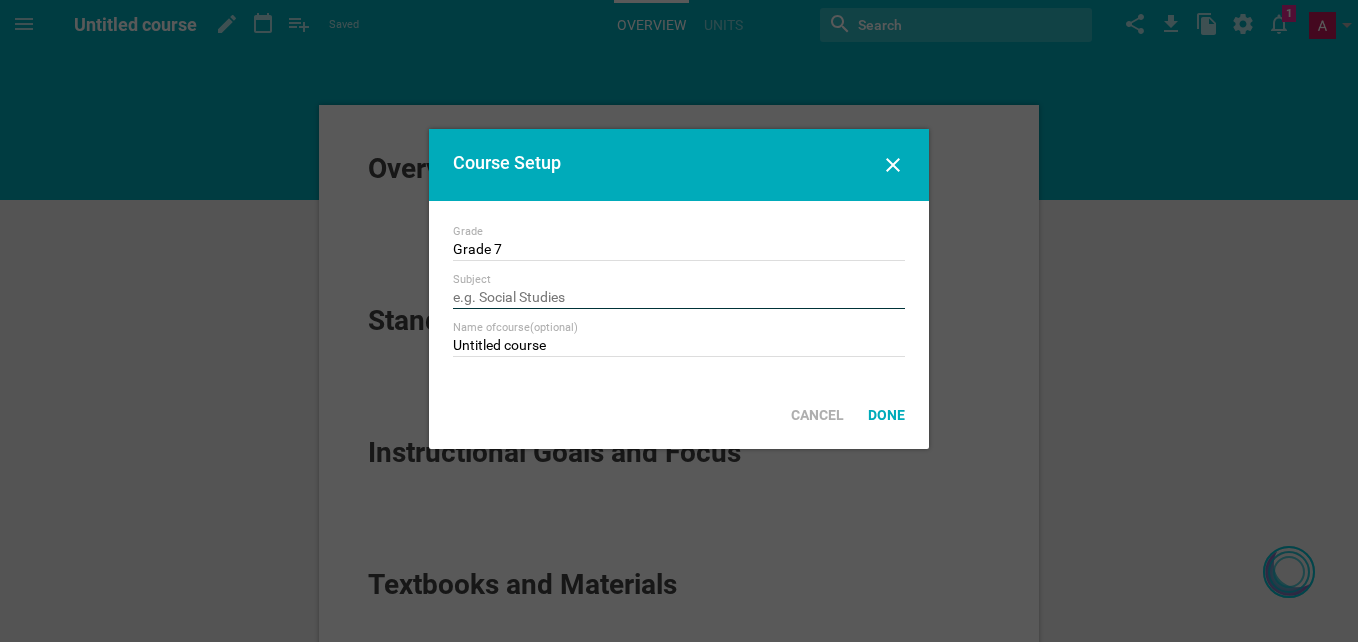 click at bounding box center [679, 299] 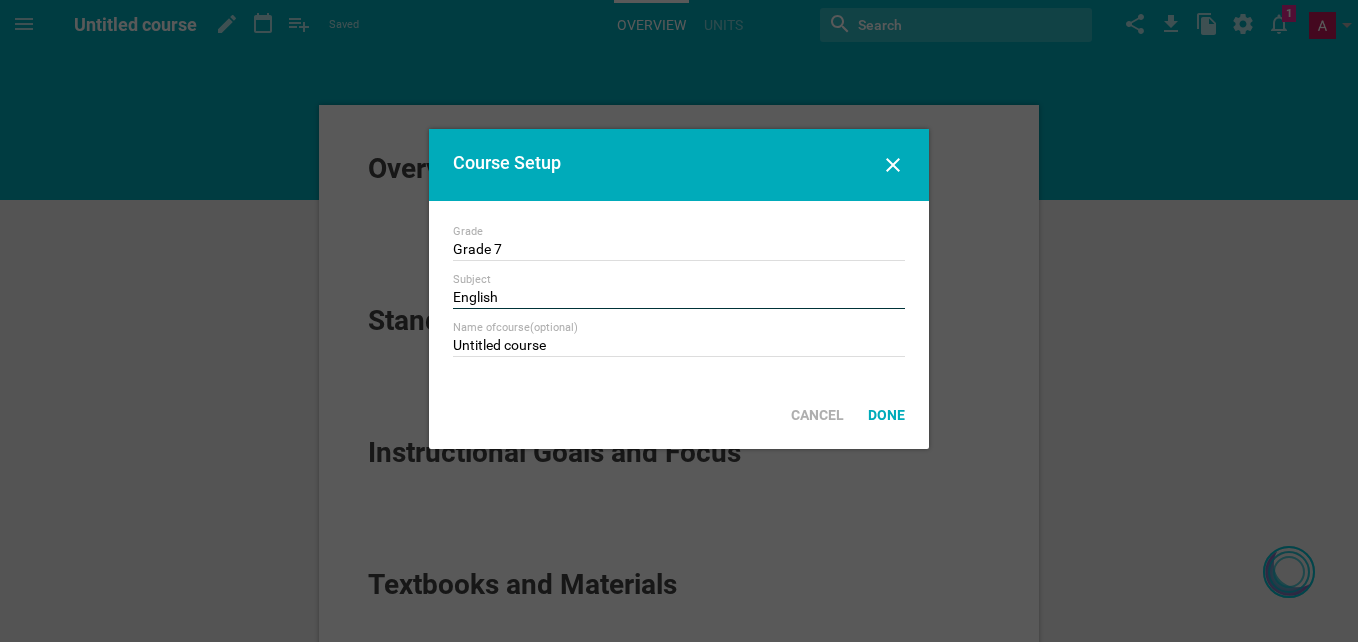 type on "English" 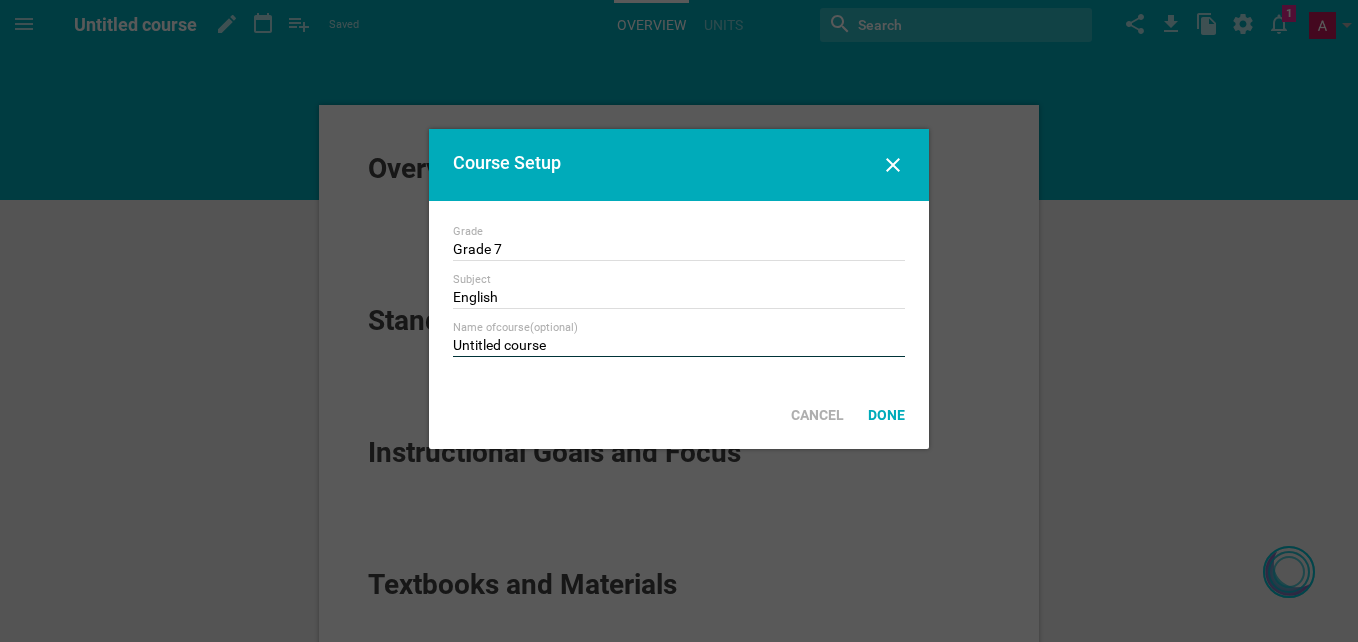 click on "Untitled course" at bounding box center [679, 347] 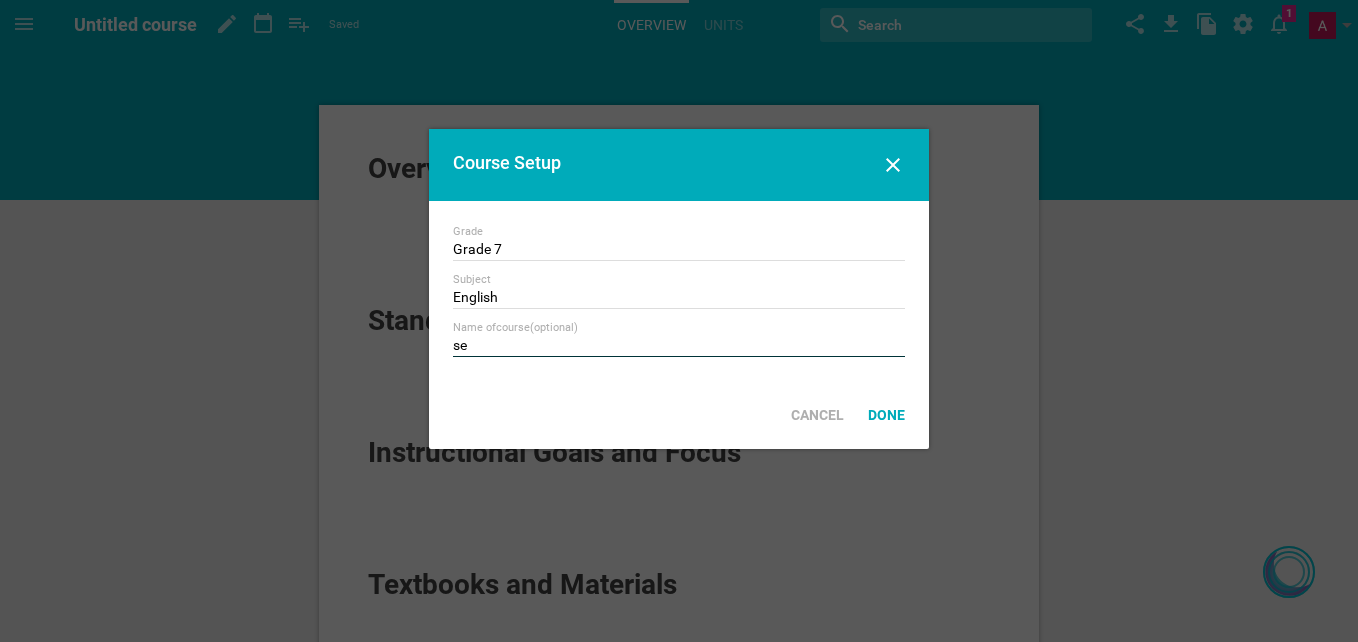 type on "e" 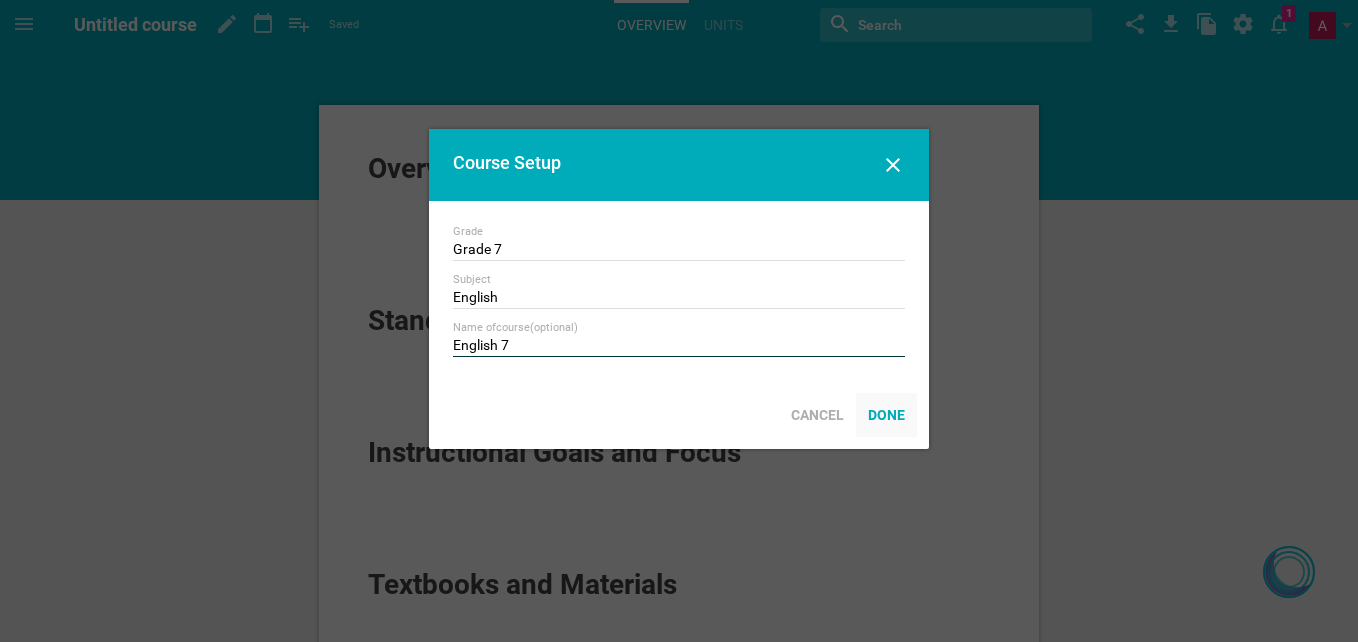 type on "English 7" 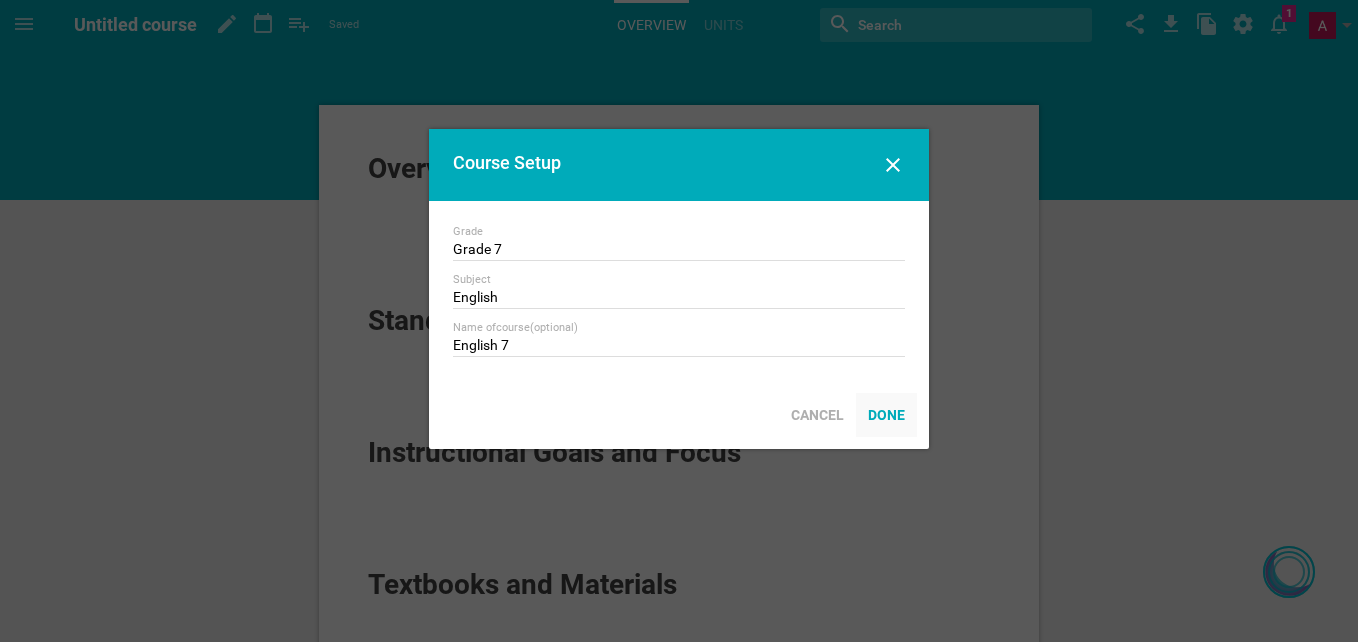 click on "Done" at bounding box center [886, 415] 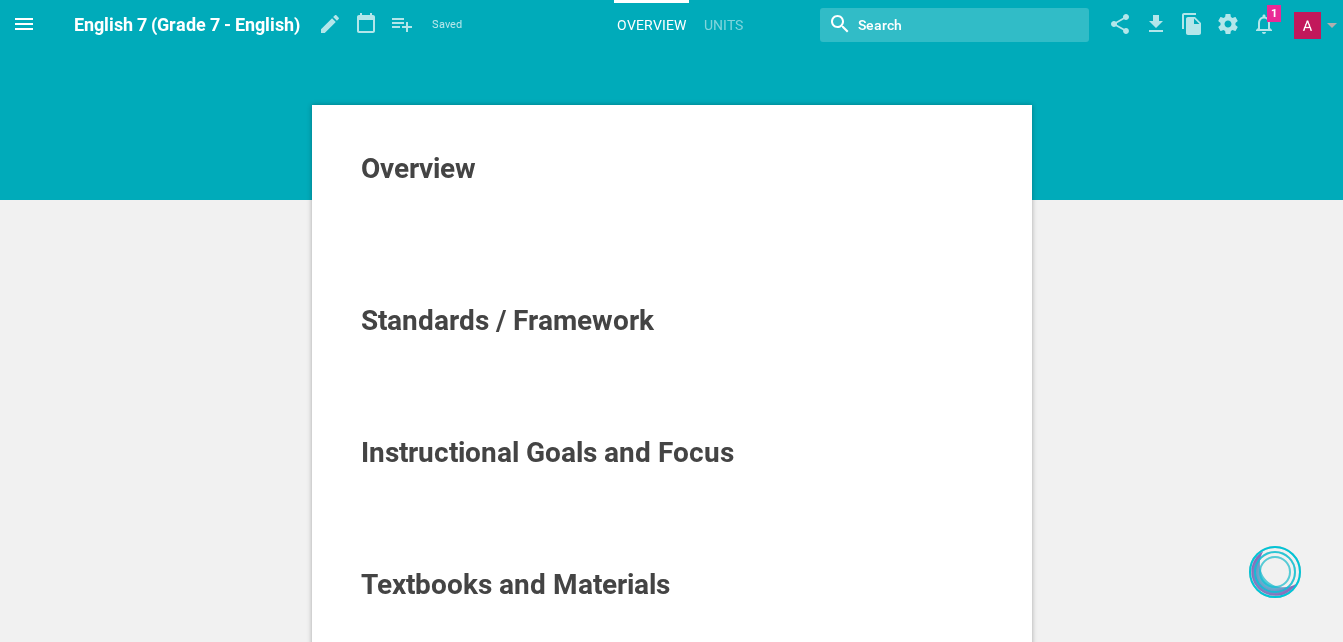 click 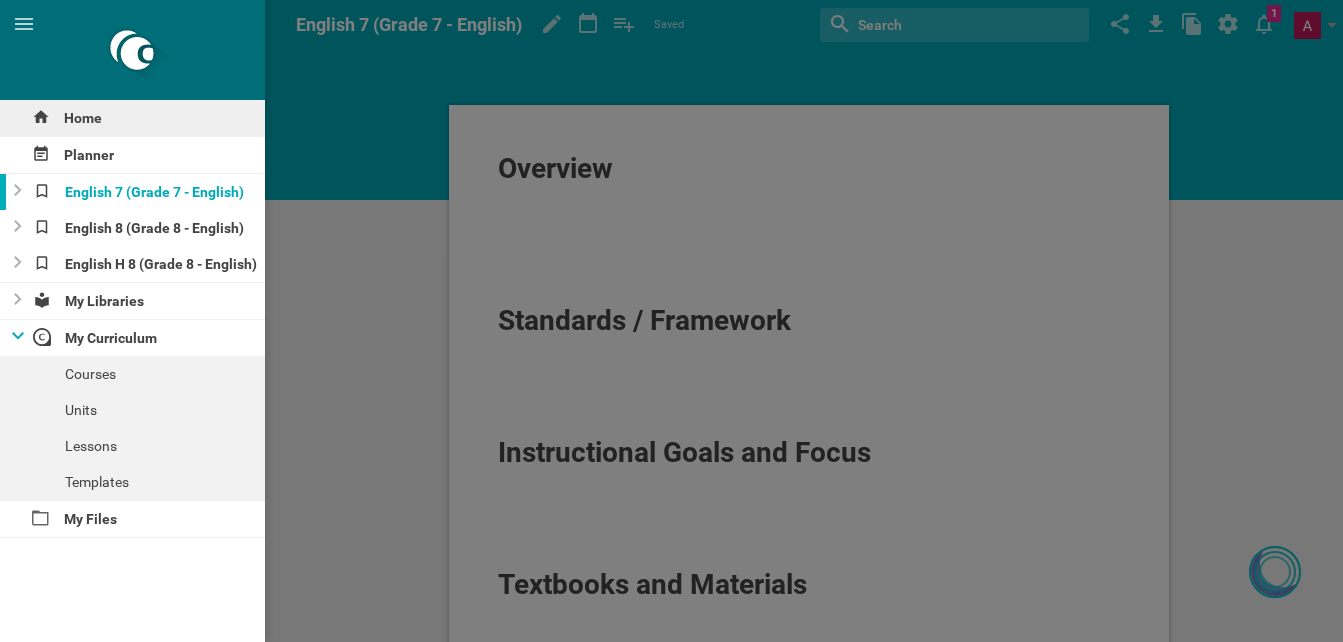 click on "Home" at bounding box center [132, 118] 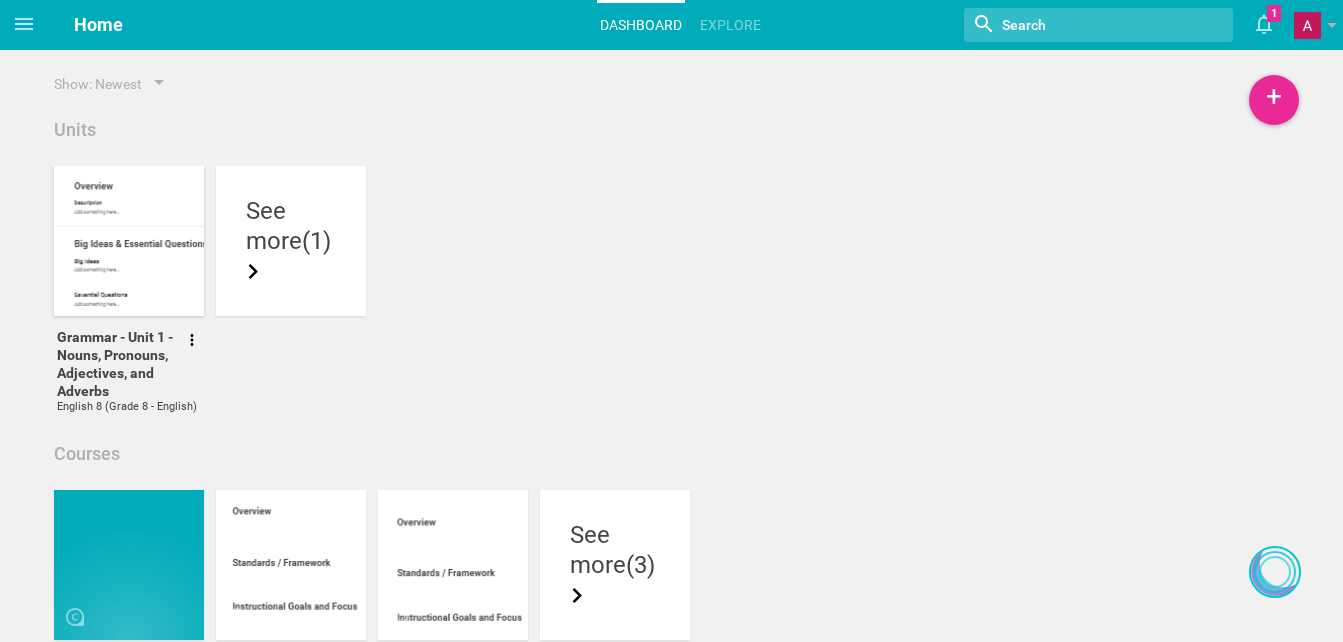scroll, scrollTop: 124, scrollLeft: 0, axis: vertical 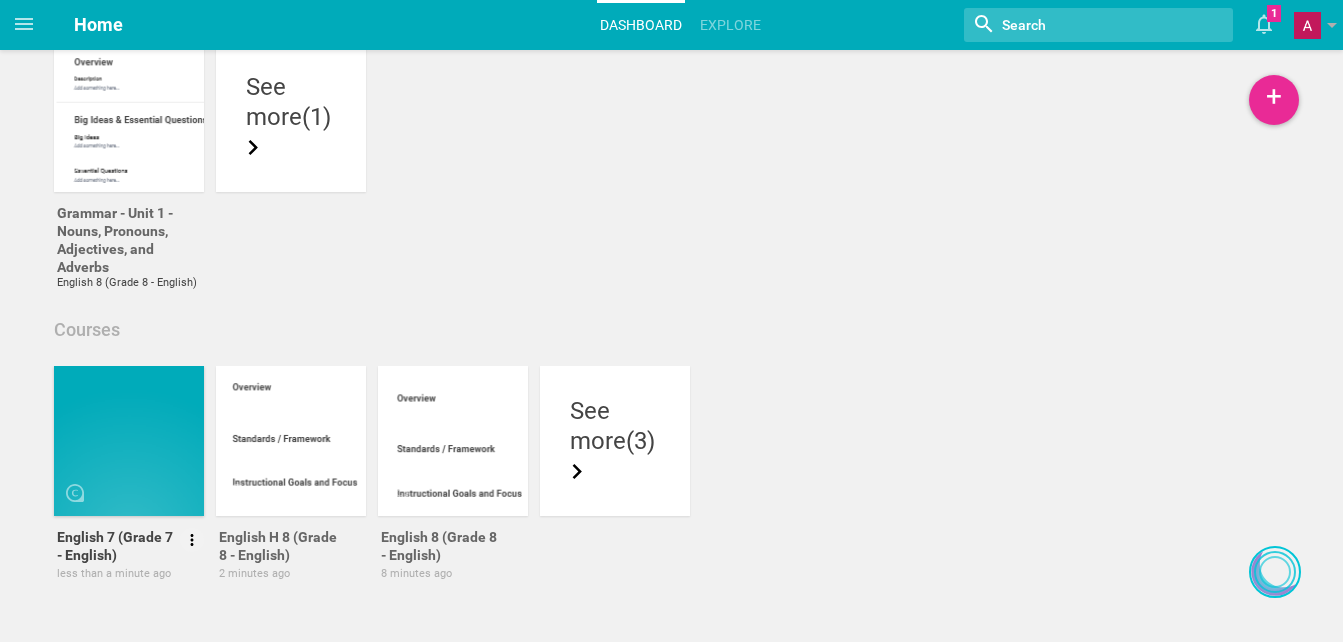 click at bounding box center [141, 485] 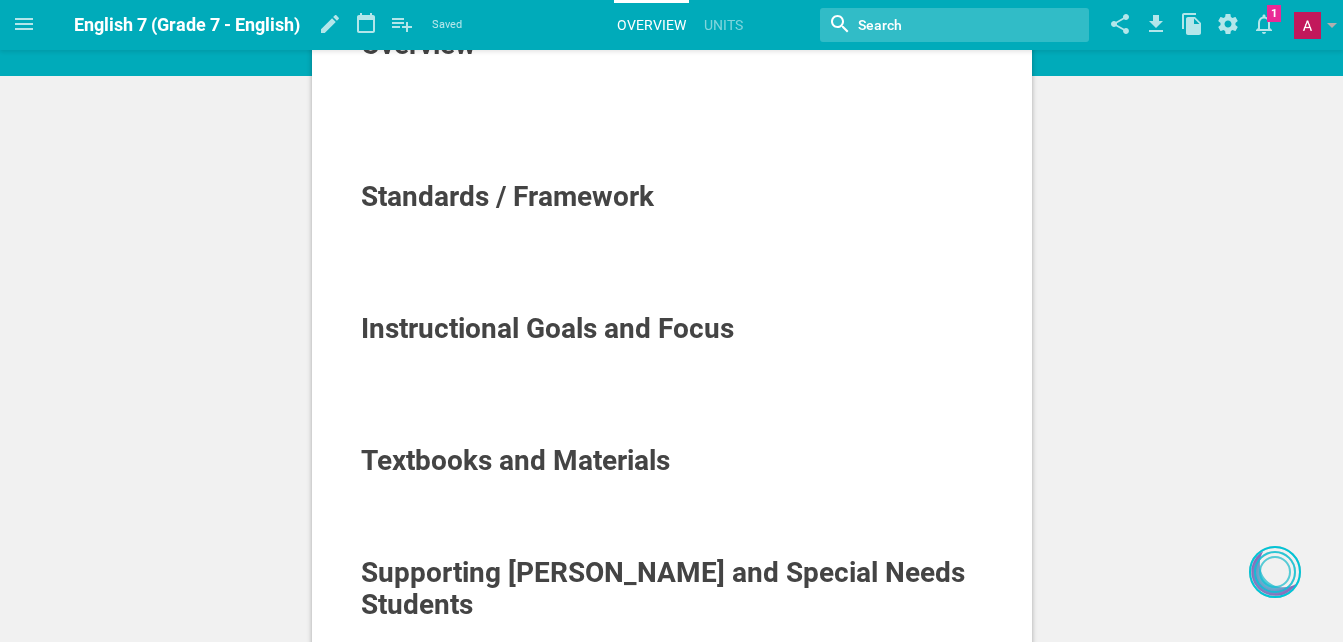click on "Instructional Goals and Focus" at bounding box center [547, 328] 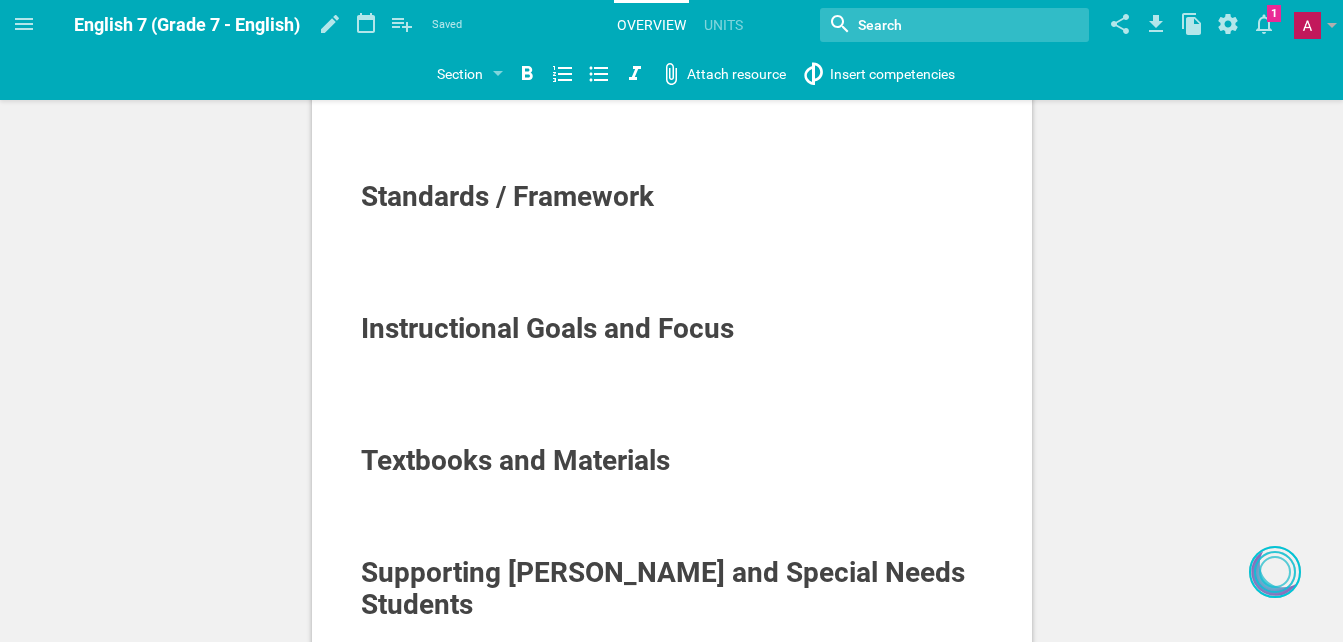 scroll, scrollTop: 0, scrollLeft: 0, axis: both 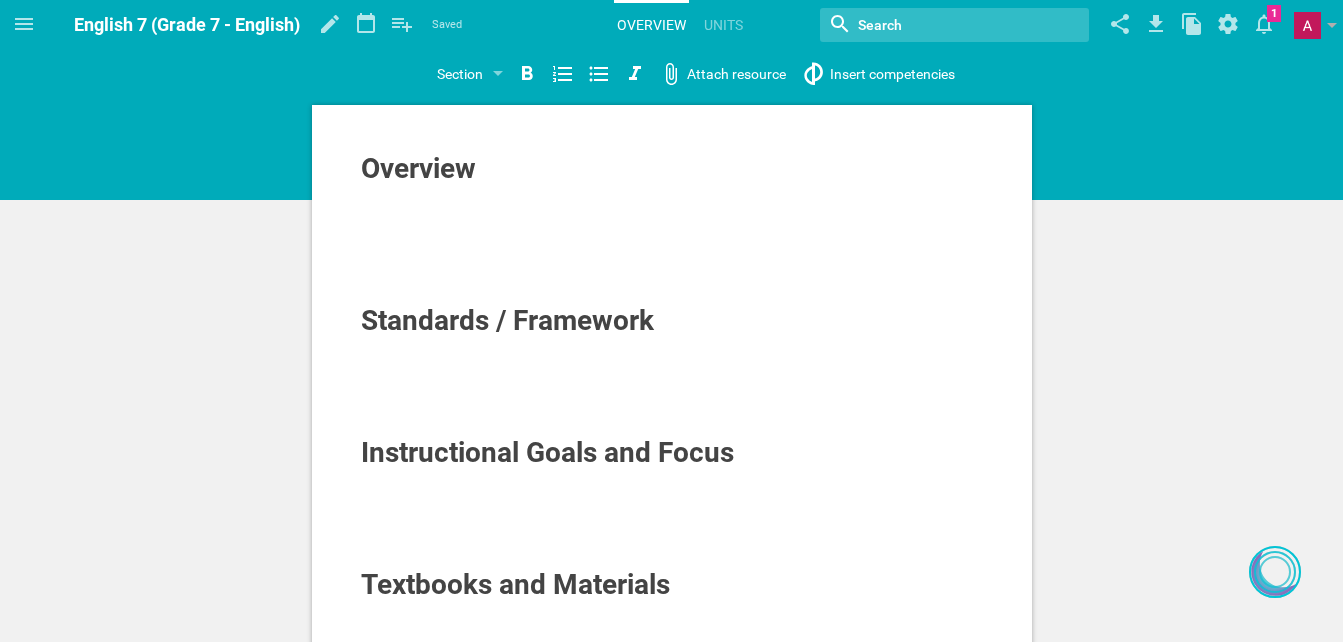 click at bounding box center (672, 255) 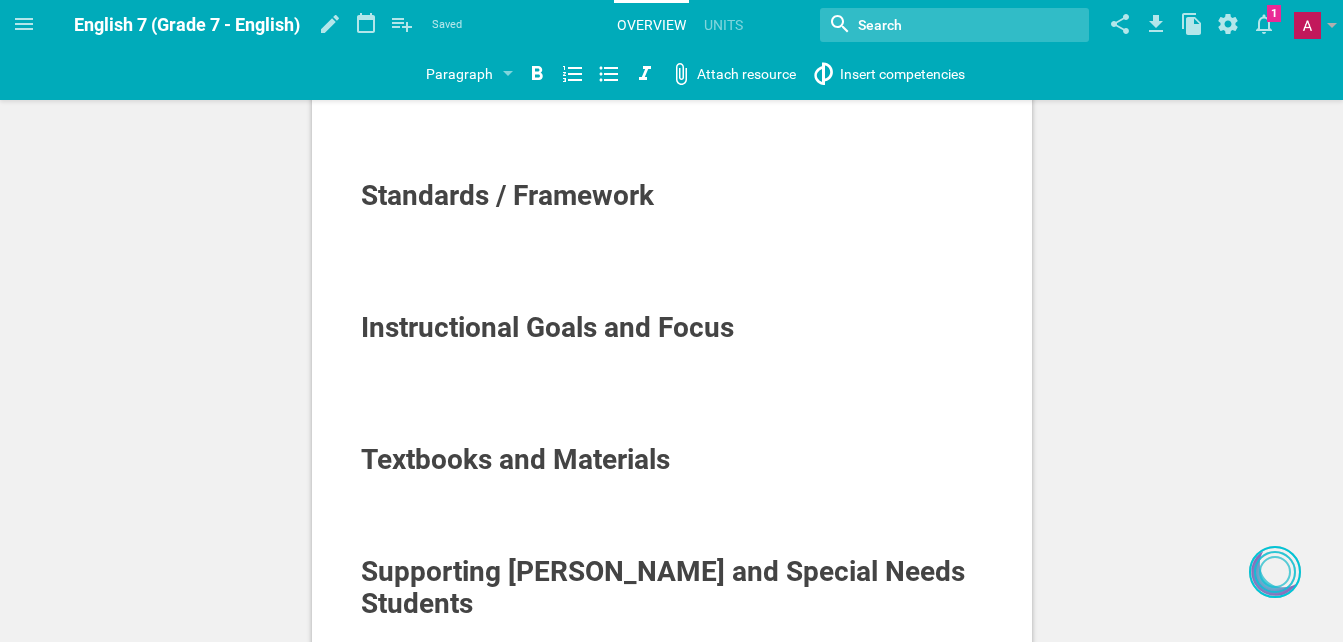 scroll, scrollTop: 0, scrollLeft: 0, axis: both 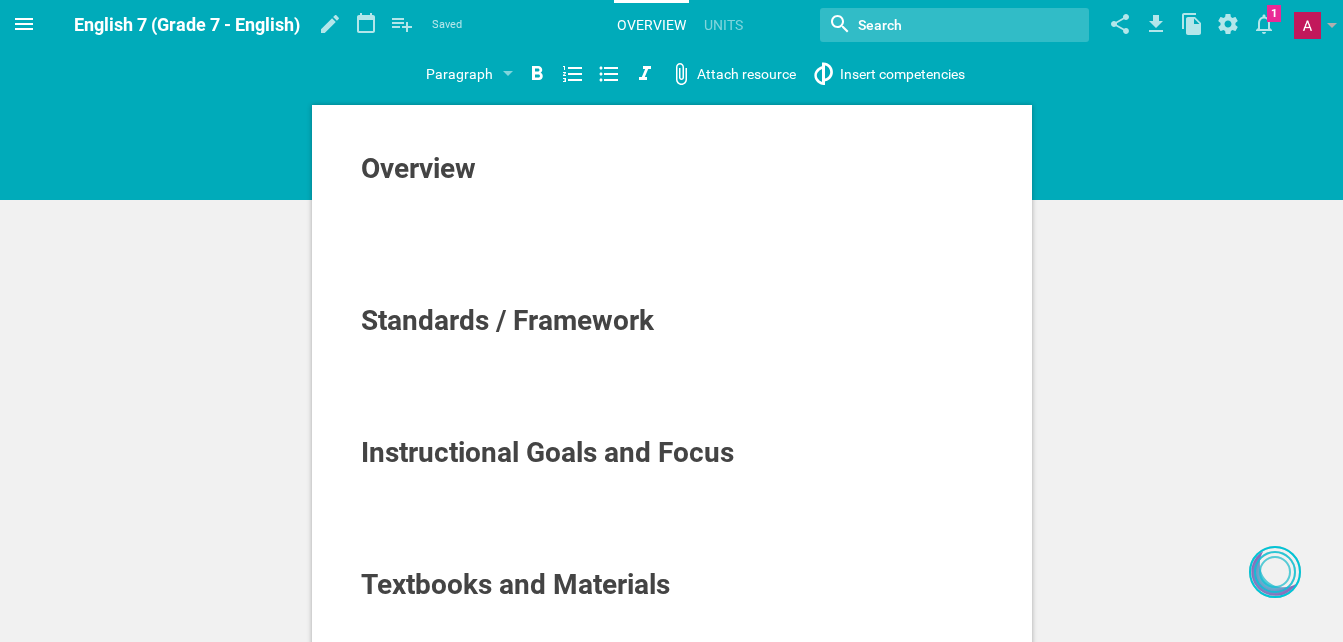 click at bounding box center [24, 24] 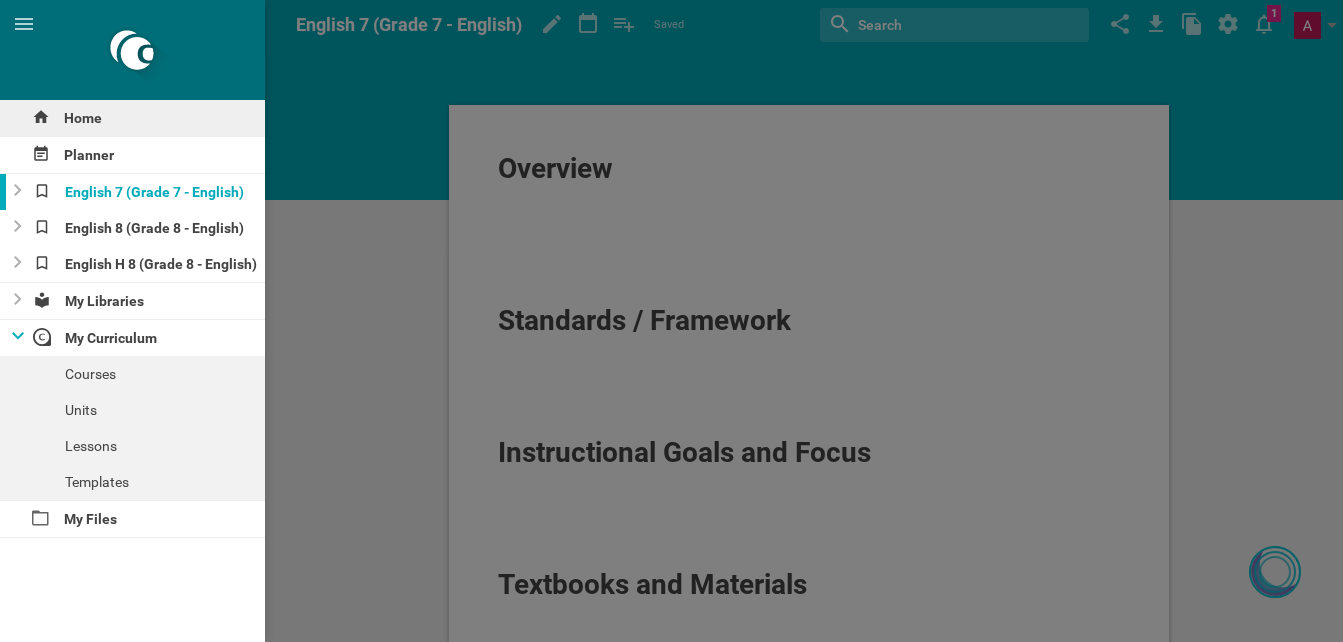 click on "Home" at bounding box center [132, 118] 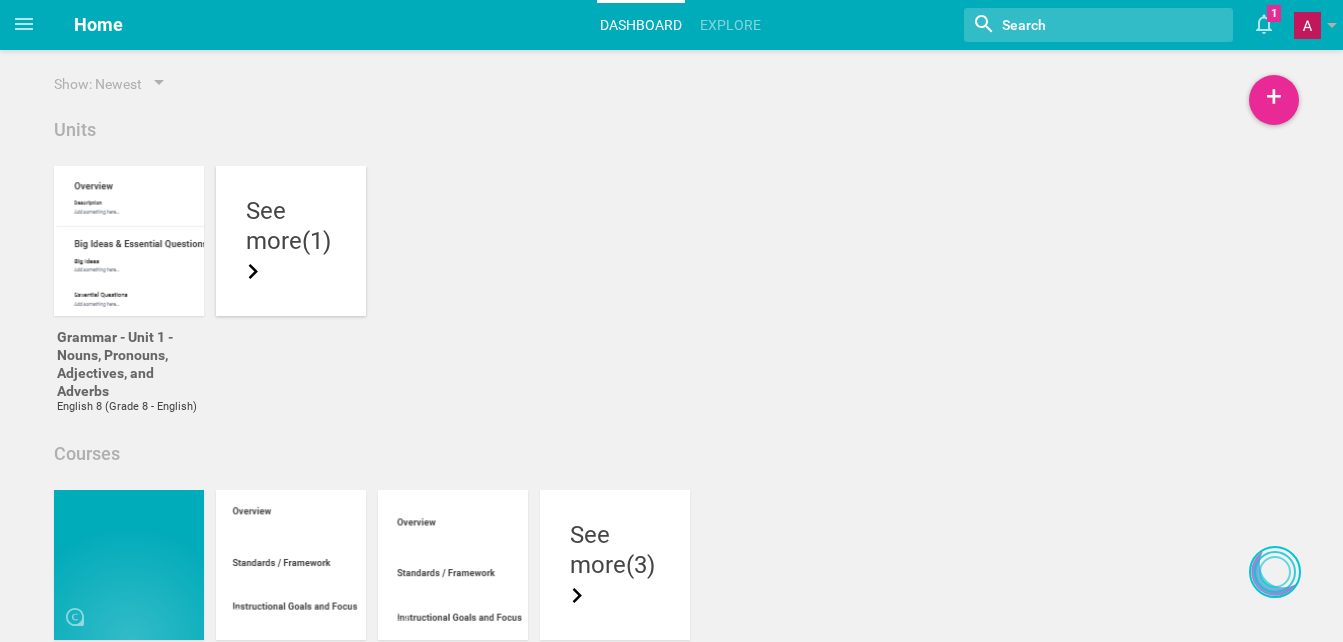 scroll, scrollTop: 124, scrollLeft: 0, axis: vertical 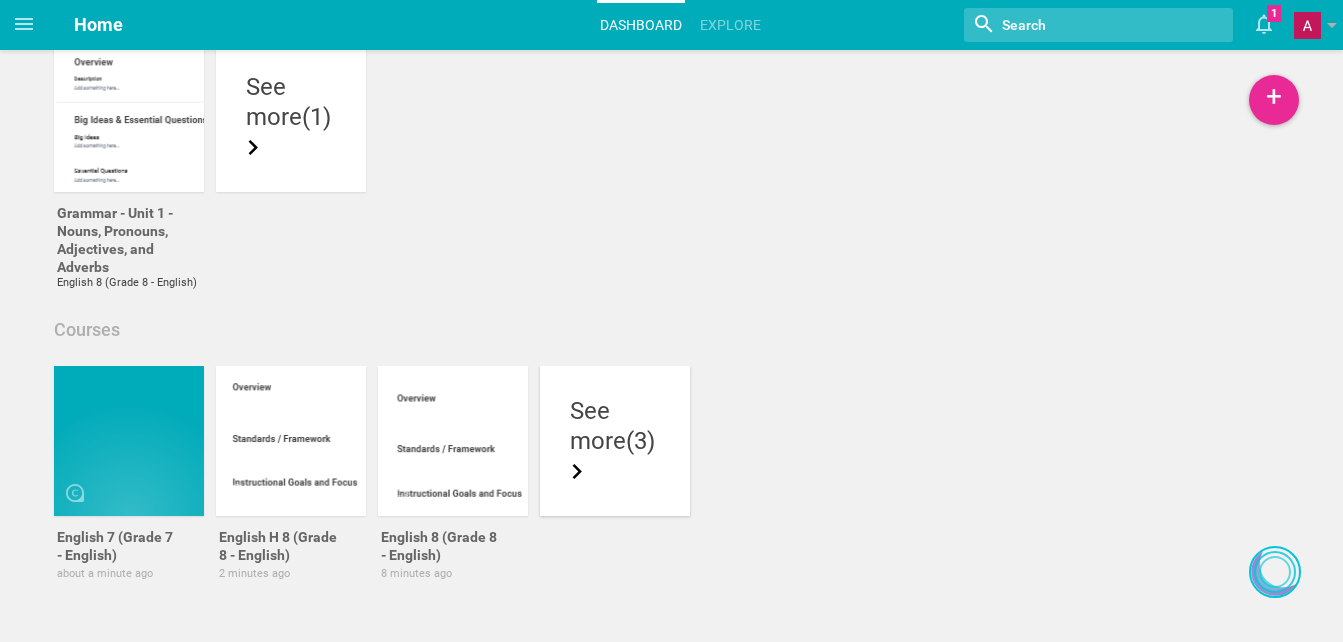 click on "more  (3)" at bounding box center (615, 456) 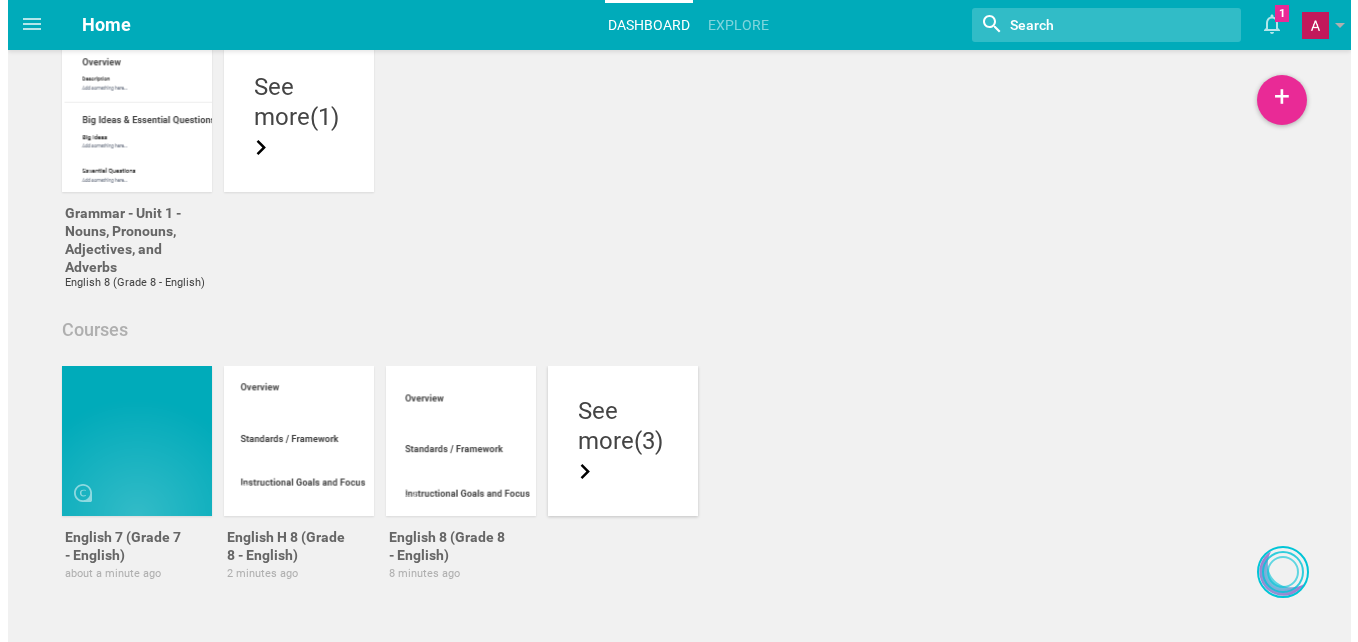 scroll, scrollTop: 0, scrollLeft: 0, axis: both 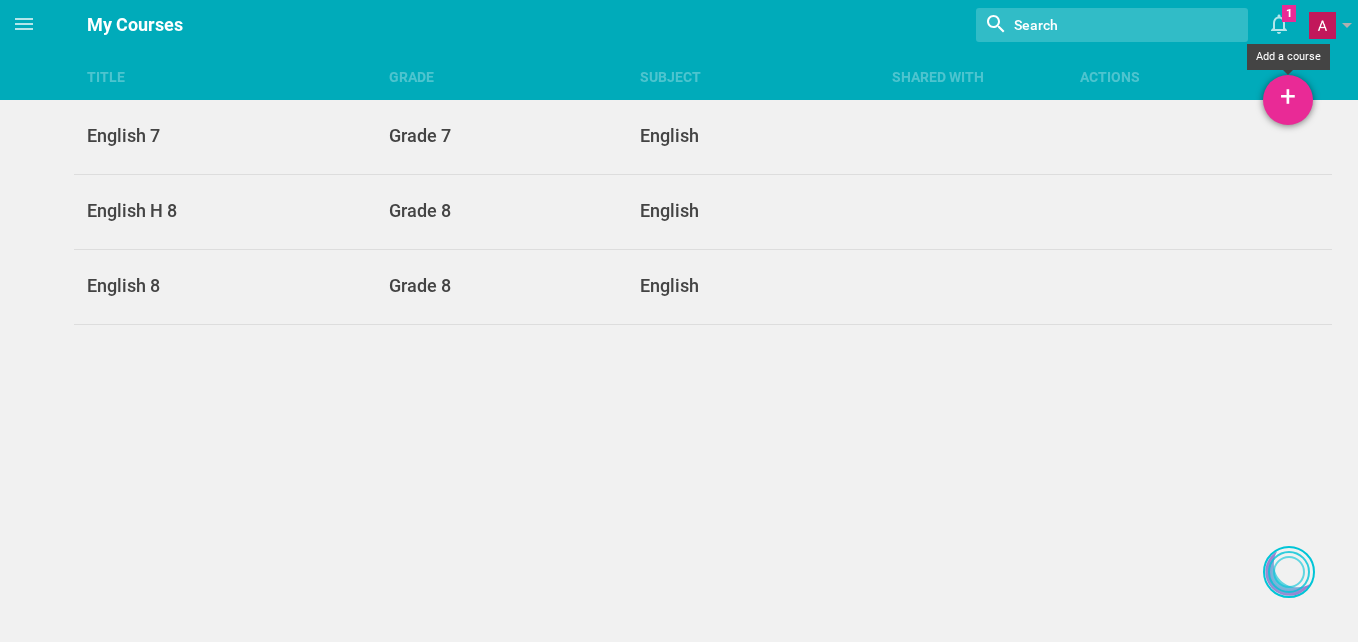 click on "+" at bounding box center [1288, 100] 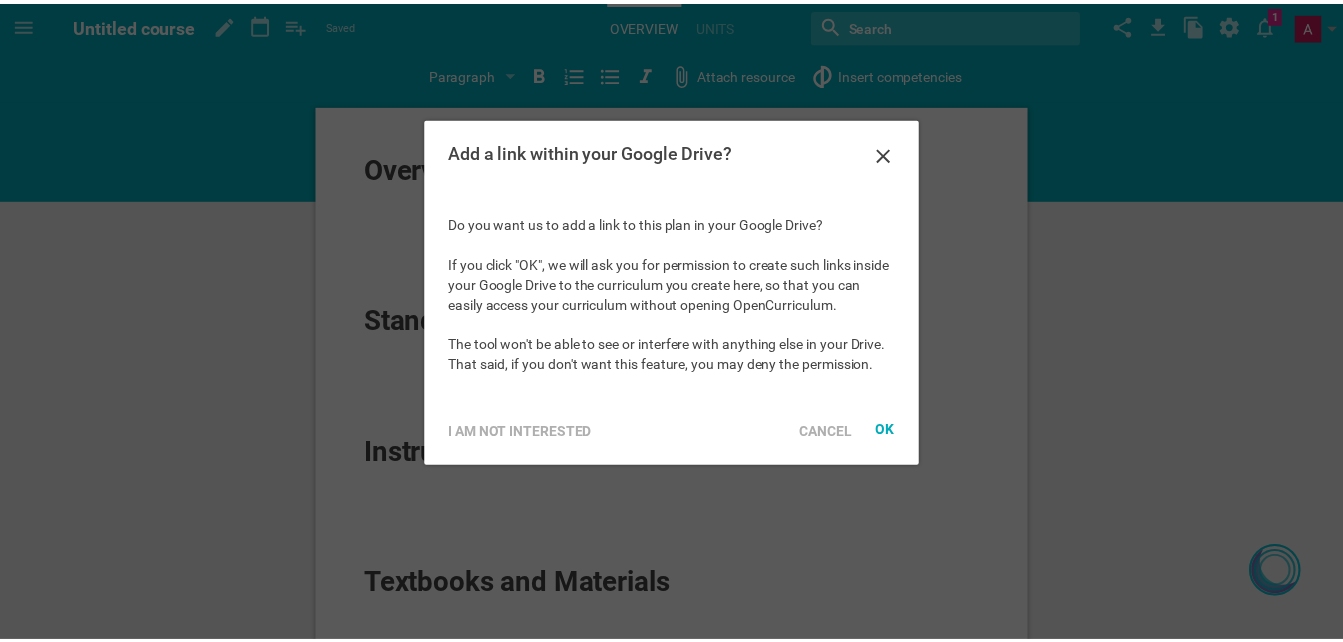 scroll, scrollTop: 0, scrollLeft: 0, axis: both 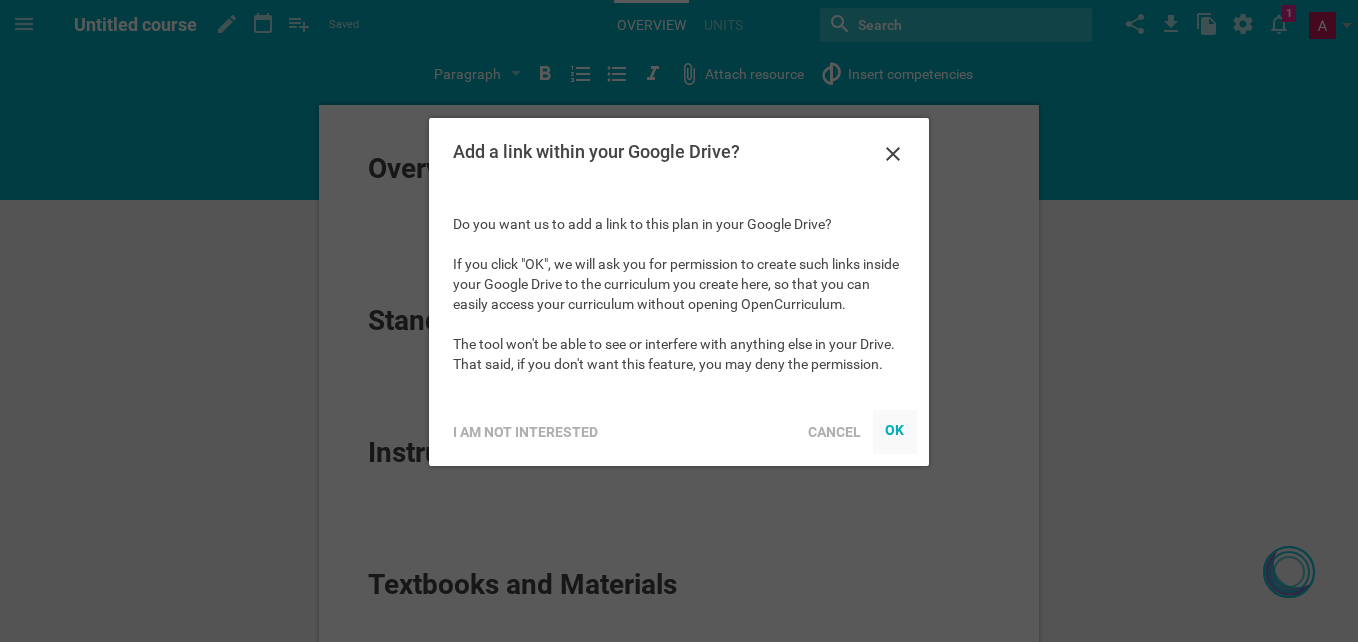 click on "OK" at bounding box center [895, 429] 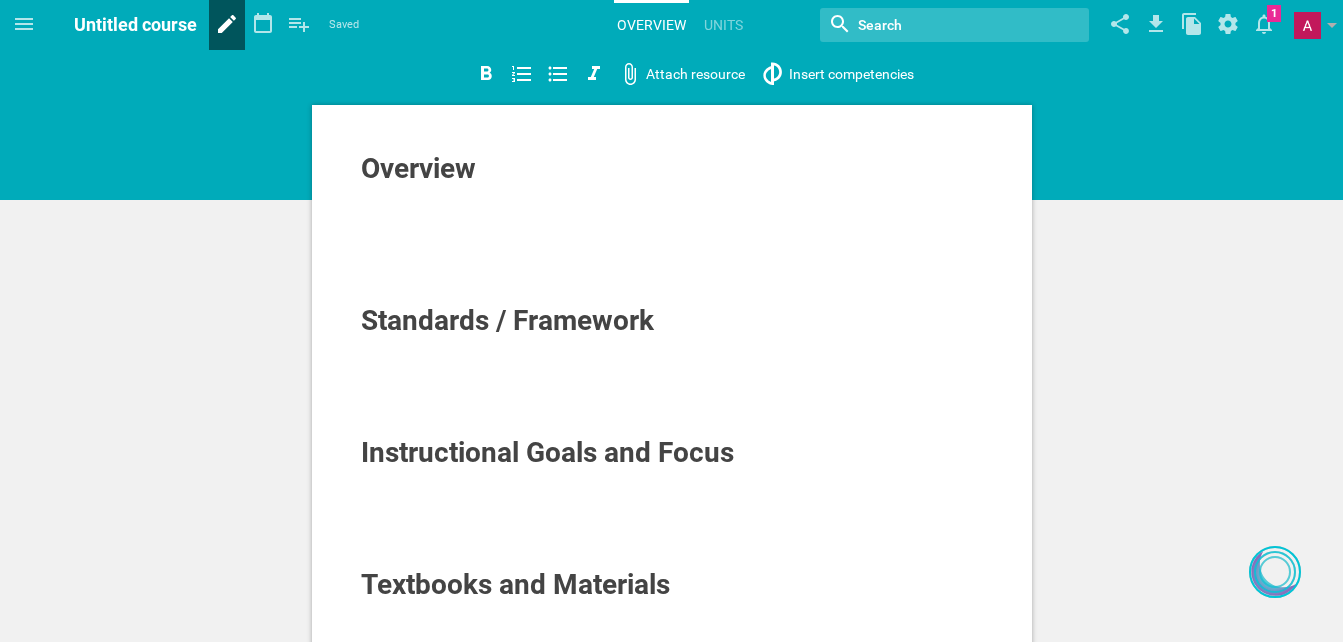 click 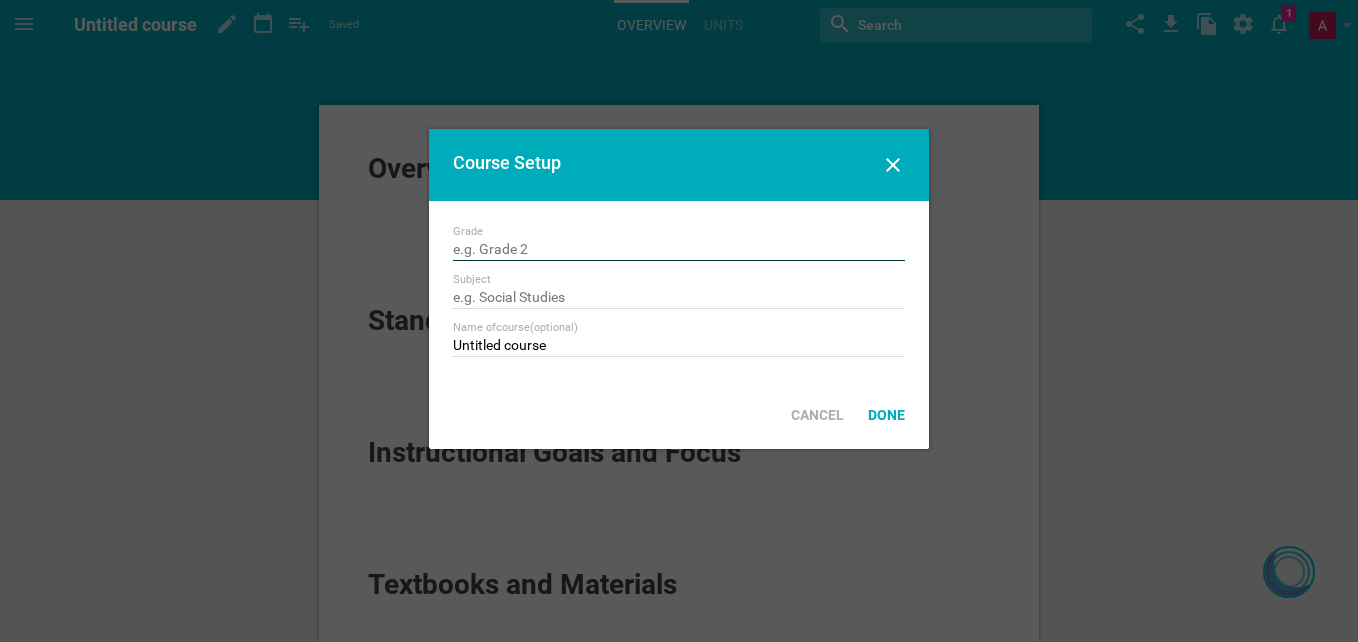 click at bounding box center (679, 251) 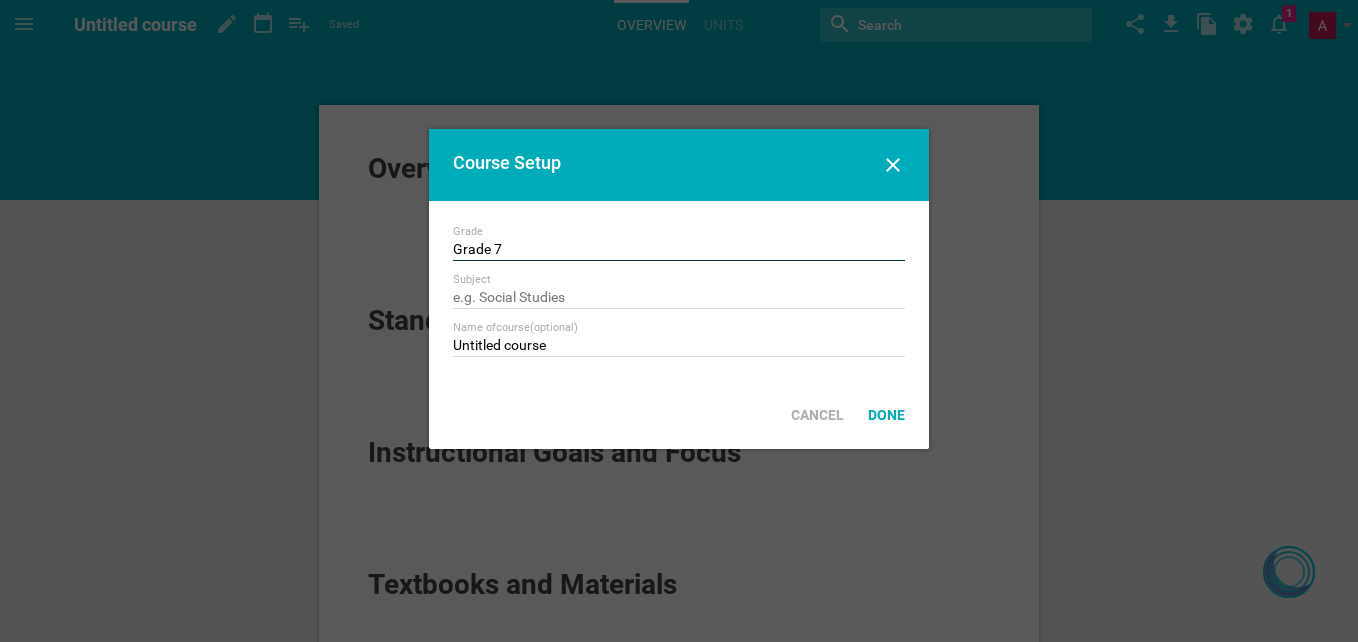 type on "Grade 7" 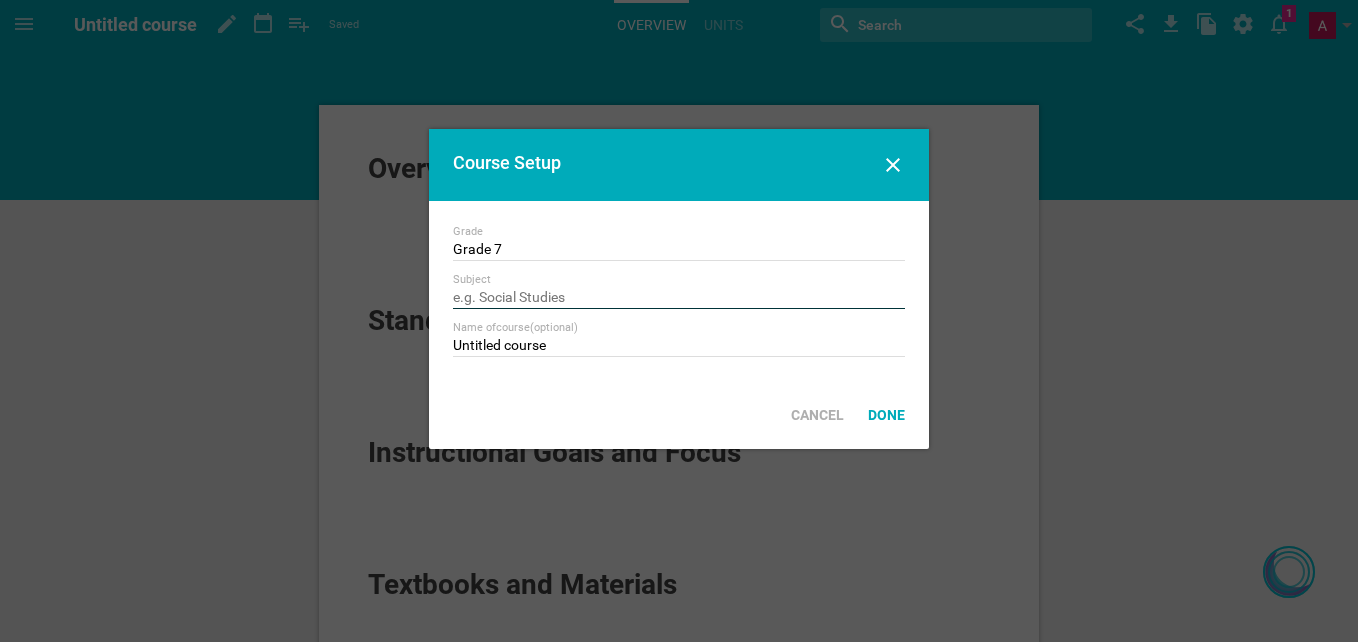 click at bounding box center [679, 299] 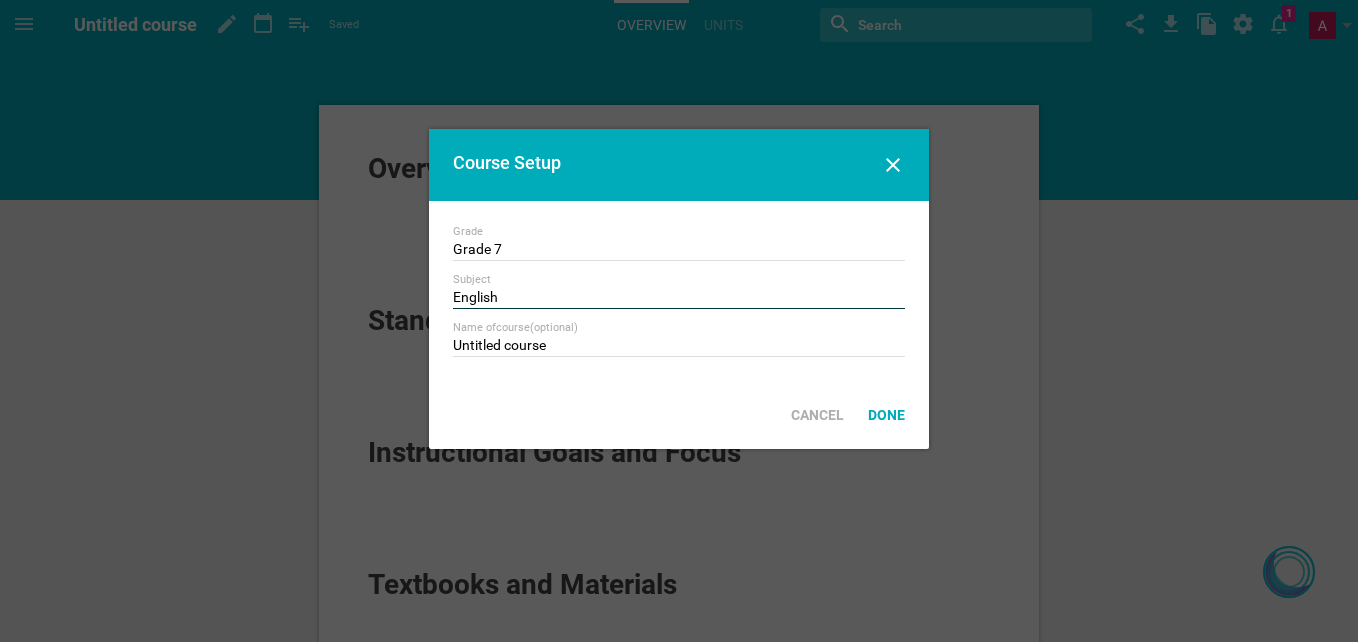 type on "English" 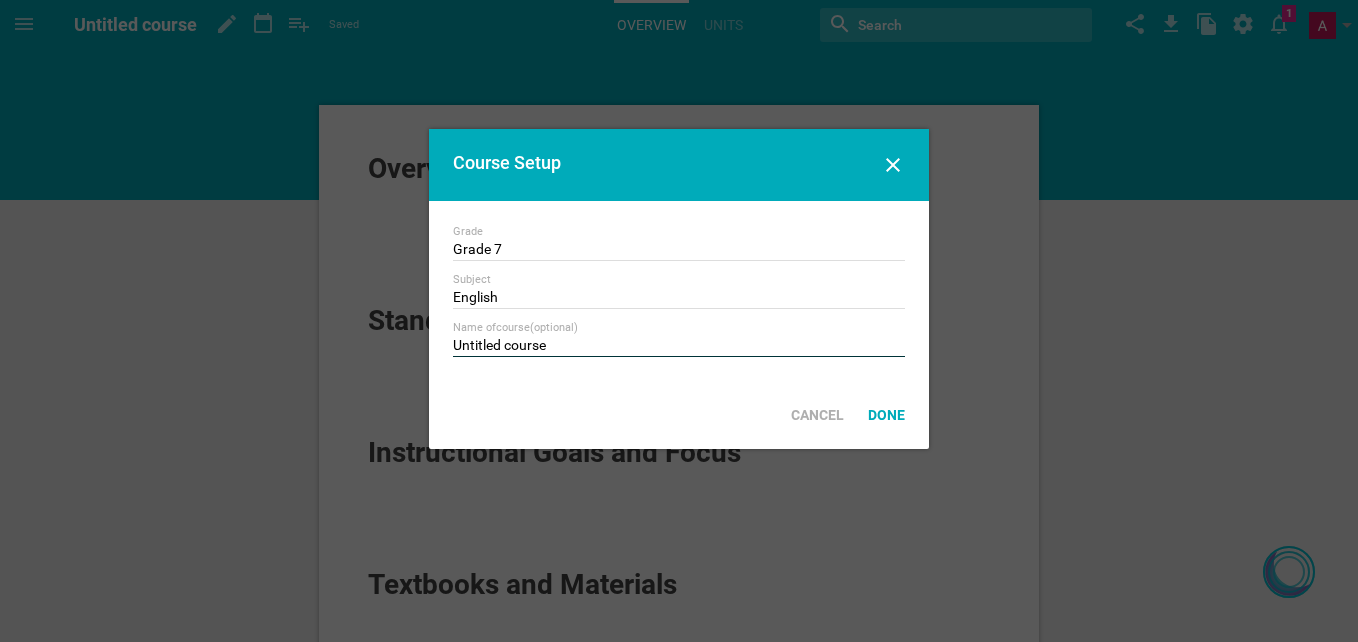 click on "Untitled course" at bounding box center [679, 347] 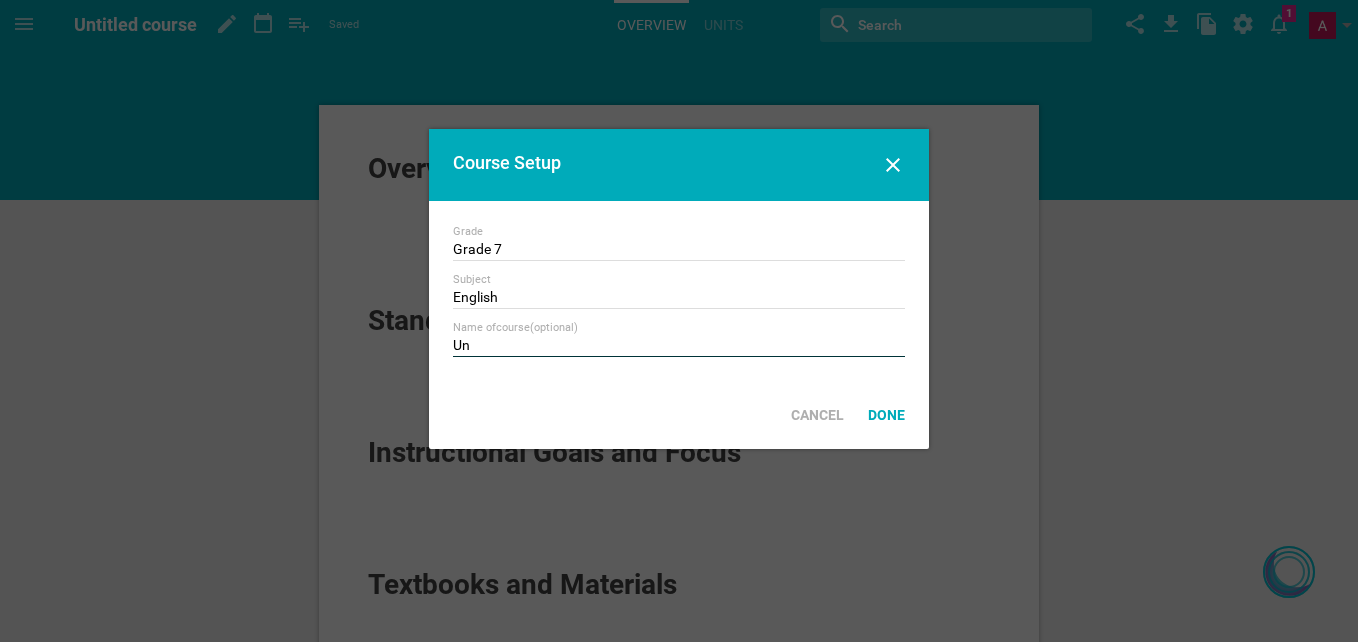 type on "U" 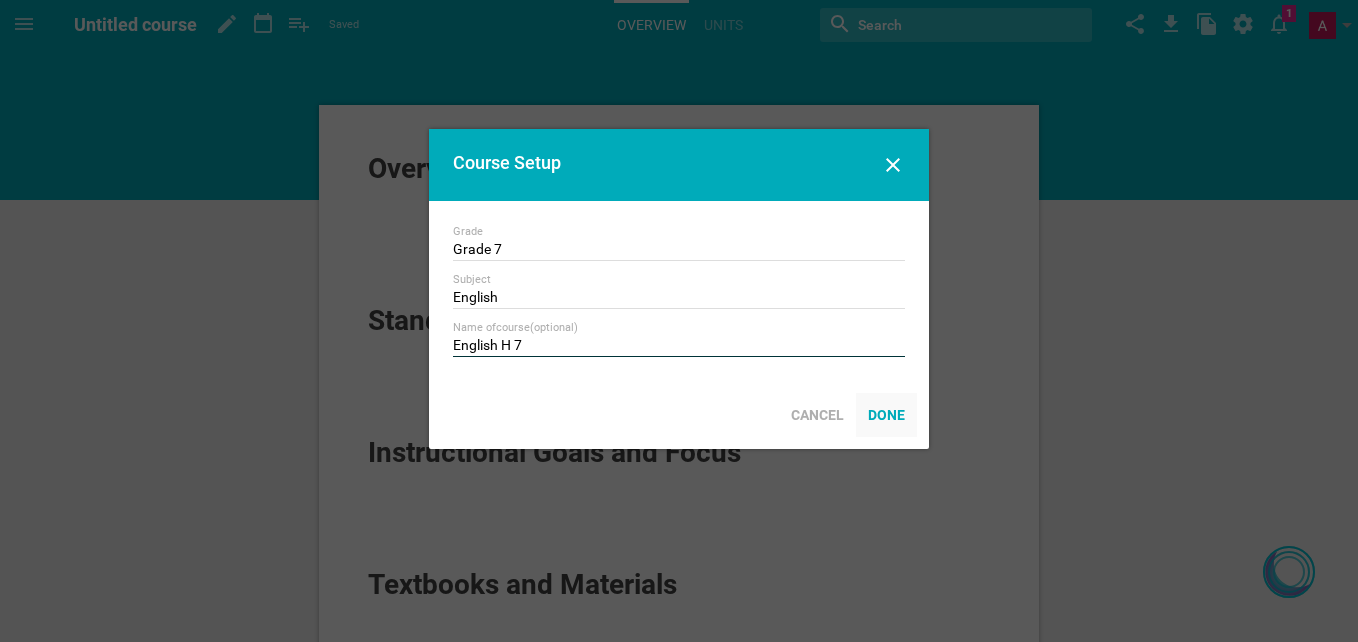 type on "English H 7" 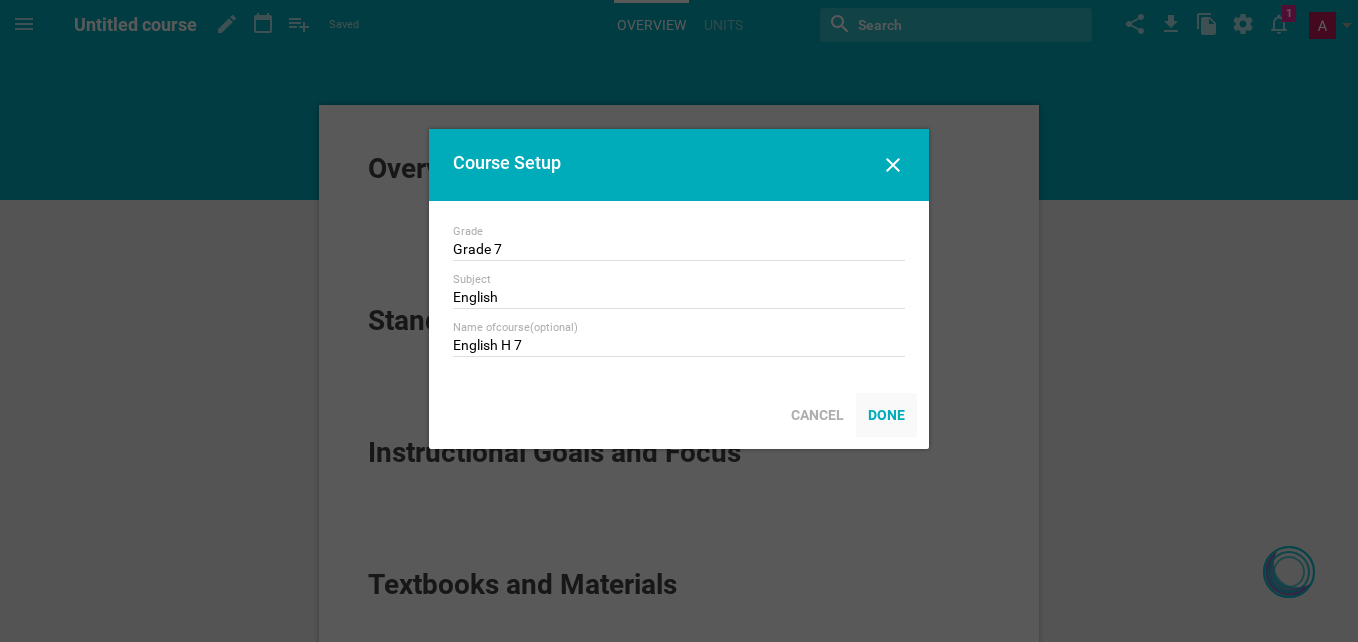 click on "Done" at bounding box center [886, 415] 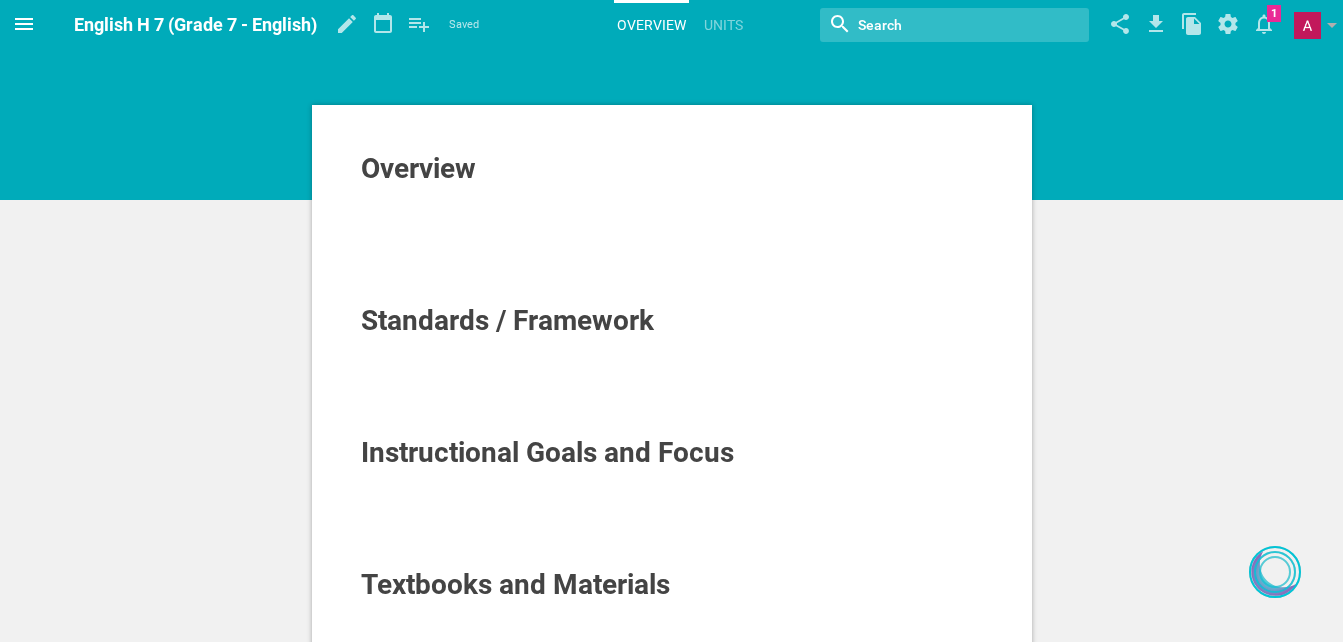 click at bounding box center (24, 24) 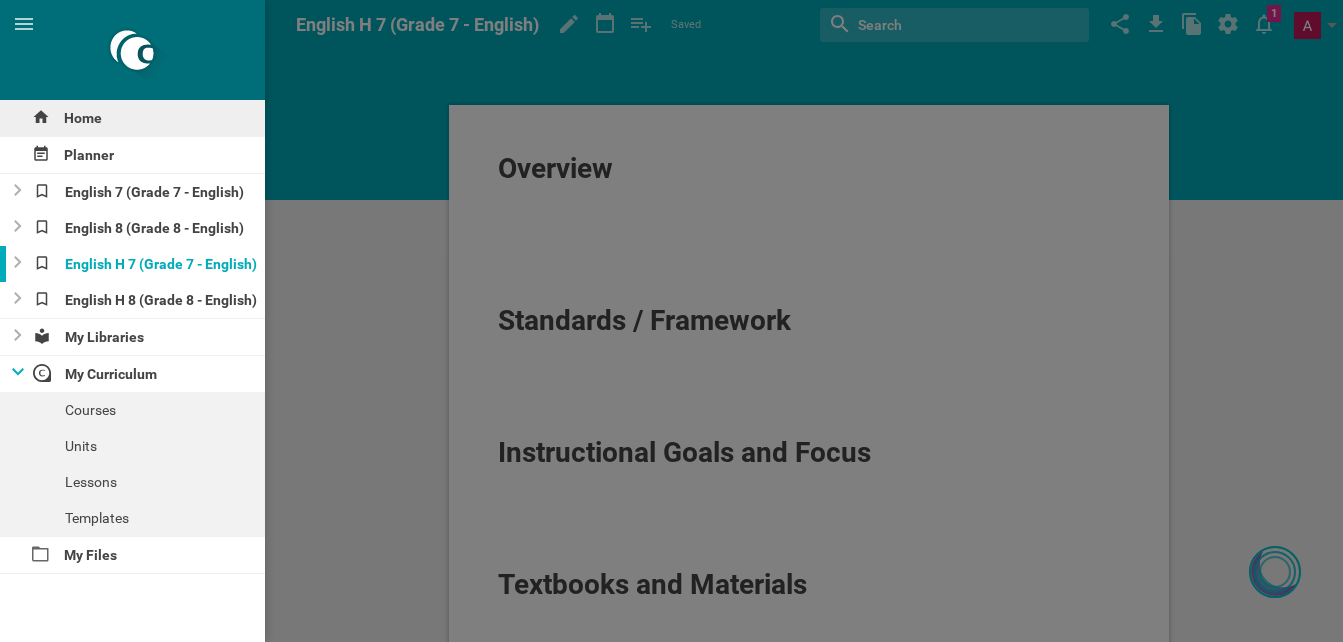click on "Home" at bounding box center [132, 118] 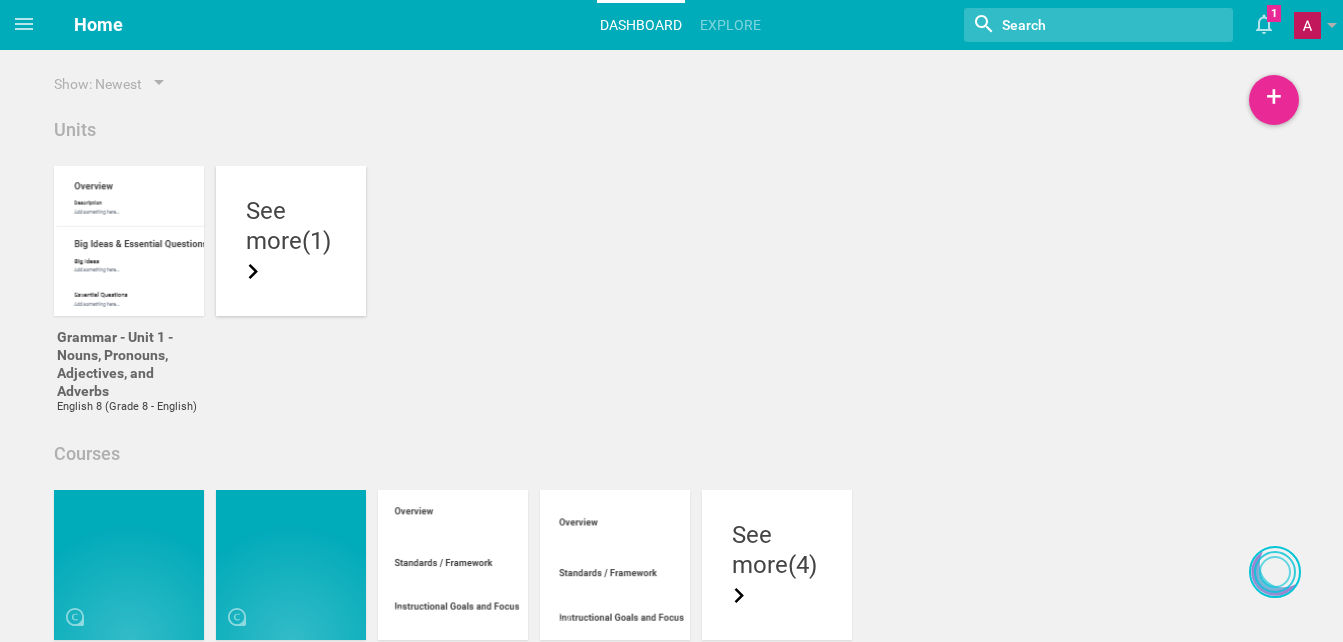 scroll, scrollTop: 124, scrollLeft: 0, axis: vertical 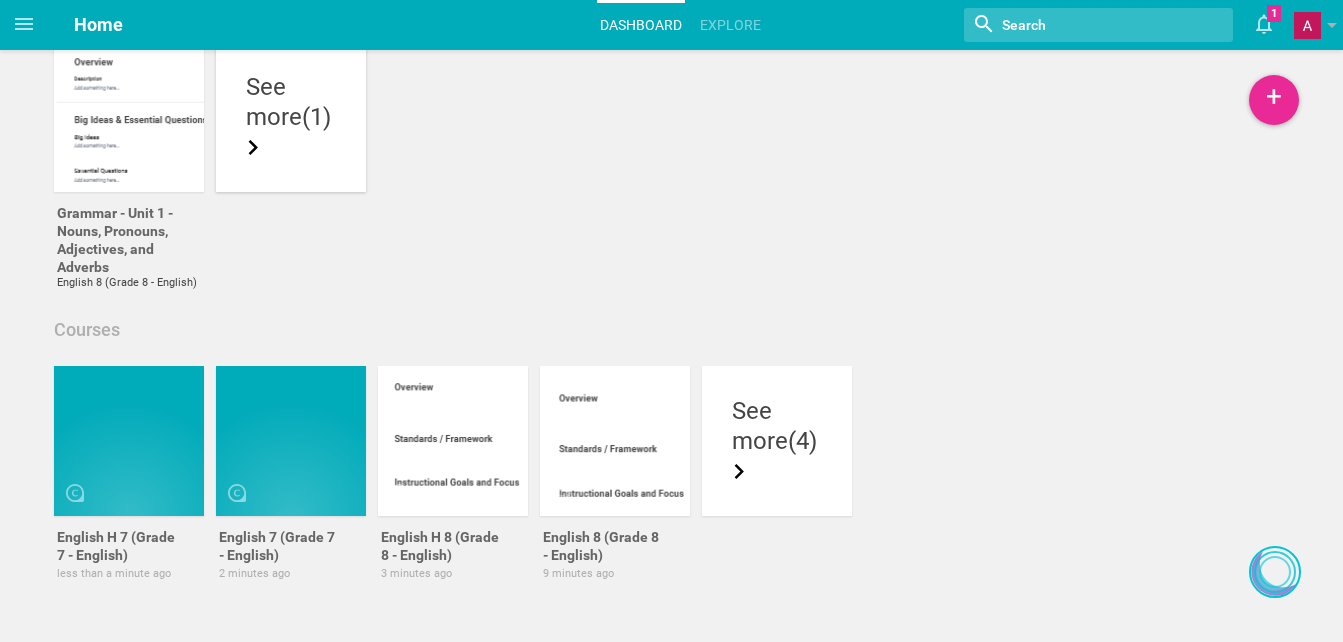 click on "more  (1)" at bounding box center (291, 132) 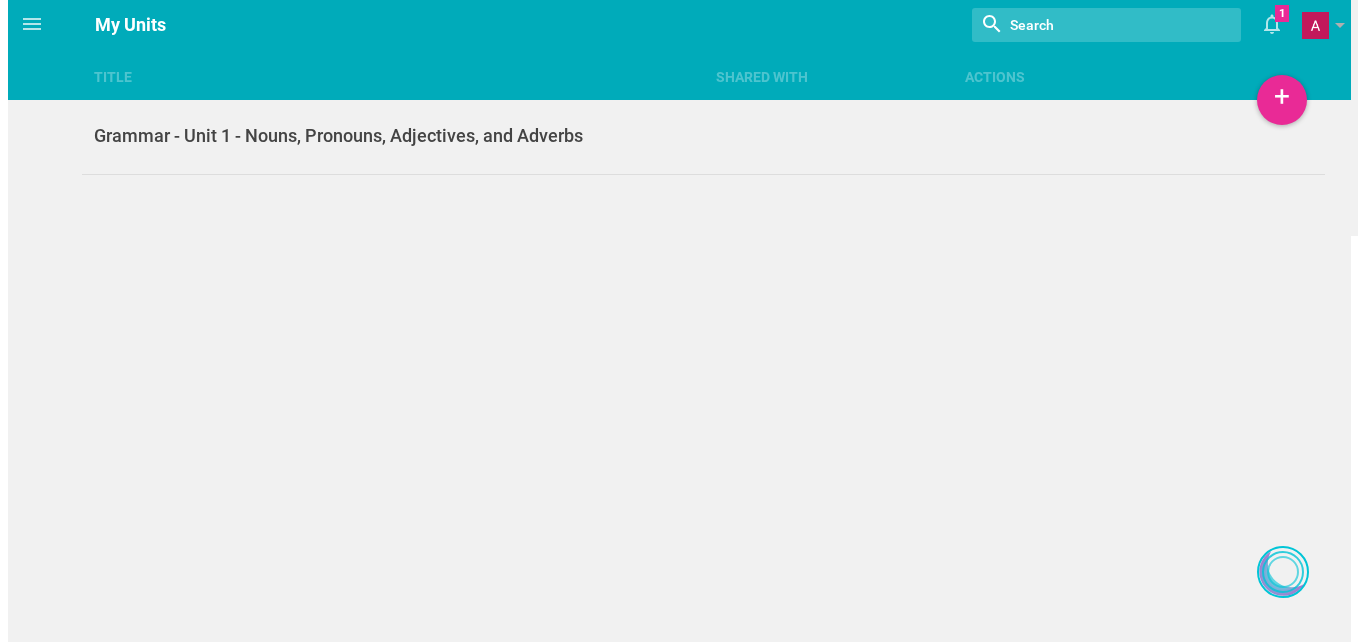 scroll, scrollTop: 0, scrollLeft: 0, axis: both 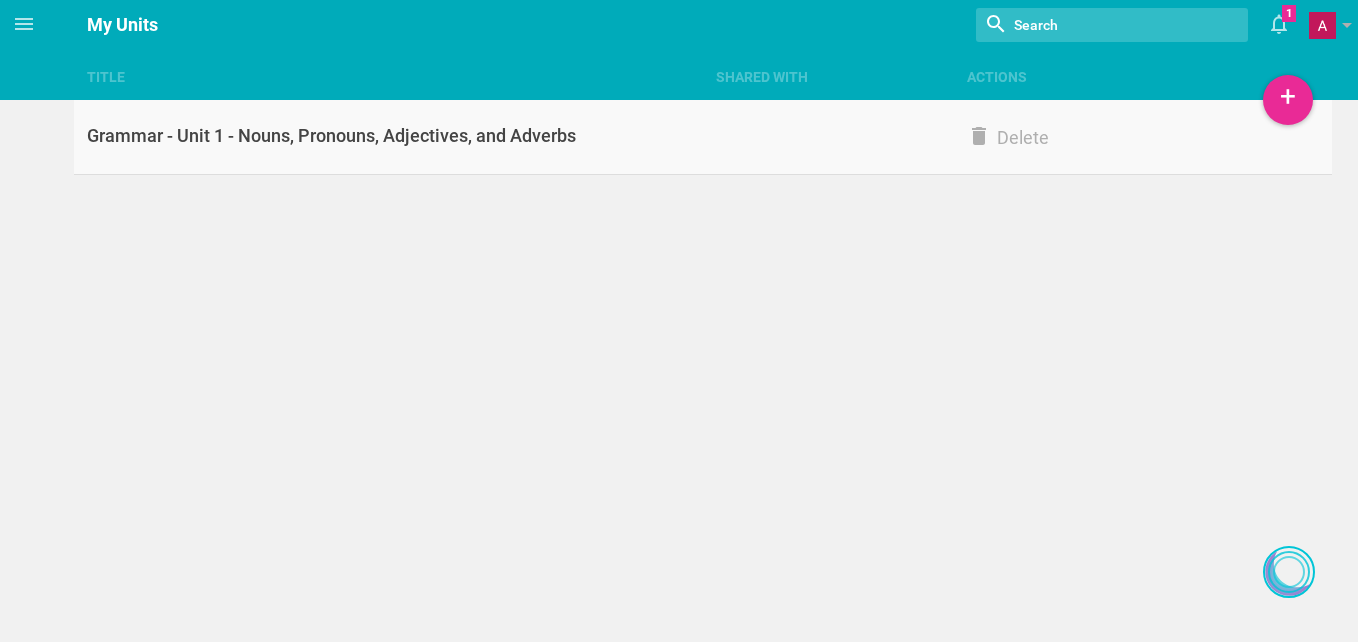 click on "Grammar - Unit 1 - Nouns, Pronouns, Adjectives, and Adverbs" at bounding box center [388, 136] 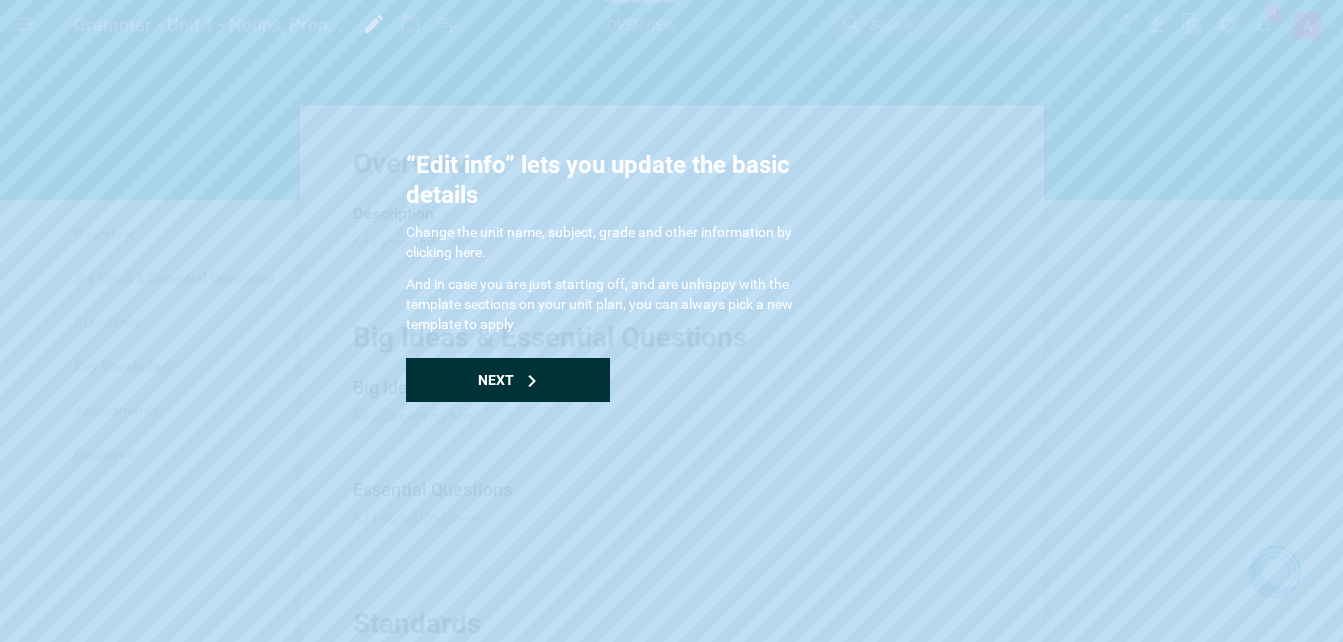 click on "Next" at bounding box center (508, 380) 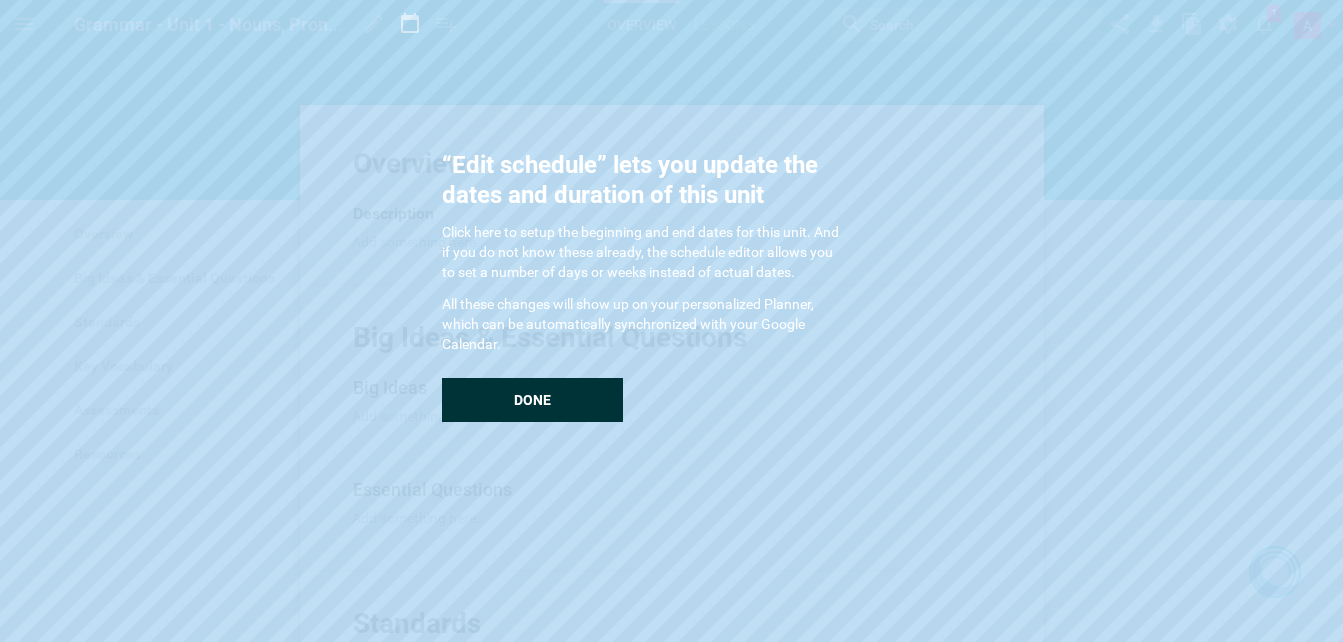 click on "Done" at bounding box center (532, 400) 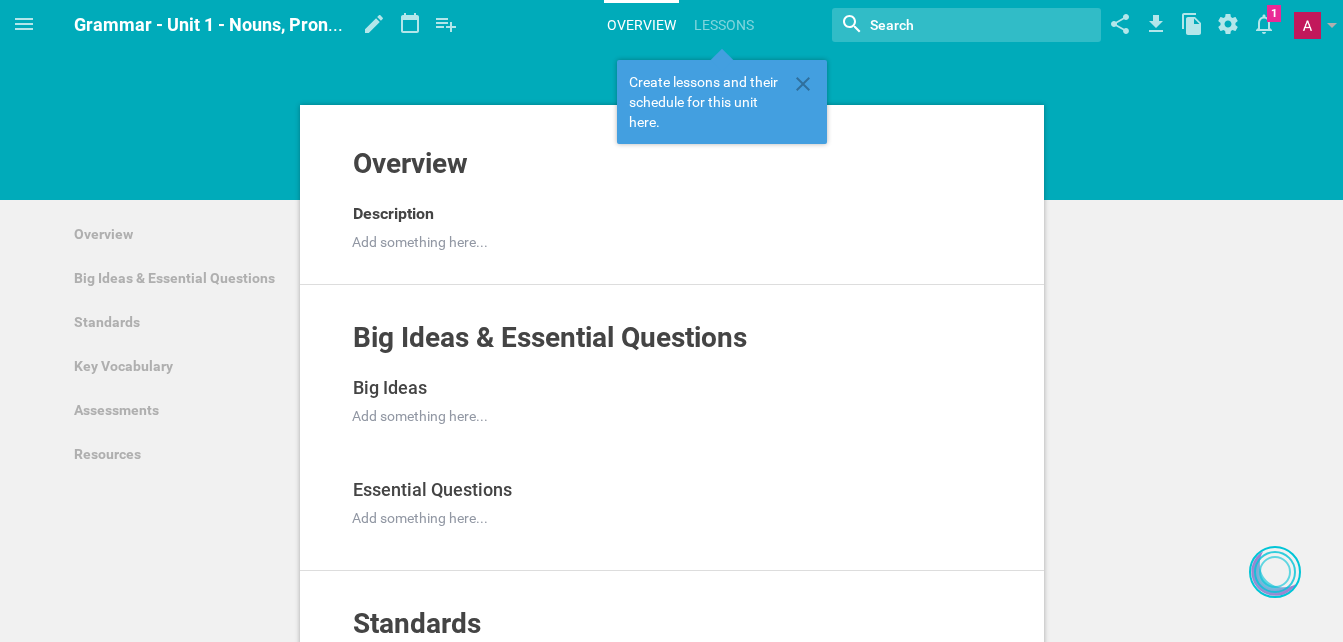 click on "Grammar - Unit 1 - Nouns, Pronouns, Adjectives, and Adverbs" at bounding box center [321, 24] 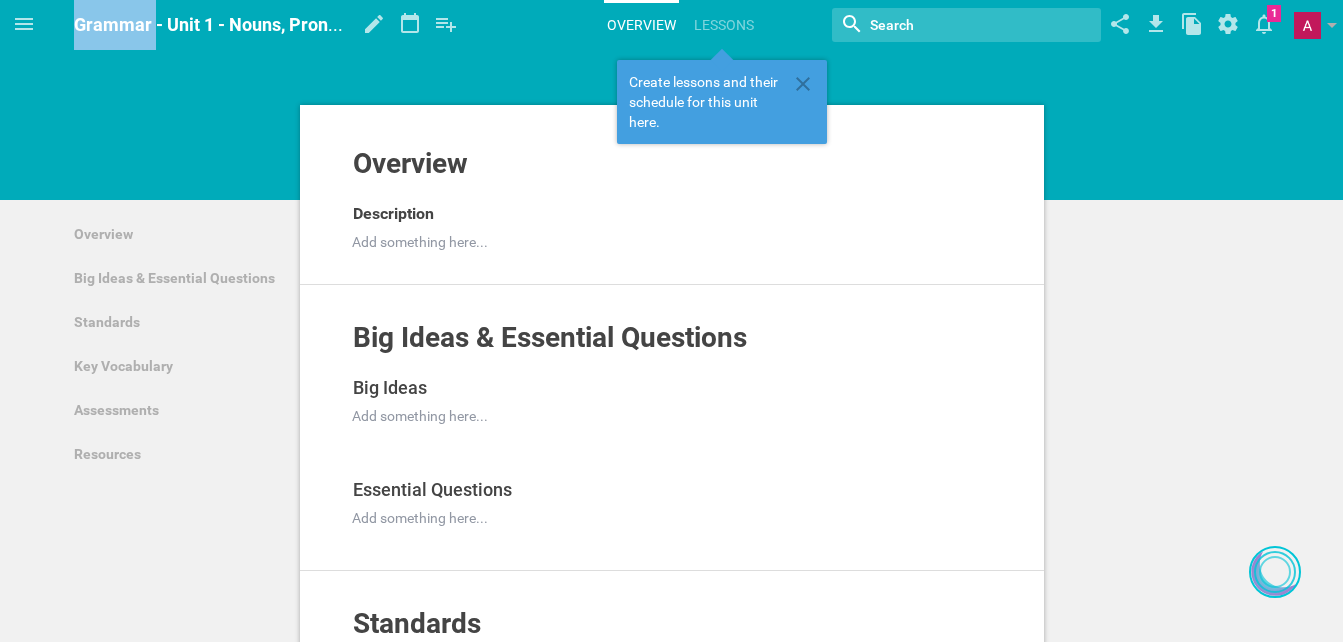 click on "Grammar - Unit 1 - Nouns, Pronouns, Adjectives, and Adverbs" at bounding box center [321, 24] 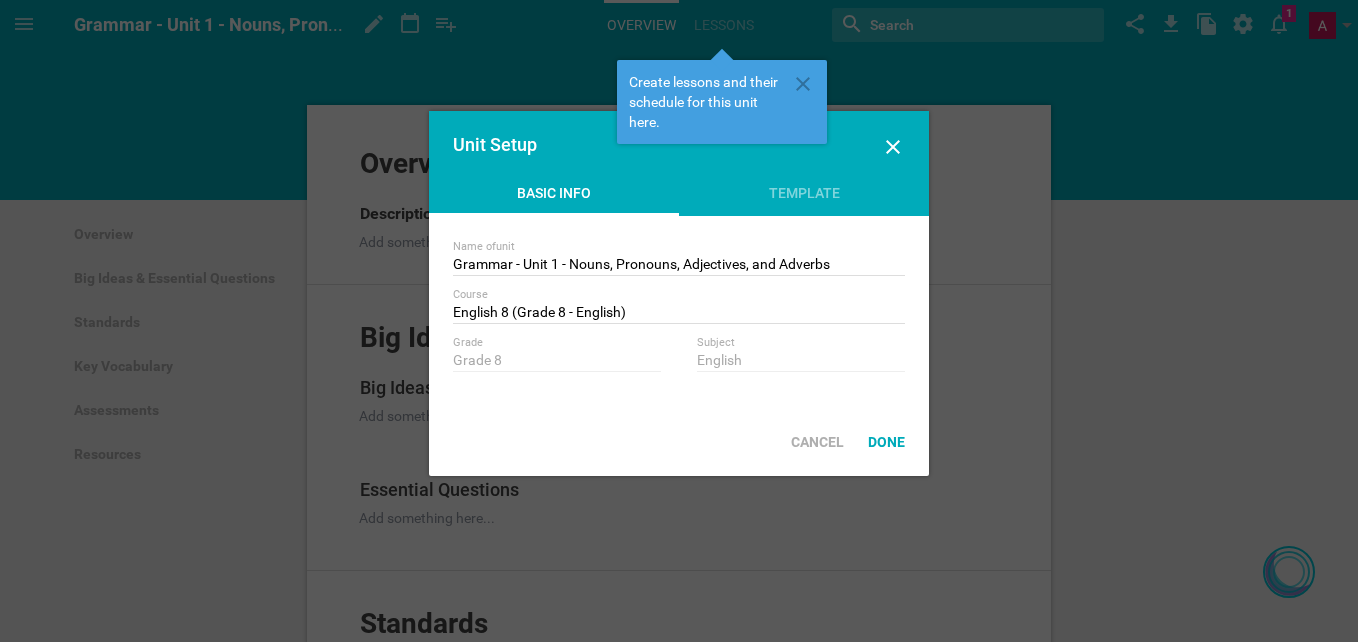 click on "Name of  unit Grammar - Unit 1 - Nouns, Pronouns, Adjectives, and Adverbs Course English 8 (Grade 8 - English) Create new unit titled "English 8 (Grade 8 - English)" Grade Grade 8 Subject English" at bounding box center [679, 312] 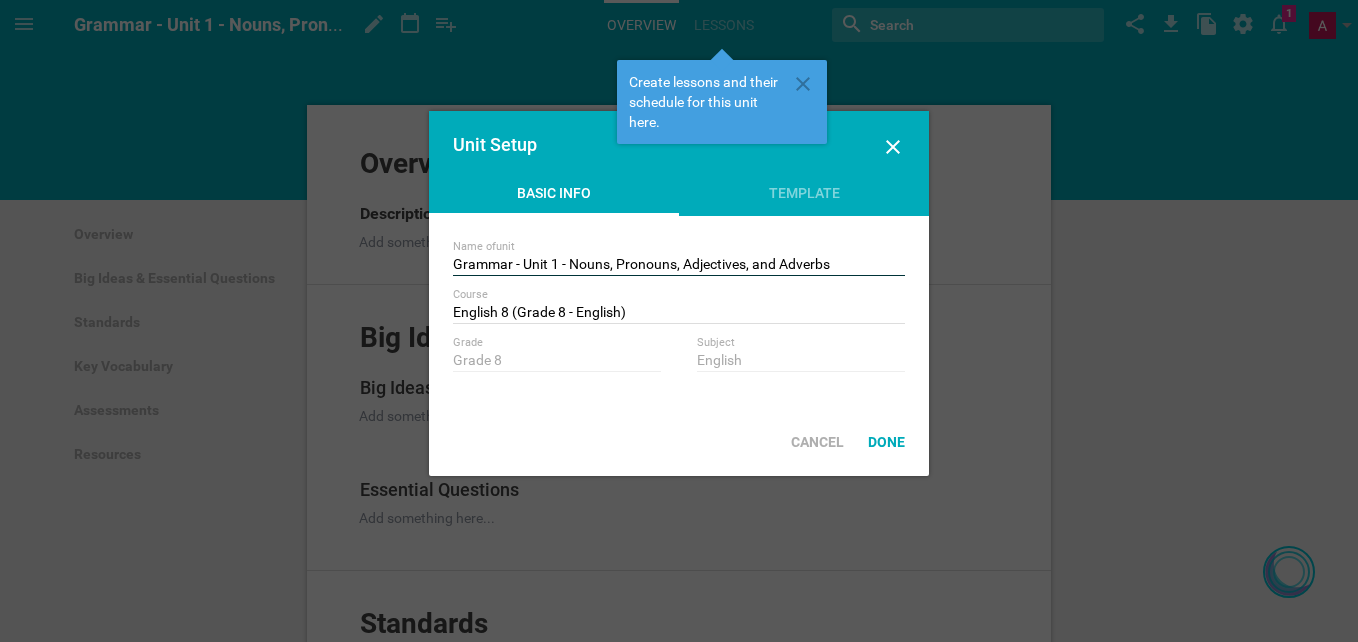 click on "Grammar - Unit 1 - Nouns, Pronouns, Adjectives, and Adverbs" at bounding box center [679, 266] 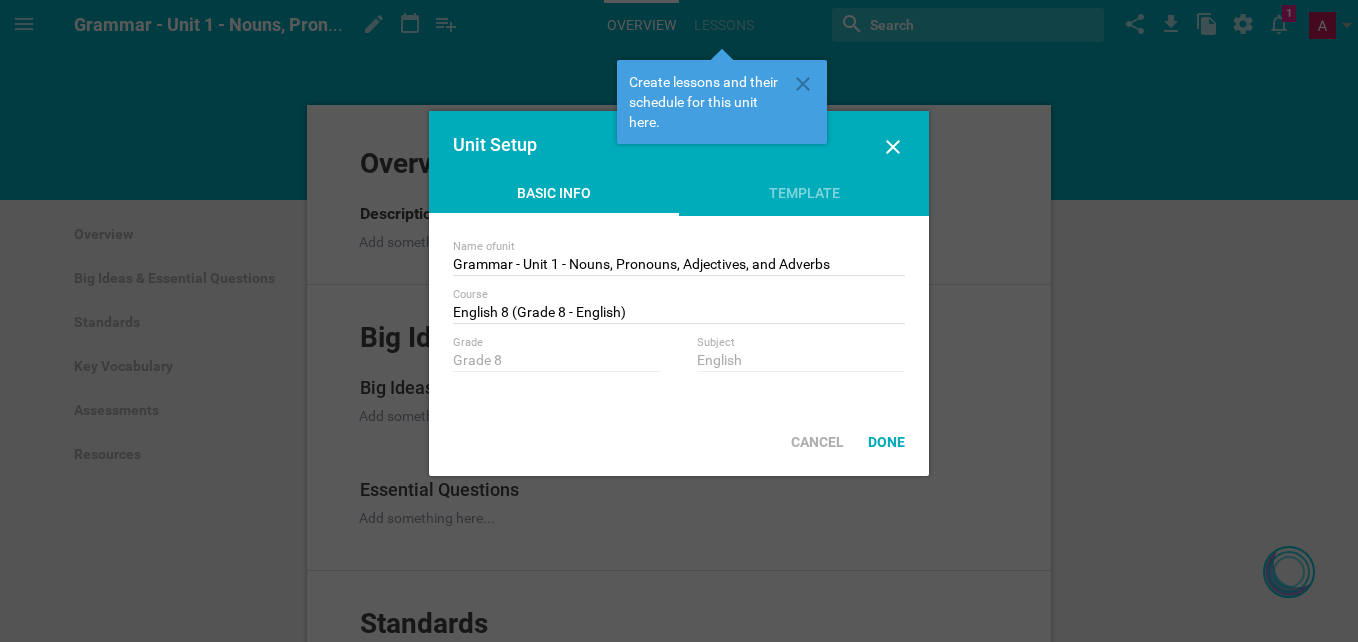 click on "Name of  unit Grammar - Unit 1 - Nouns, Pronouns, Adjectives, and Adverbs Course English 8 (Grade 8 - English) Create new unit titled "English 8 (Grade 8 - English)" Grade Grade 8 Subject English" at bounding box center (679, 312) 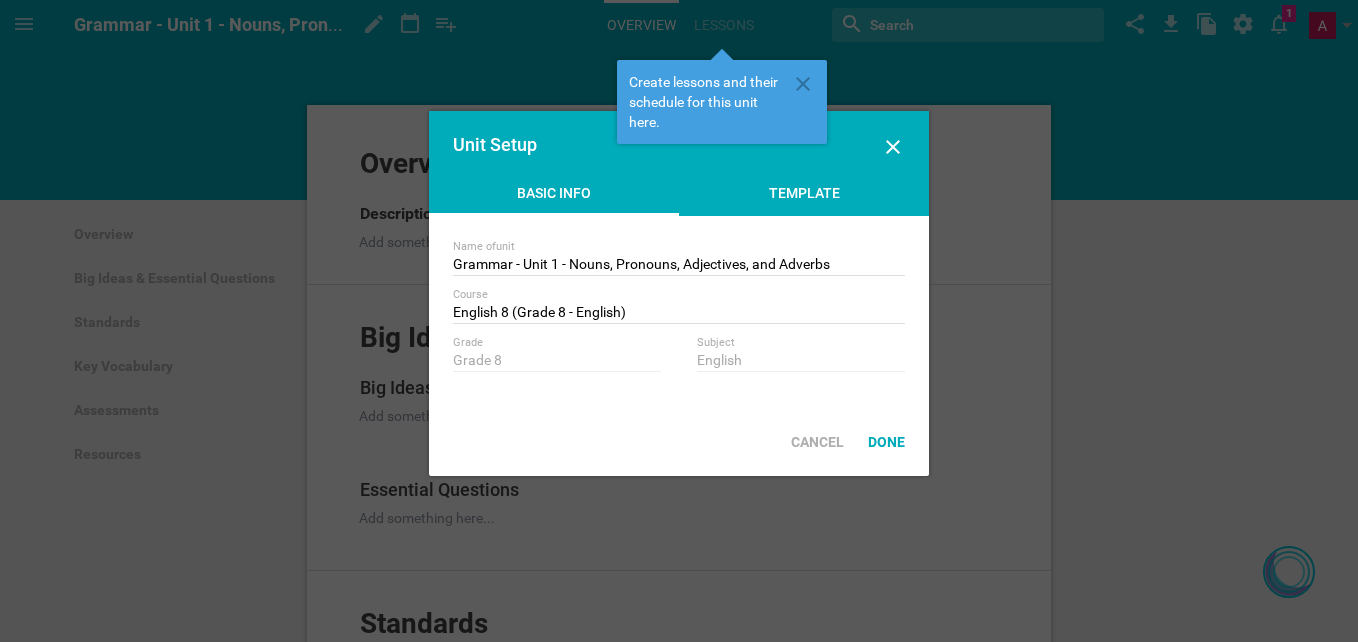 click on "Template" at bounding box center (804, 198) 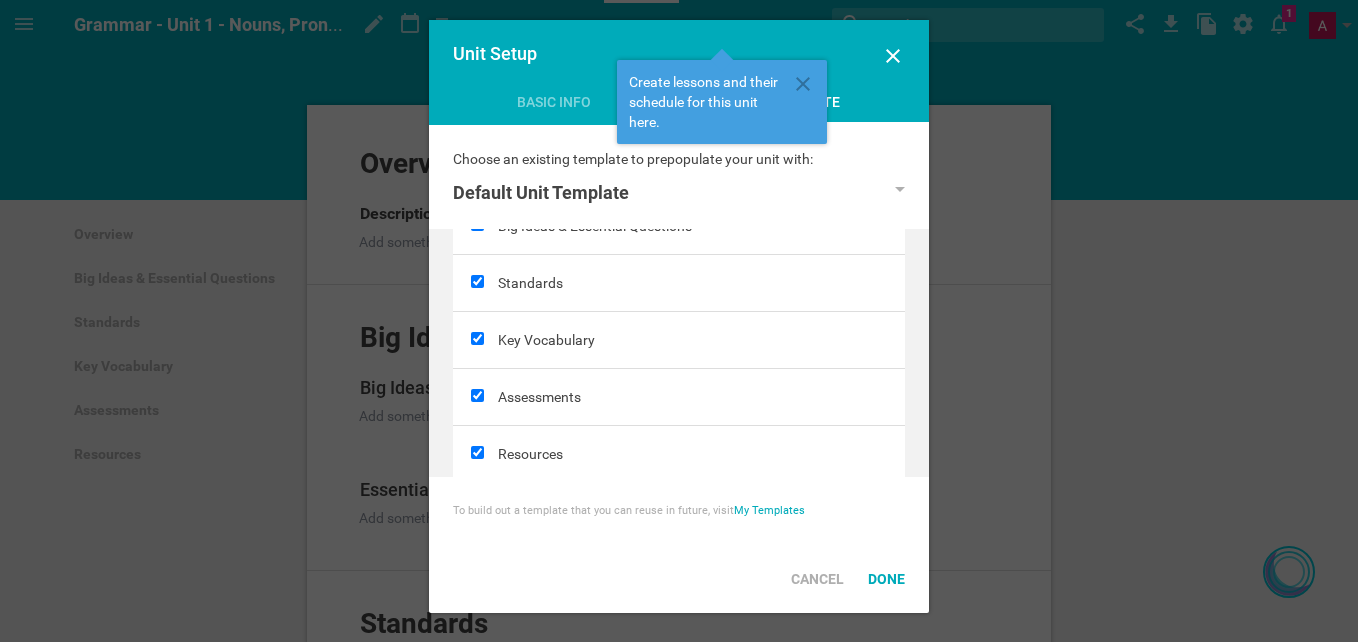 scroll, scrollTop: 0, scrollLeft: 0, axis: both 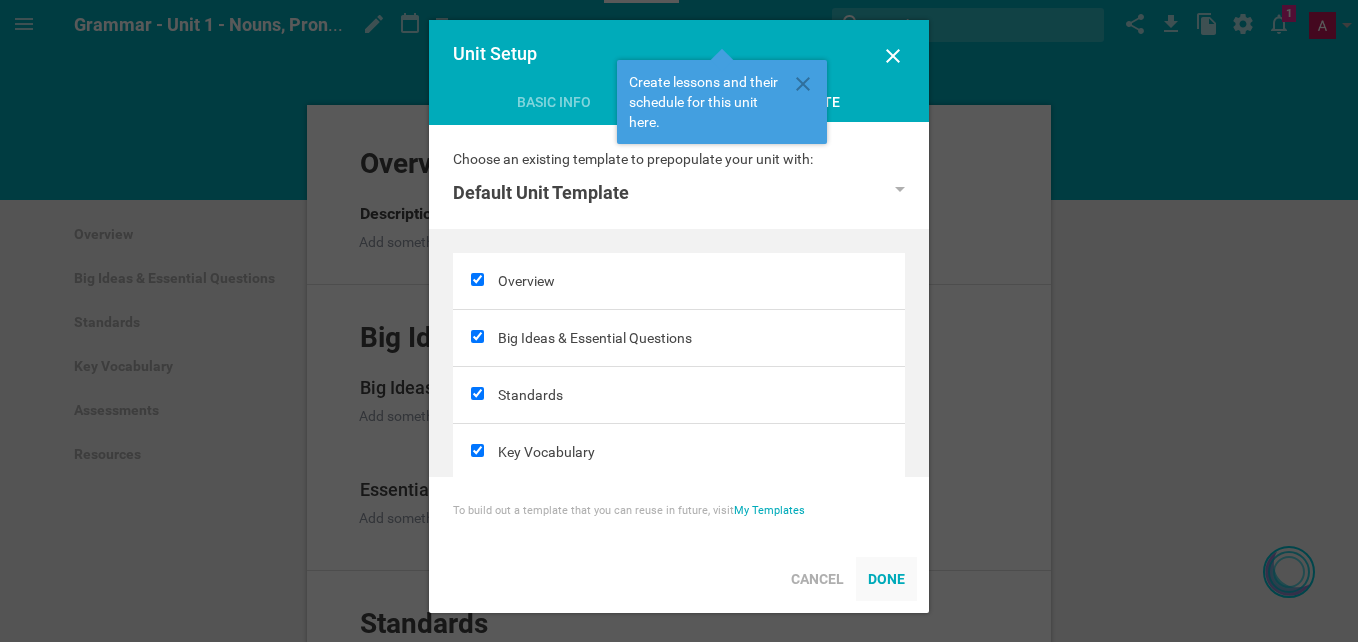 click on "Done" at bounding box center [886, 579] 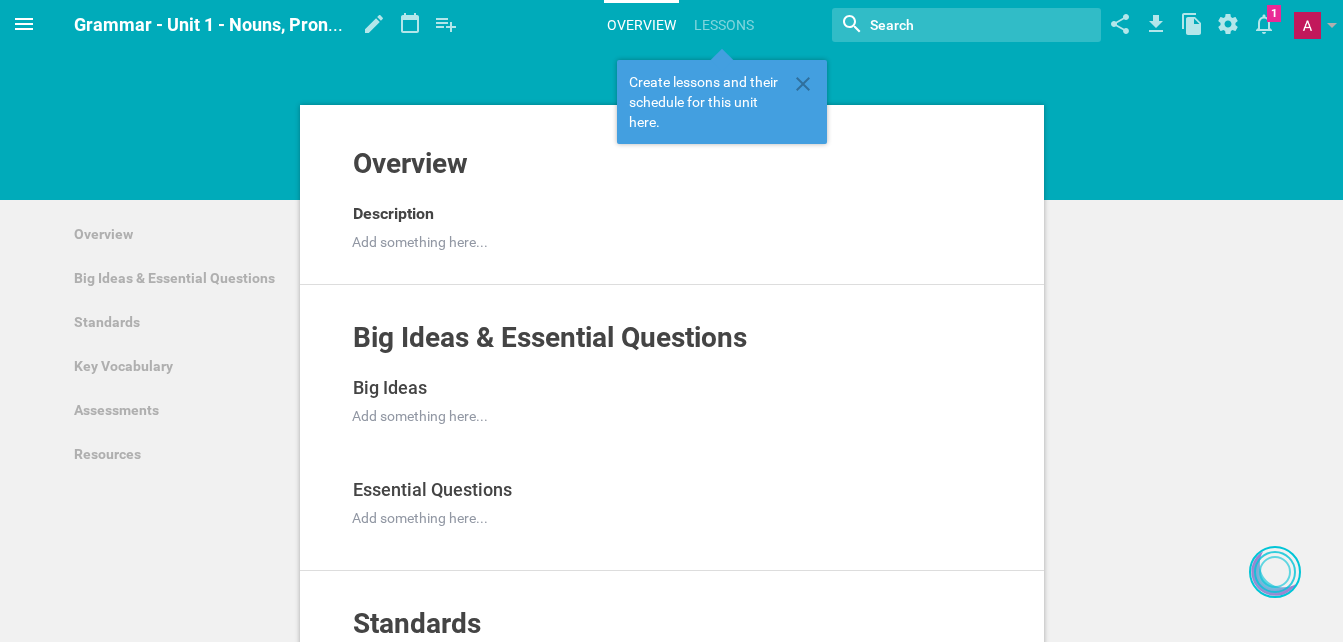 click 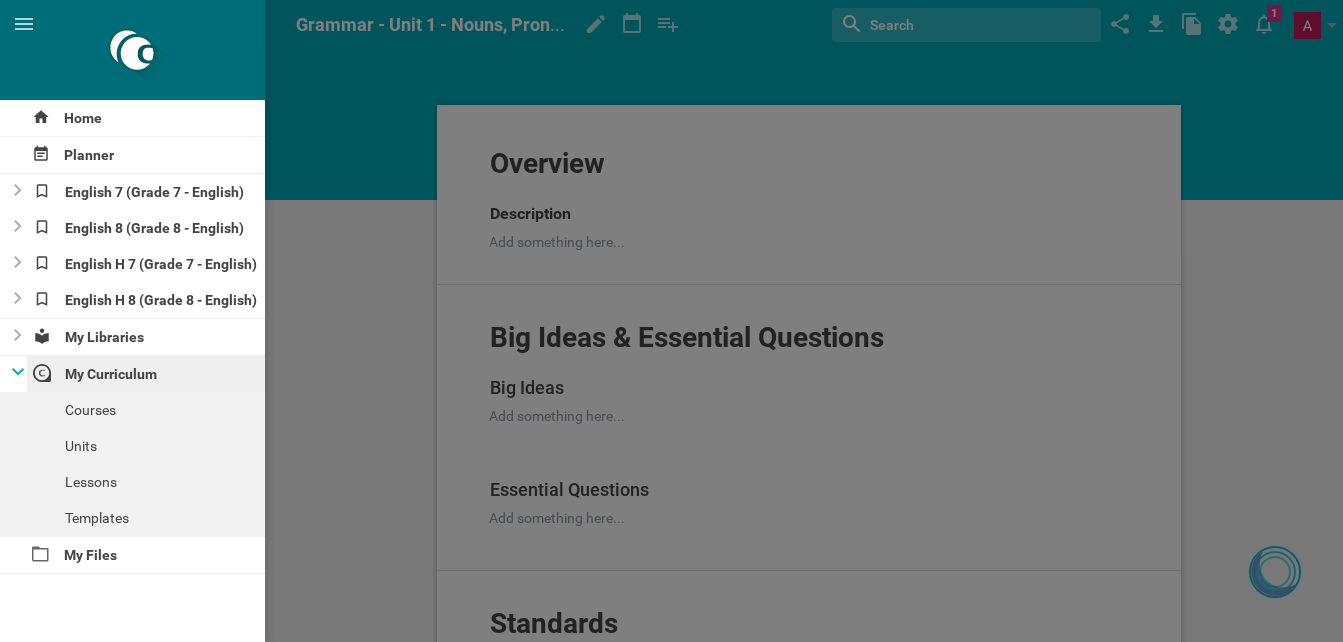 click on "My Curriculum" at bounding box center [146, 374] 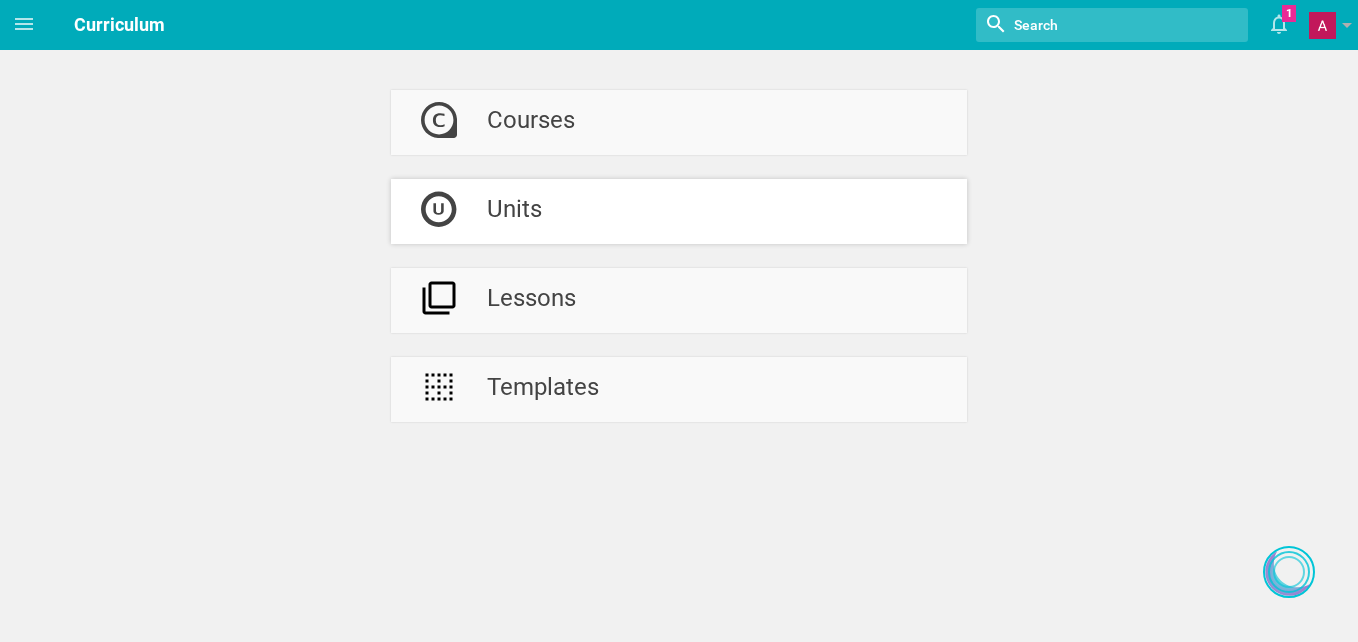 click on "Units" at bounding box center (514, 211) 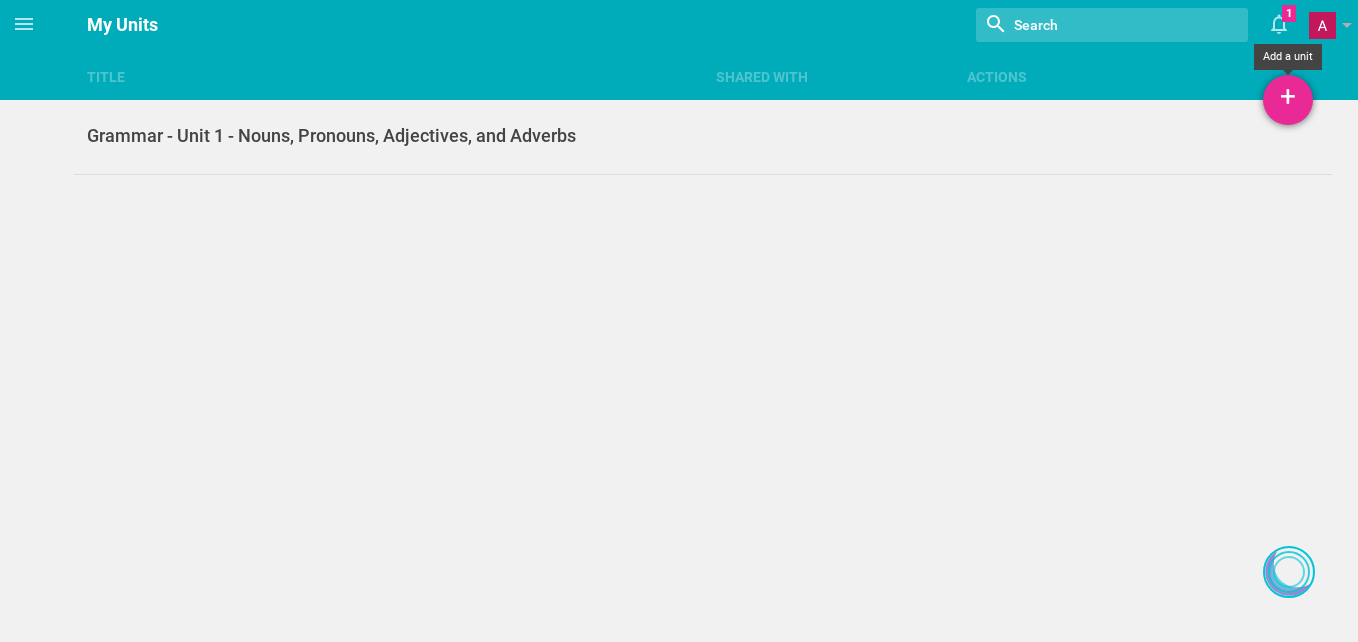 click on "+" at bounding box center (1288, 100) 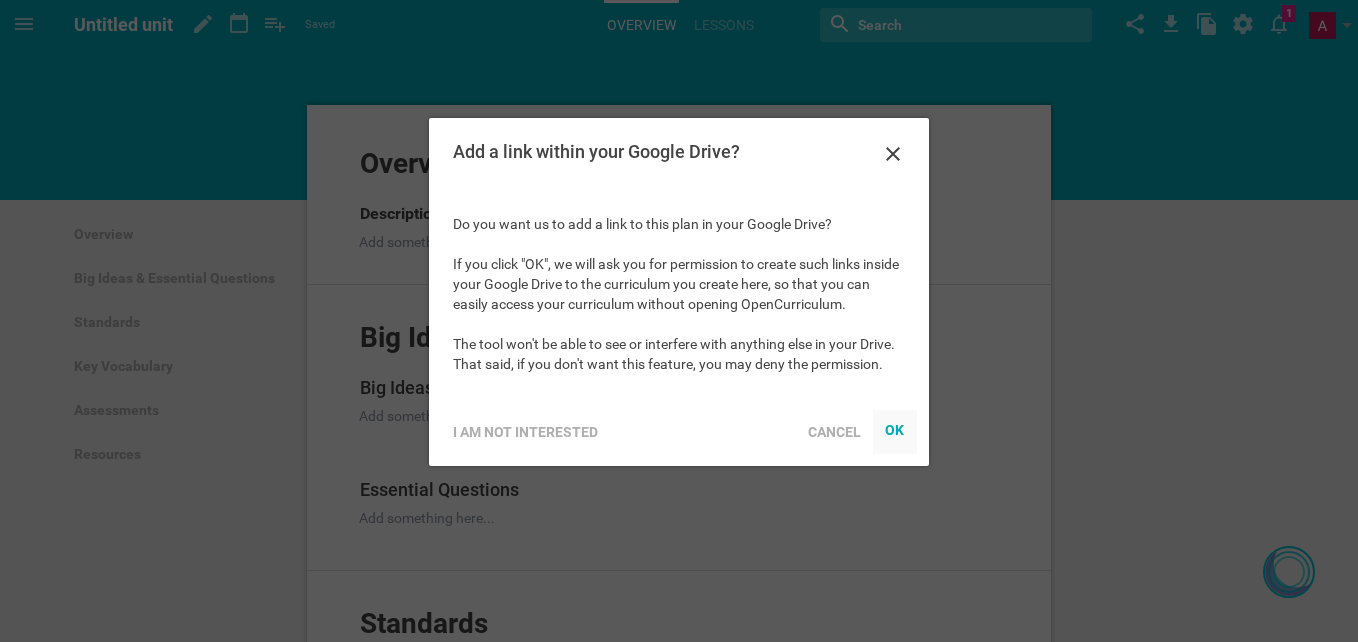 scroll, scrollTop: 0, scrollLeft: 0, axis: both 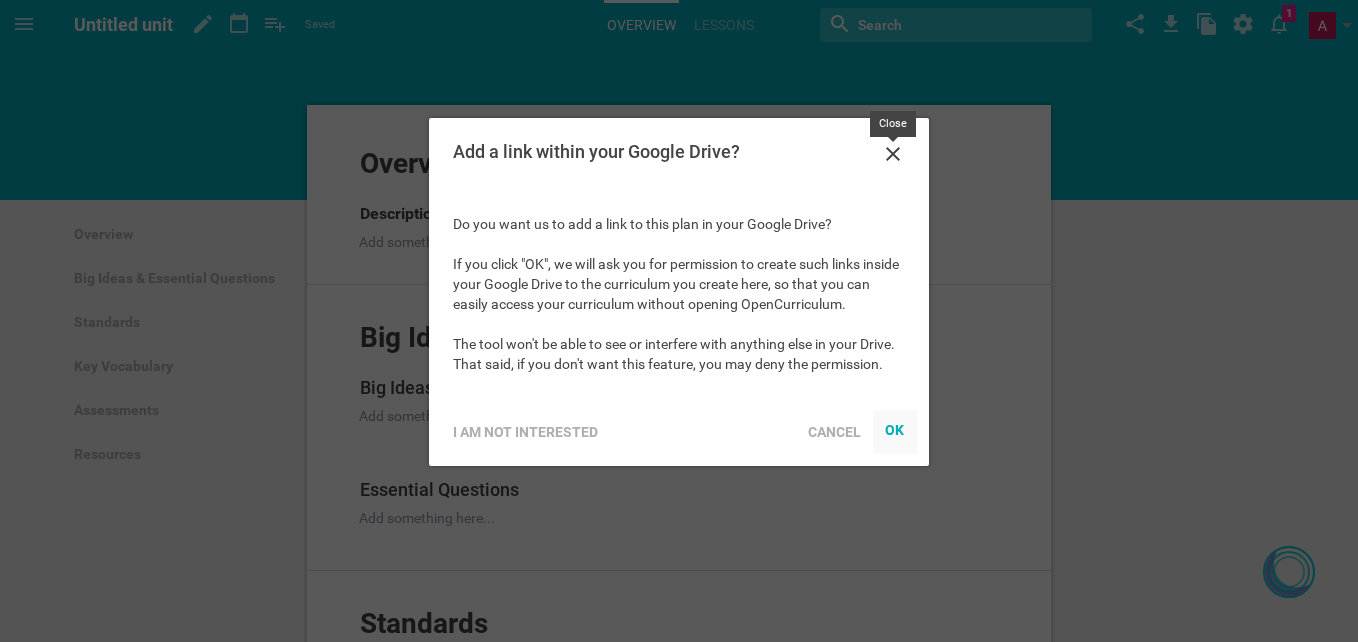 click 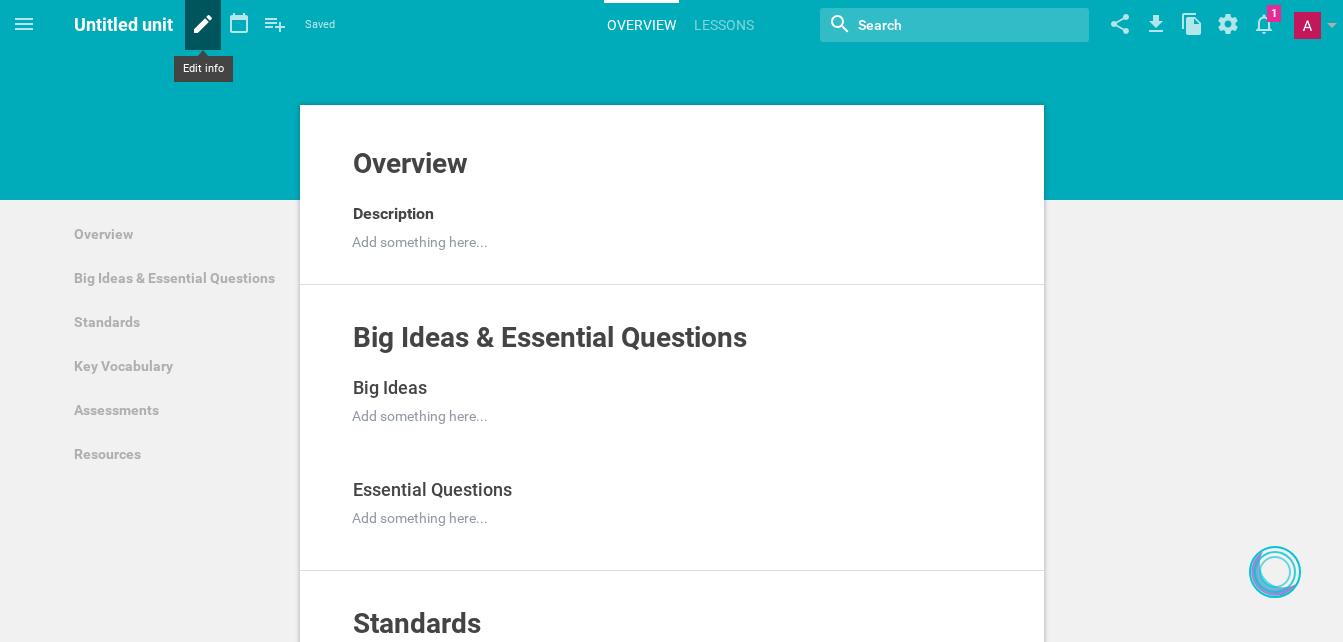 click 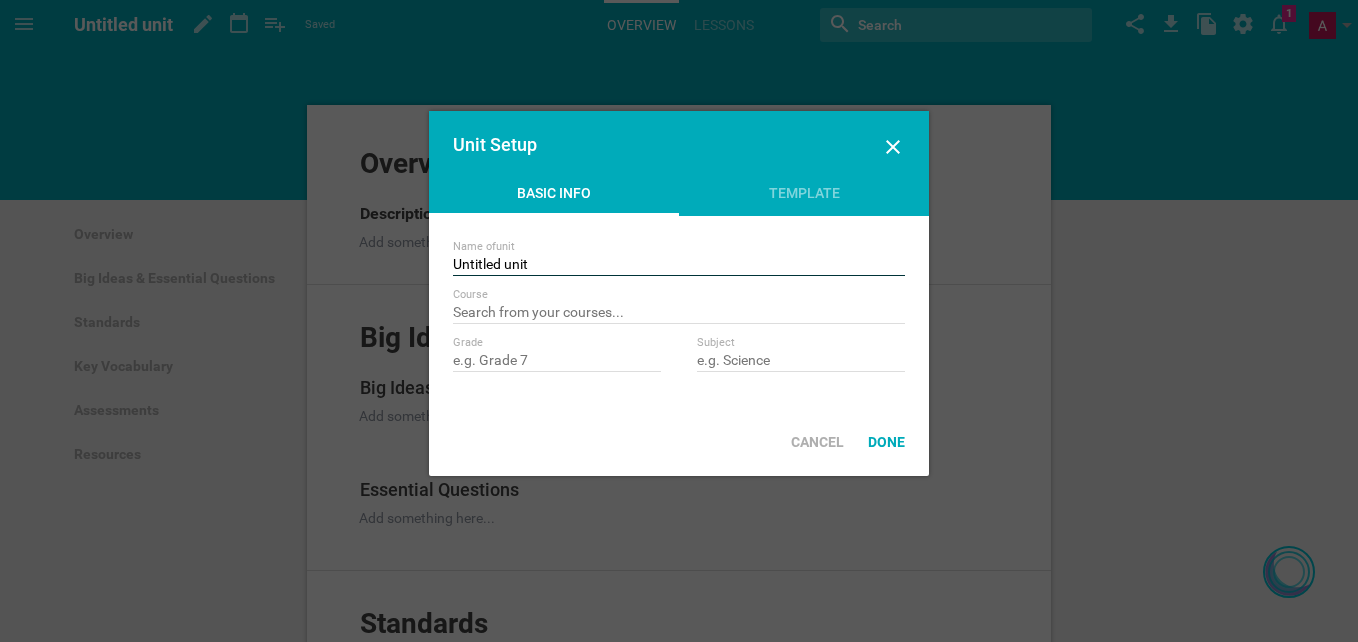 drag, startPoint x: 555, startPoint y: 260, endPoint x: 390, endPoint y: 259, distance: 165.00304 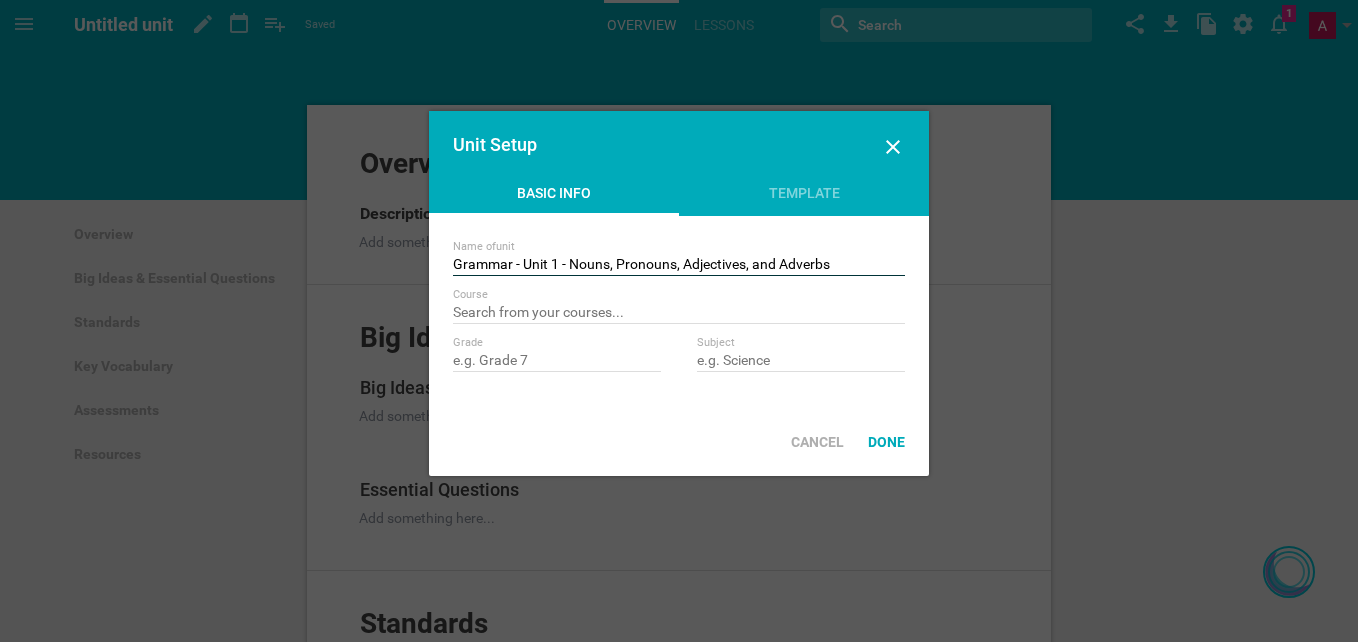 type on "Grammar - Unit 1 - Nouns, Pronouns, Adjectives, and Adverbs" 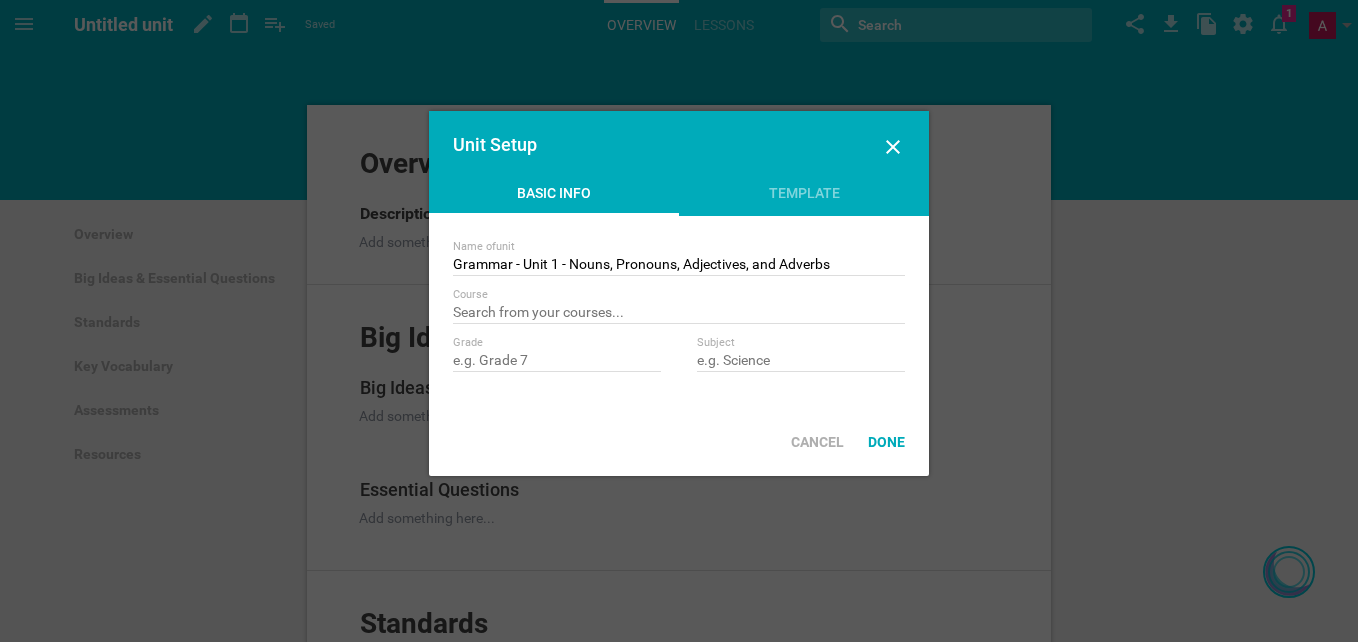 click on "Course" at bounding box center (679, 295) 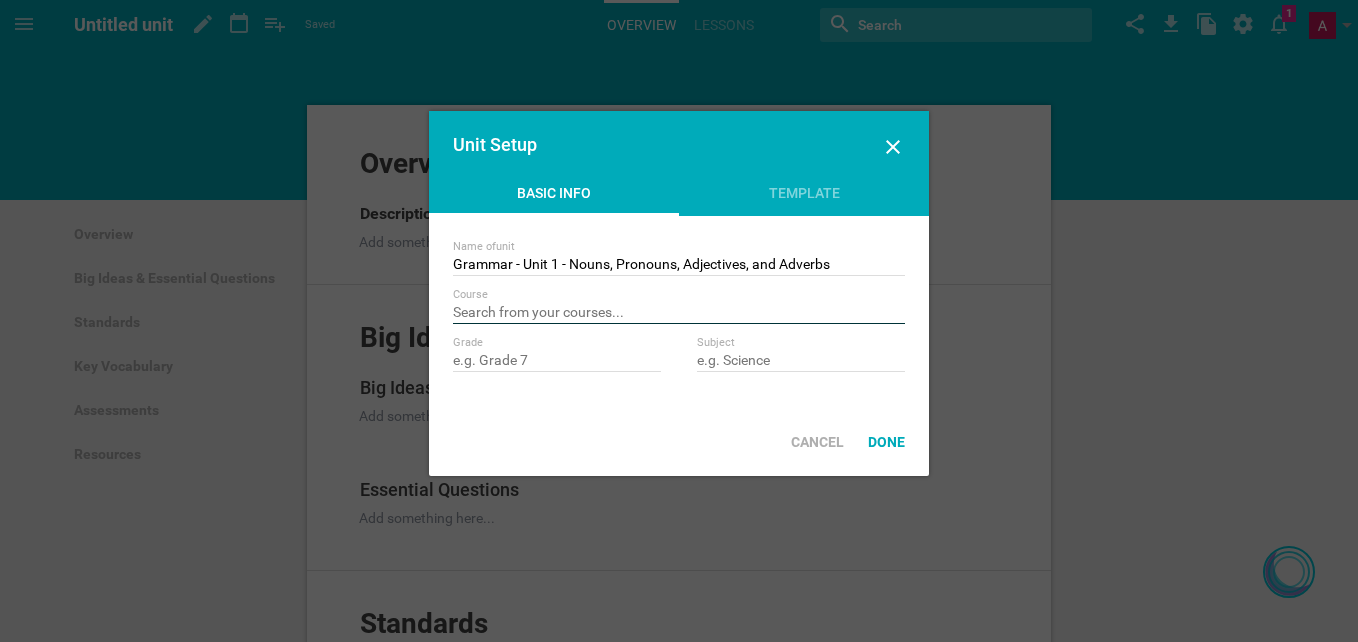 click at bounding box center (679, 314) 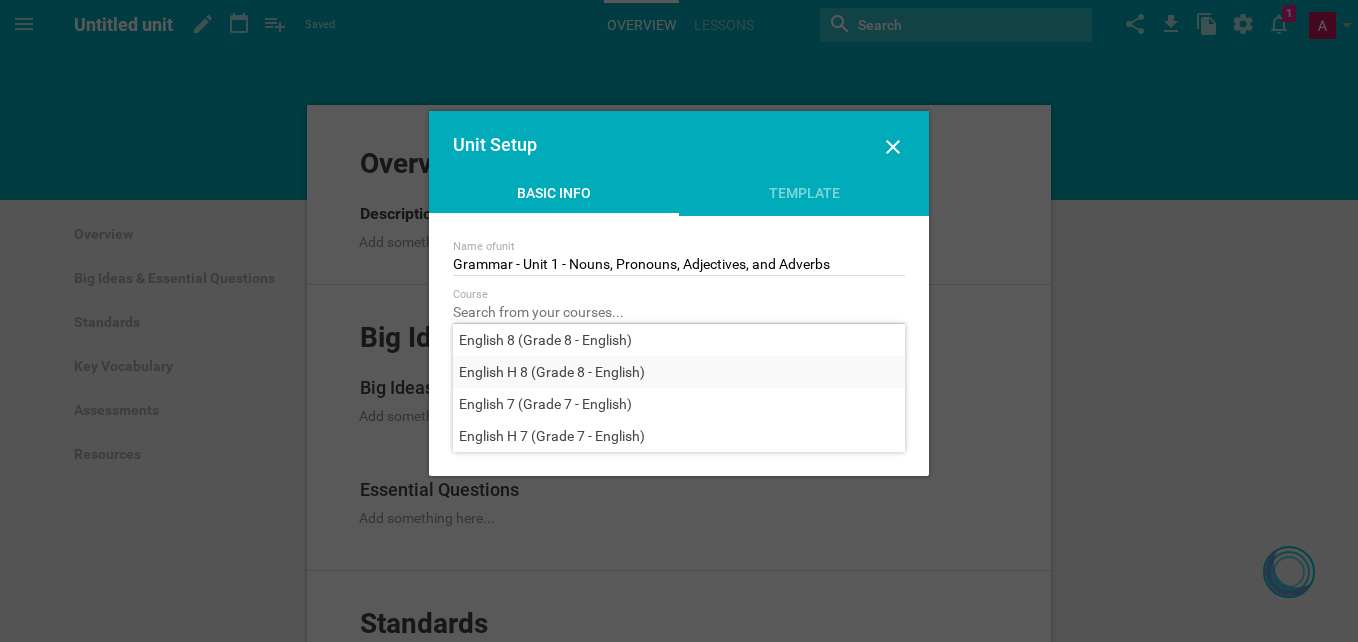 click on "English H 8 (Grade 8 - English)" at bounding box center (552, 372) 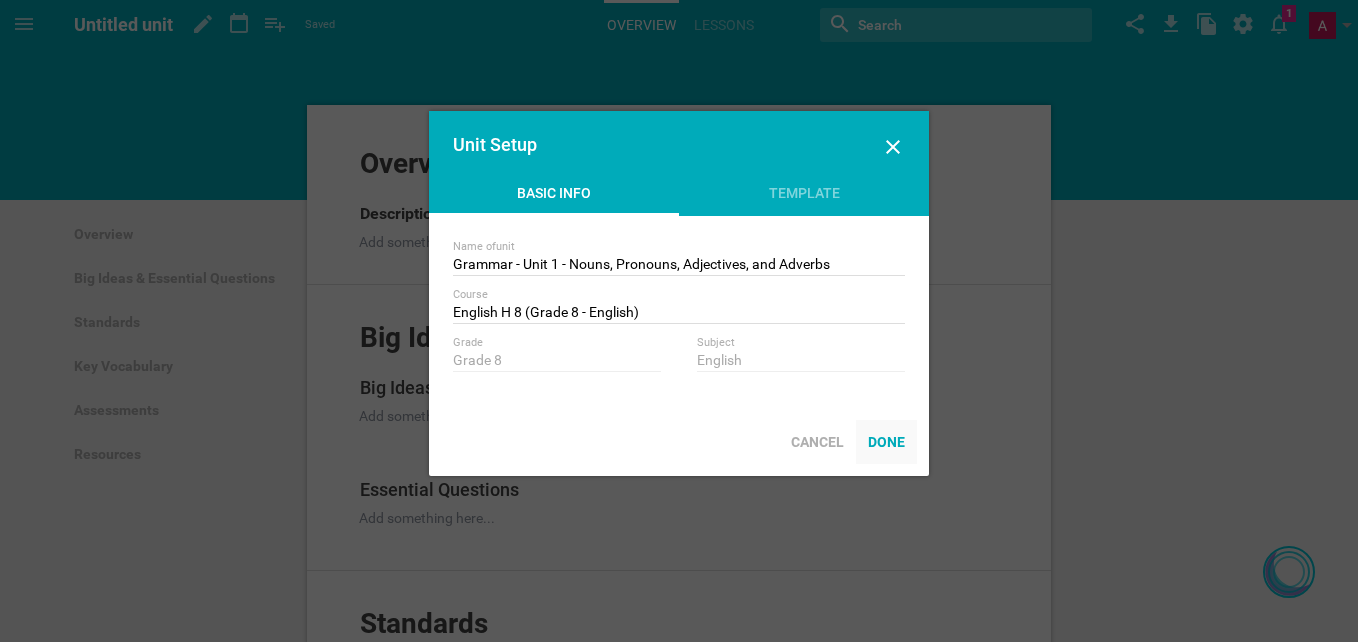 click on "Done" at bounding box center (886, 442) 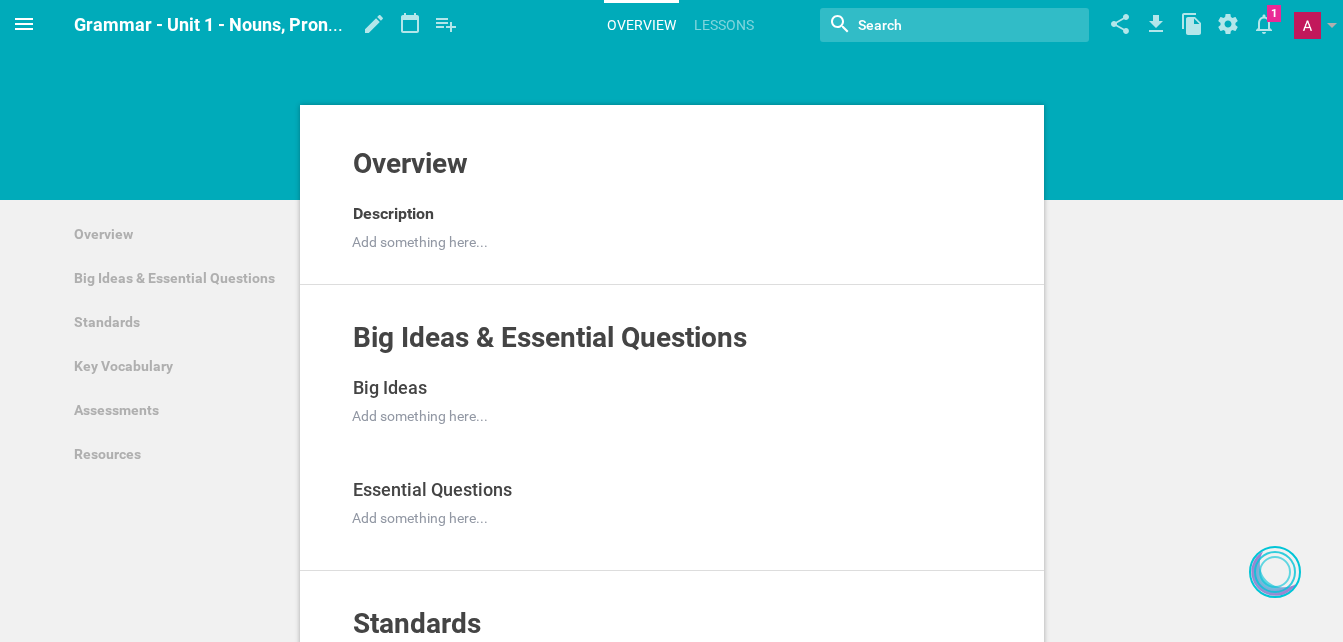 click 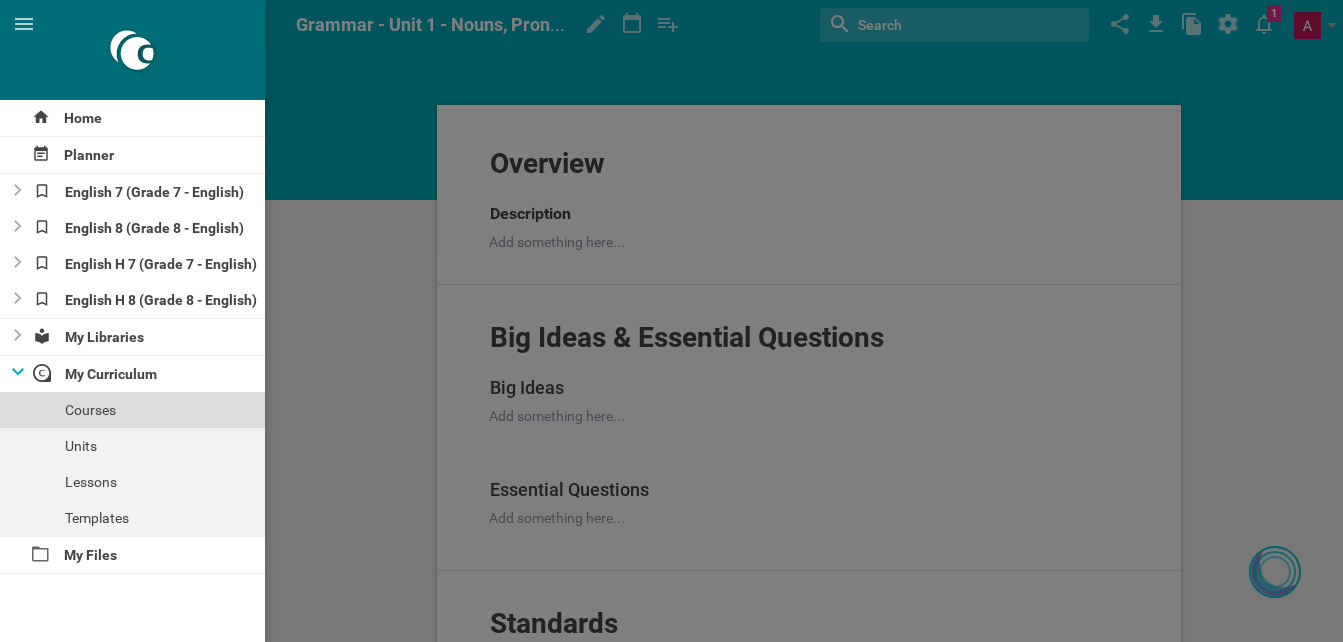 click on "Courses" at bounding box center (132, 410) 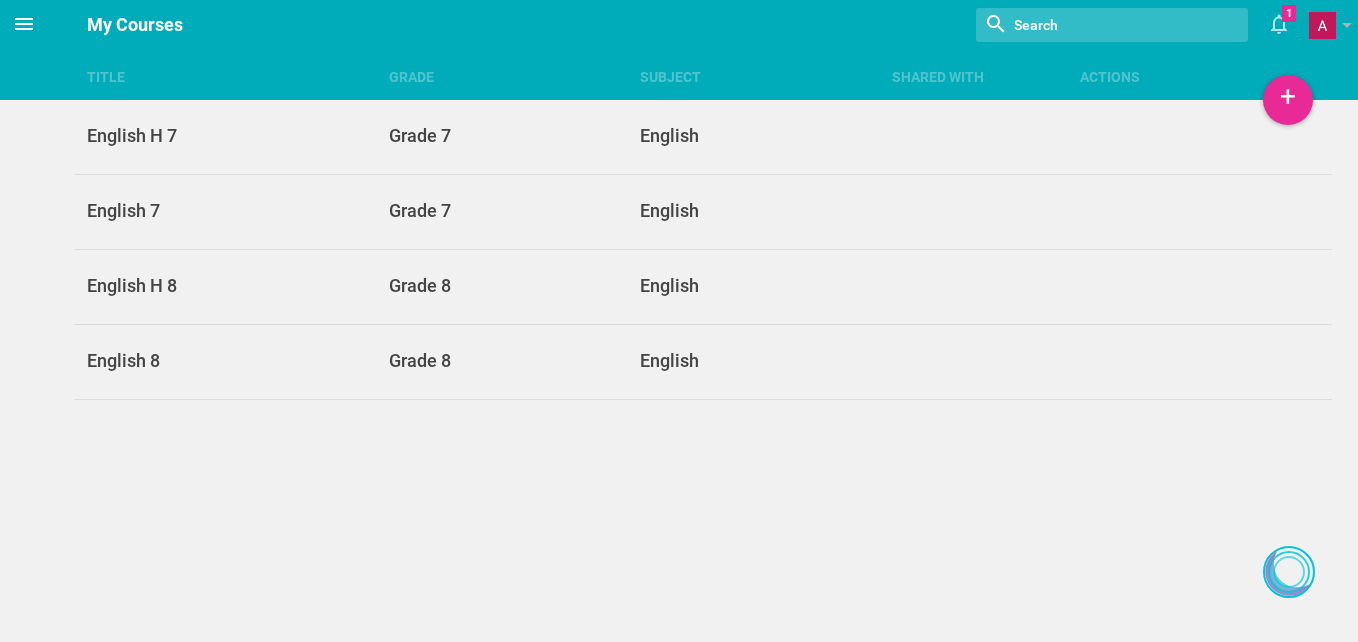click 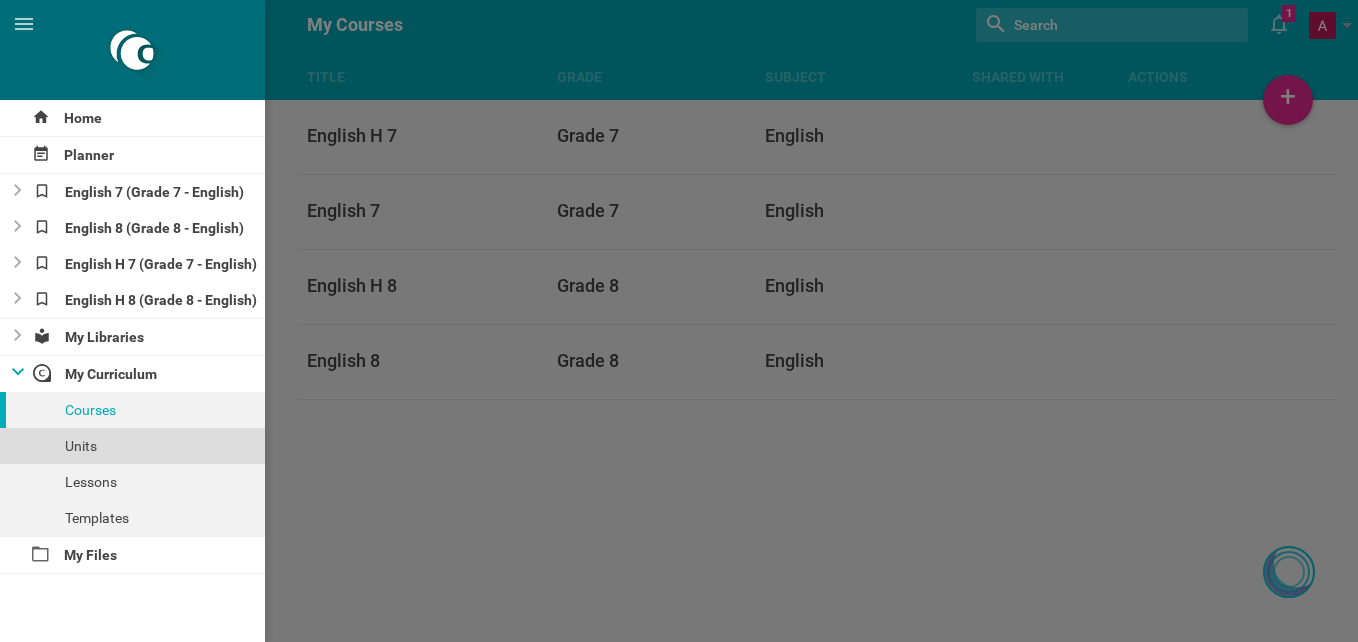 click on "Units" at bounding box center [132, 446] 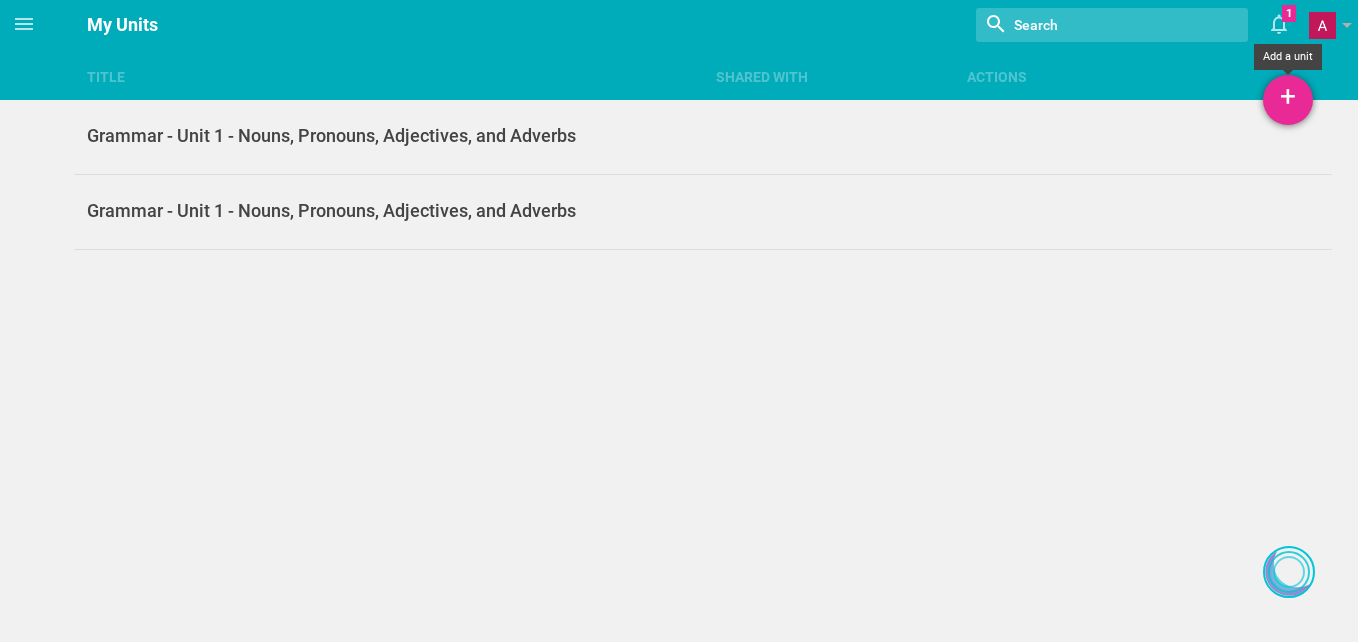 click on "+" at bounding box center (1288, 100) 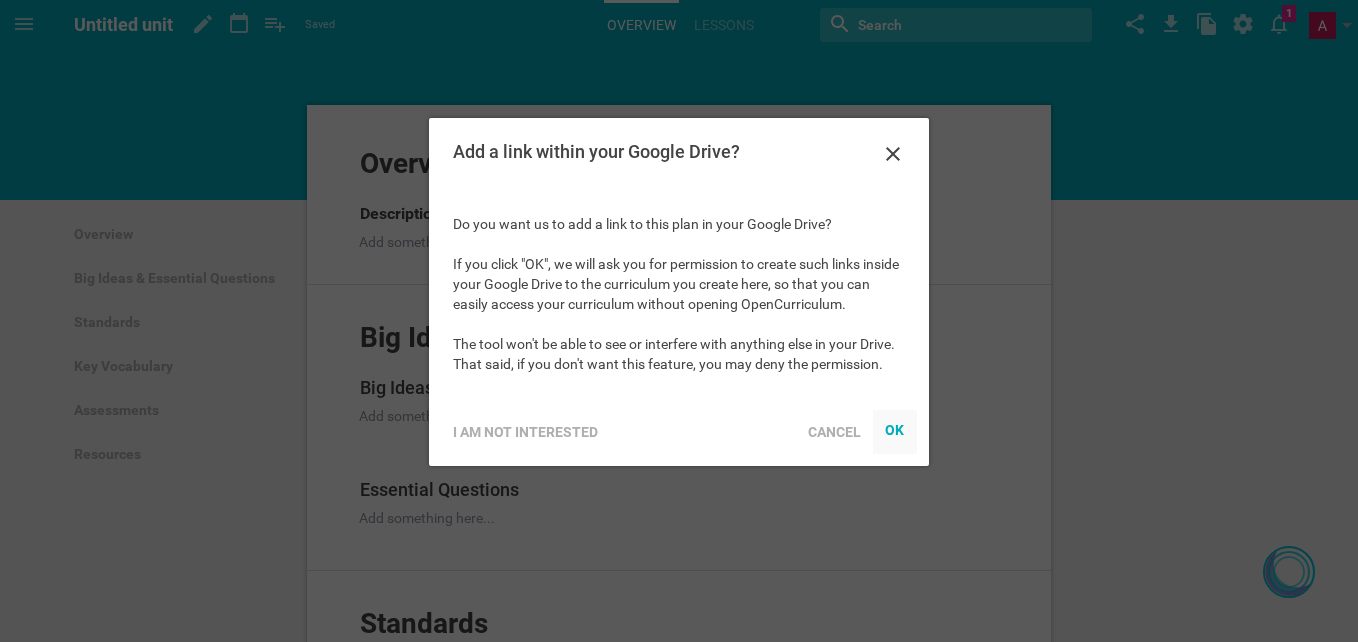 scroll, scrollTop: 0, scrollLeft: 0, axis: both 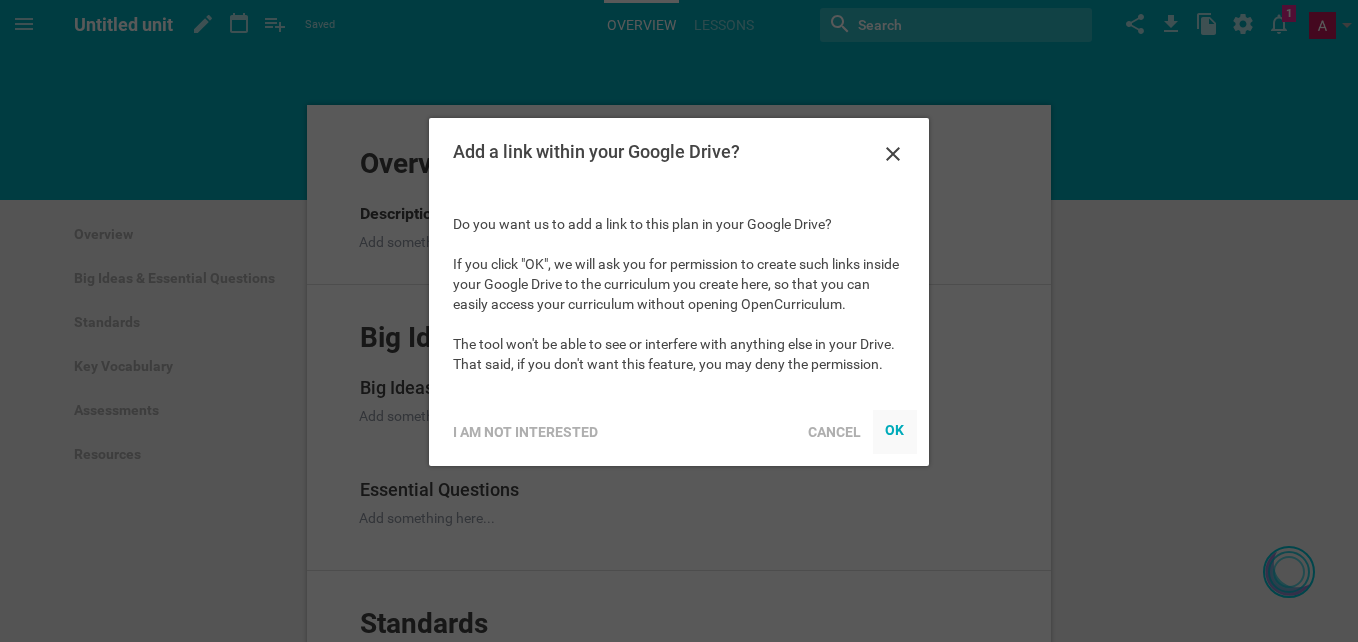 click on "OK" at bounding box center [895, 429] 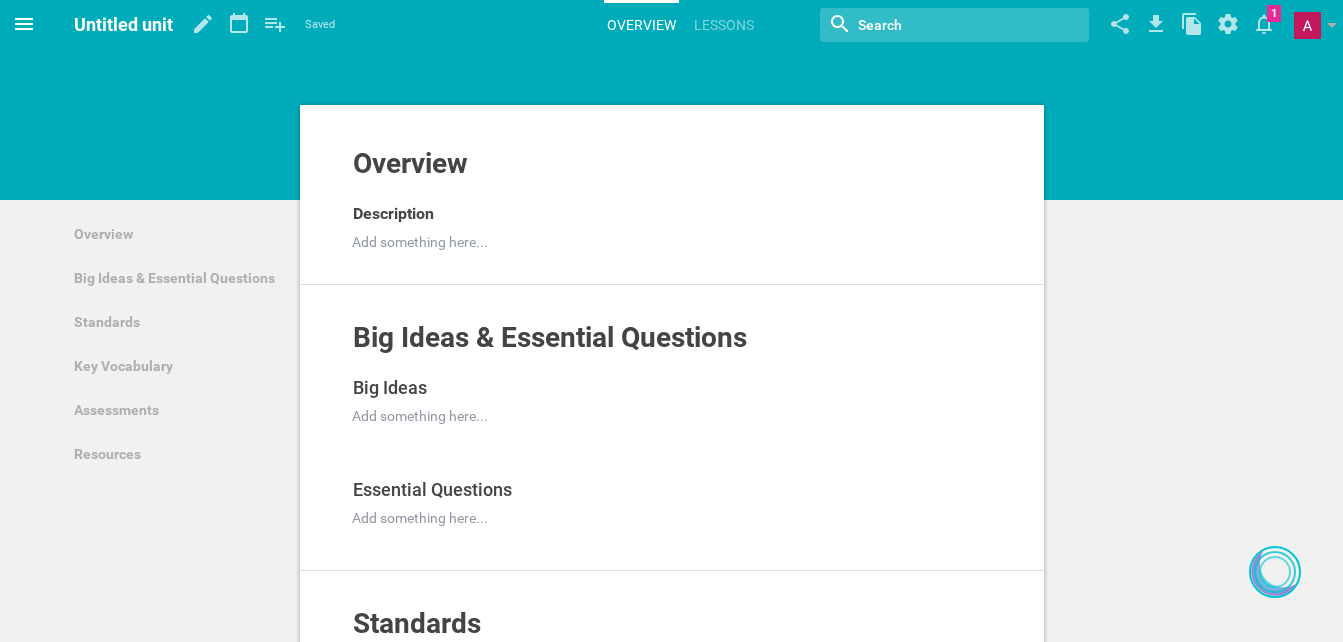 click 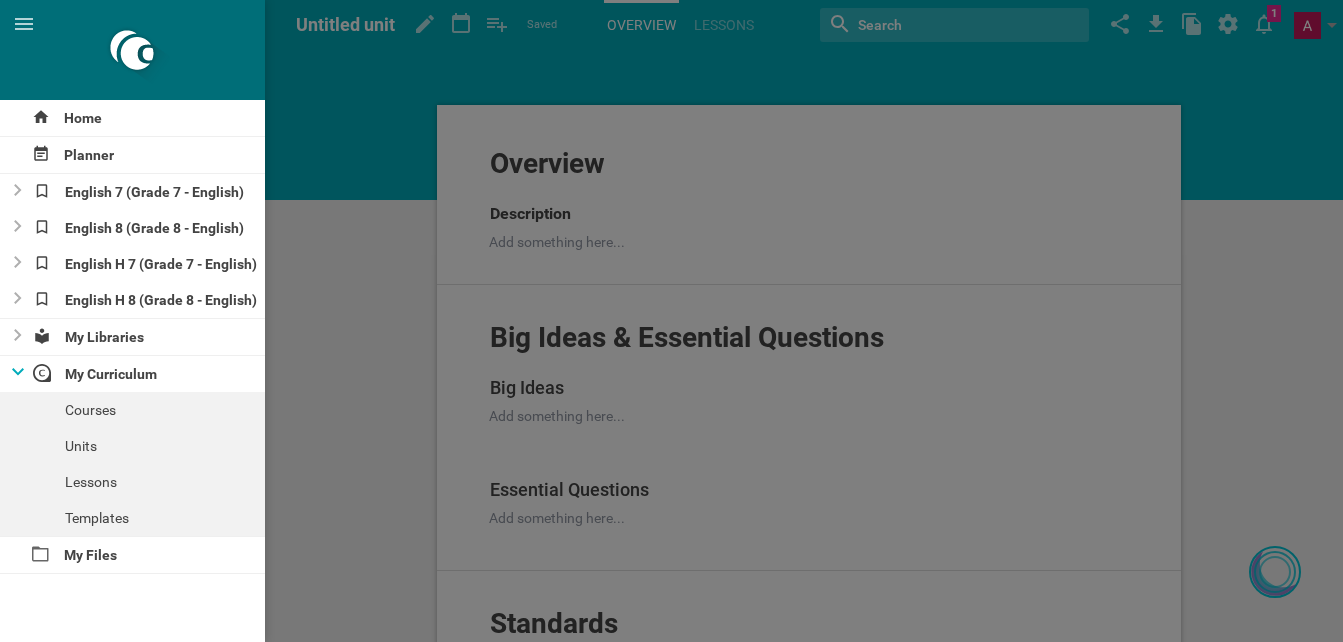 click at bounding box center (671, 321) 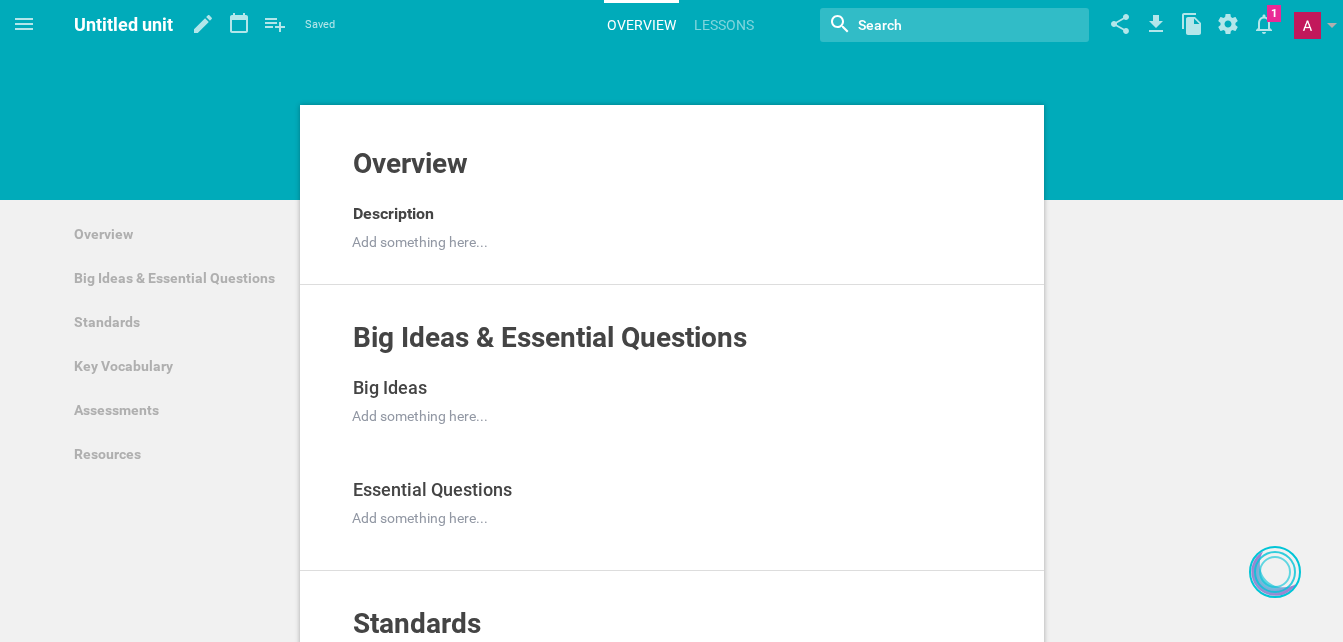 click on "Untitled unit" at bounding box center (123, 24) 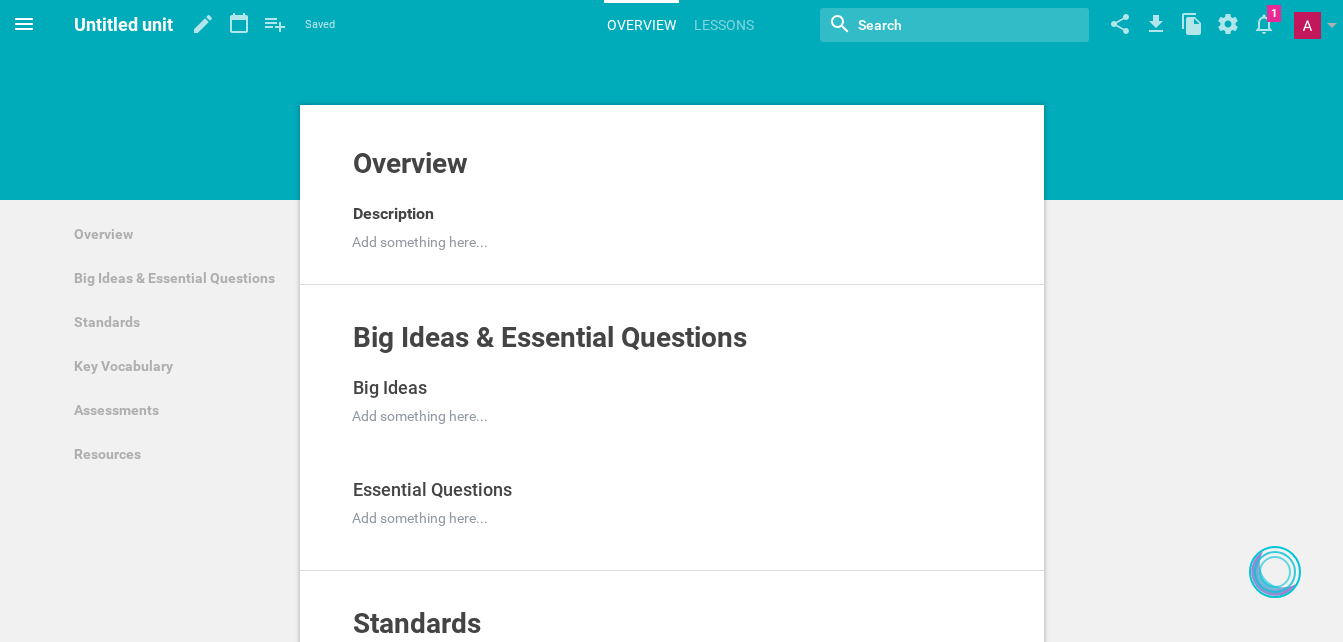click 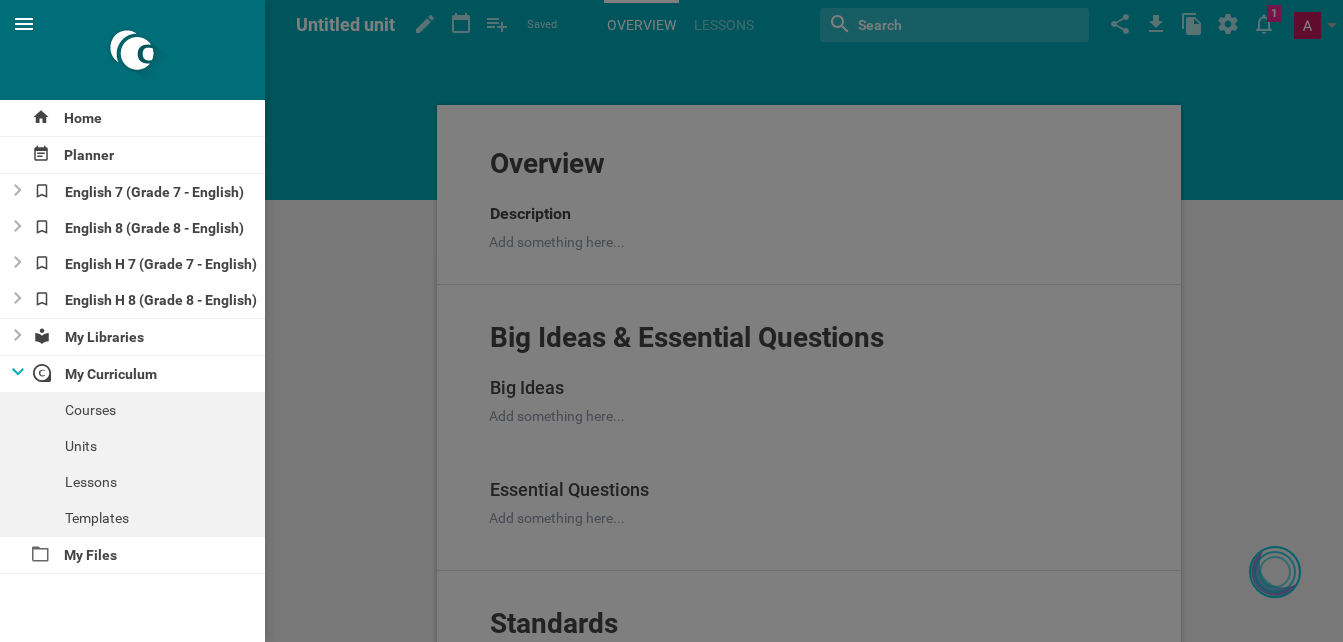 click 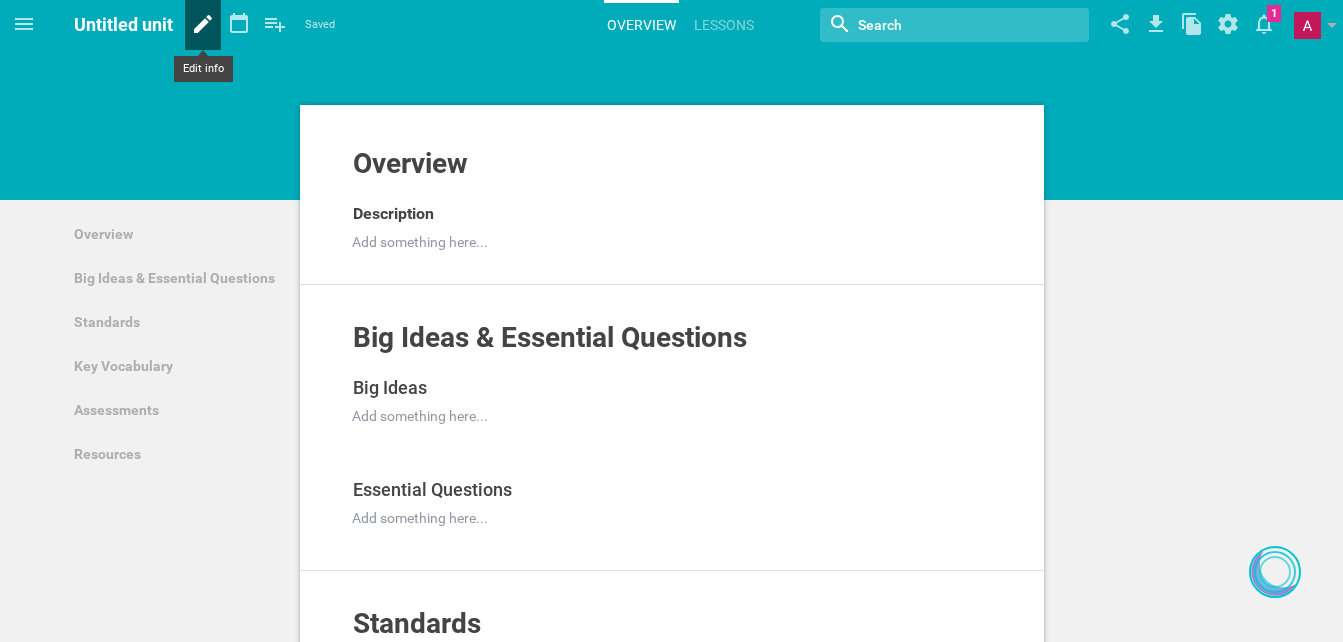 click 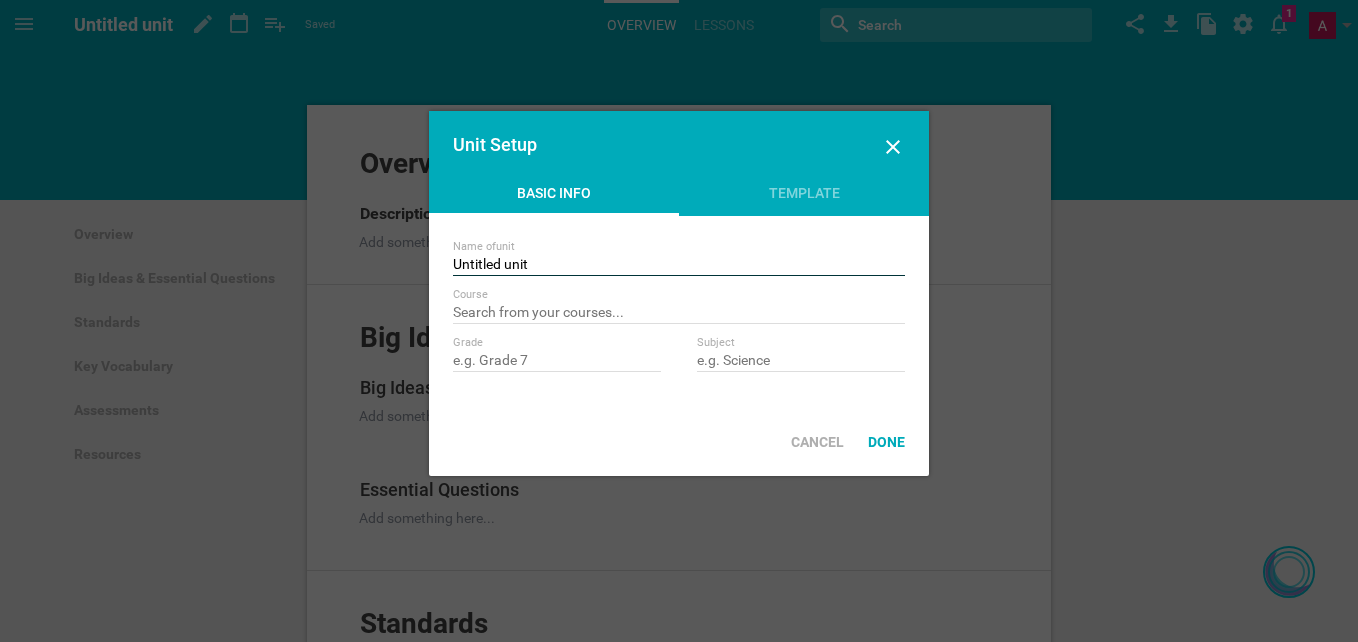 drag, startPoint x: 541, startPoint y: 274, endPoint x: 389, endPoint y: 272, distance: 152.01315 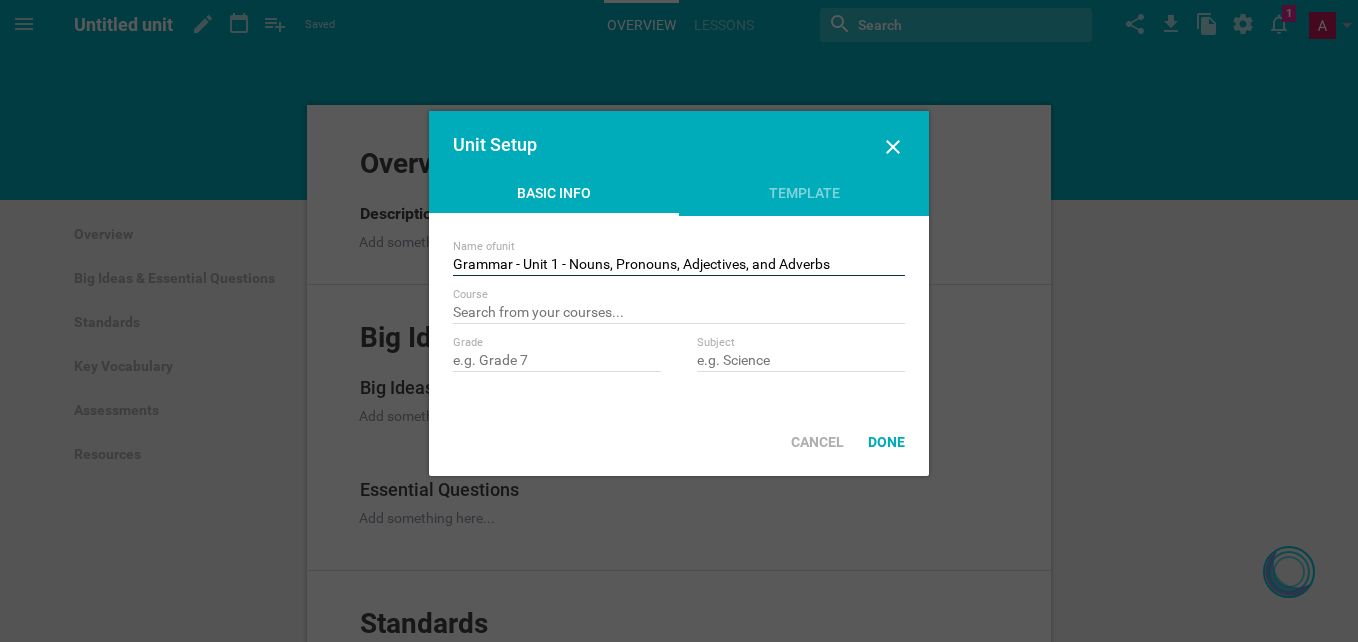 type on "Grammar - Unit 1 - Nouns, Pronouns, Adjectives, and Adverbs" 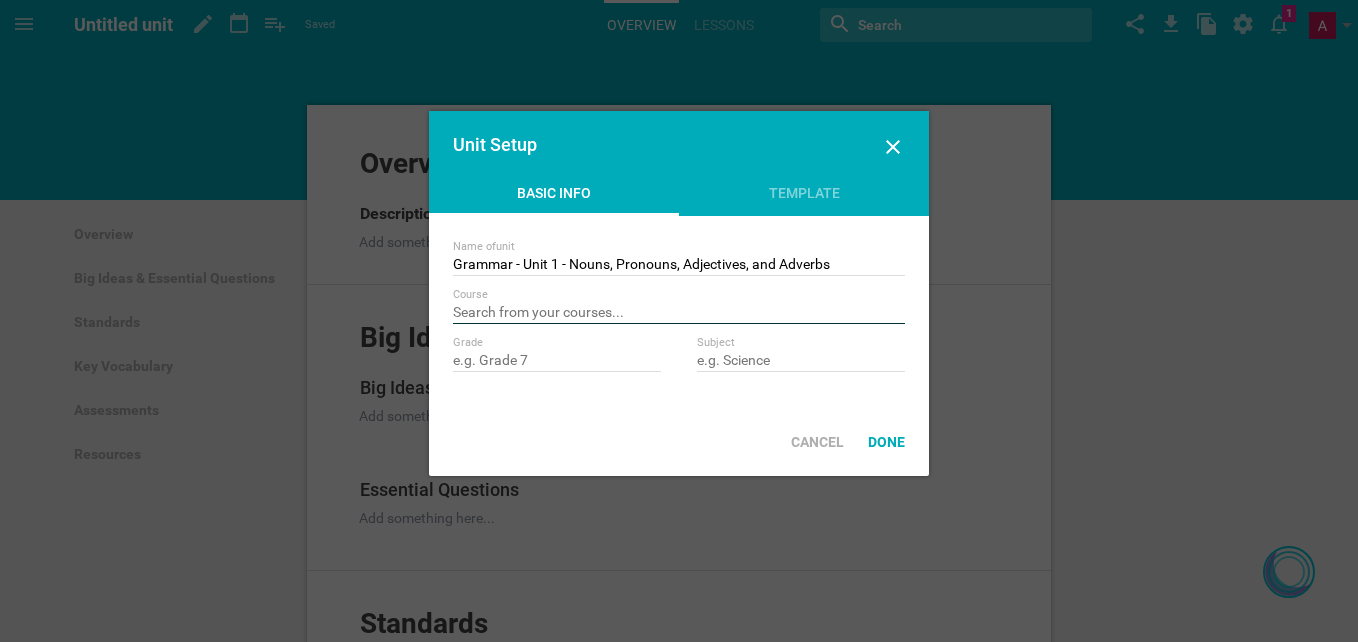 click at bounding box center (679, 314) 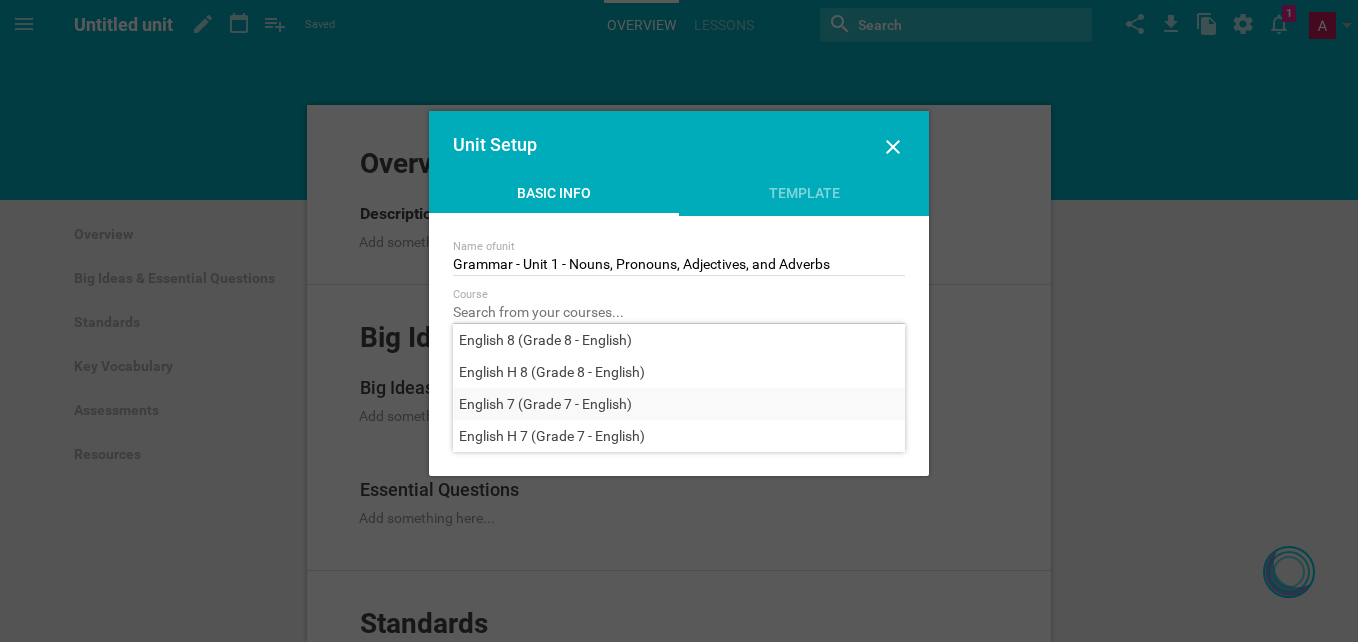 click on "English 7 (Grade 7 - English)" at bounding box center (545, 404) 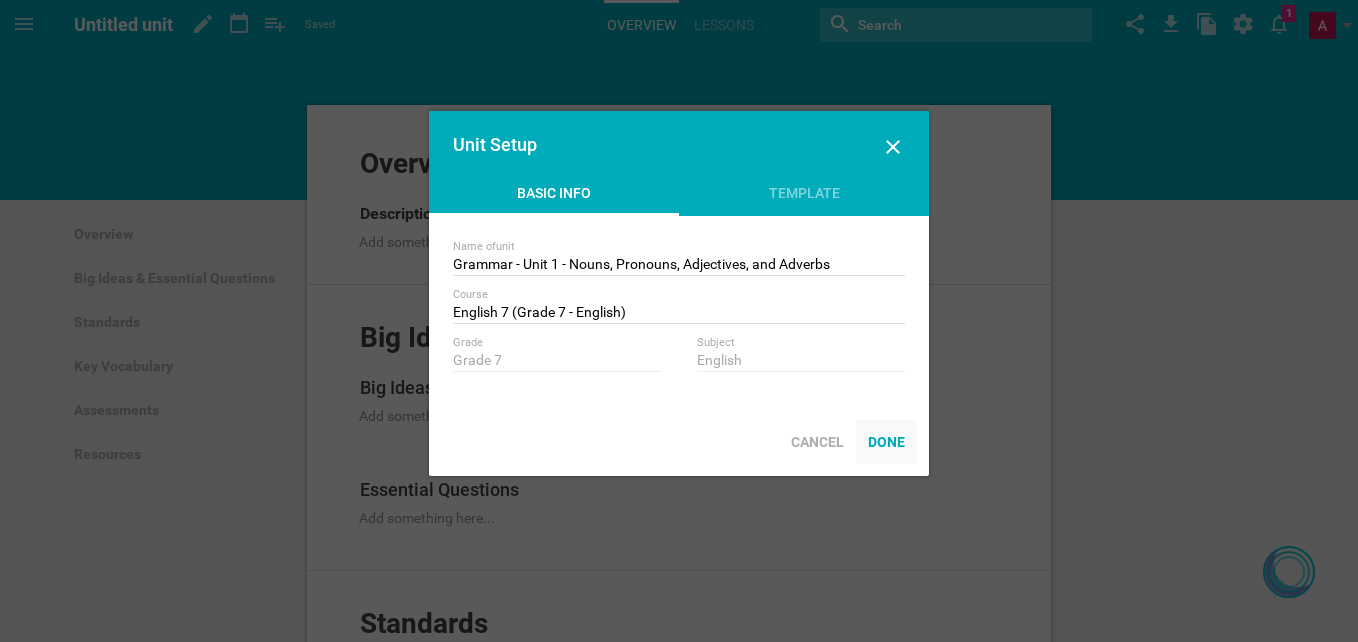 click on "Done" at bounding box center [886, 442] 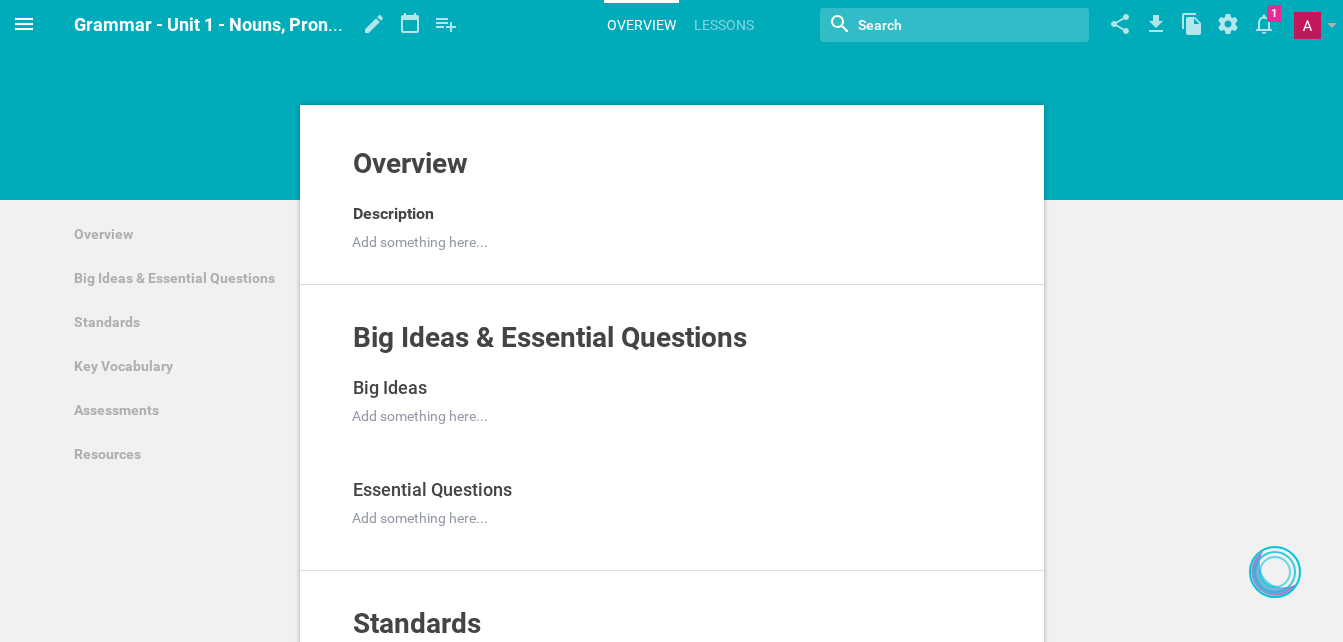 click 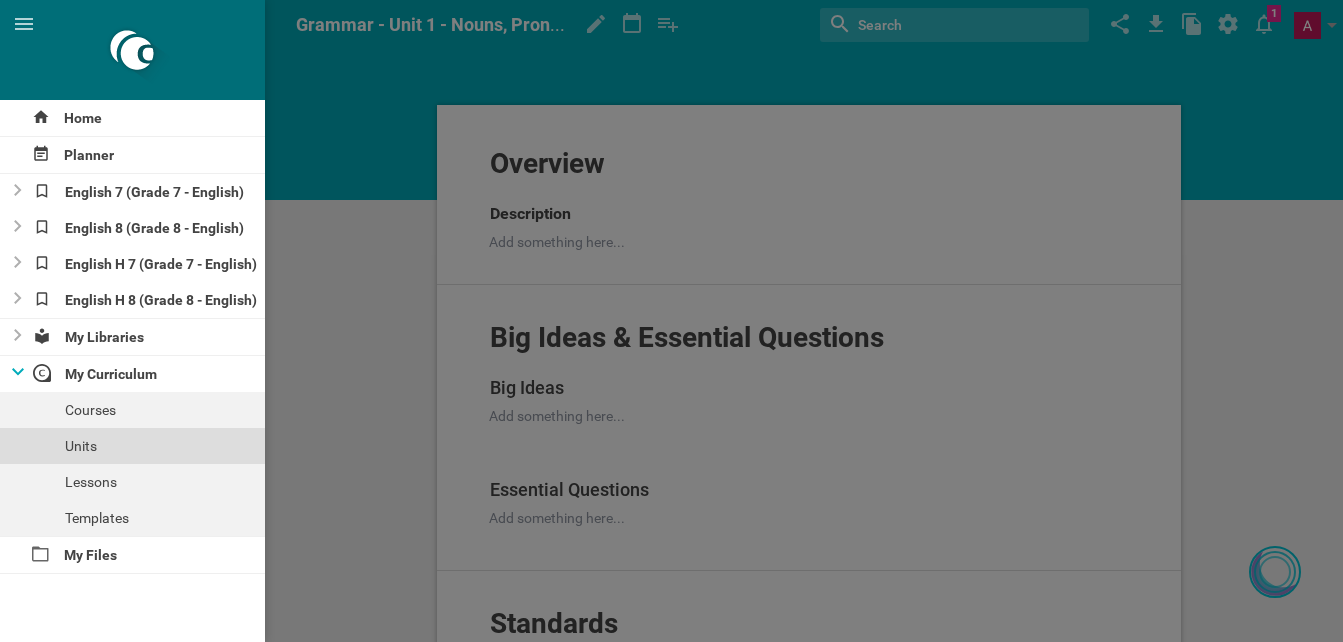 click on "Units" at bounding box center (132, 446) 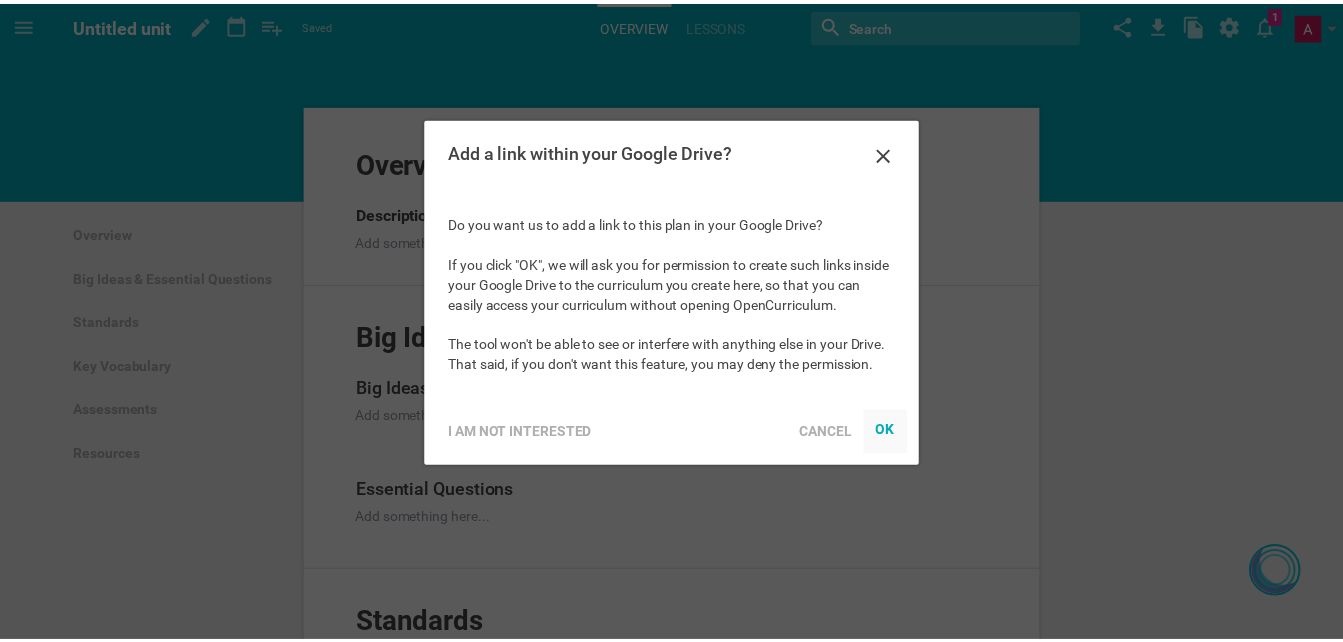 scroll, scrollTop: 0, scrollLeft: 0, axis: both 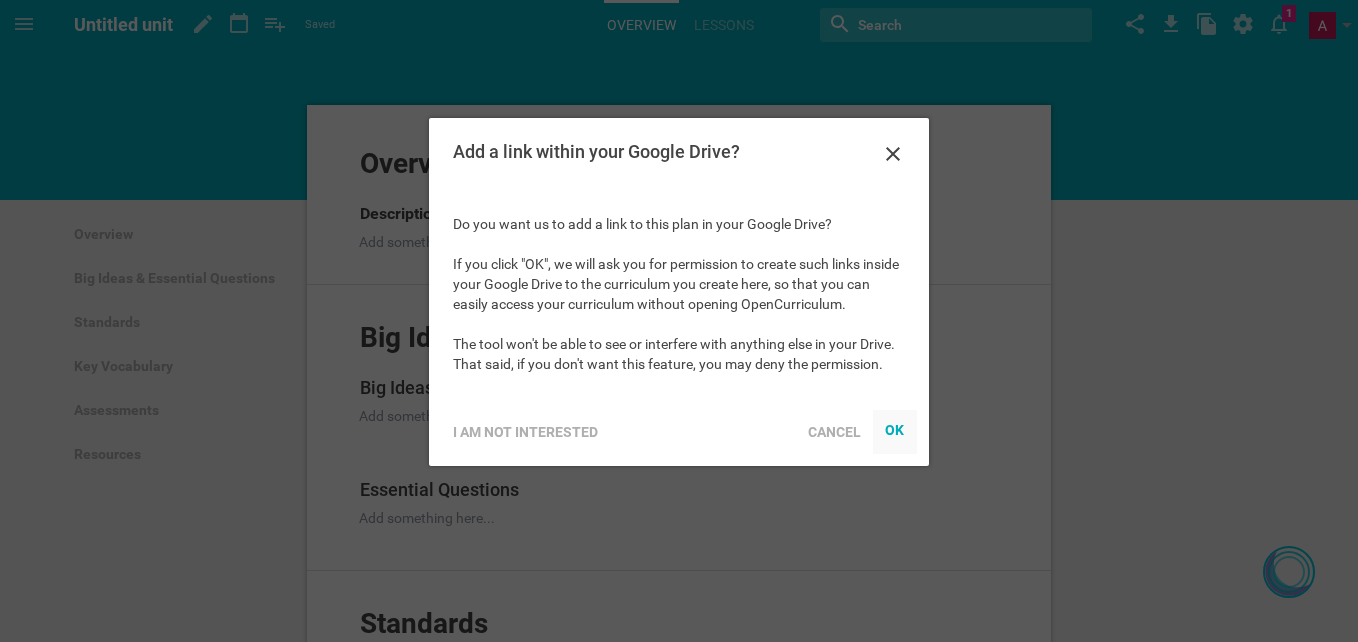 click on "OK" at bounding box center (895, 429) 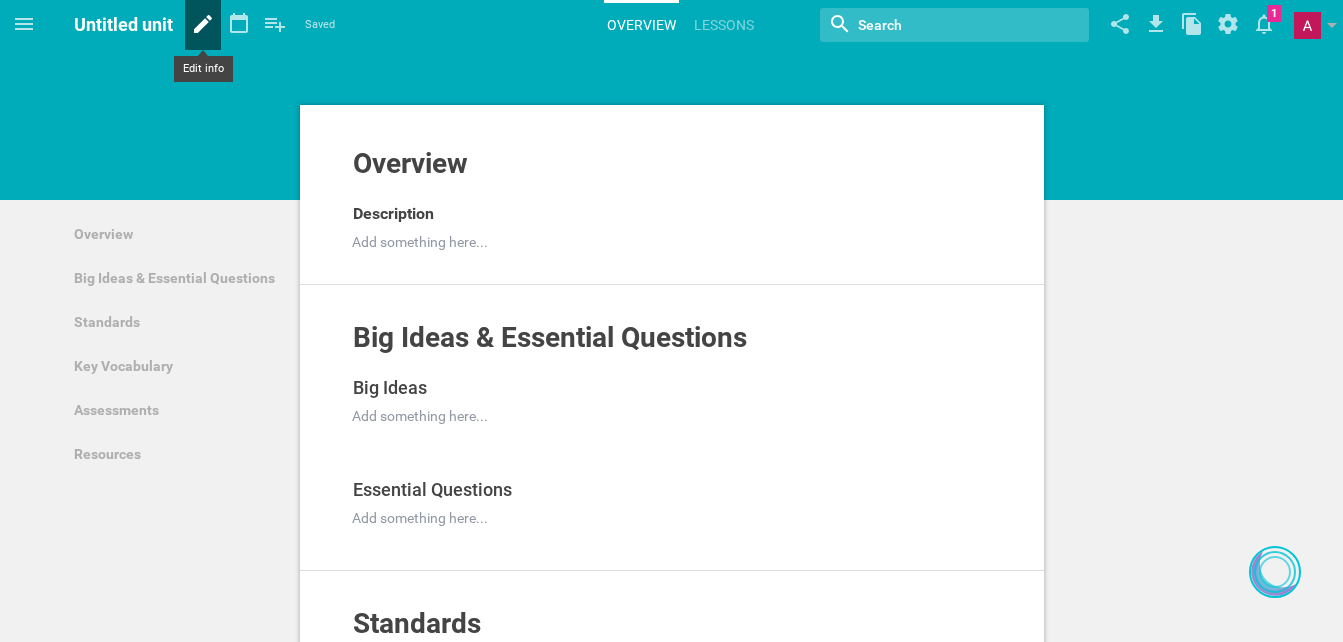 click 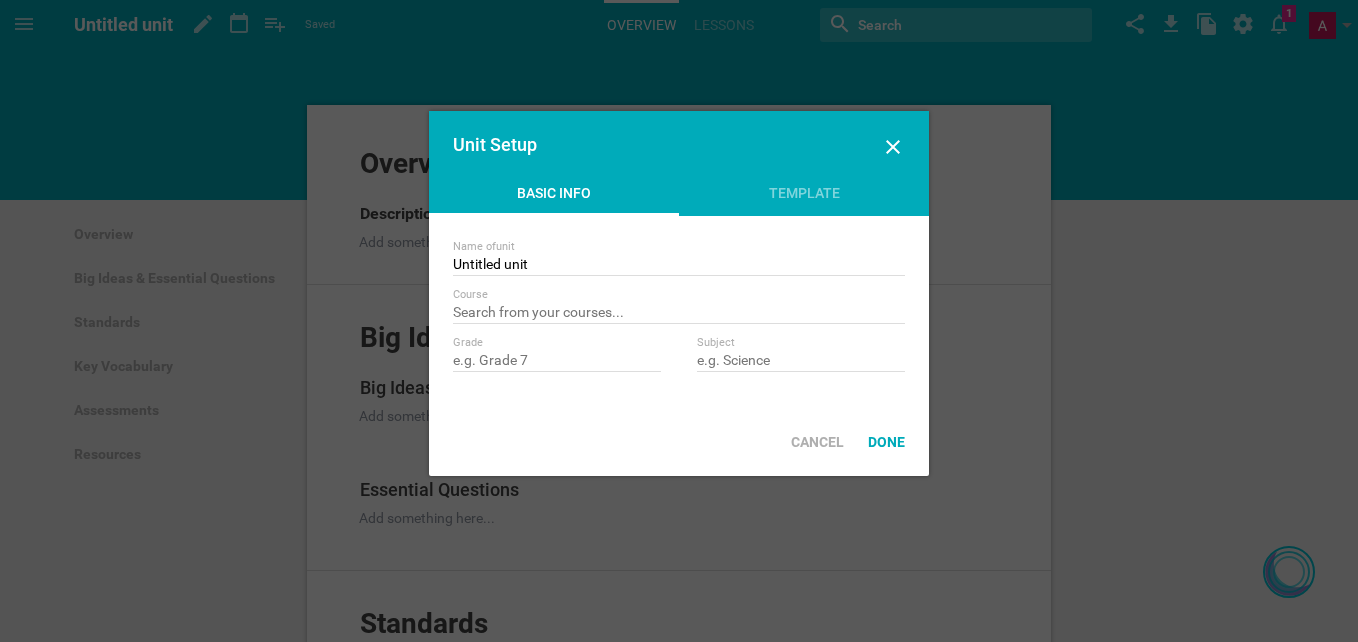 click on "Name of  unit" at bounding box center [679, 247] 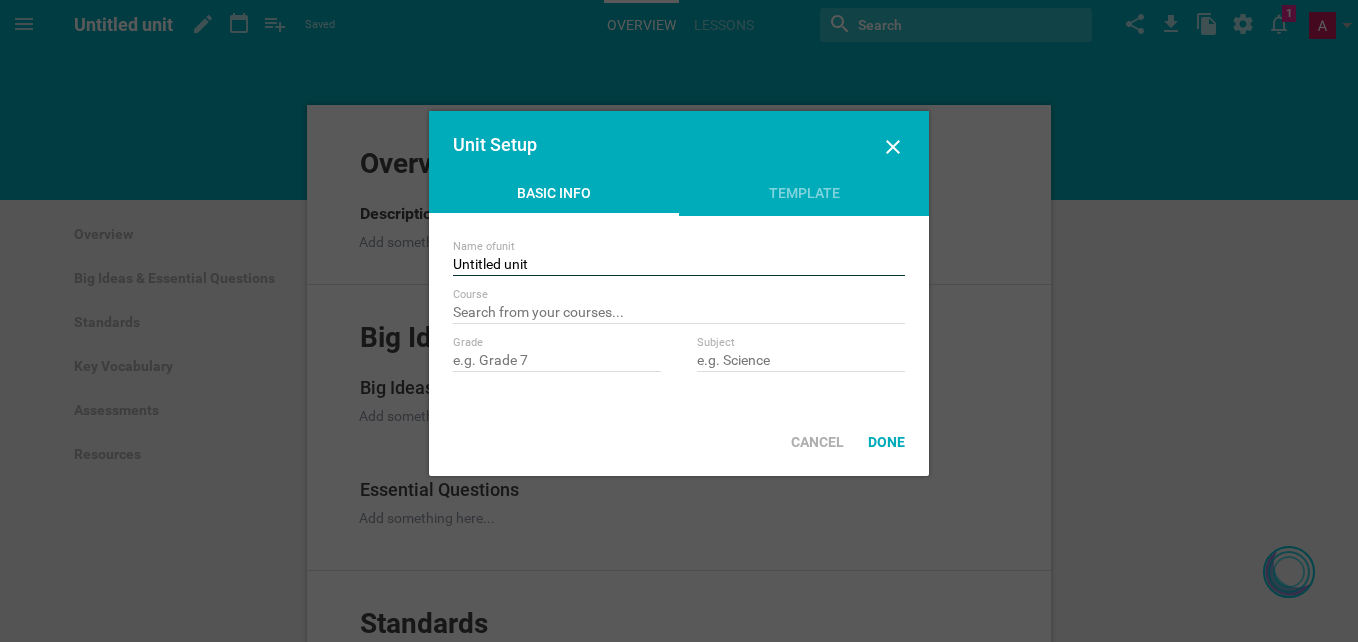 drag, startPoint x: 567, startPoint y: 259, endPoint x: 366, endPoint y: 267, distance: 201.15913 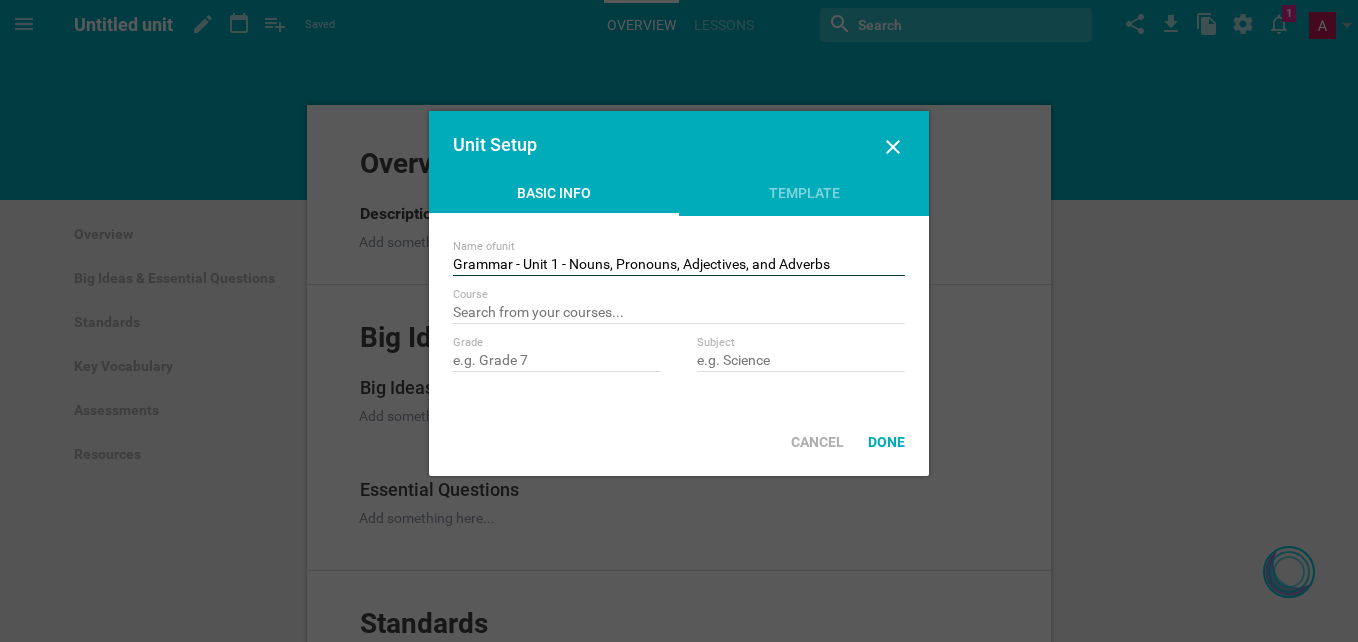 type on "Grammar - Unit 1 - Nouns, Pronouns, Adjectives, and Adverbs" 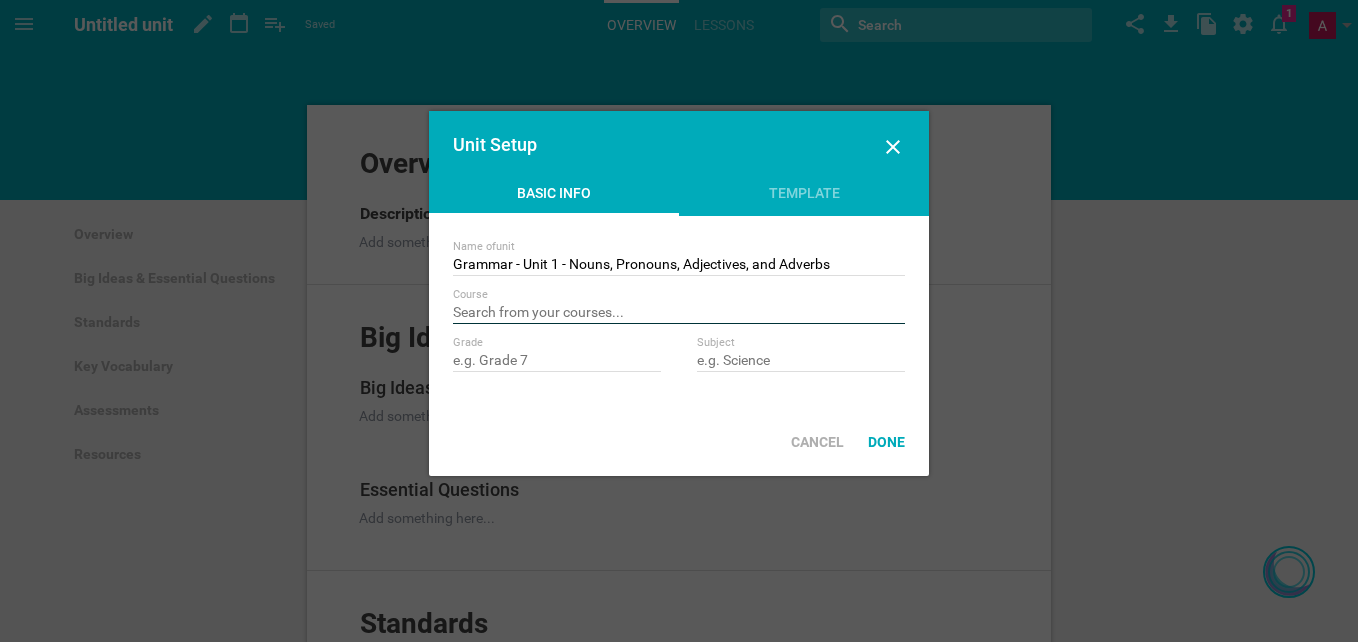 click at bounding box center [679, 314] 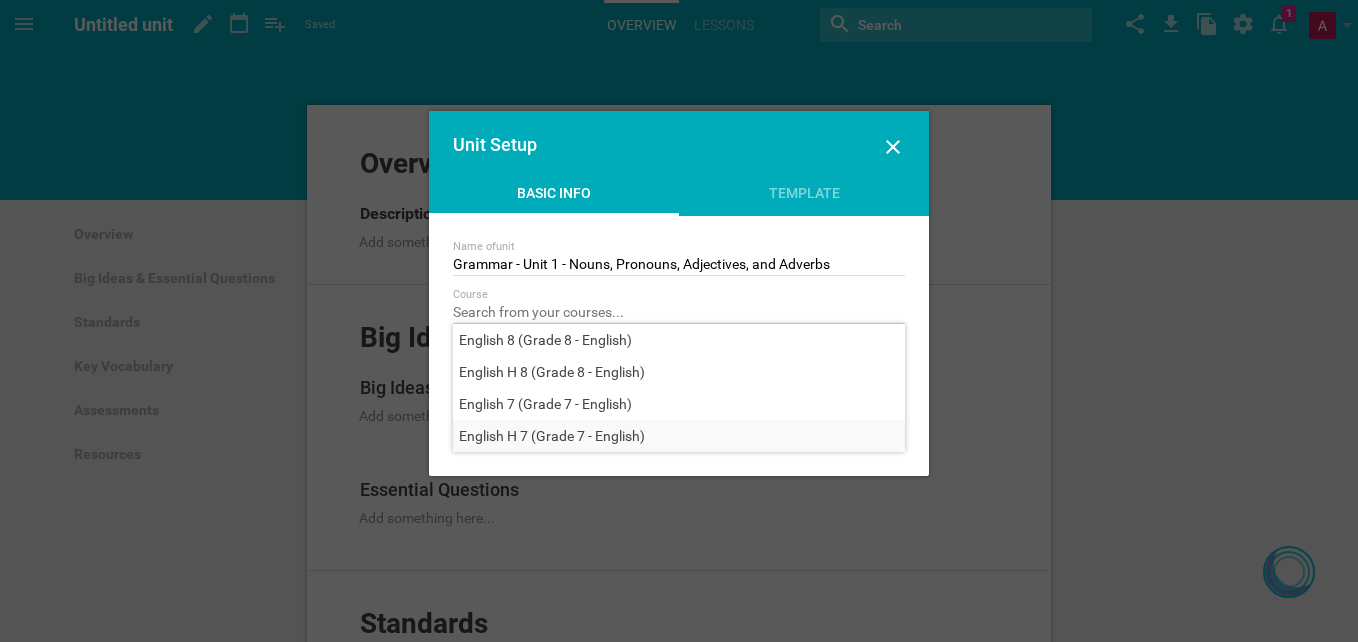 click on "English H 7 (Grade 7 - English)" at bounding box center [552, 436] 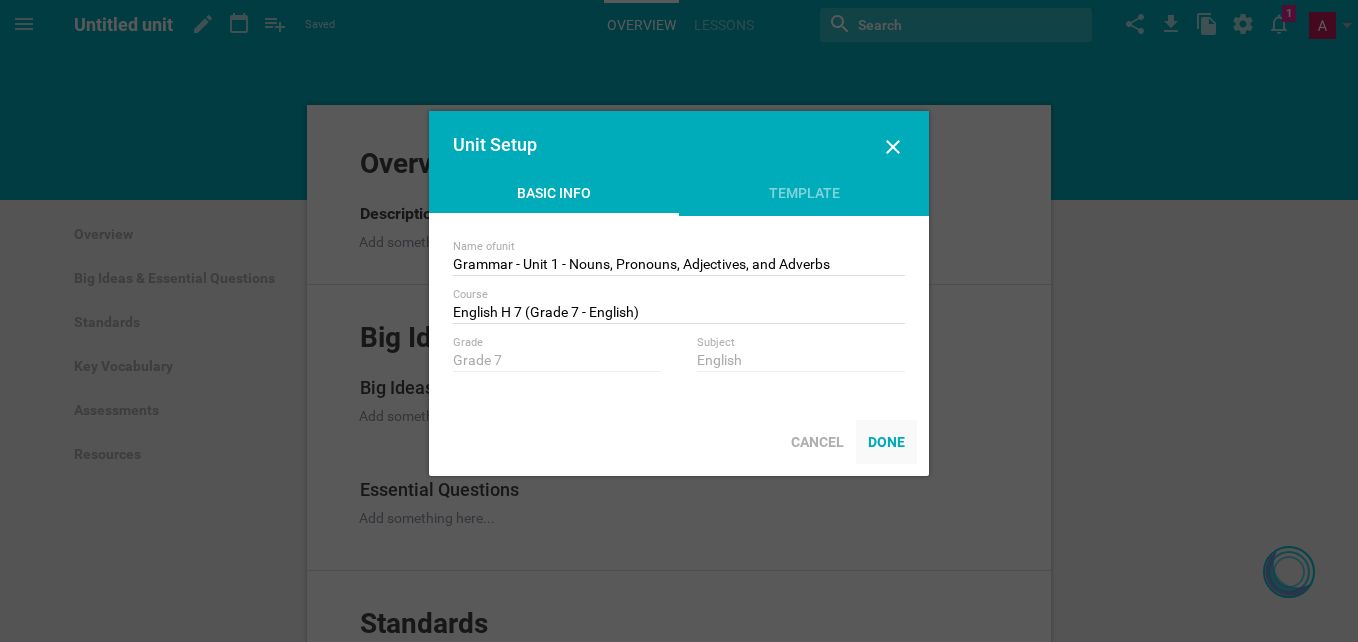 click on "Done" at bounding box center [886, 442] 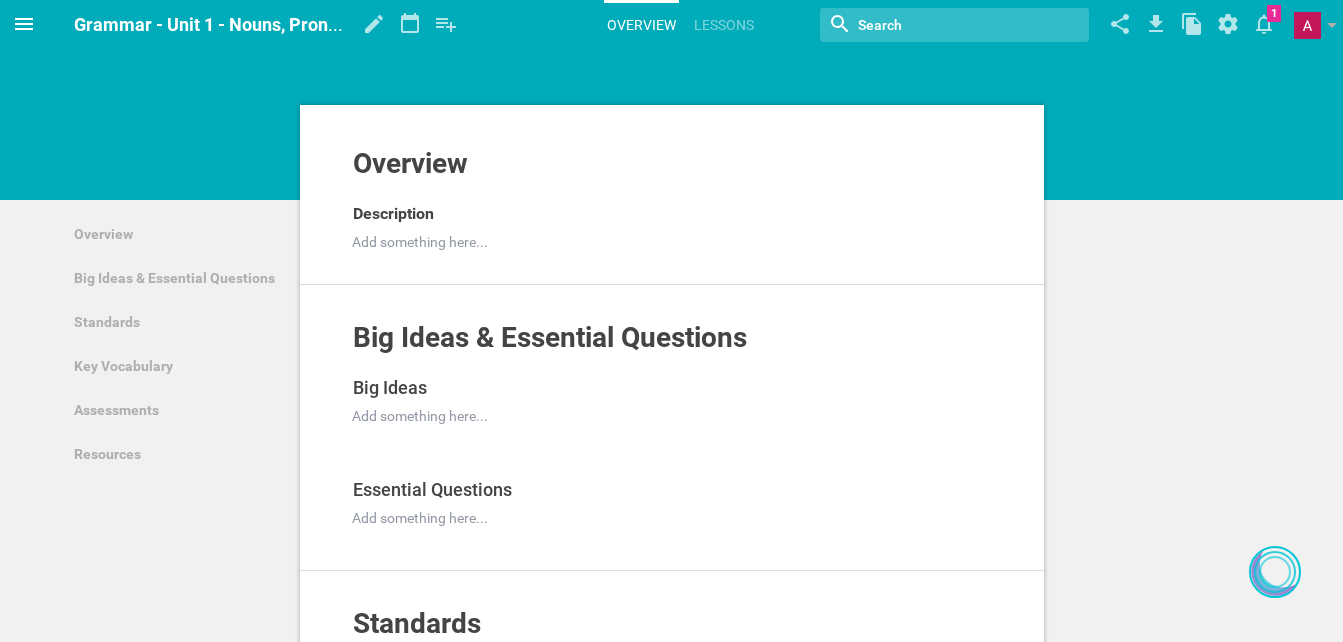 click at bounding box center (24, 24) 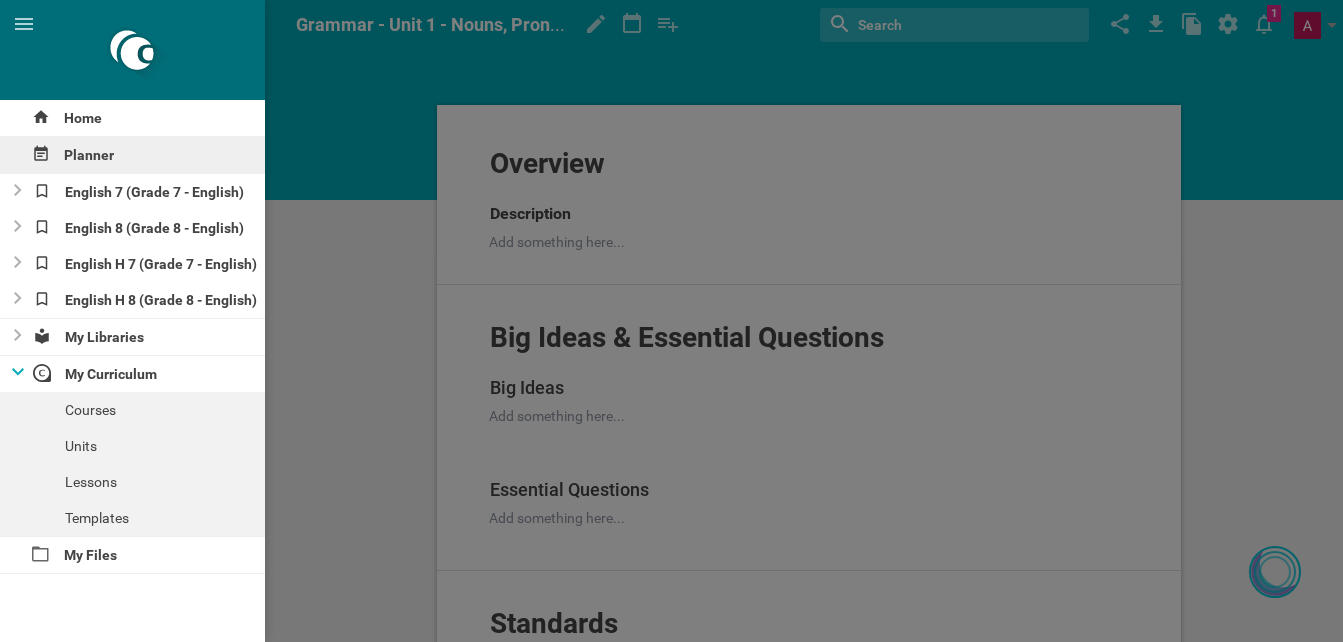 click on "Planner" at bounding box center [132, 155] 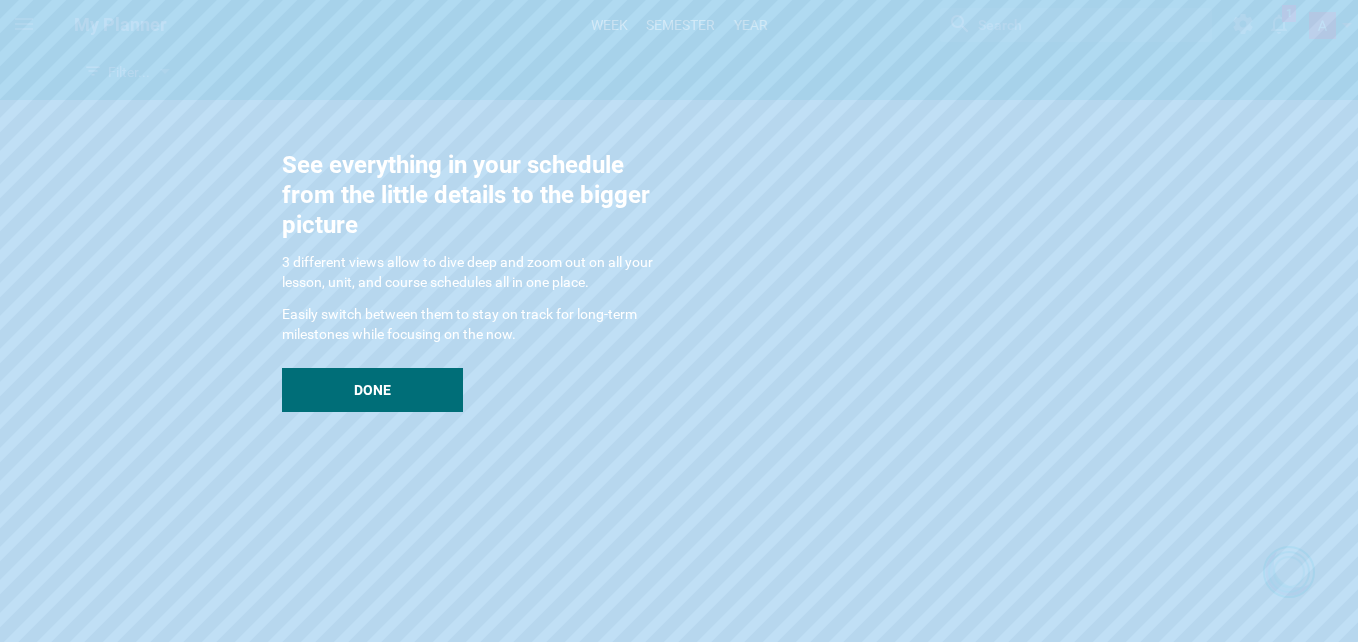 click on "See everything in your schedule from the little details to the bigger picture 3 different views allow to dive deep and zoom out on all your lesson, unit, and course schedules all in one place.
Easily switch between them to stay on track for long-term milestones while focusing on the now. Done" at bounding box center [482, 281] 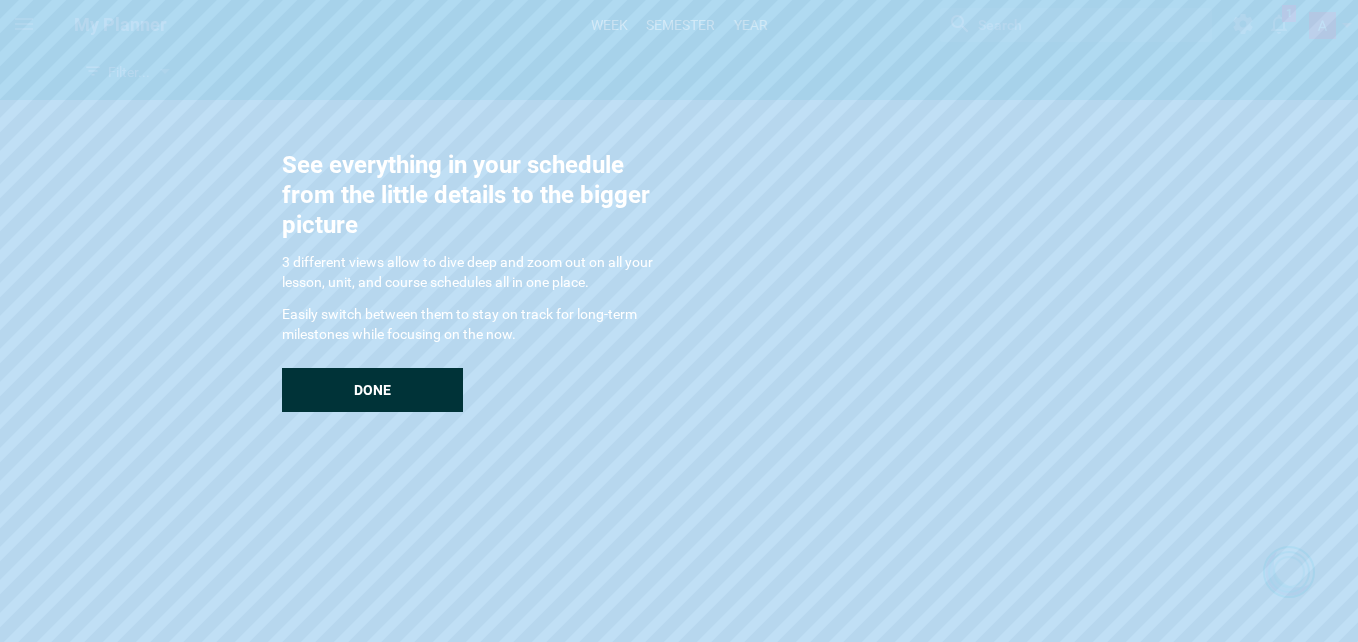 click on "Done" at bounding box center (372, 390) 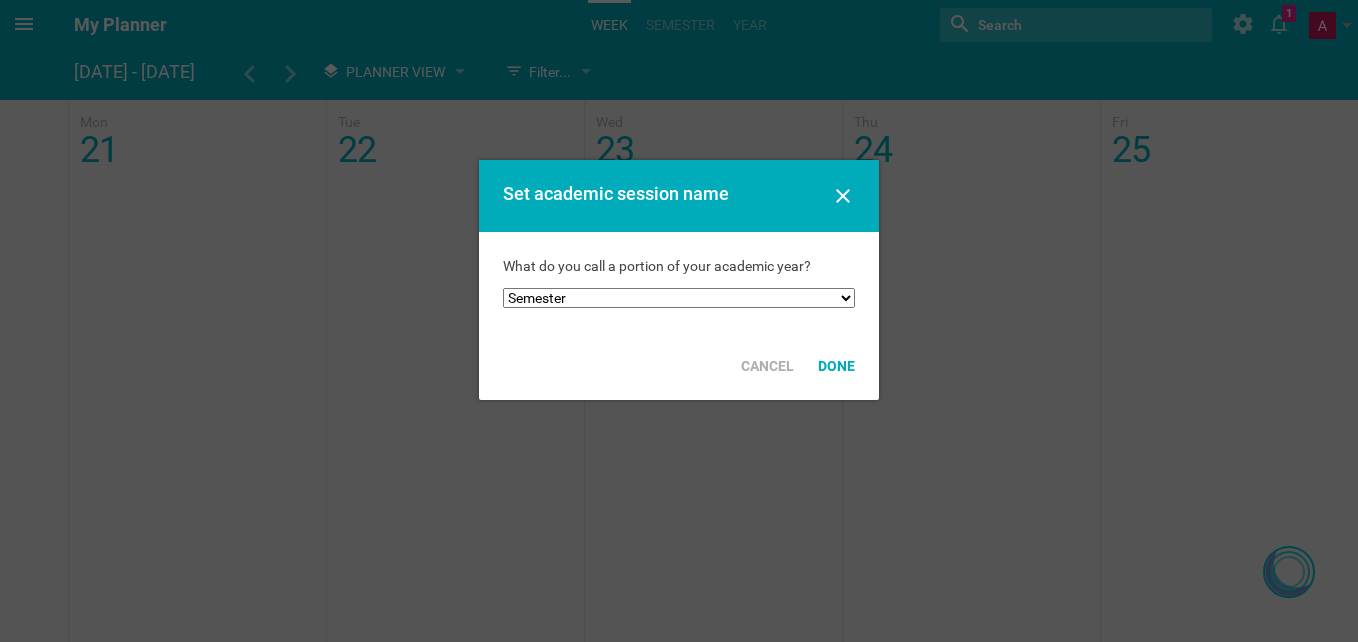 click at bounding box center (679, 321) 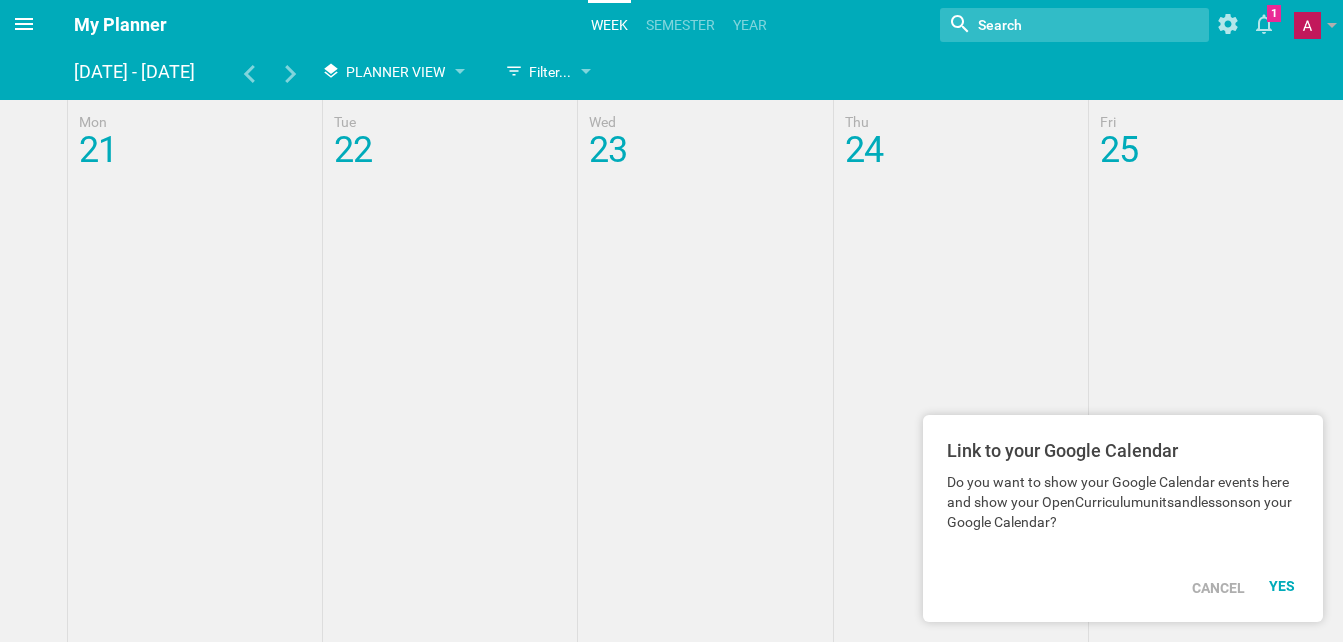 scroll, scrollTop: 0, scrollLeft: 0, axis: both 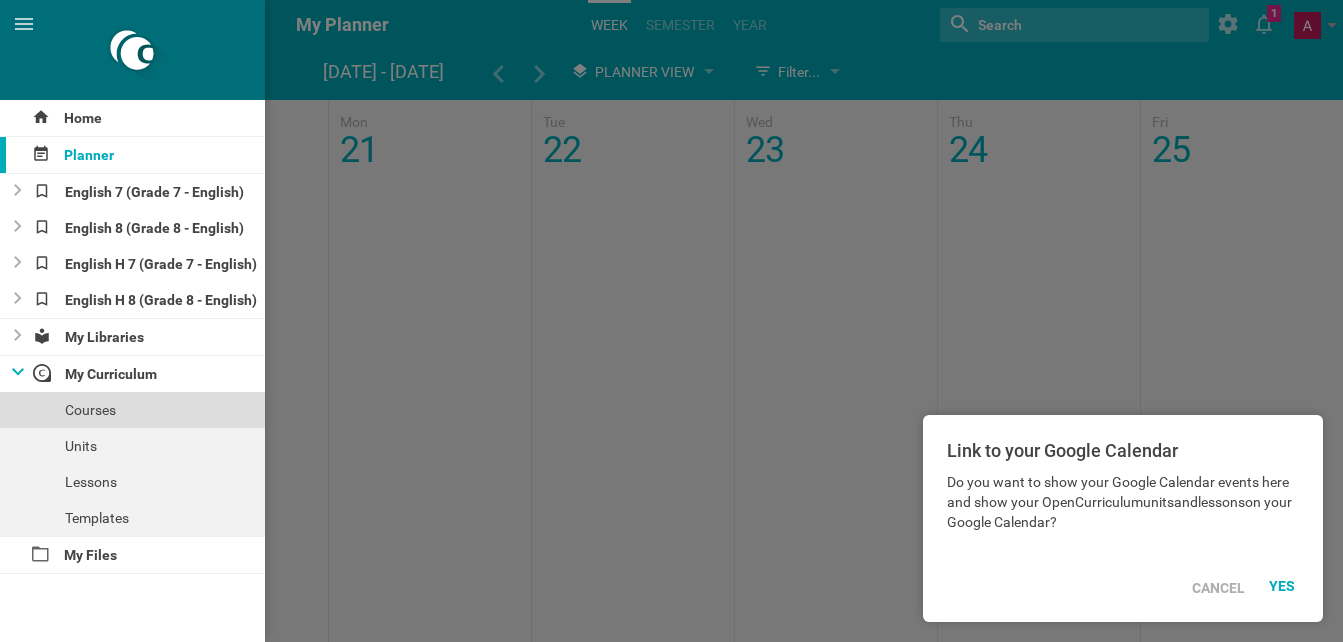 click on "Courses" at bounding box center [132, 410] 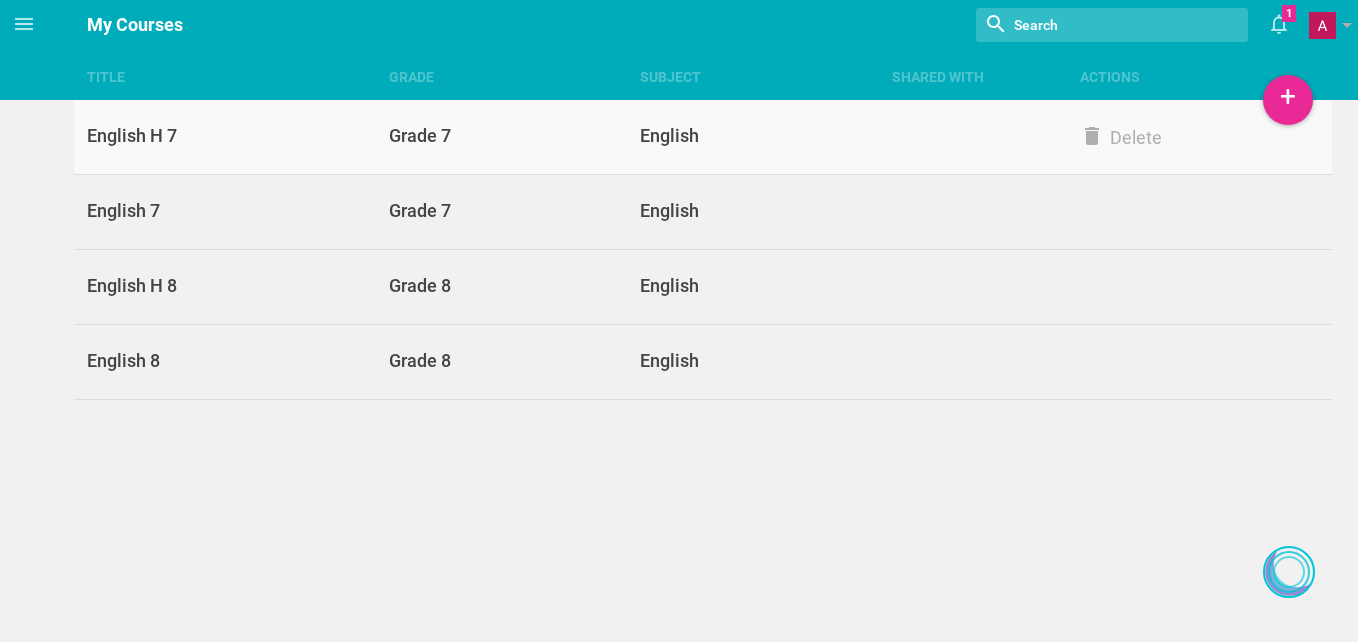 click on "Grade 7" at bounding box center (515, 136) 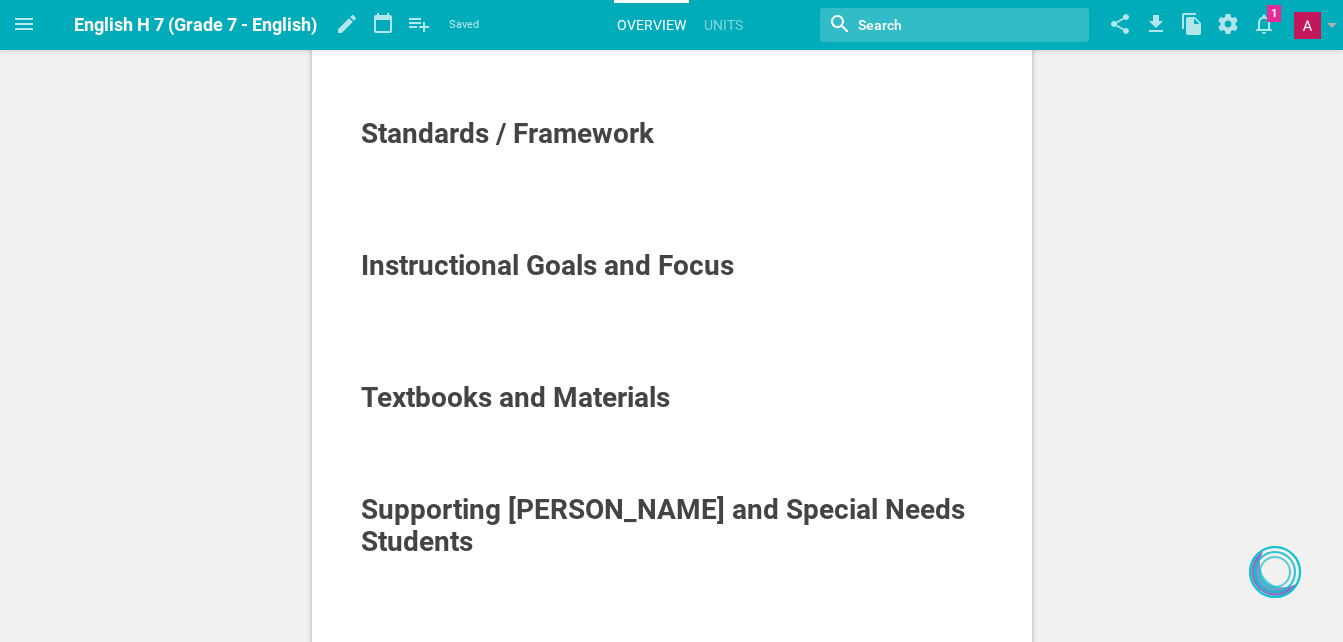 scroll, scrollTop: 0, scrollLeft: 0, axis: both 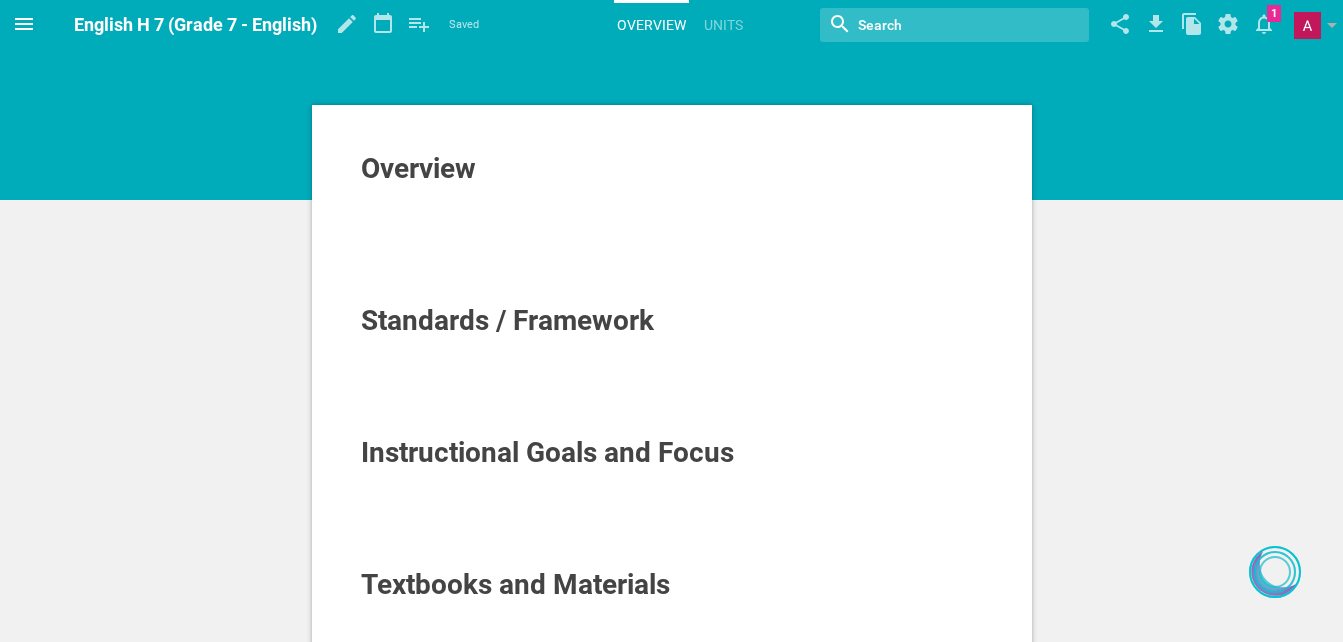 click at bounding box center [24, 24] 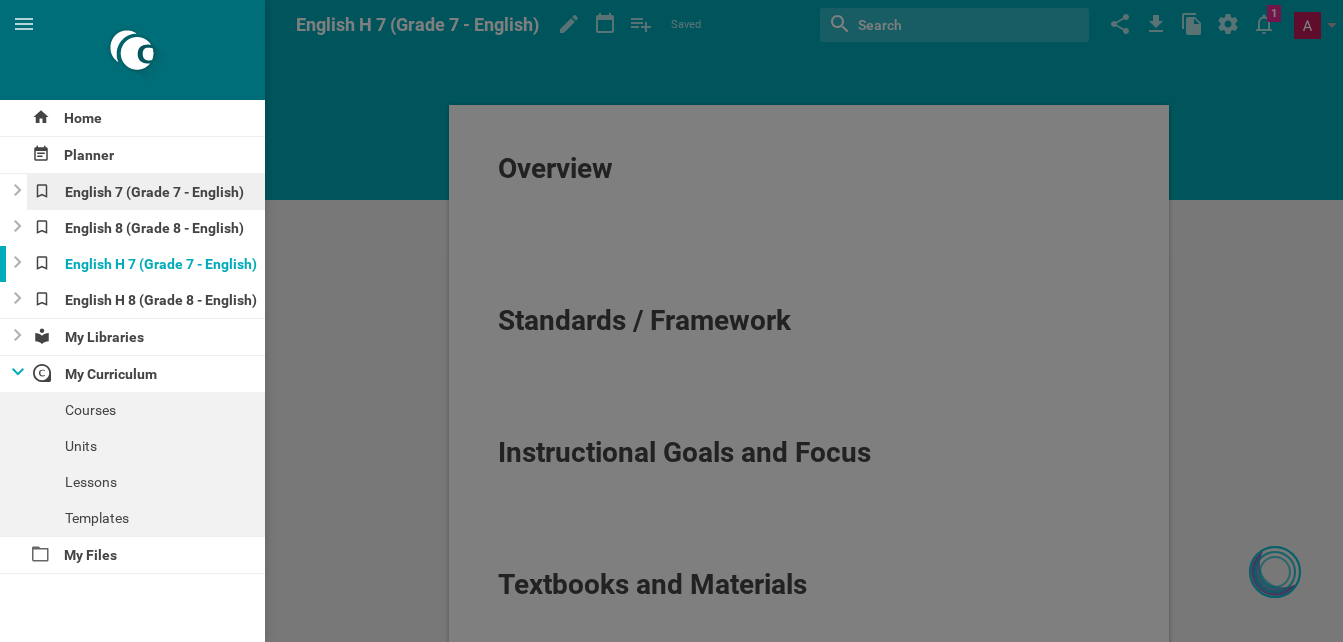 click on "English 7 (Grade 7 - English)" at bounding box center [146, 192] 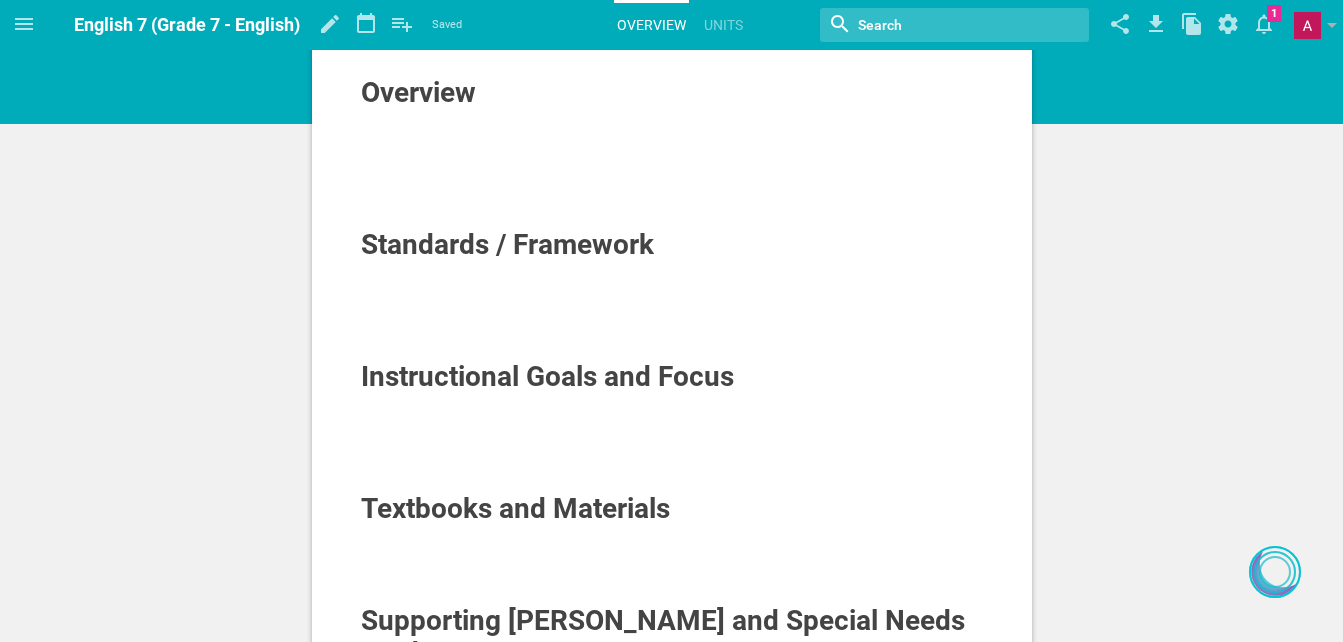 scroll, scrollTop: 0, scrollLeft: 0, axis: both 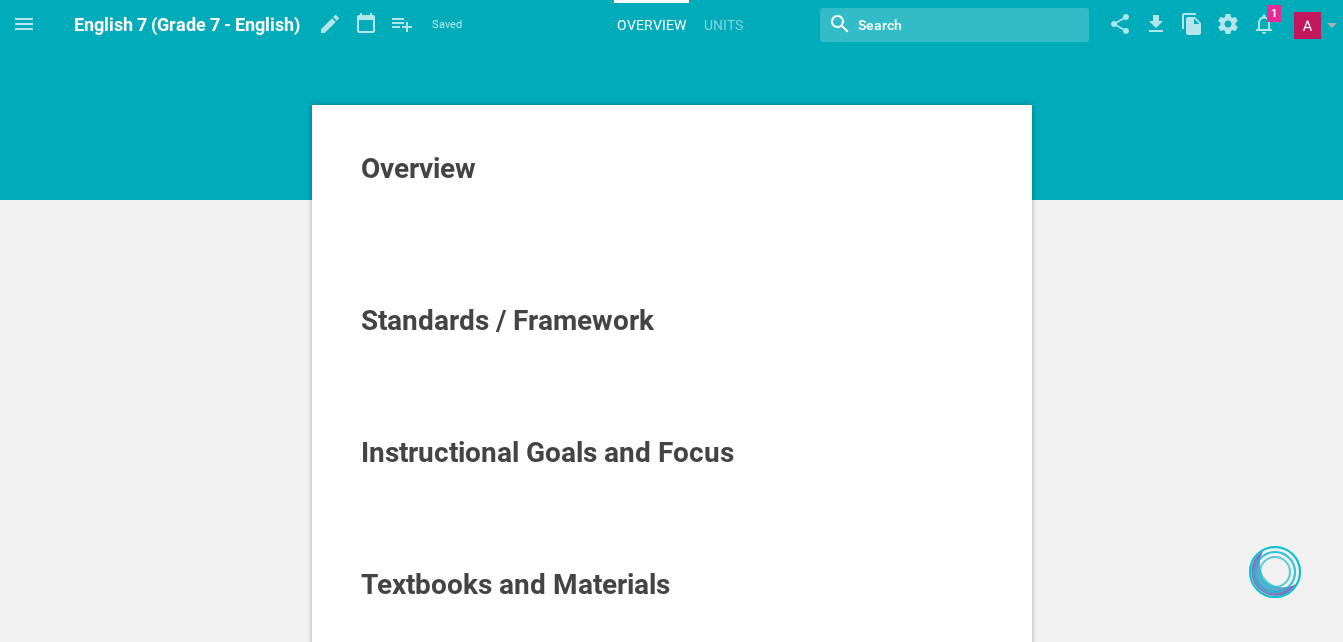 click at bounding box center (672, 479) 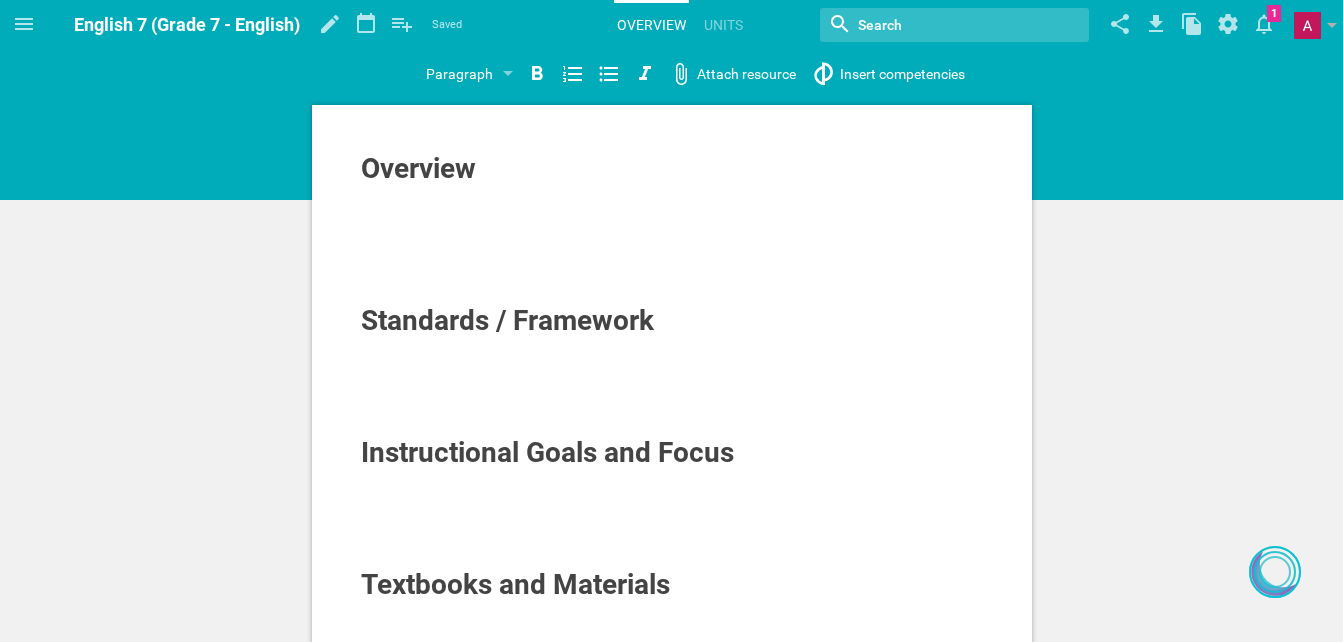 click at bounding box center (672, 479) 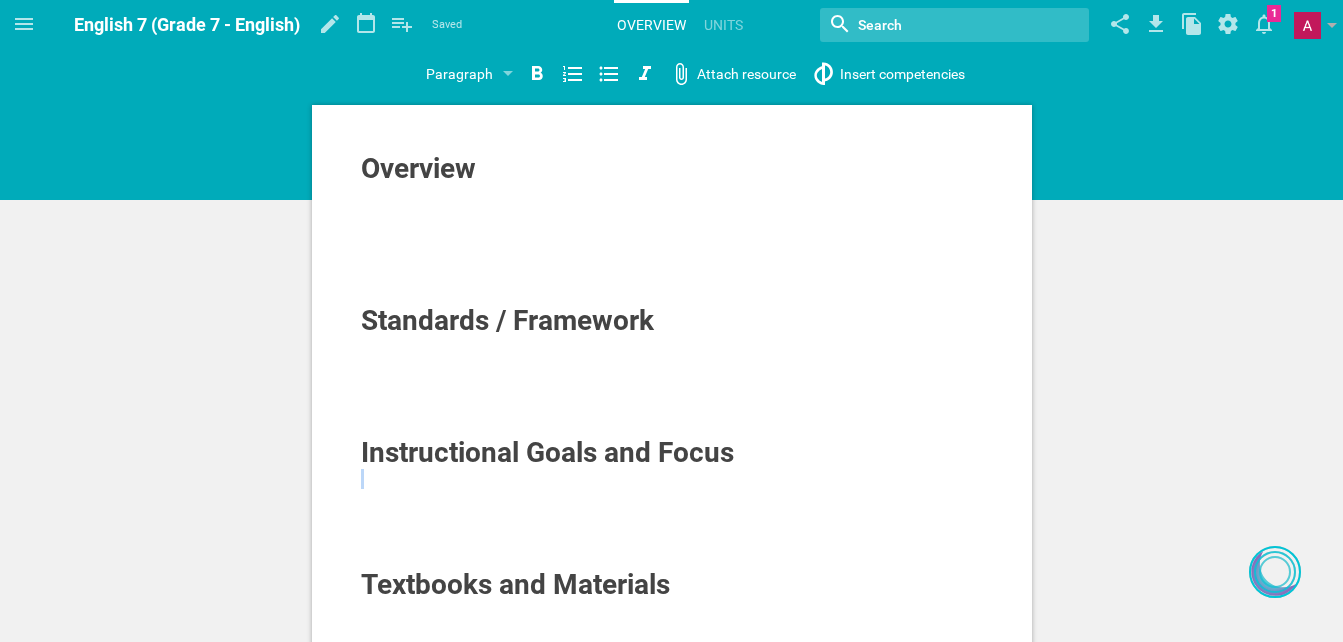 click at bounding box center [672, 479] 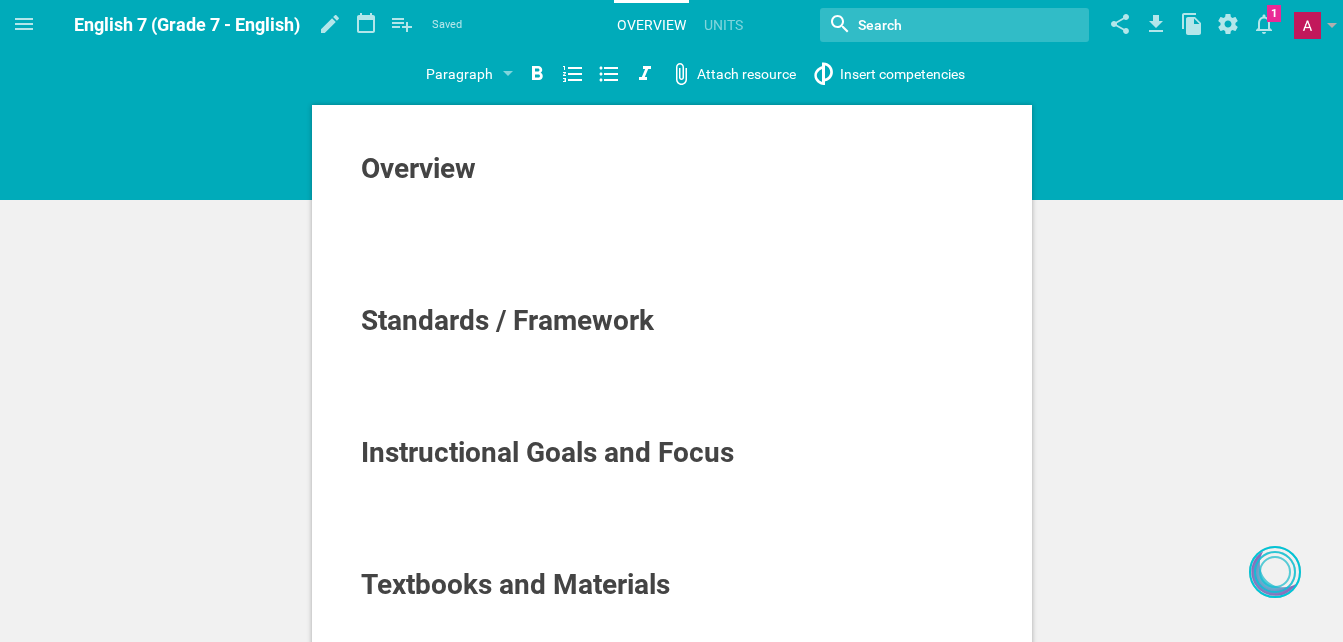 click on "Instructional Goals and Focus" at bounding box center [547, 452] 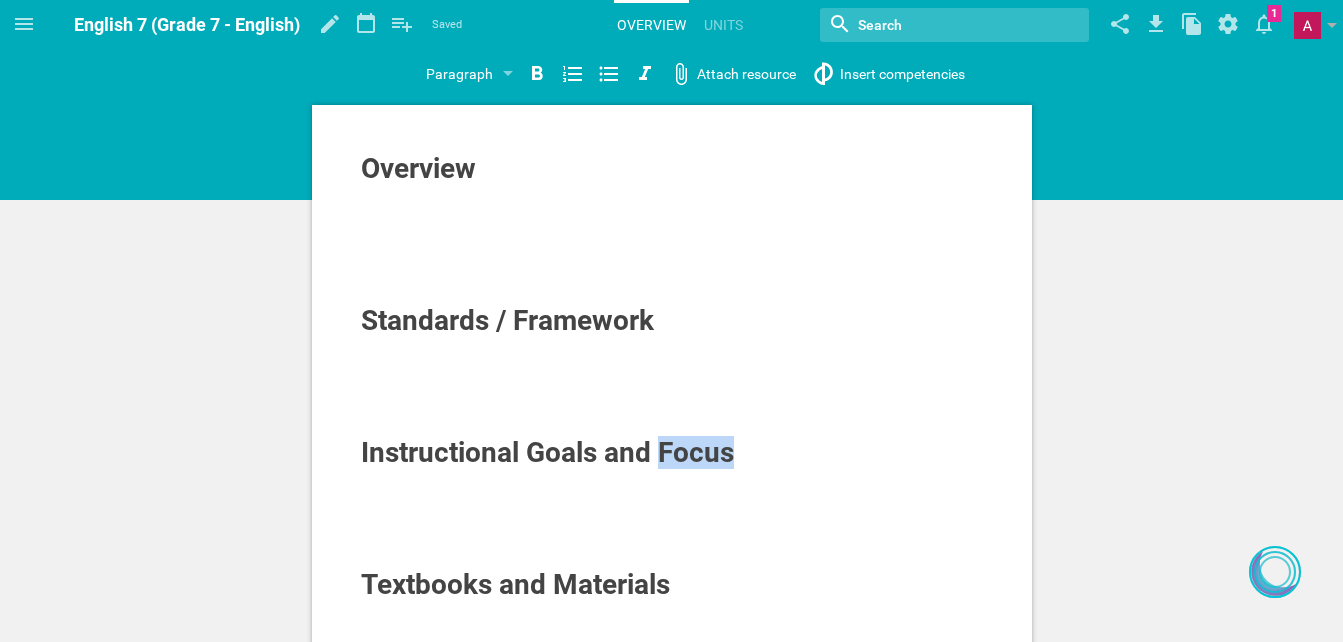 click on "Instructional Goals and Focus" at bounding box center (547, 452) 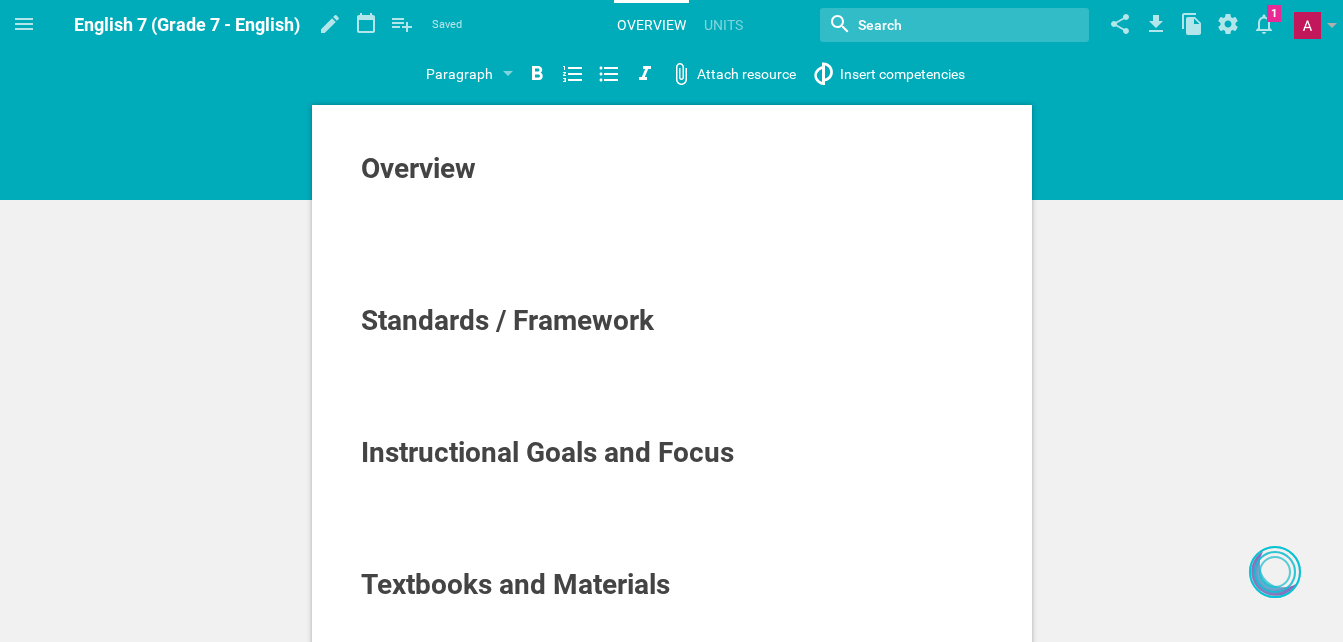 click at bounding box center [672, 479] 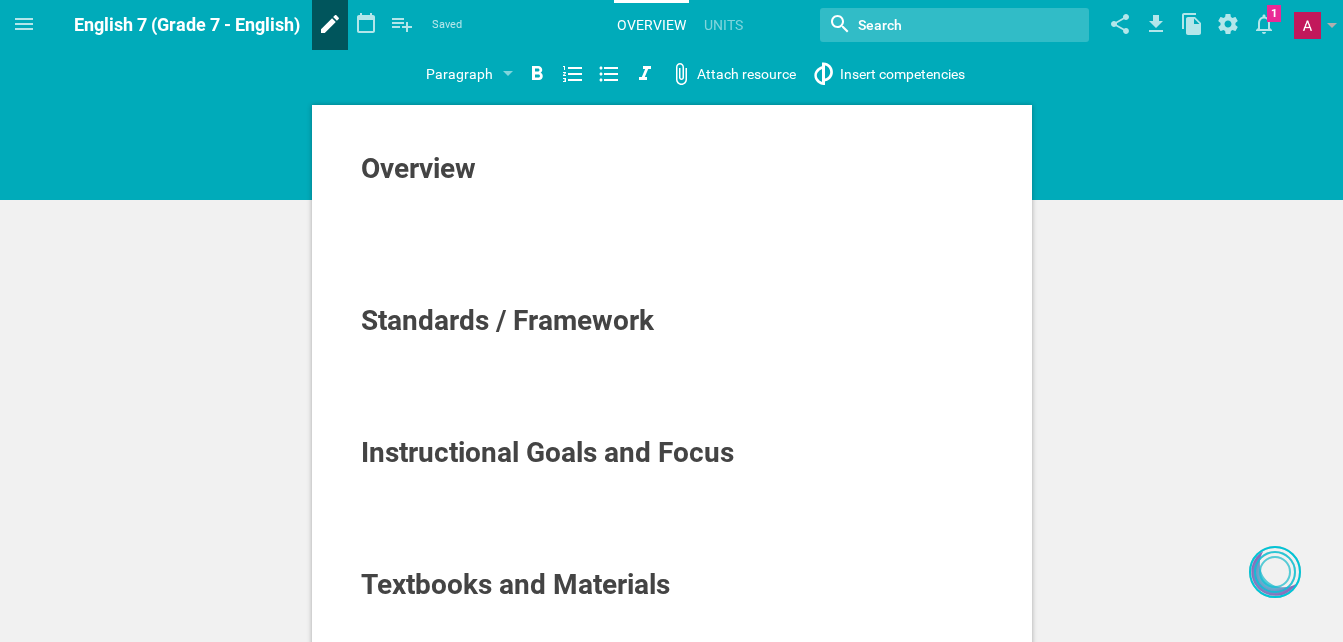click 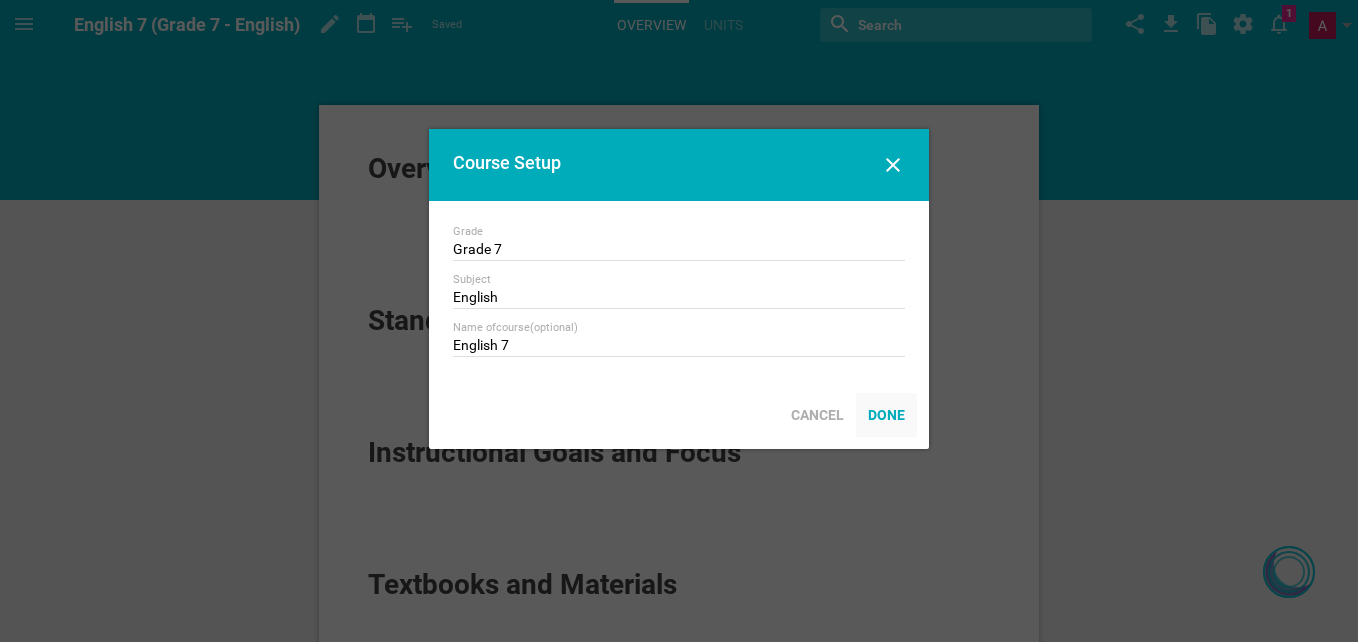 click on "Done" at bounding box center (886, 415) 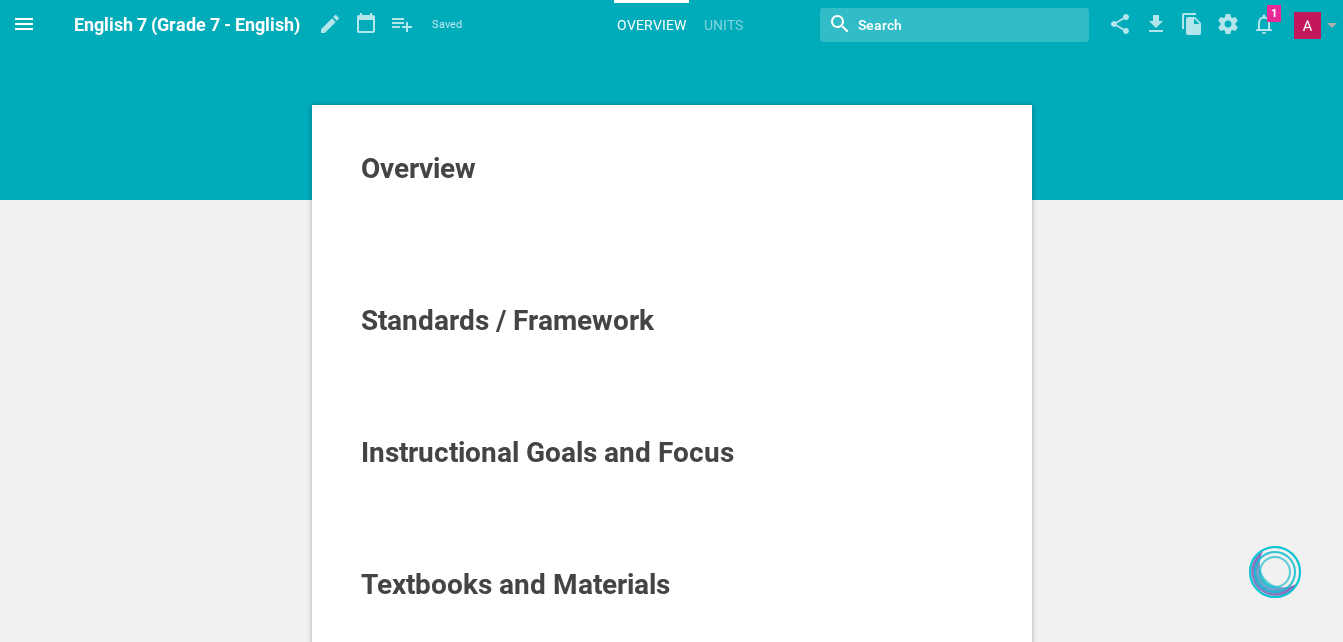 click 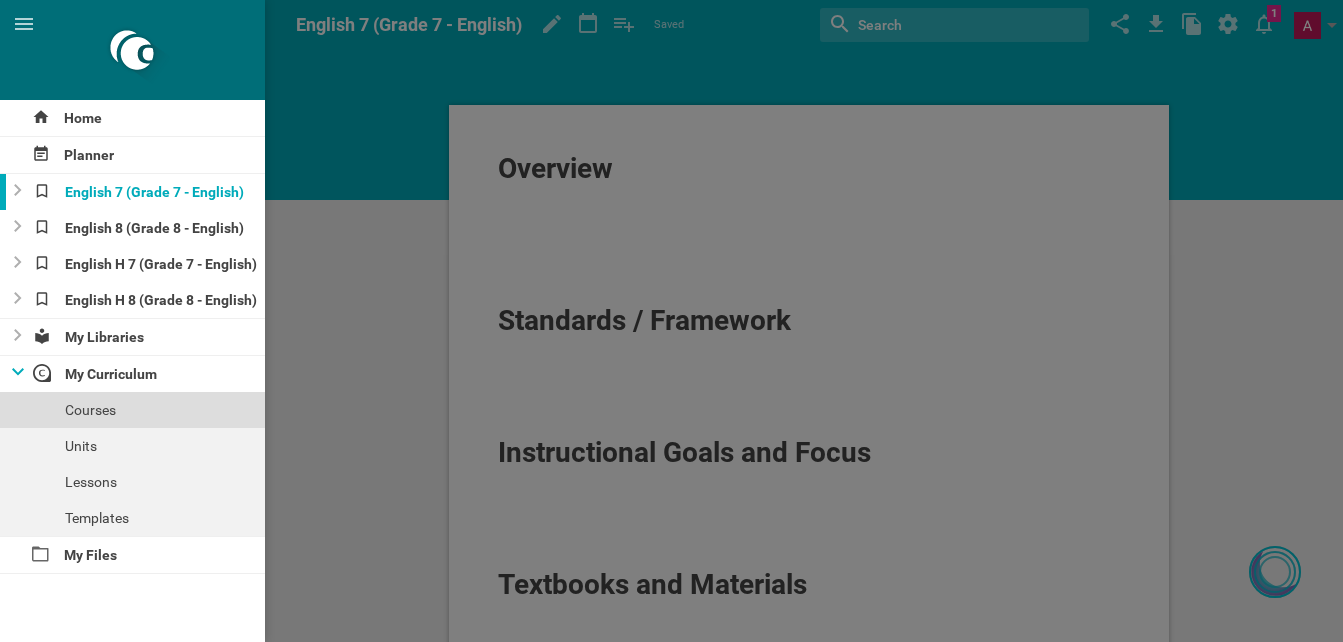 click on "Courses" at bounding box center [132, 410] 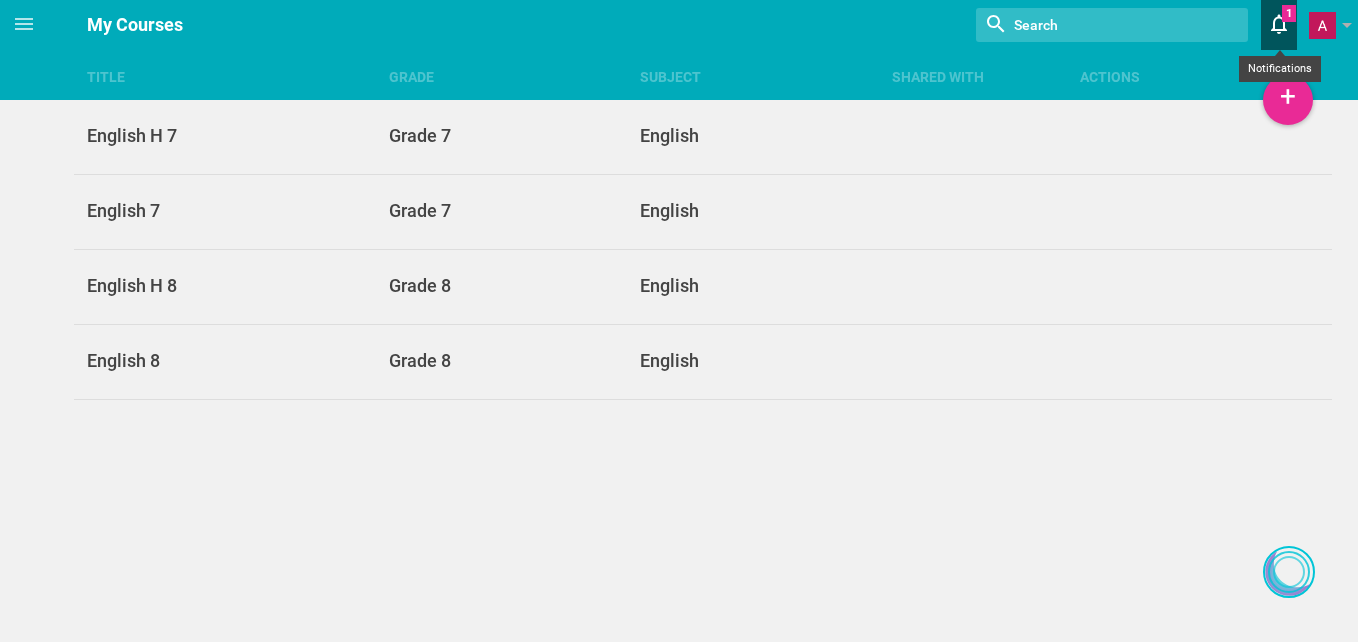 click 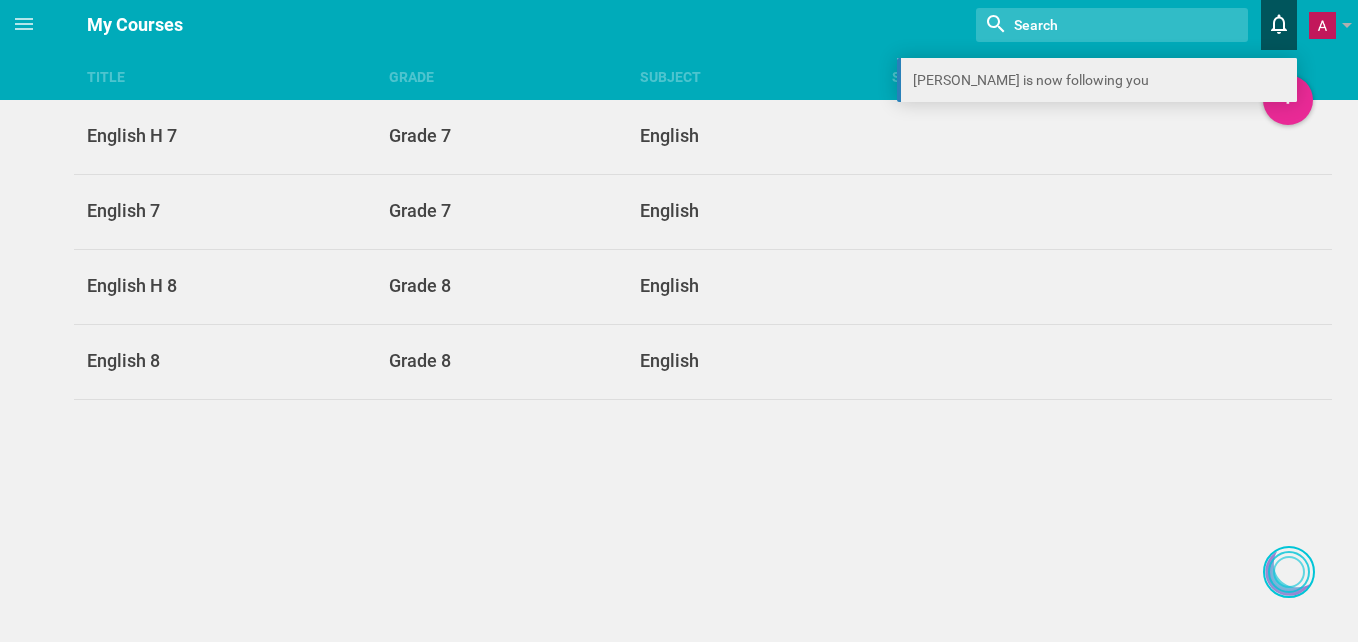 click on "[PERSON_NAME] is now following you" at bounding box center [1097, 80] 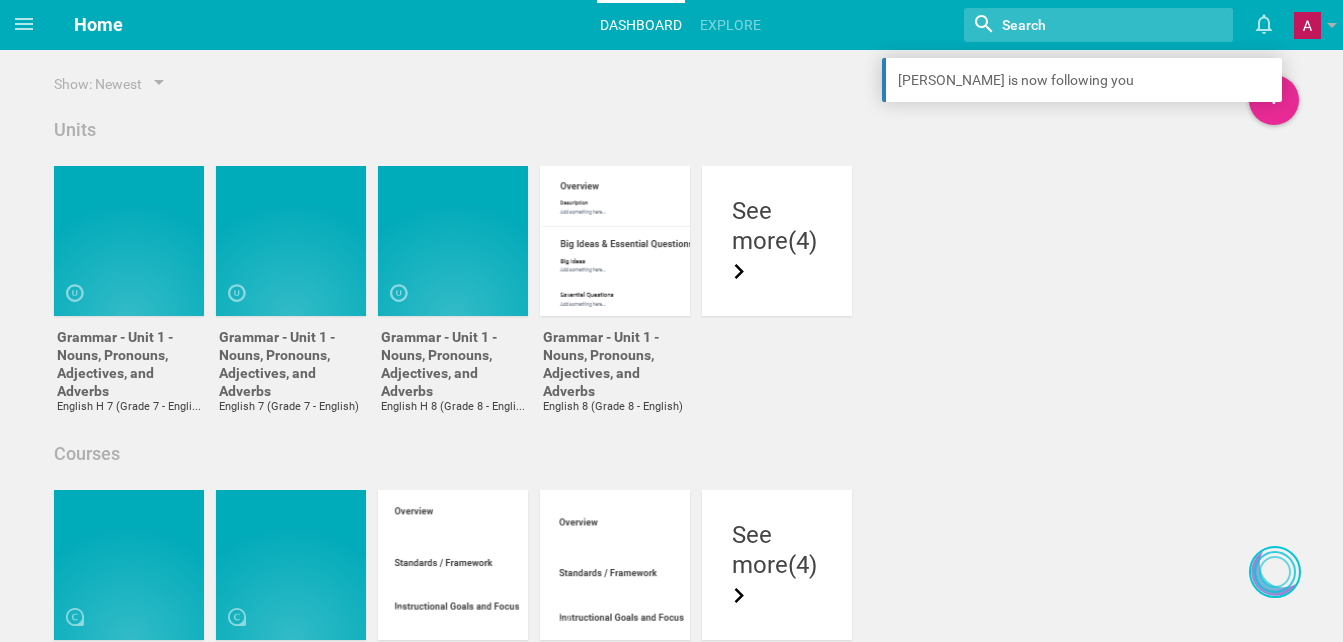 click on "Grammar - Unit 1 - Nouns, Pronouns, Adjectives, and Adverbs English H 7 (Grade 7 - English) about a minute ago Make a copy Delete Grammar - Unit 1 - Nouns, Pronouns, Adjectives, and Adverbs English 7 (Grade 7 - English) about a minute ago Make a copy Delete Grammar - Unit 1 - Nouns, Pronouns, Adjectives, and Adverbs English H 8 (Grade 8 - English) 2 minutes ago Make a copy Delete Grammar - Unit 1 - Nouns, Pronouns, Adjectives, and Adverbs English 8 (Grade 8 - English) 10 minutes ago Make a copy Delete See more  (4)" at bounding box center [671, 292] 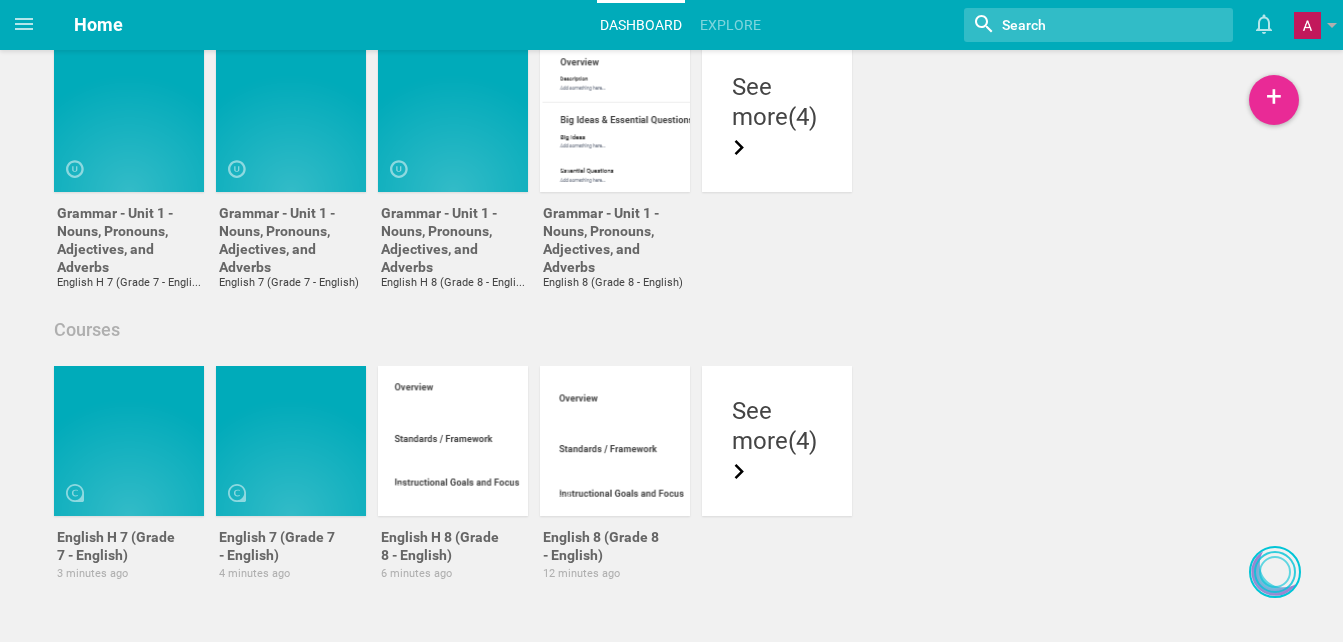 scroll, scrollTop: 0, scrollLeft: 0, axis: both 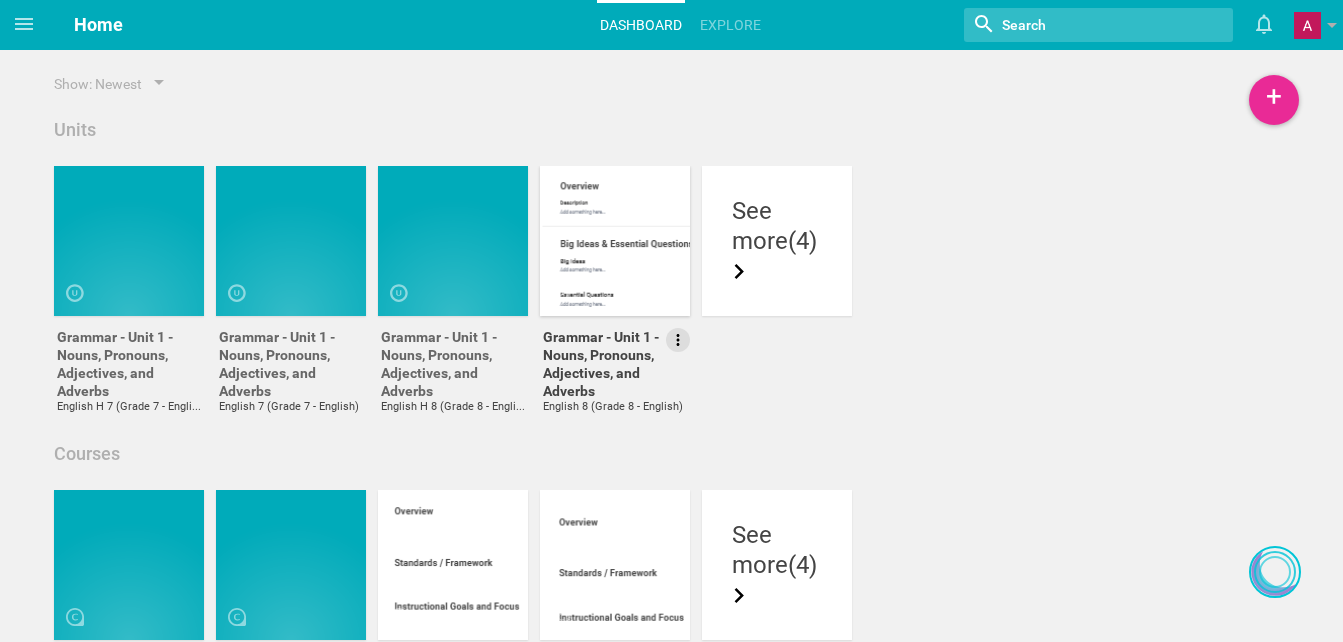 click 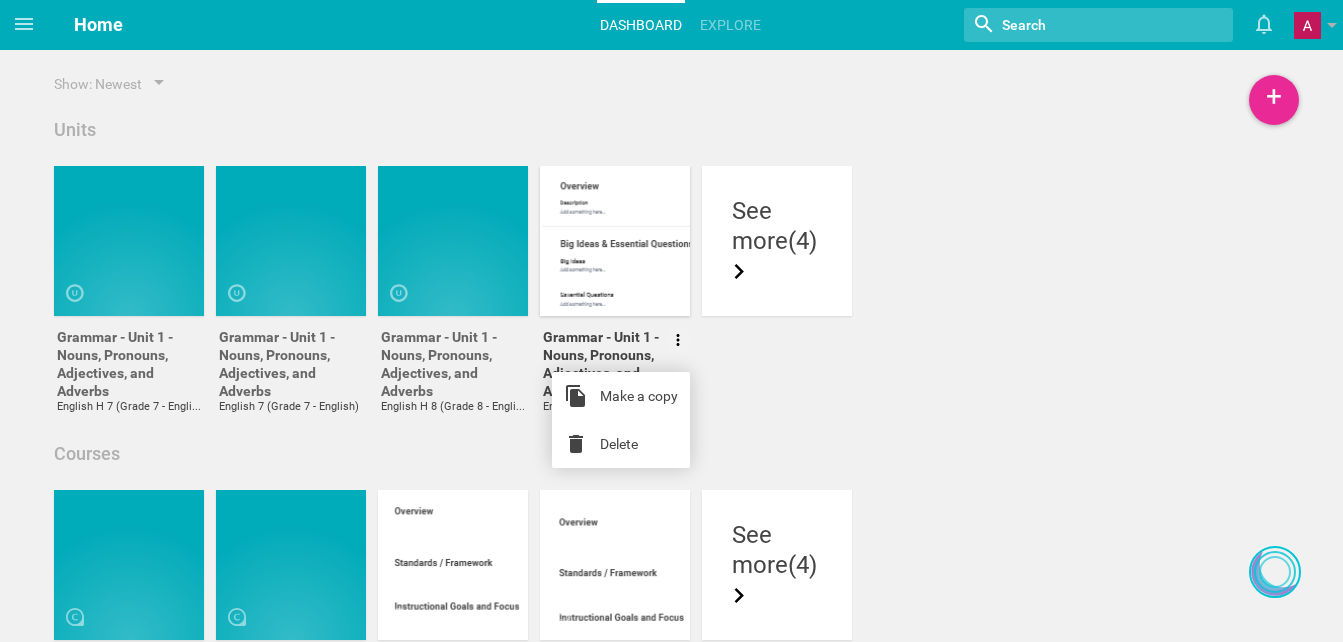 click at bounding box center [615, 241] 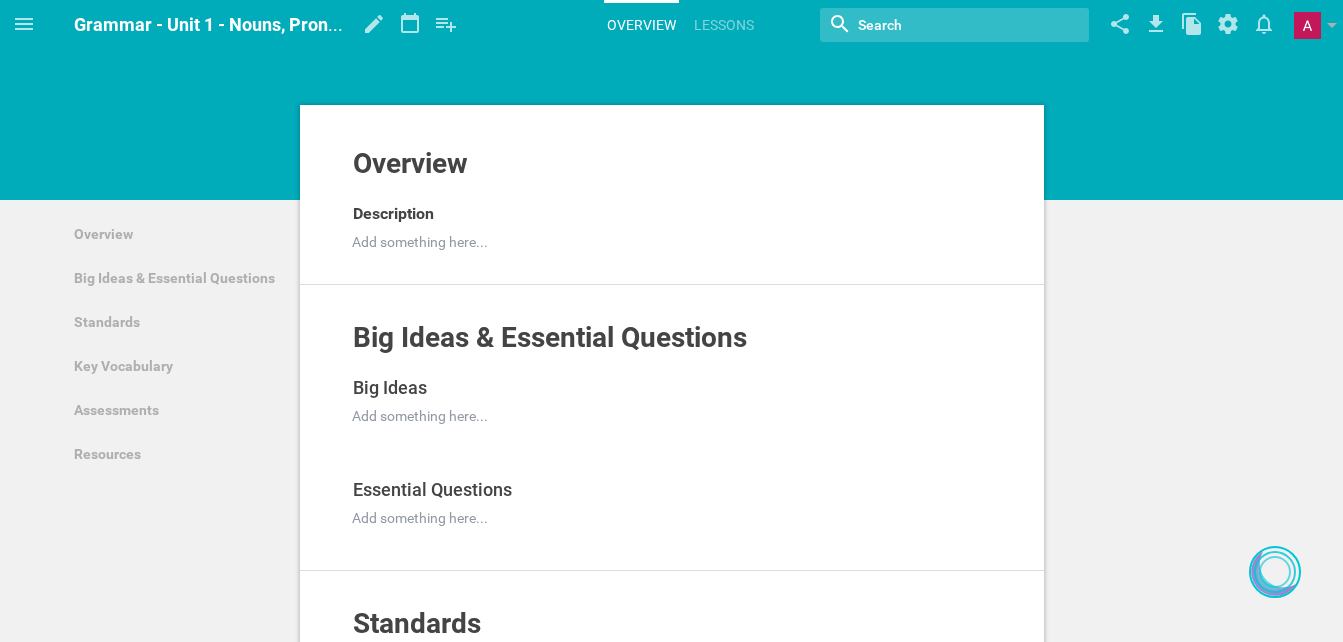 click on "Grammar - Unit 1 - Nouns, Pronouns, Adjectives, and Adverbs" at bounding box center [321, 24] 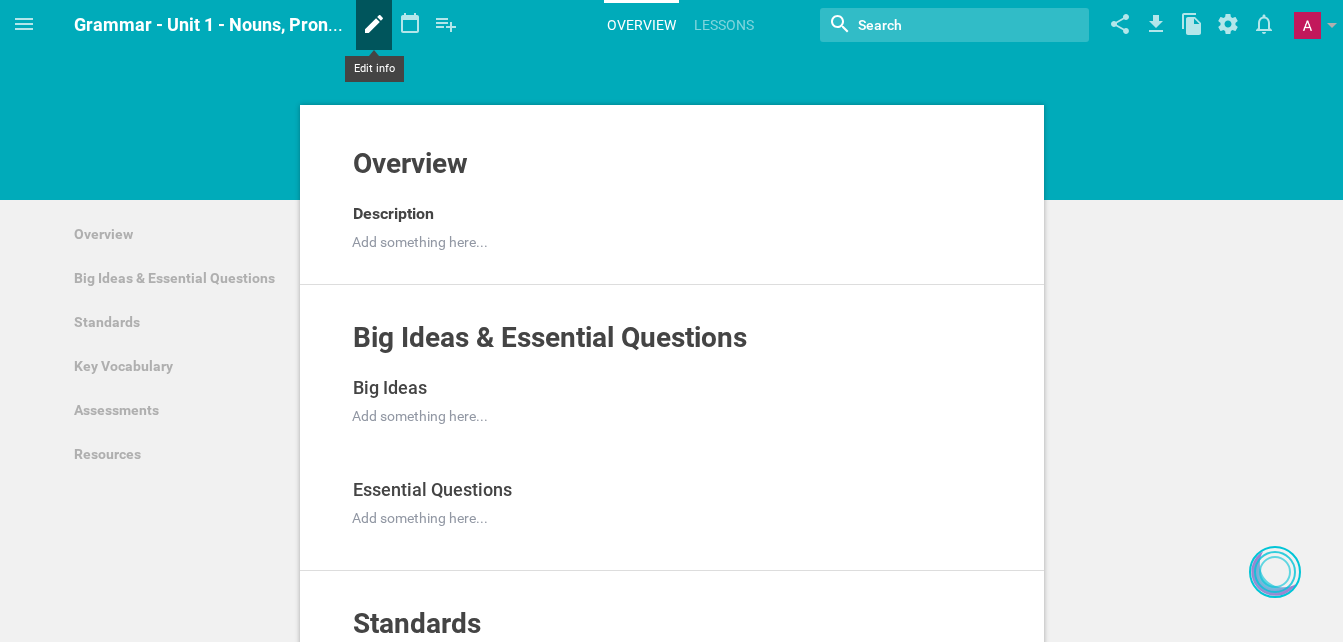 click 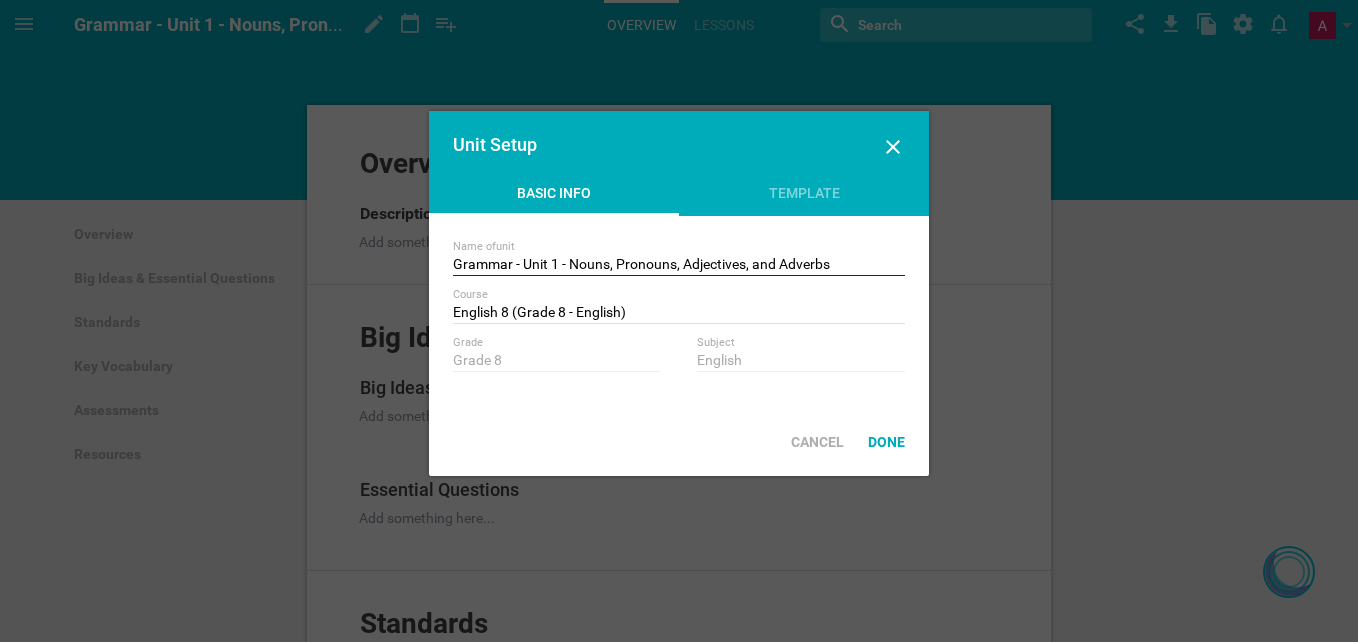 drag, startPoint x: 830, startPoint y: 265, endPoint x: 570, endPoint y: 275, distance: 260.19223 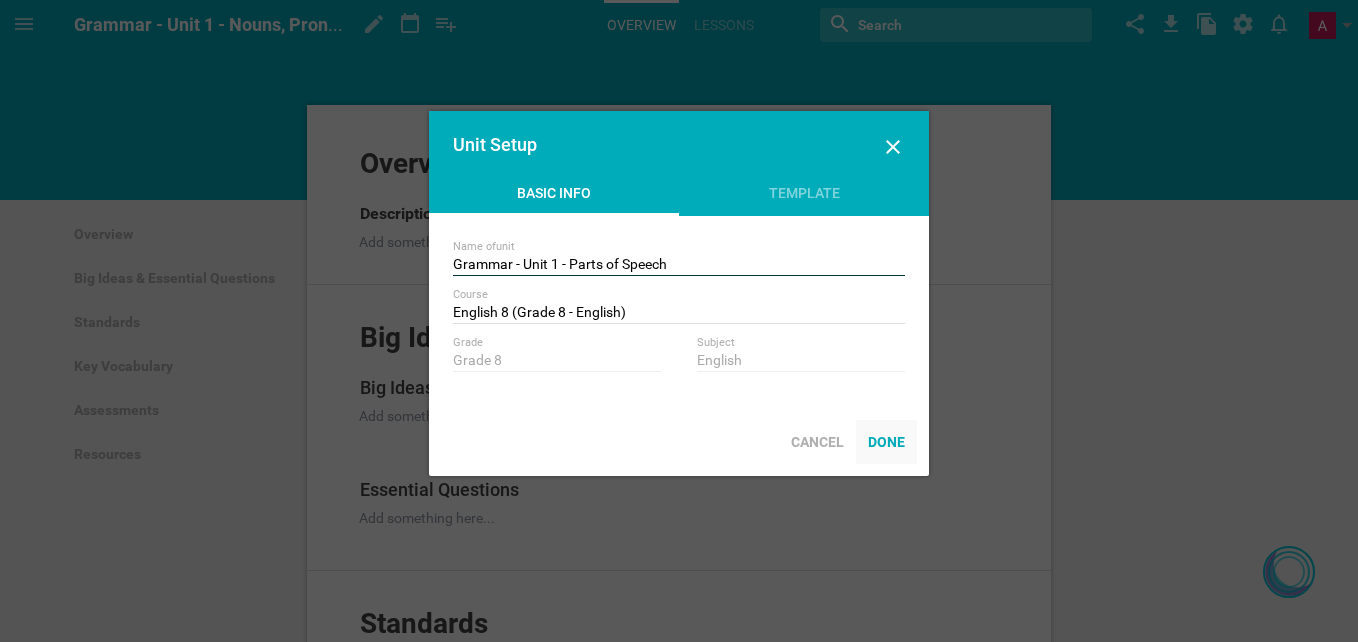 type on "Grammar - Unit 1 - Parts of Speech" 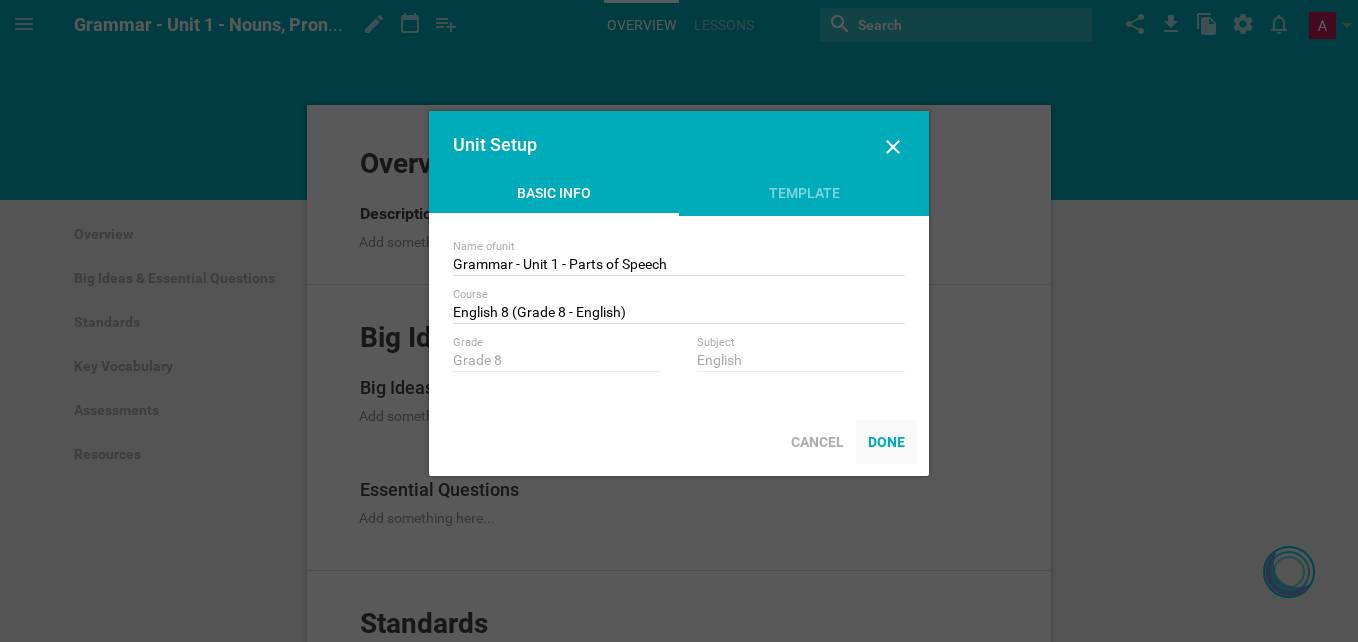 click on "Done" at bounding box center [886, 442] 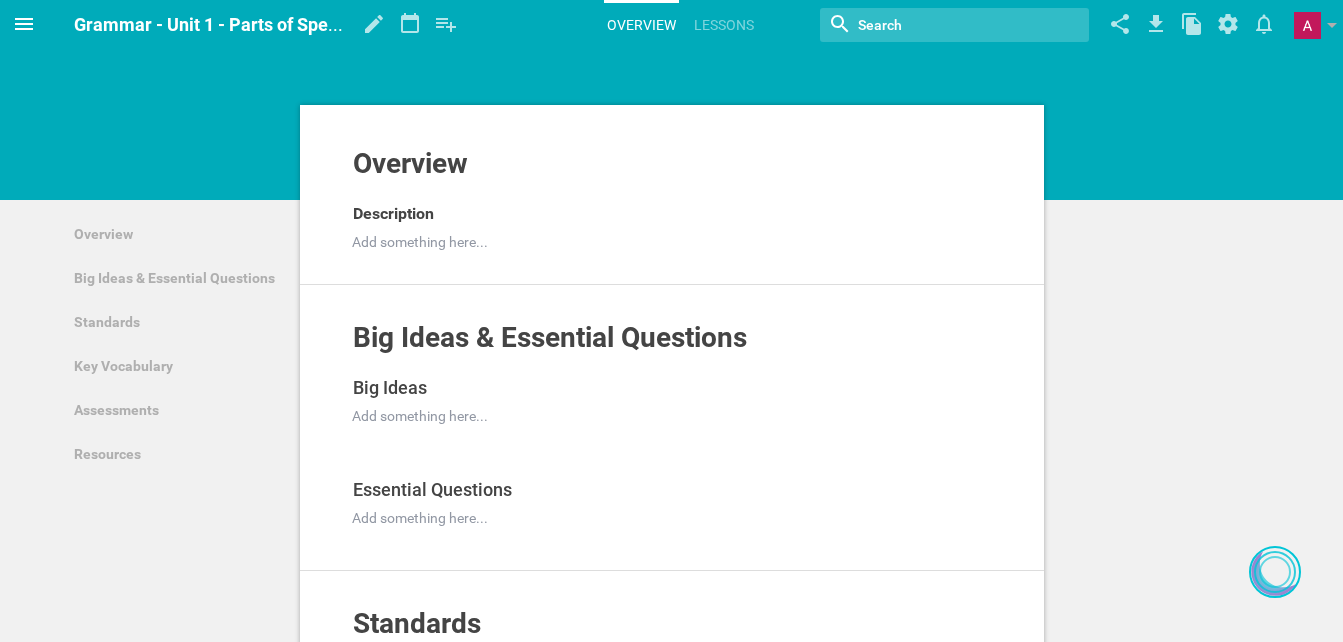 click at bounding box center [24, 24] 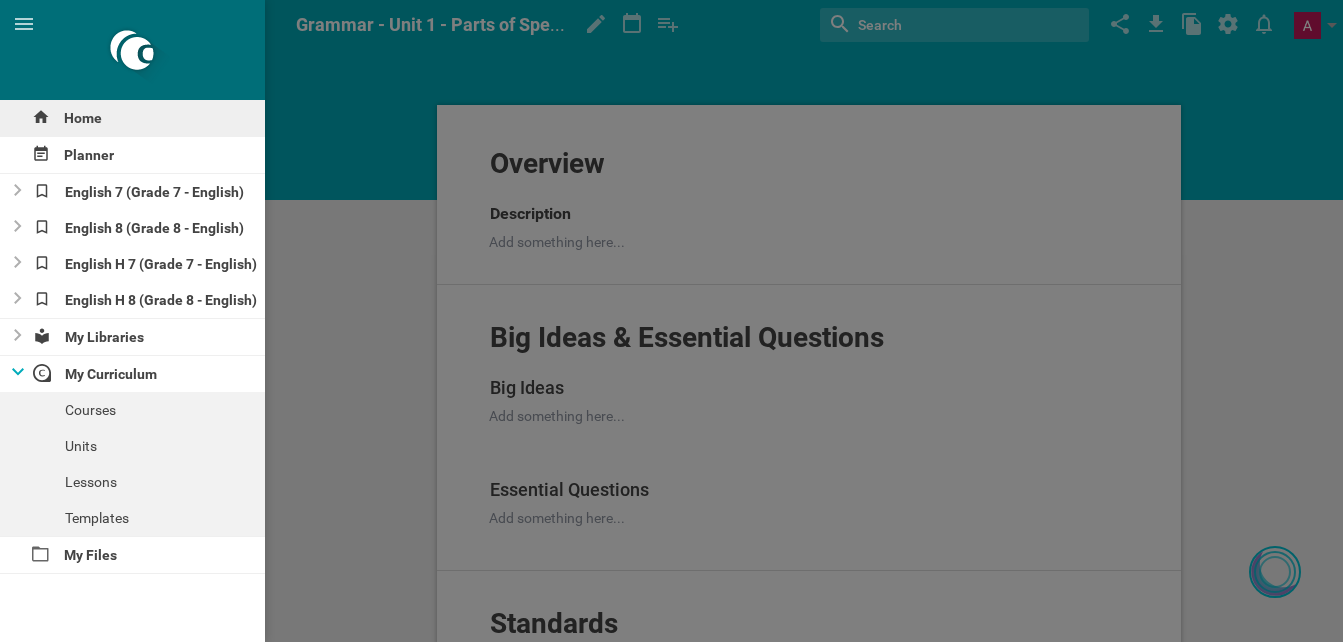 click on "Home" at bounding box center [132, 118] 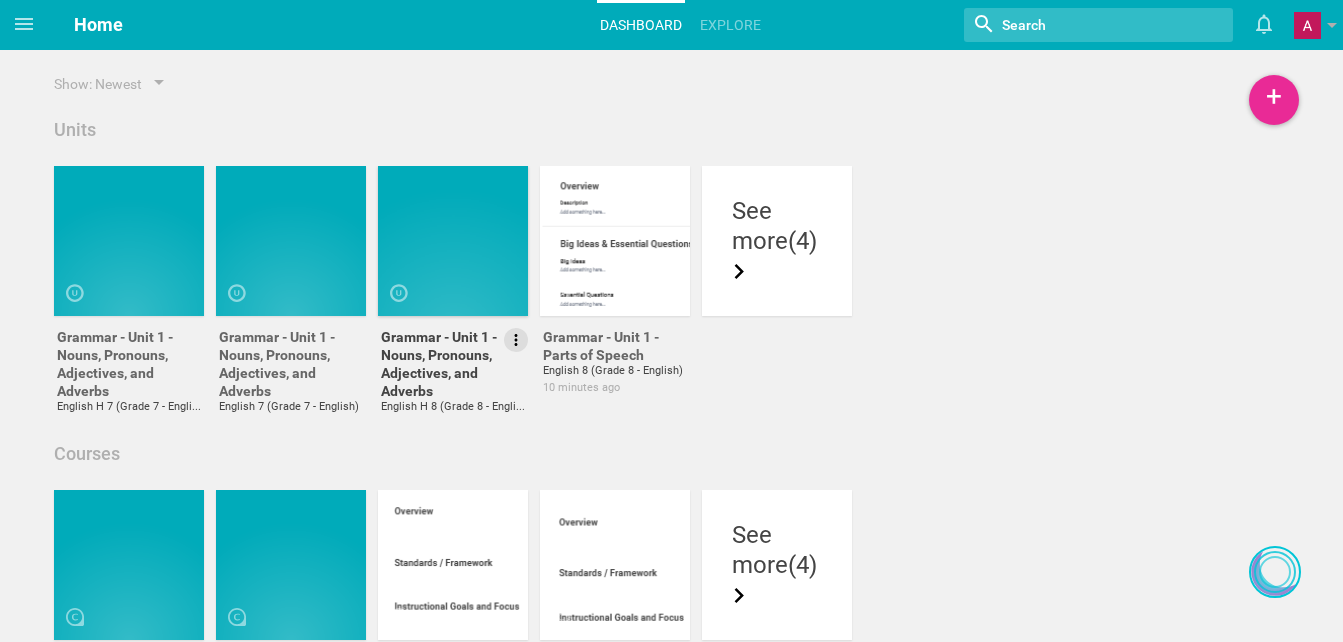 click 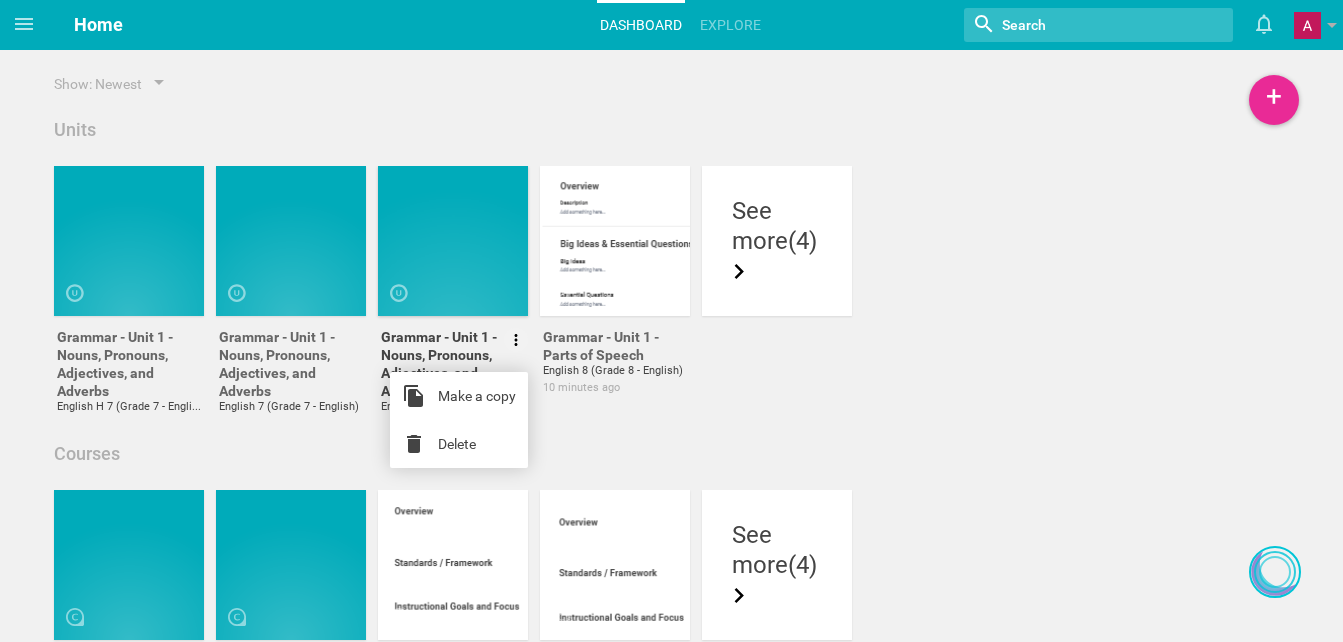click at bounding box center (465, 285) 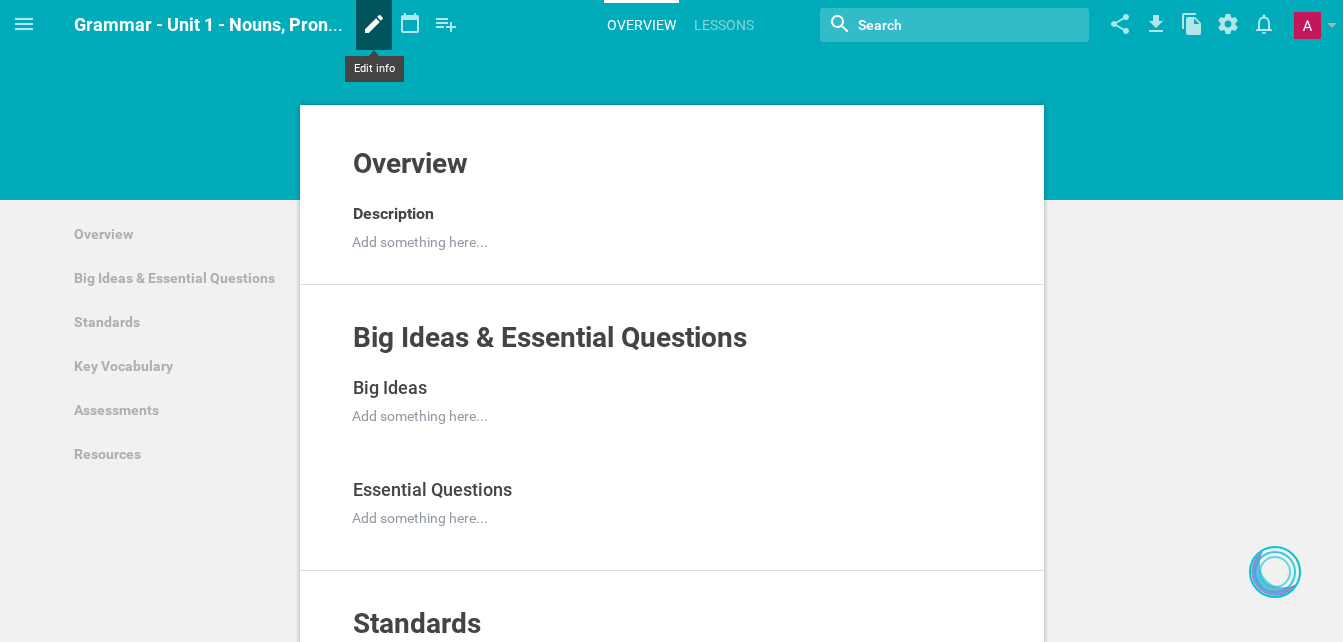 click 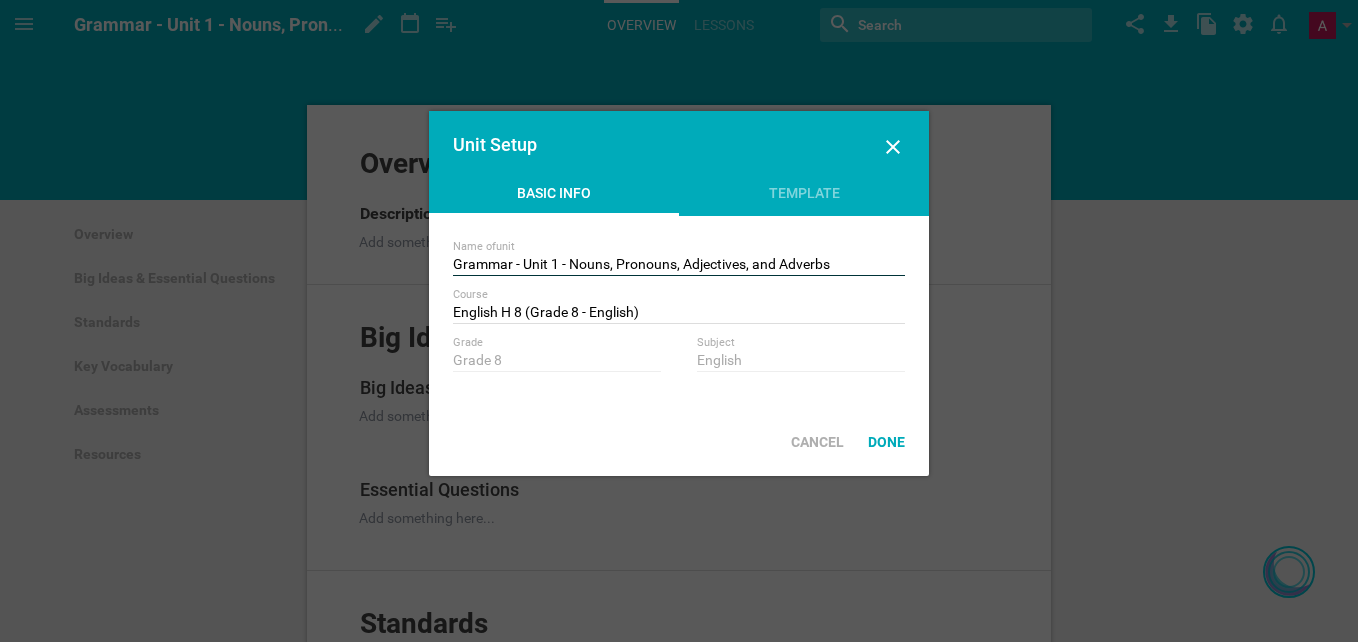 click on "Grammar - Unit 1 - Nouns, Pronouns, Adjectives, and Adverbs" at bounding box center (679, 266) 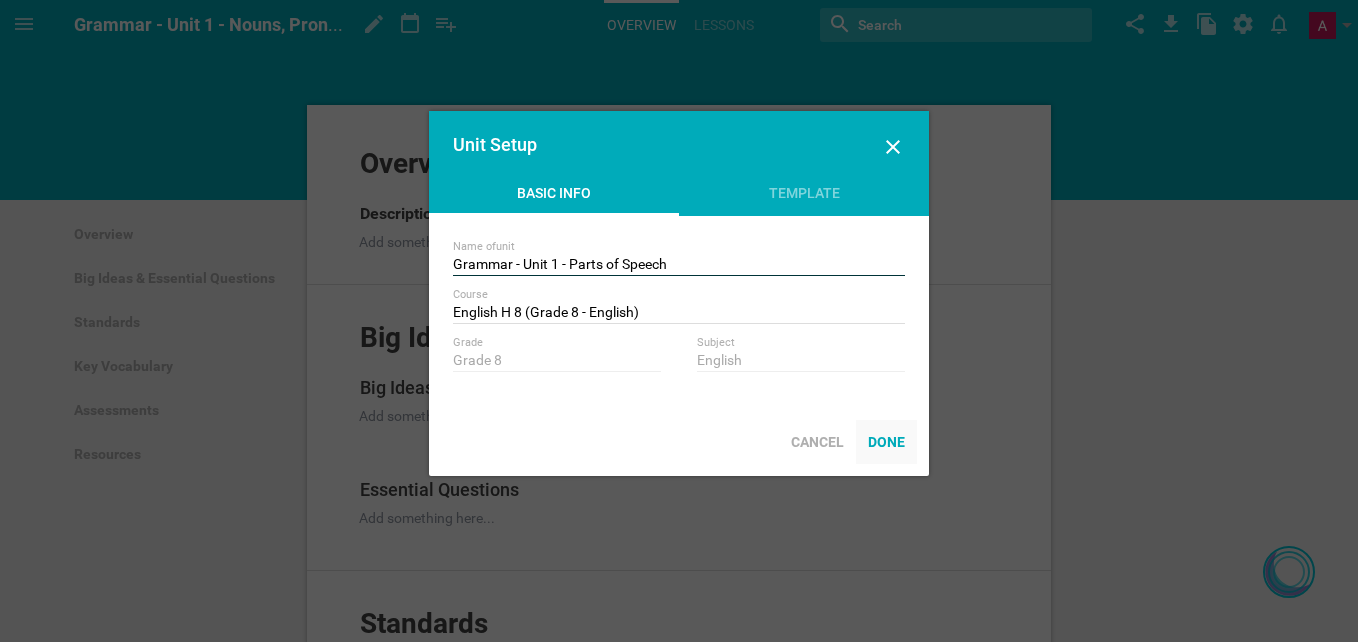 type on "Grammar - Unit 1 - Parts of Speech" 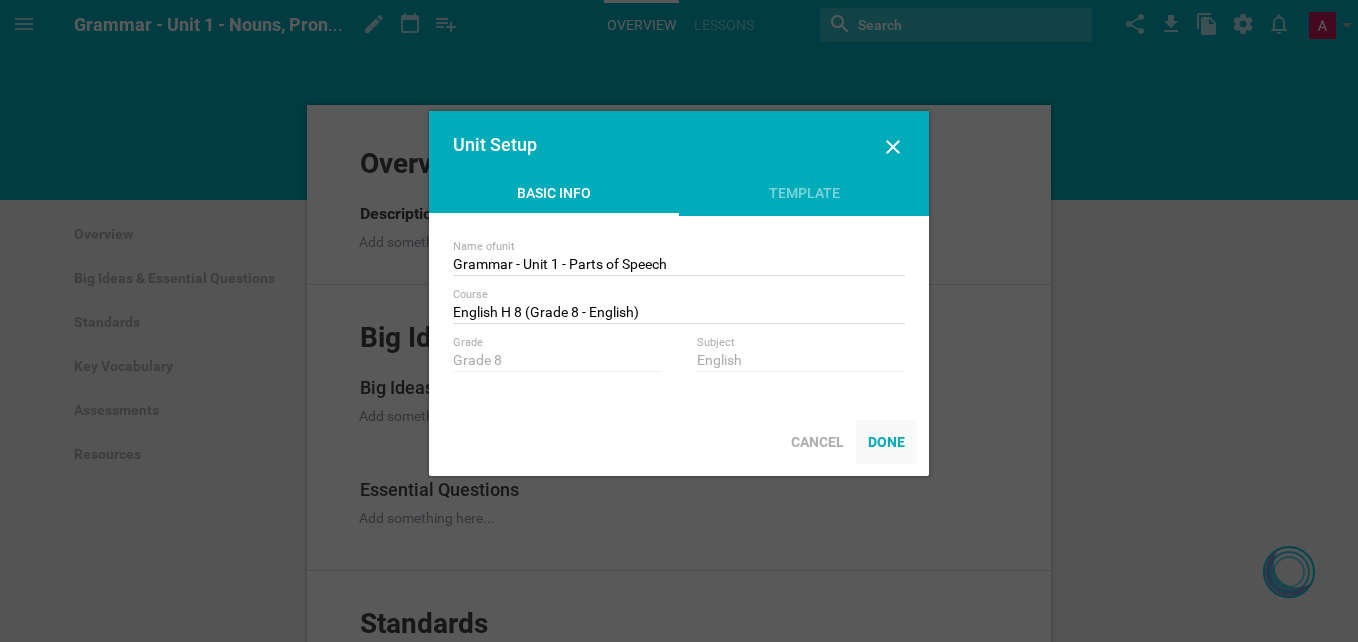 click on "Done" at bounding box center (886, 442) 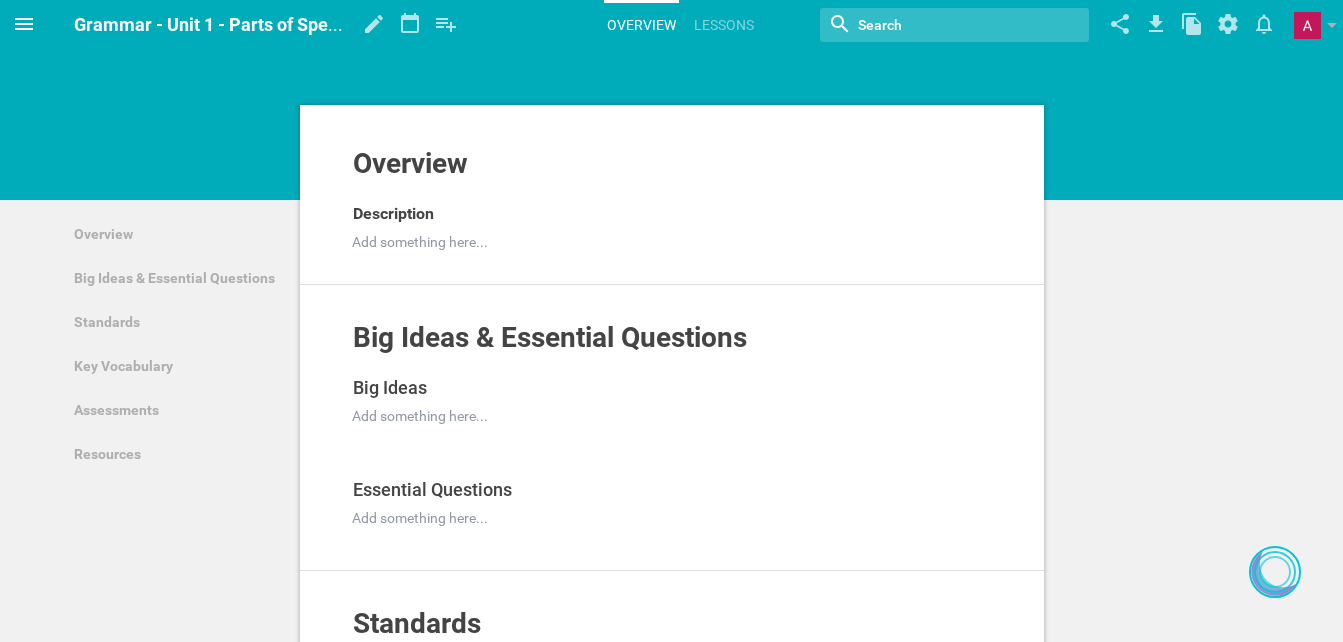 click 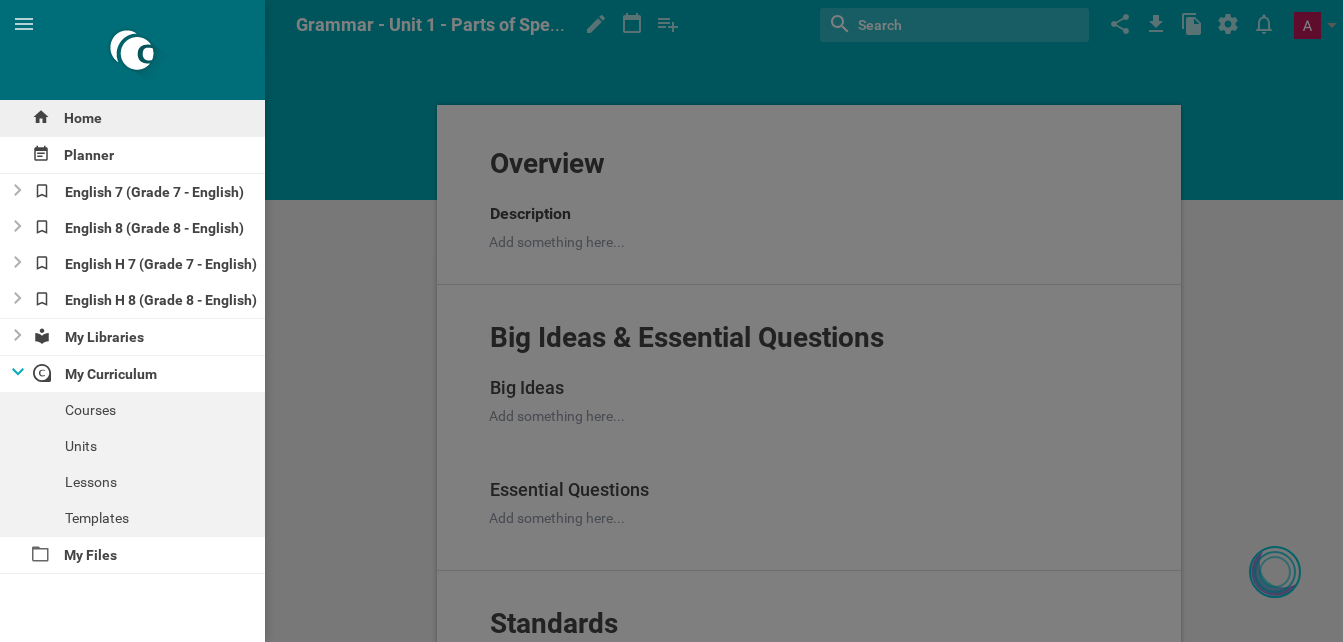 click on "Home" at bounding box center [132, 118] 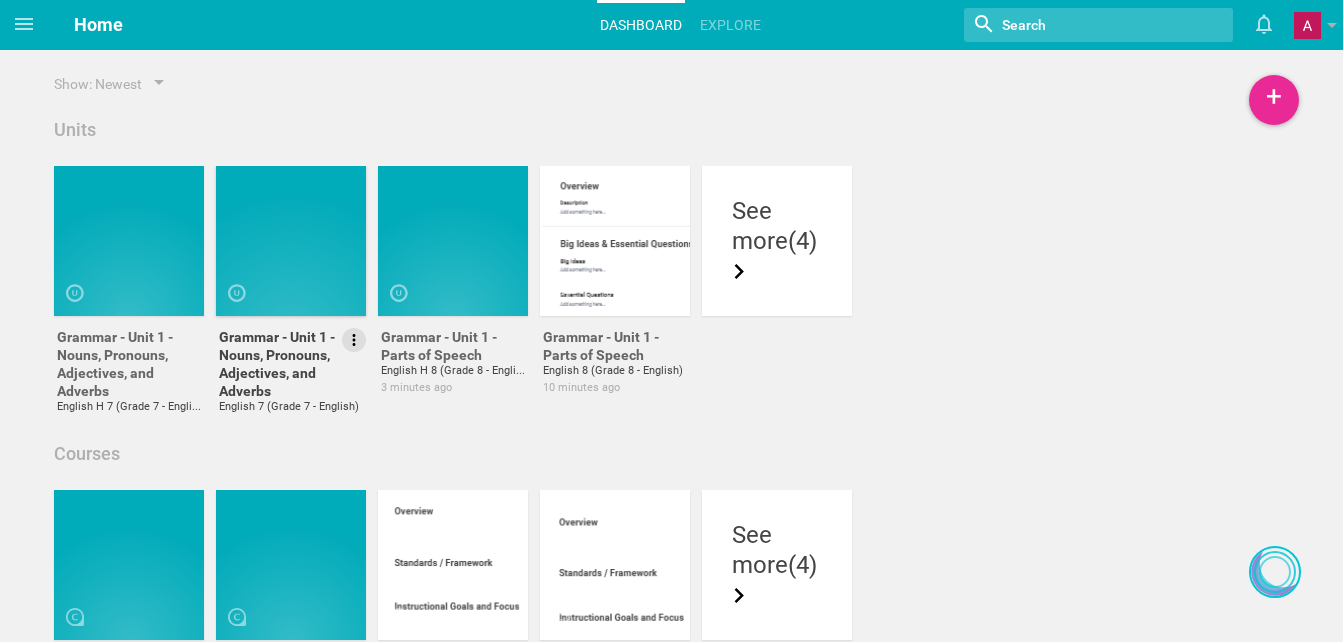 click at bounding box center (354, 340) 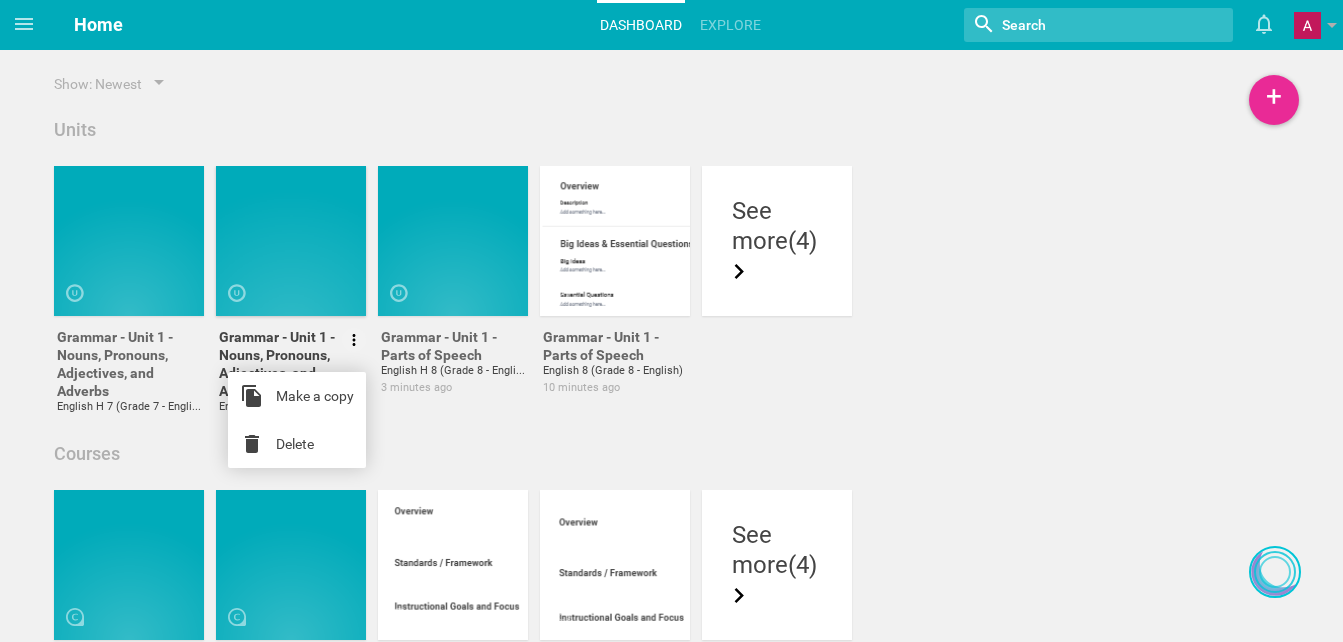 click at bounding box center [303, 285] 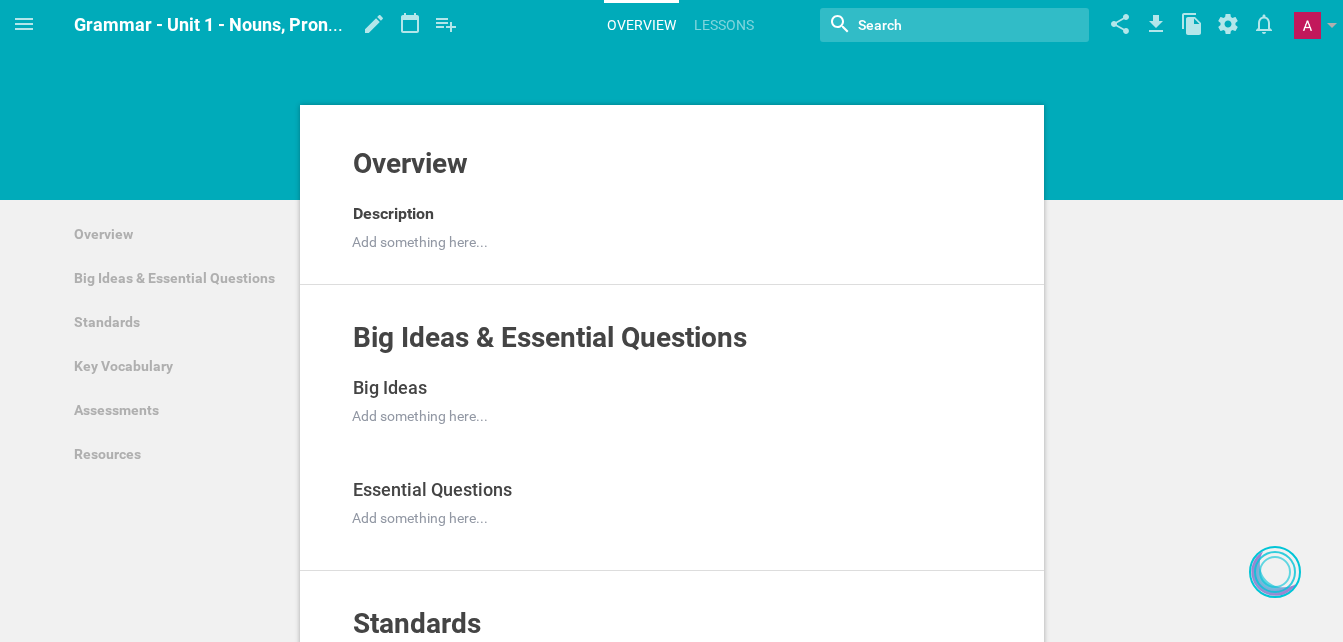 click on "Grammar - Unit 1 - Nouns, Pronouns, Adjectives, and Adverbs" at bounding box center [321, 24] 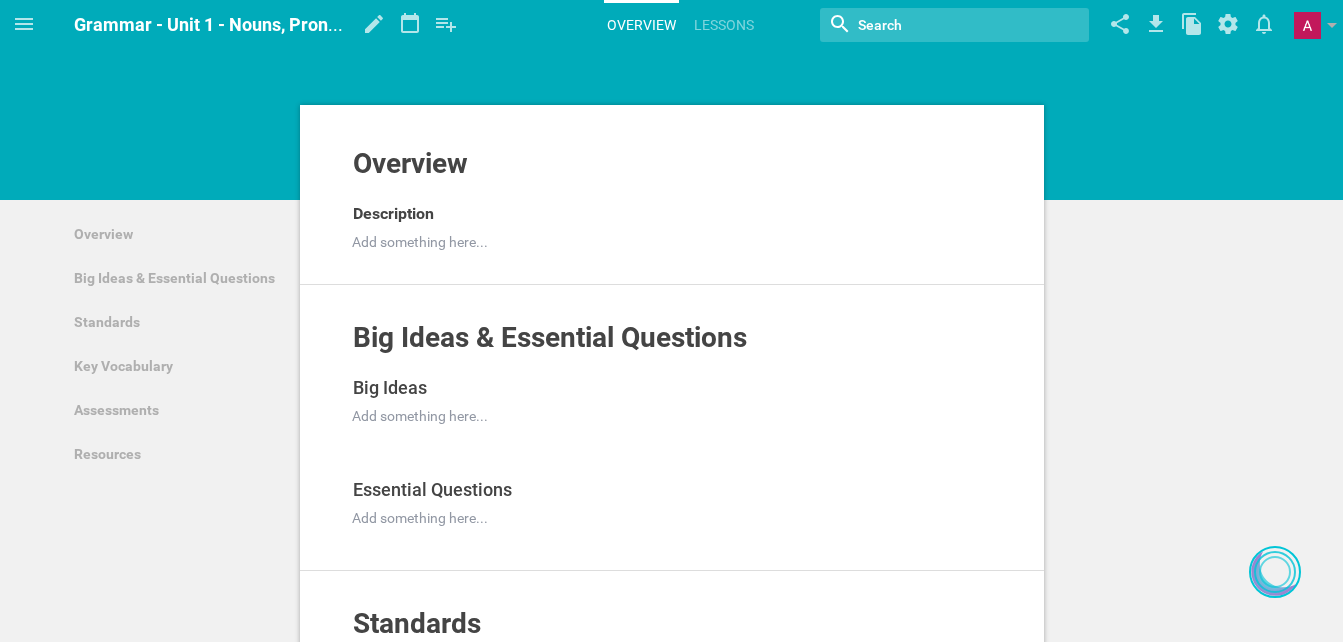 click on "Grammar - Unit 1 - Nouns, Pronouns, Adjectives, and Adverbs" at bounding box center (209, 25) 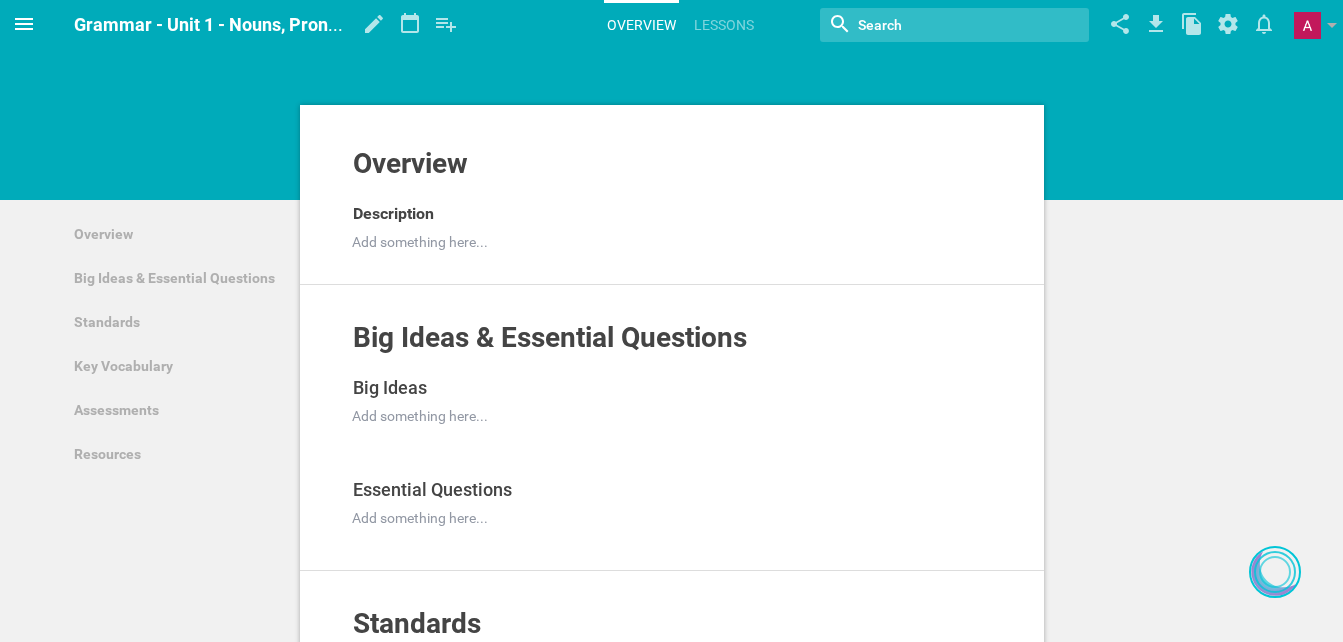 click 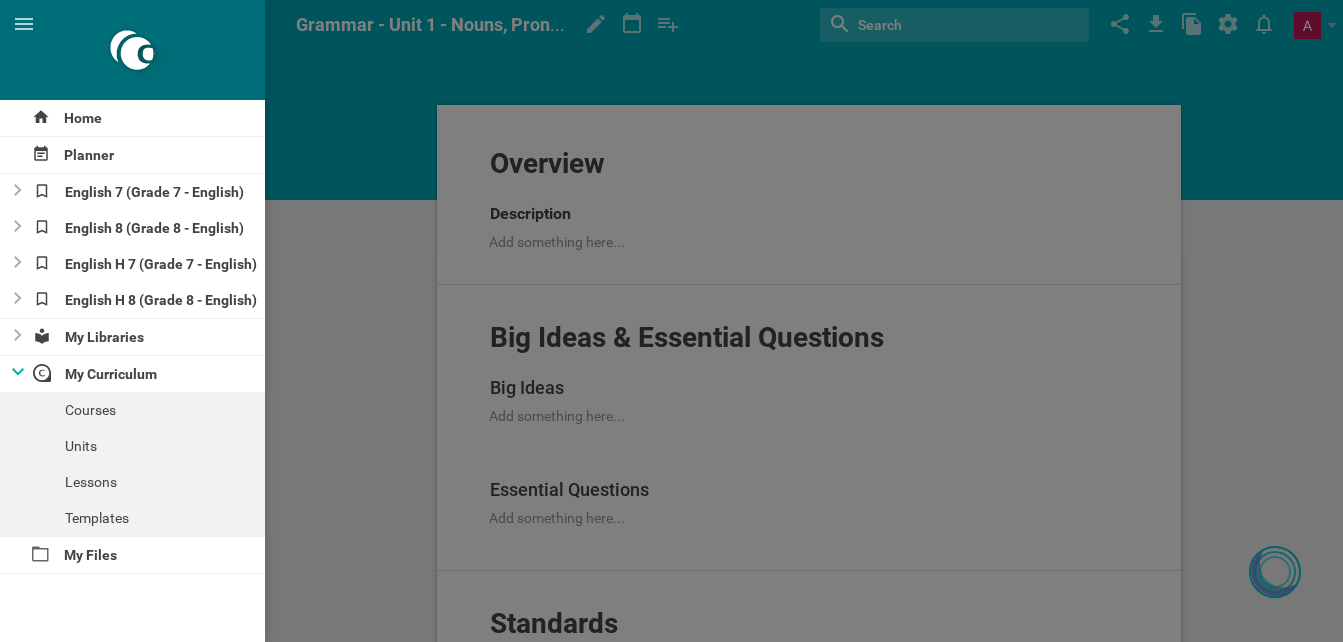click at bounding box center [671, 321] 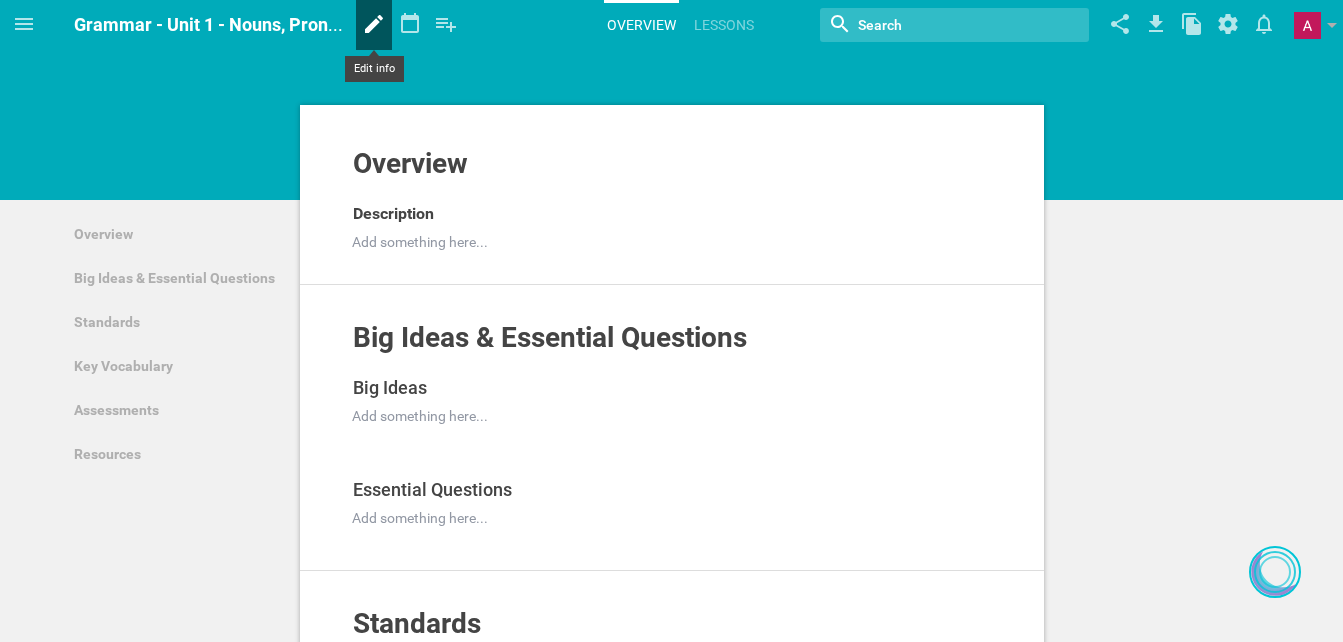 click 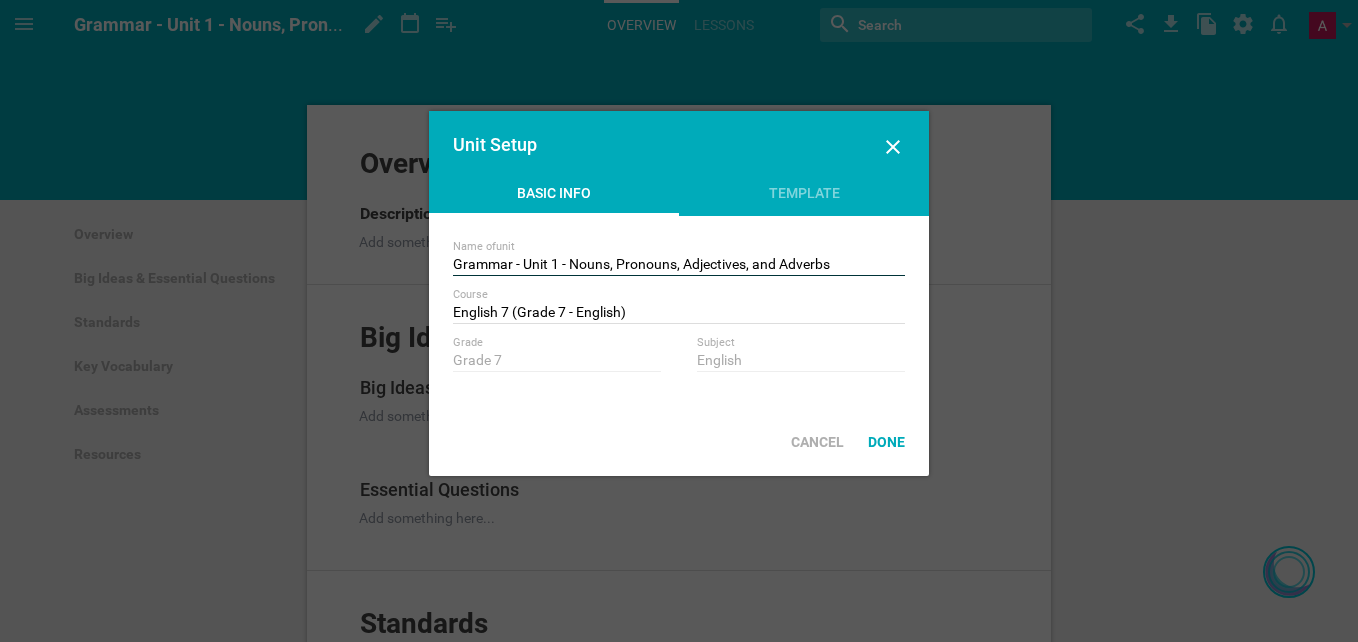 drag, startPoint x: 571, startPoint y: 264, endPoint x: 1092, endPoint y: 268, distance: 521.0154 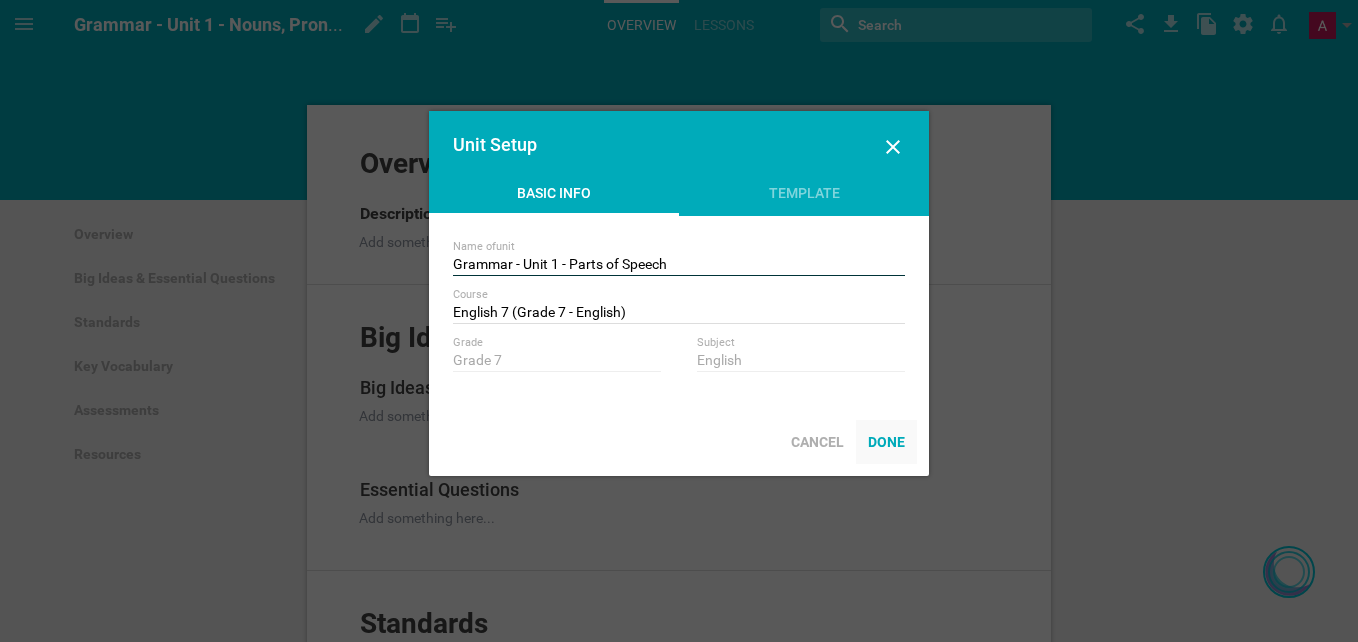 type on "Grammar - Unit 1 - Parts of Speech" 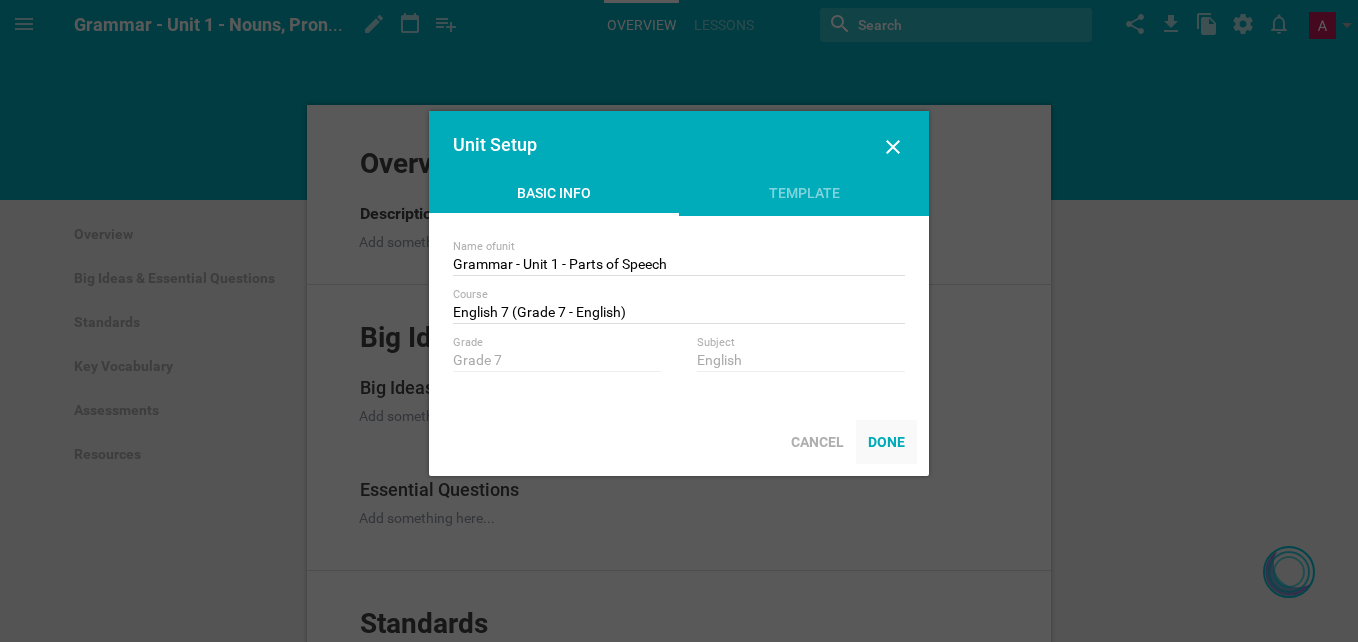 click on "Done" at bounding box center (886, 442) 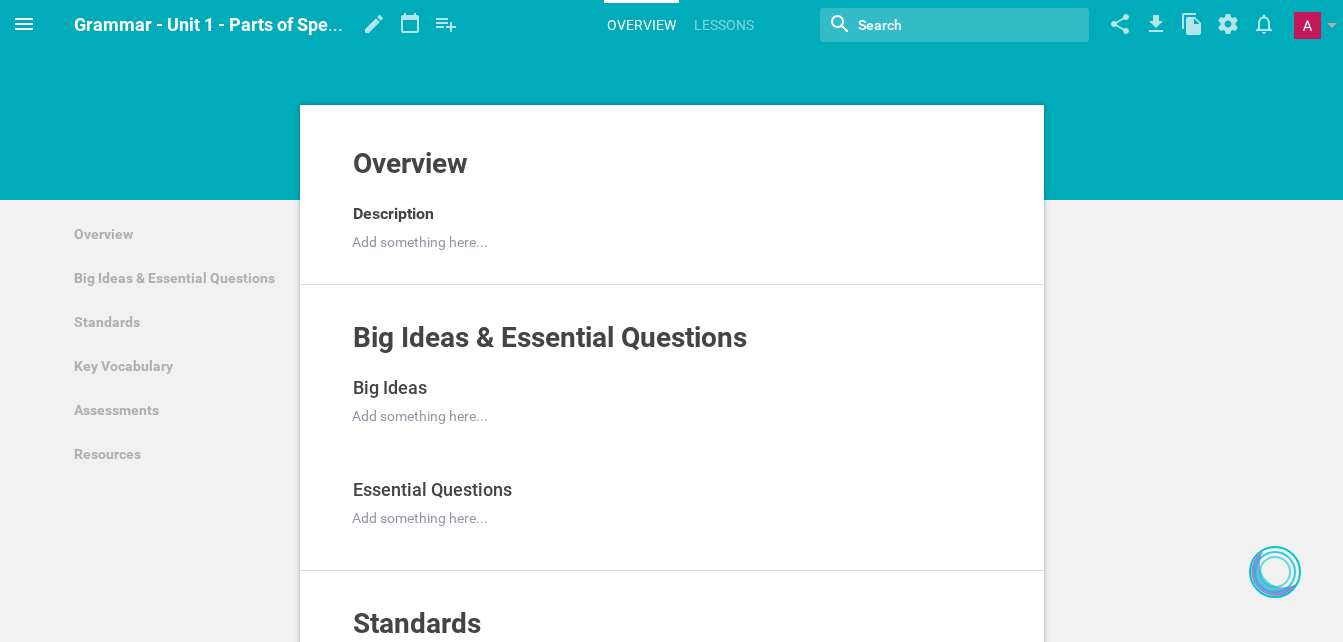 click 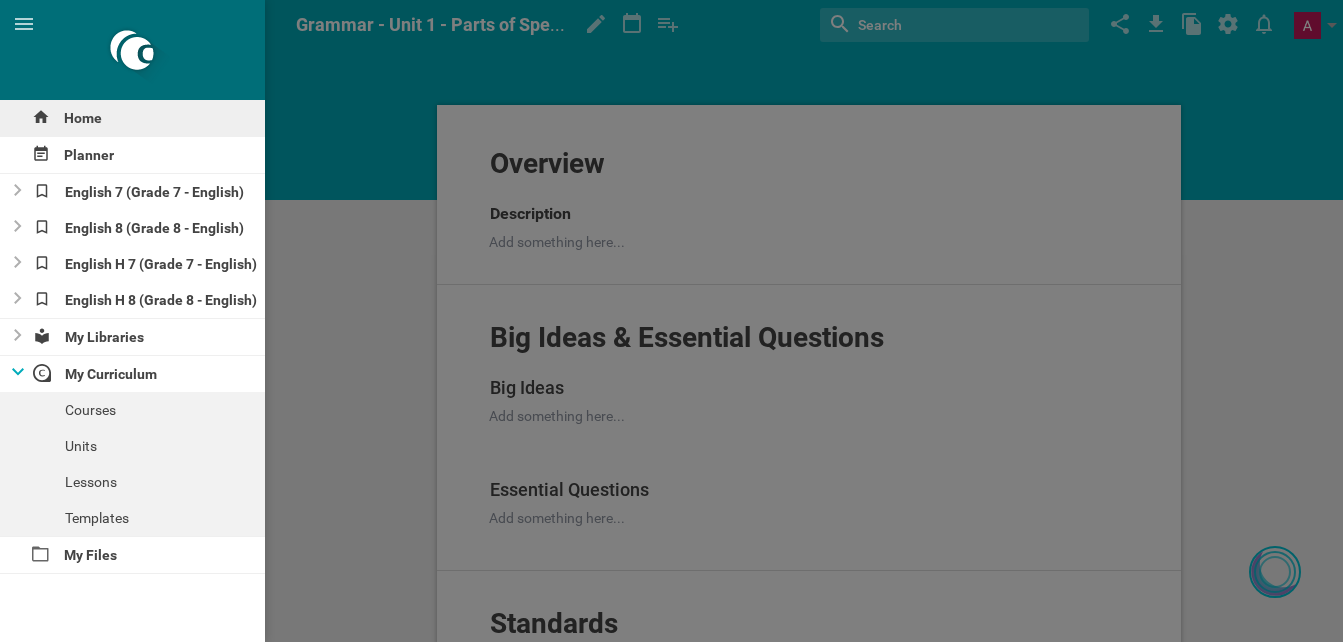 click on "Home" at bounding box center (132, 118) 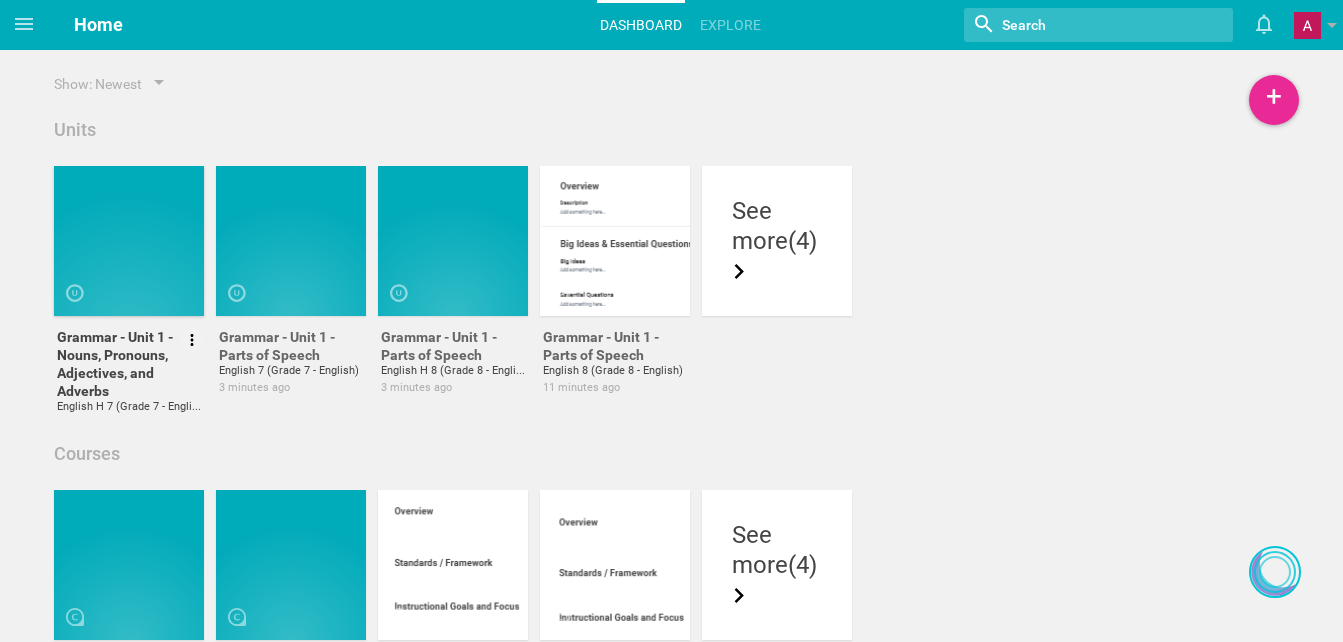 click at bounding box center [141, 285] 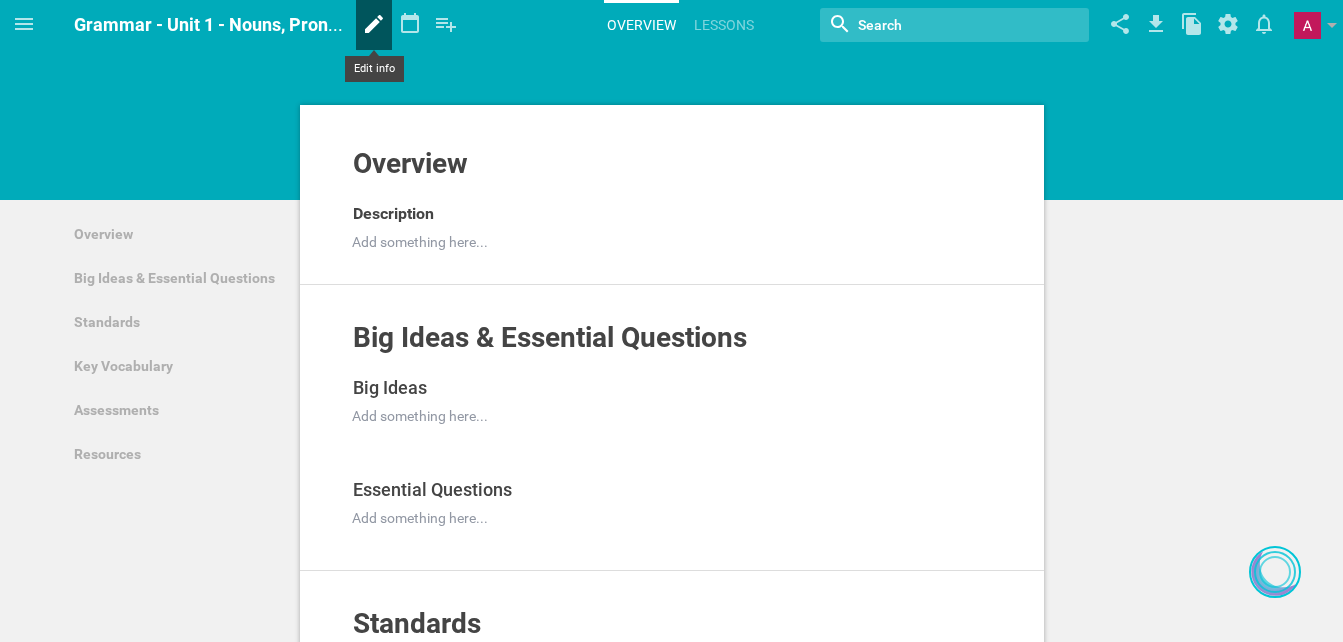 click 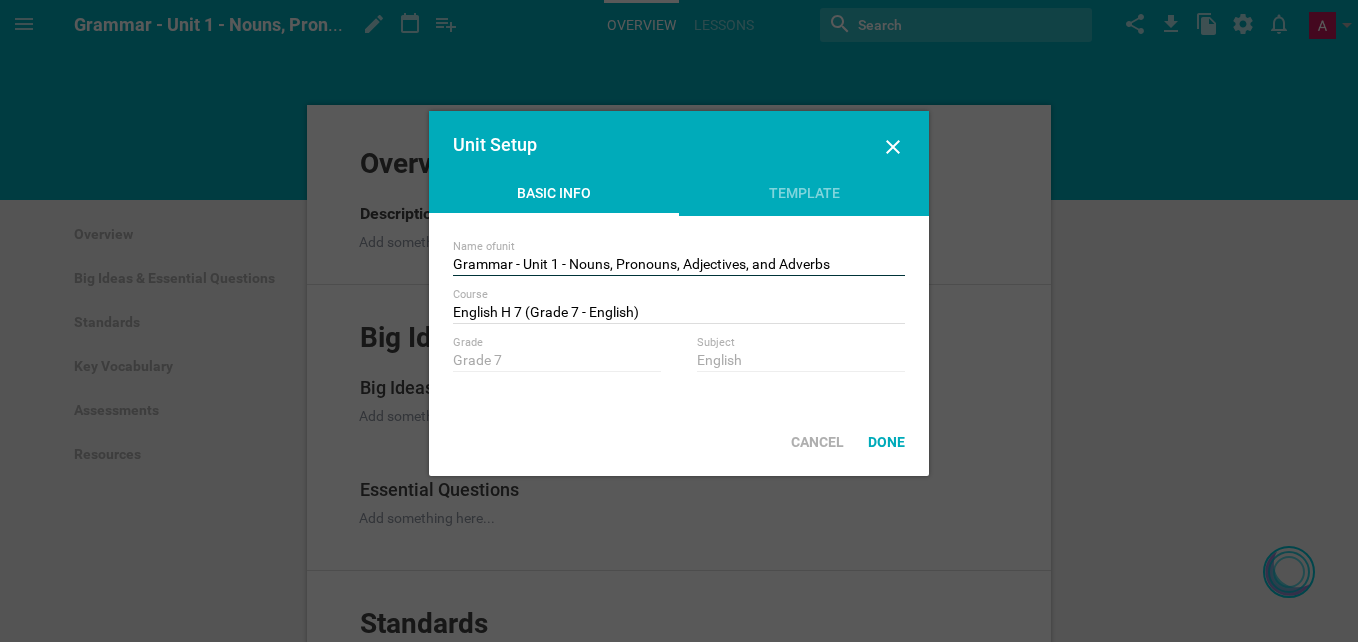 drag, startPoint x: 572, startPoint y: 261, endPoint x: 1121, endPoint y: 308, distance: 551.0082 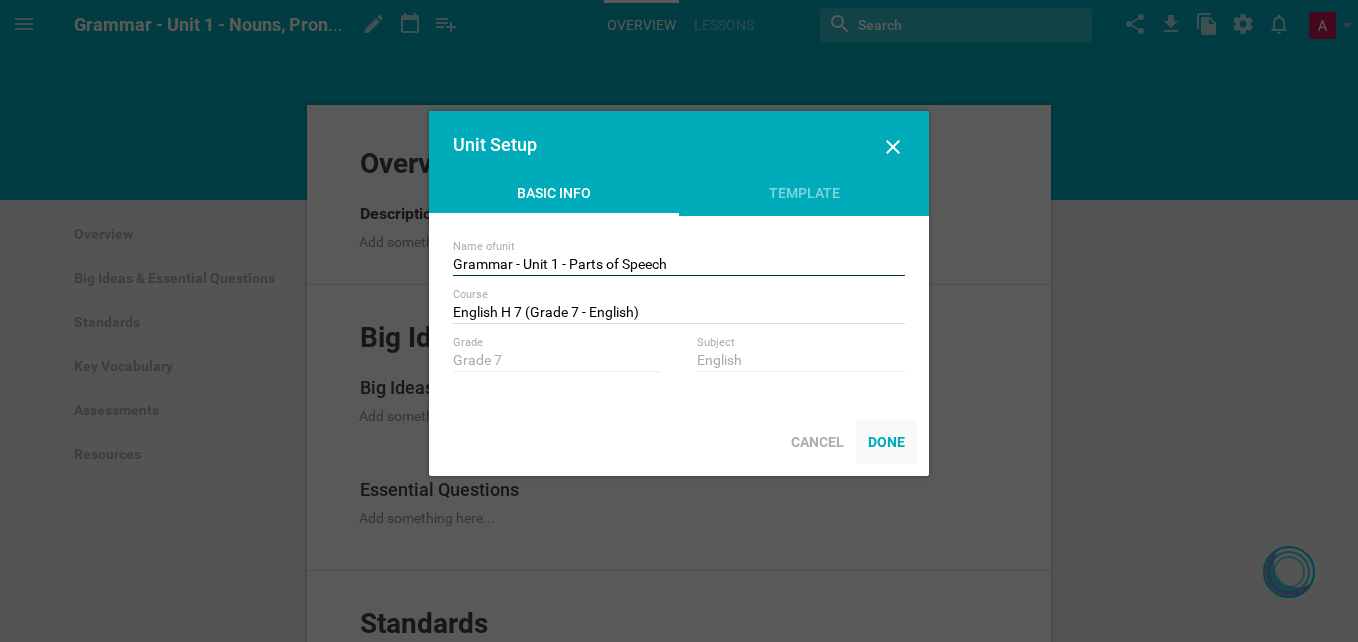 type on "Grammar - Unit 1 - Parts of Speech" 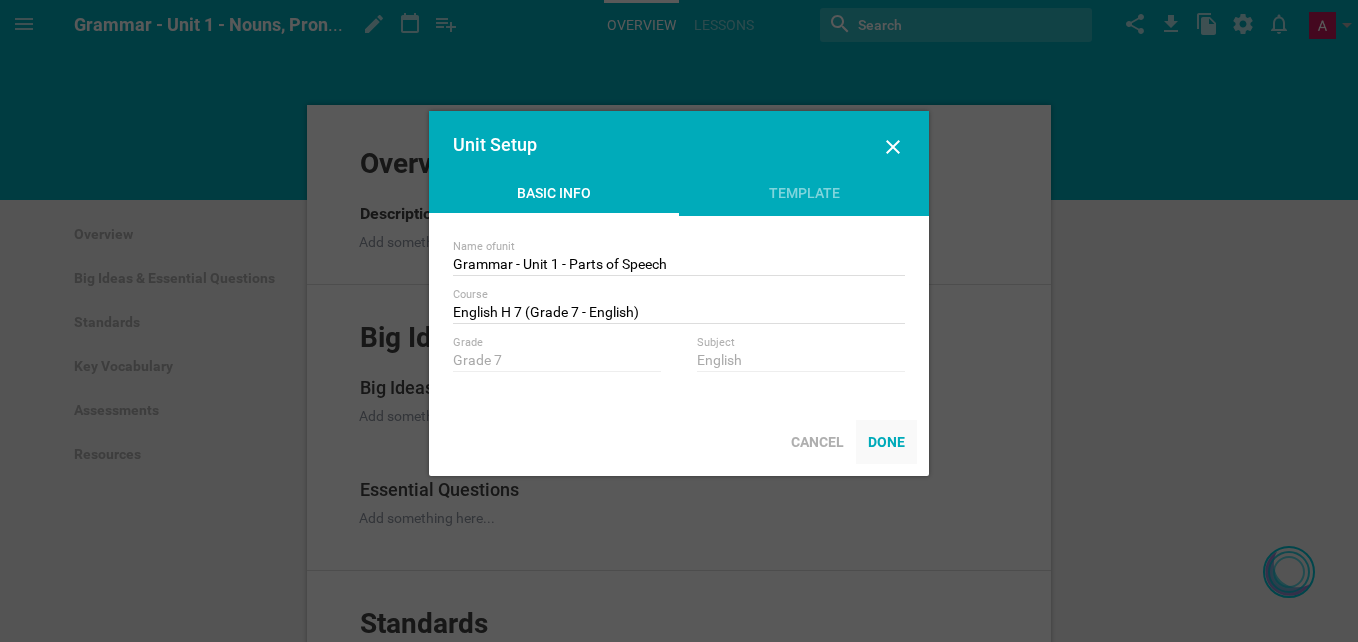 click on "Done" at bounding box center [886, 442] 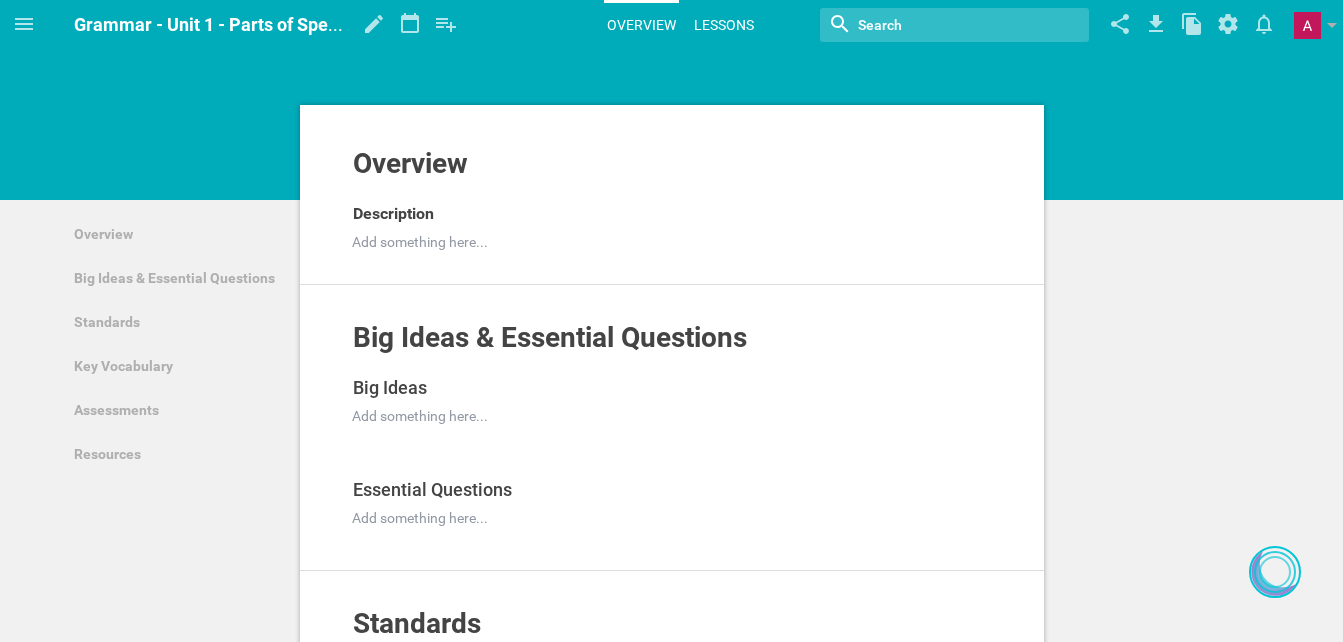 click on "Lessons" at bounding box center (724, 25) 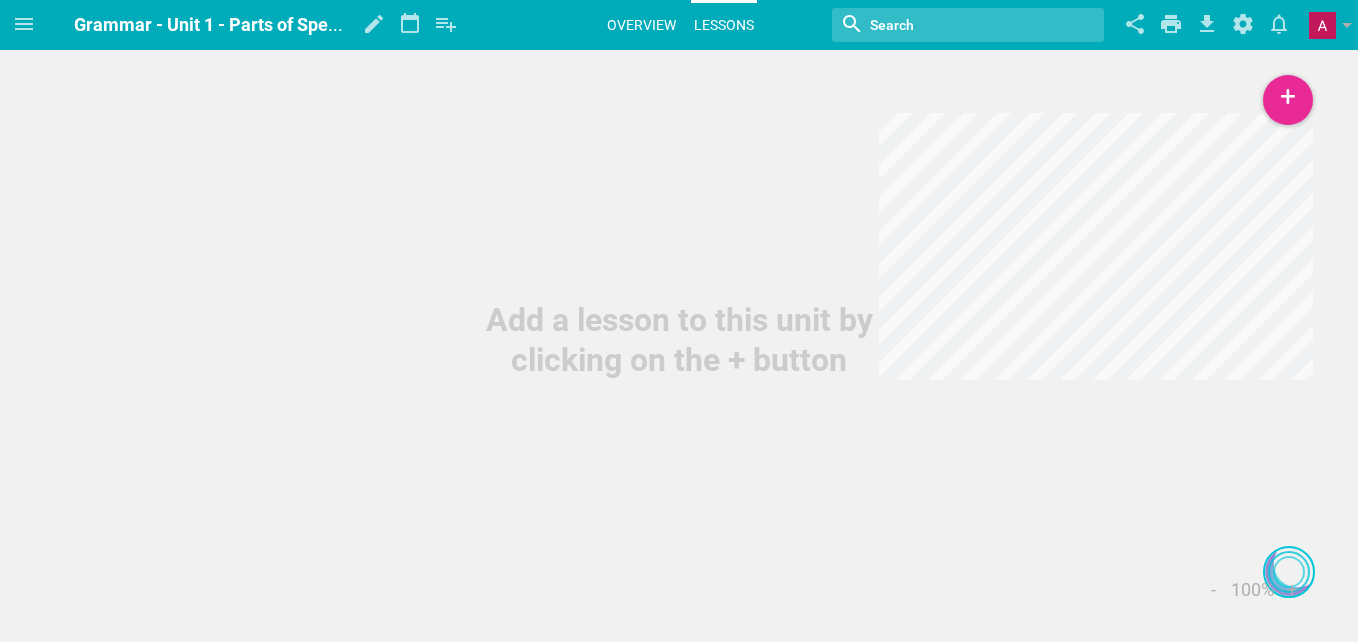 click on "Overview" at bounding box center (641, 25) 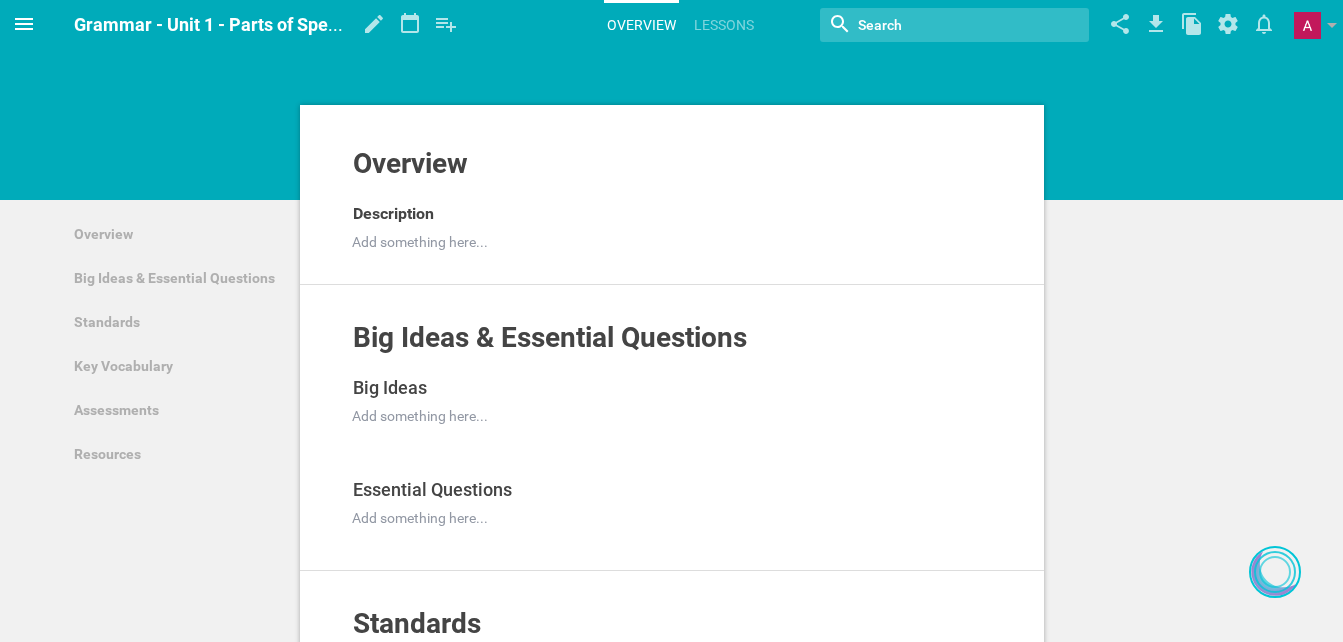 click at bounding box center (24, 24) 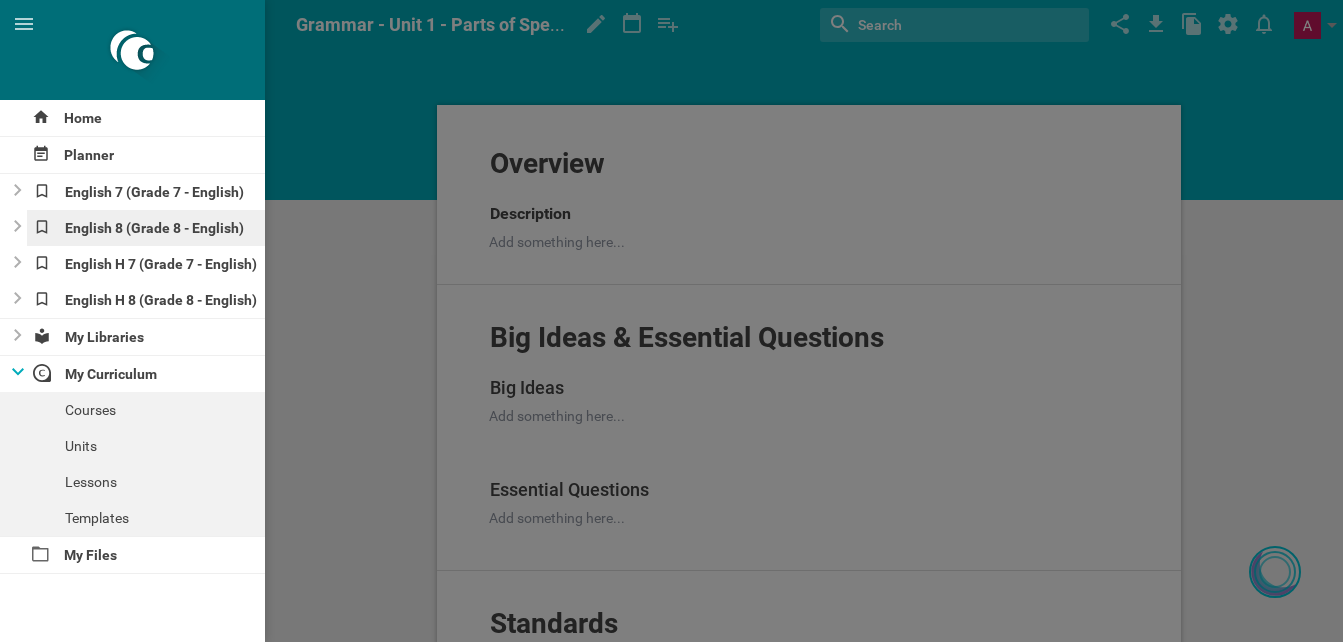 click on "English 8 (Grade 8 - English)" at bounding box center (146, 228) 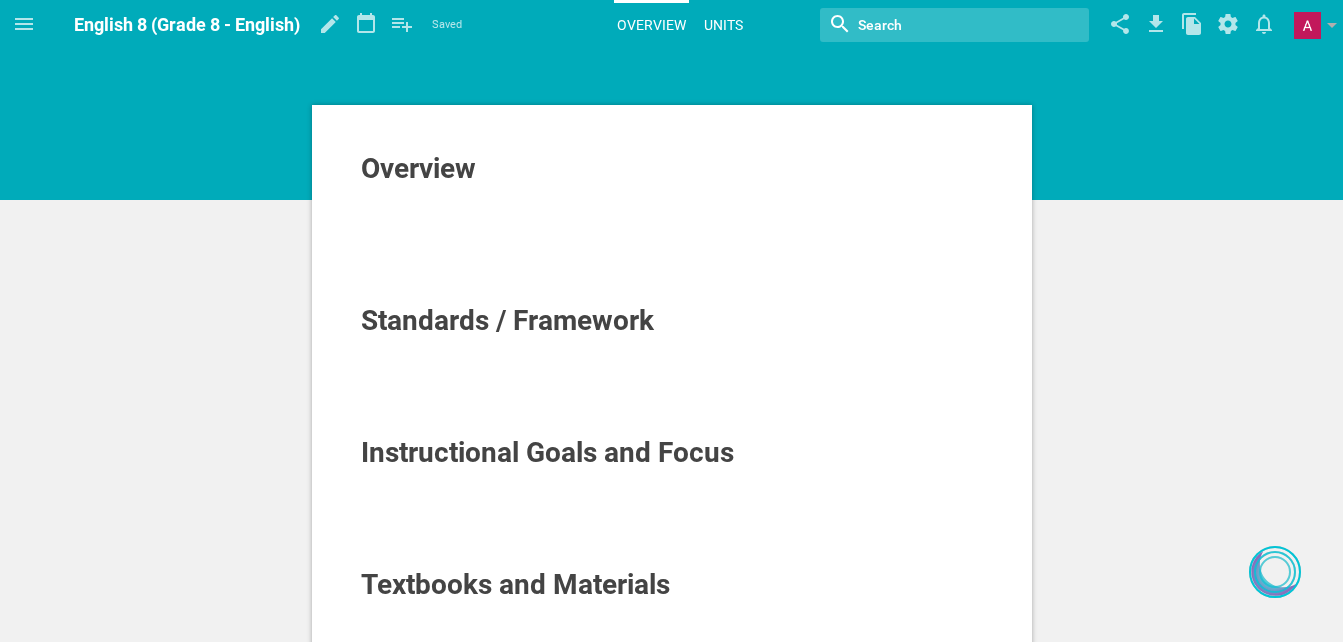 click on "Units" at bounding box center (723, 25) 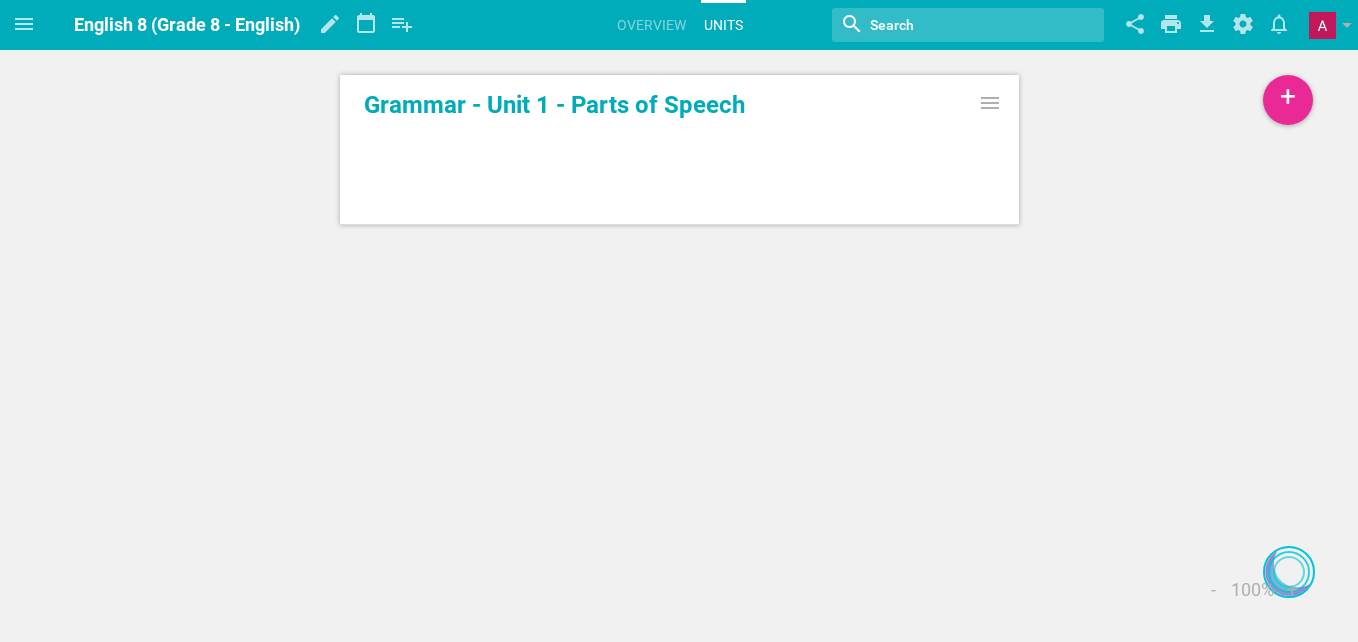 click on "Grammar - Unit 1 - Parts of Speech" at bounding box center [679, 105] 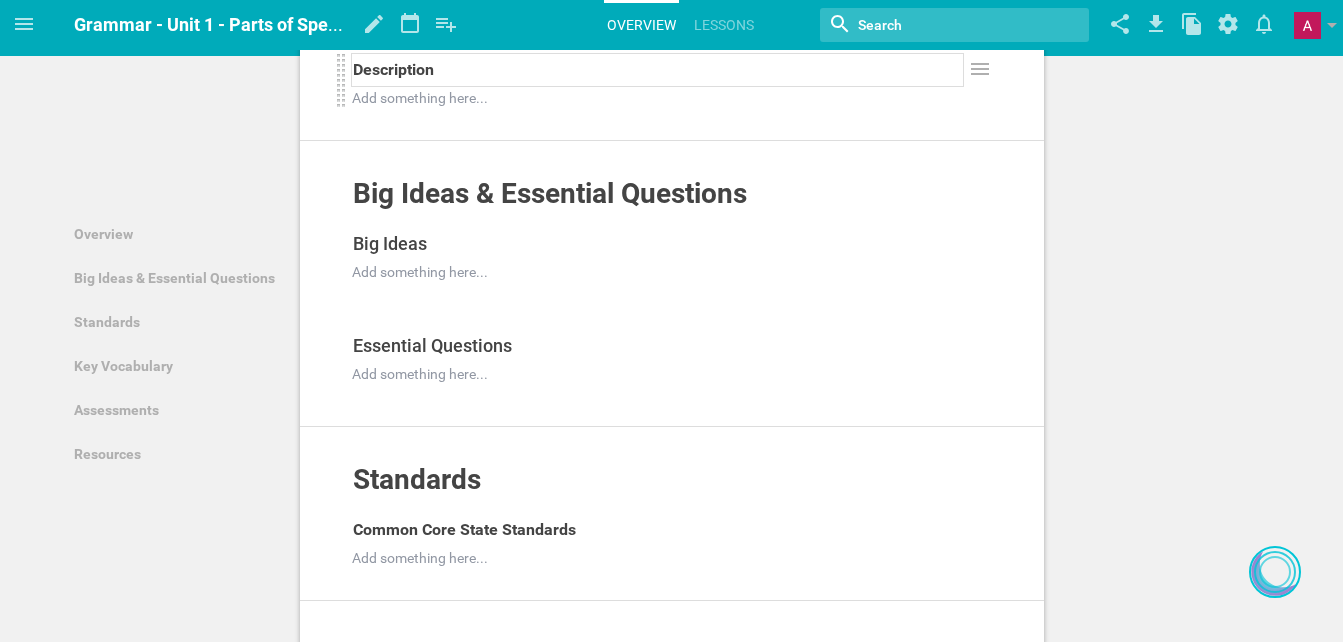 scroll, scrollTop: 0, scrollLeft: 0, axis: both 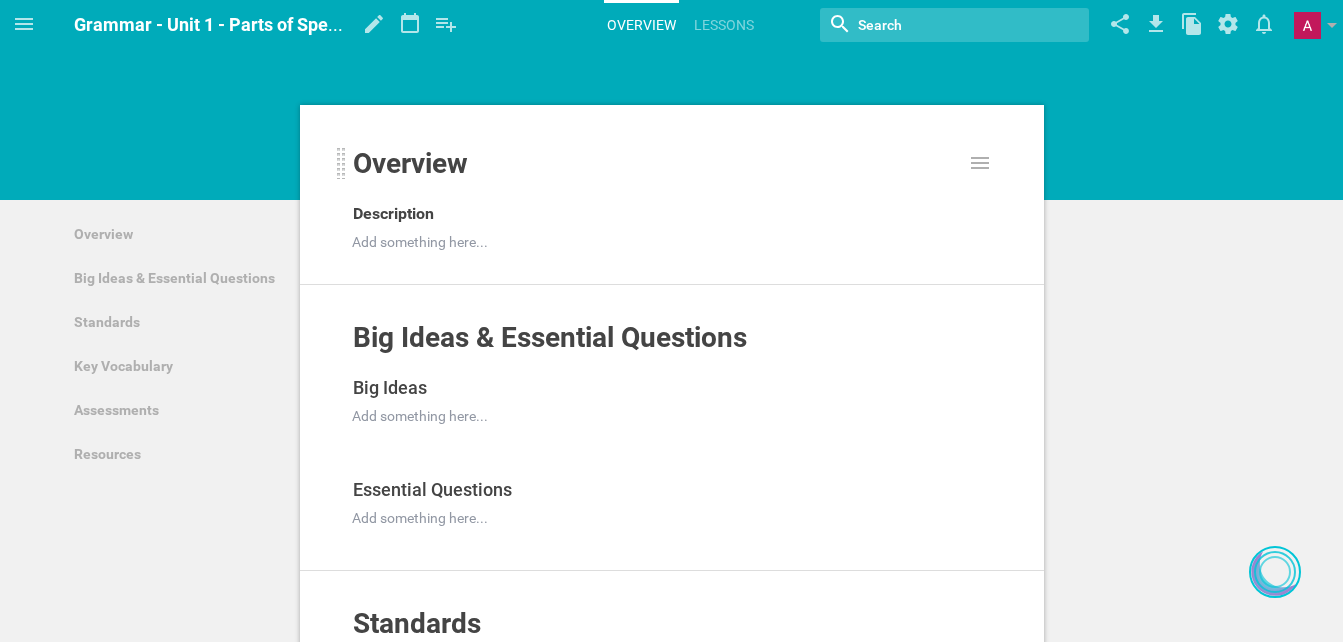 click on "Overview" at bounding box center (657, 172) 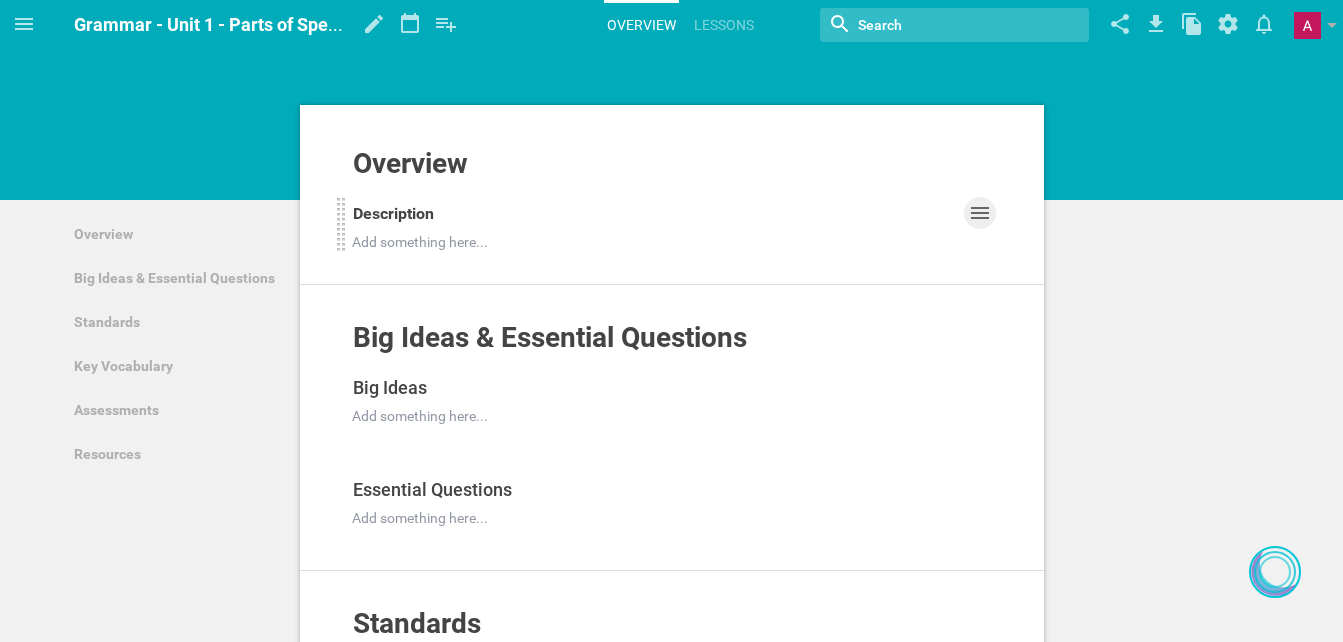 click 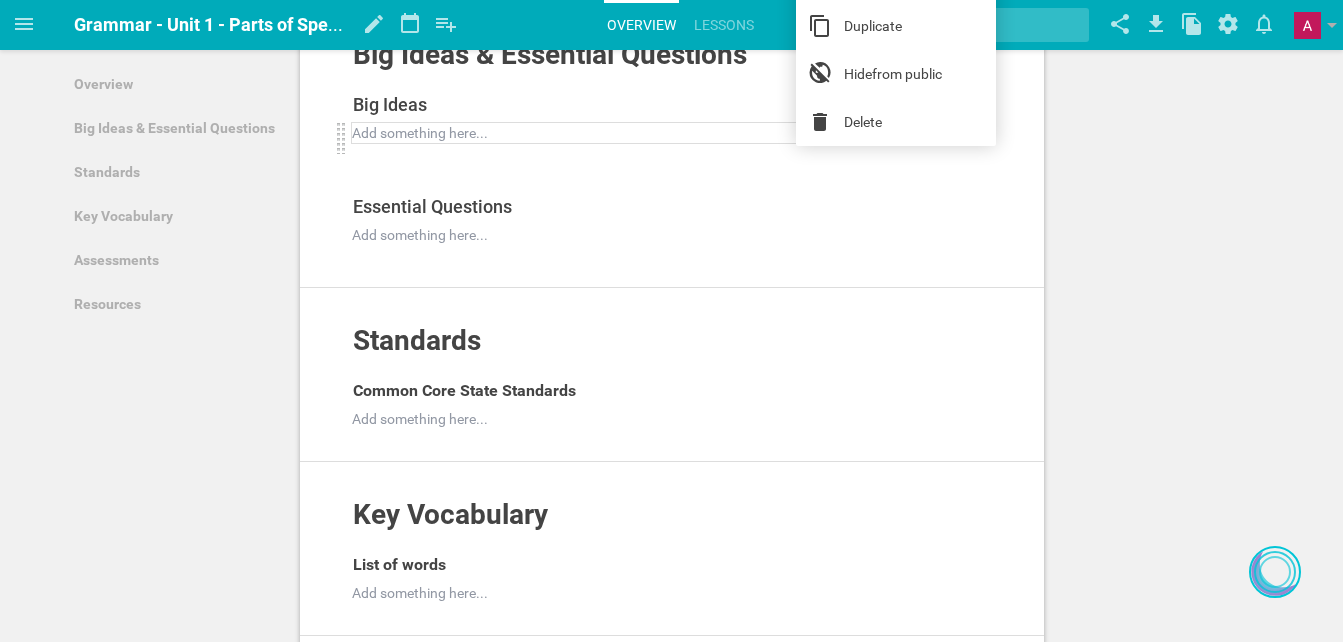 scroll, scrollTop: 284, scrollLeft: 0, axis: vertical 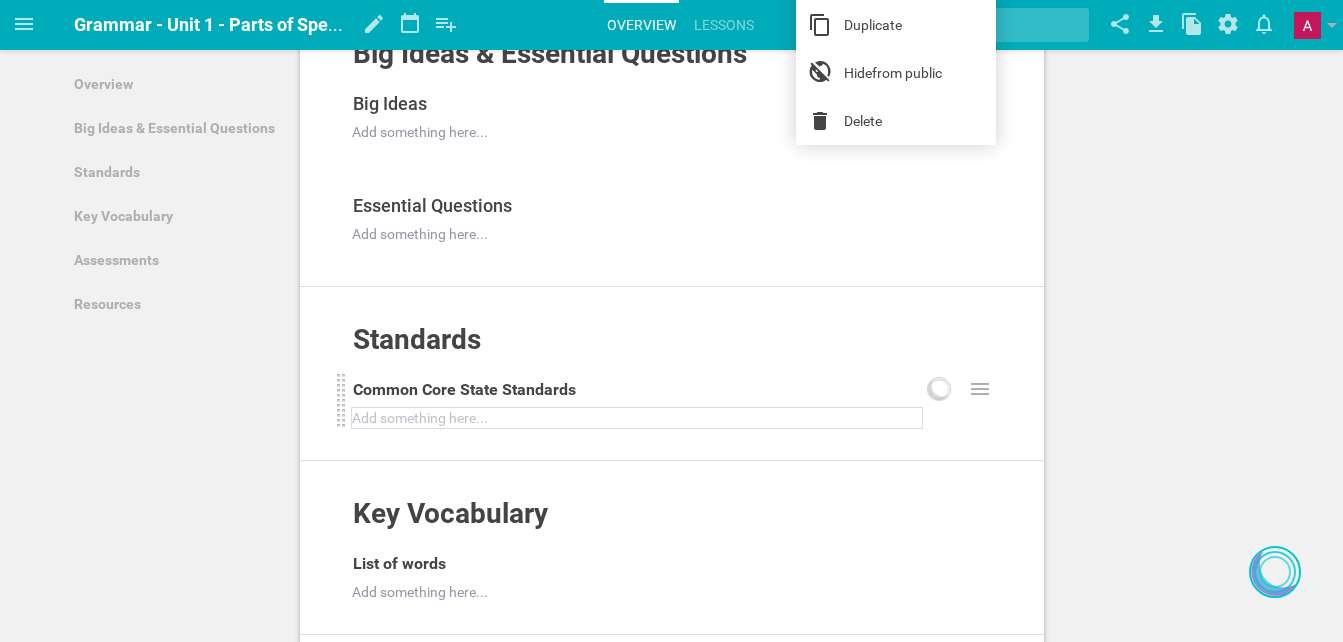 click at bounding box center [637, 418] 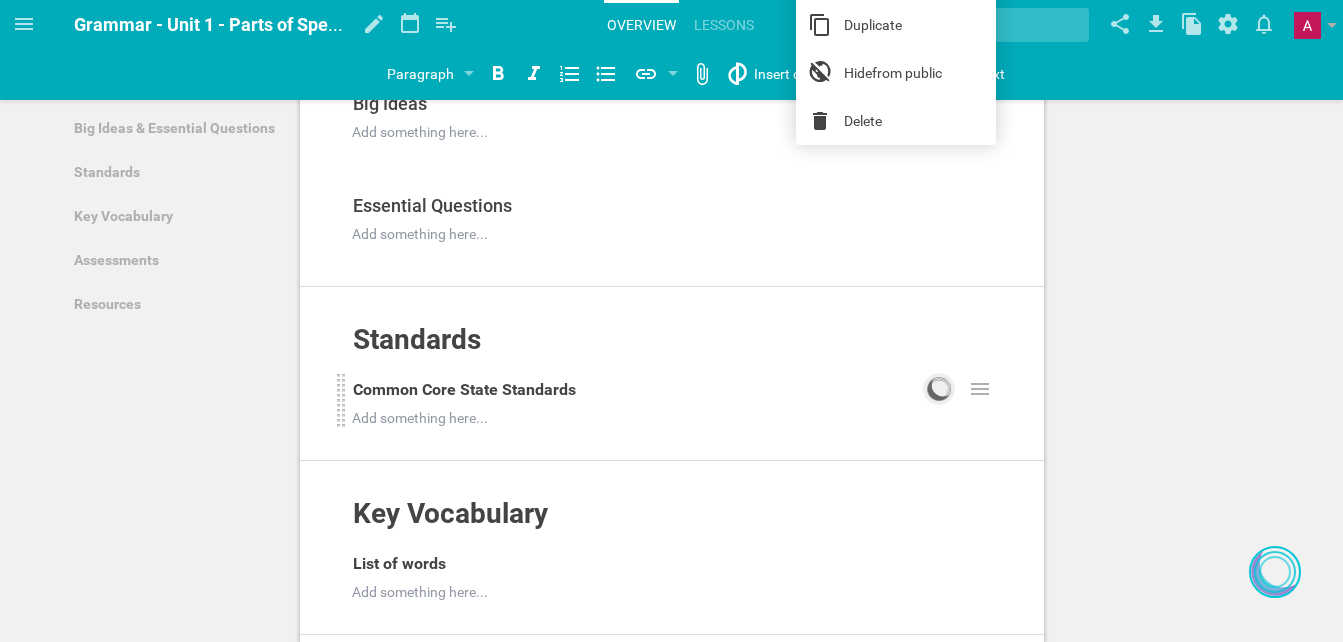 click 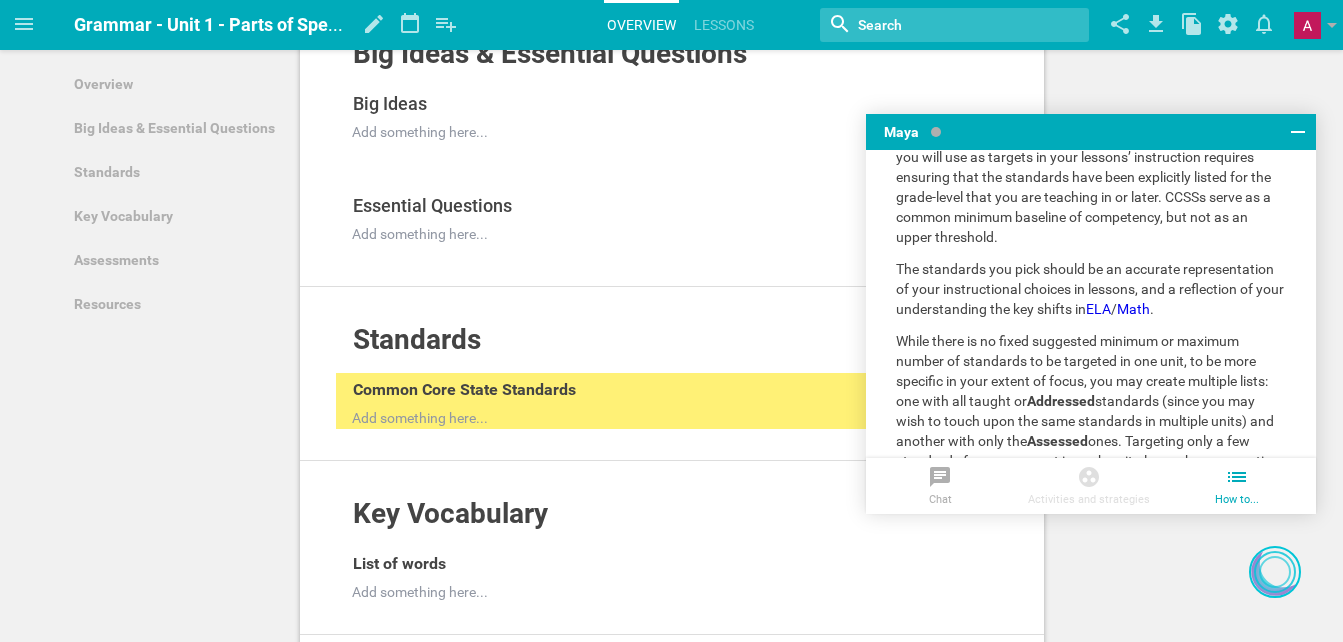 scroll, scrollTop: 0, scrollLeft: 0, axis: both 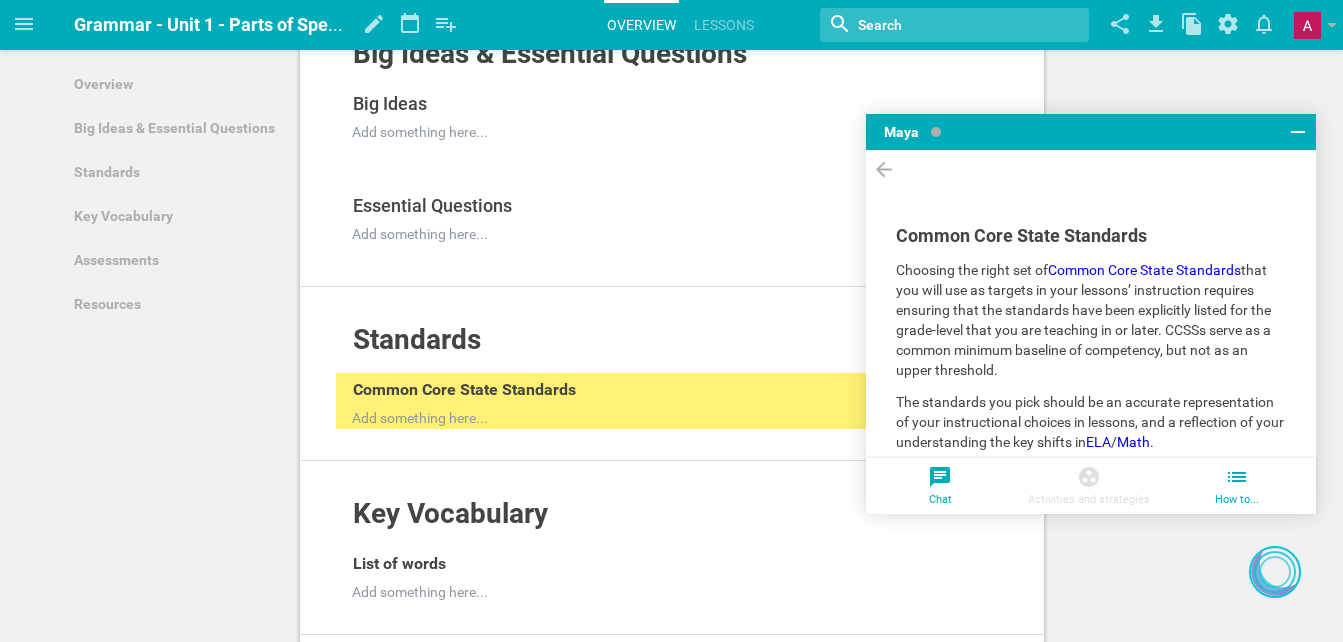 click 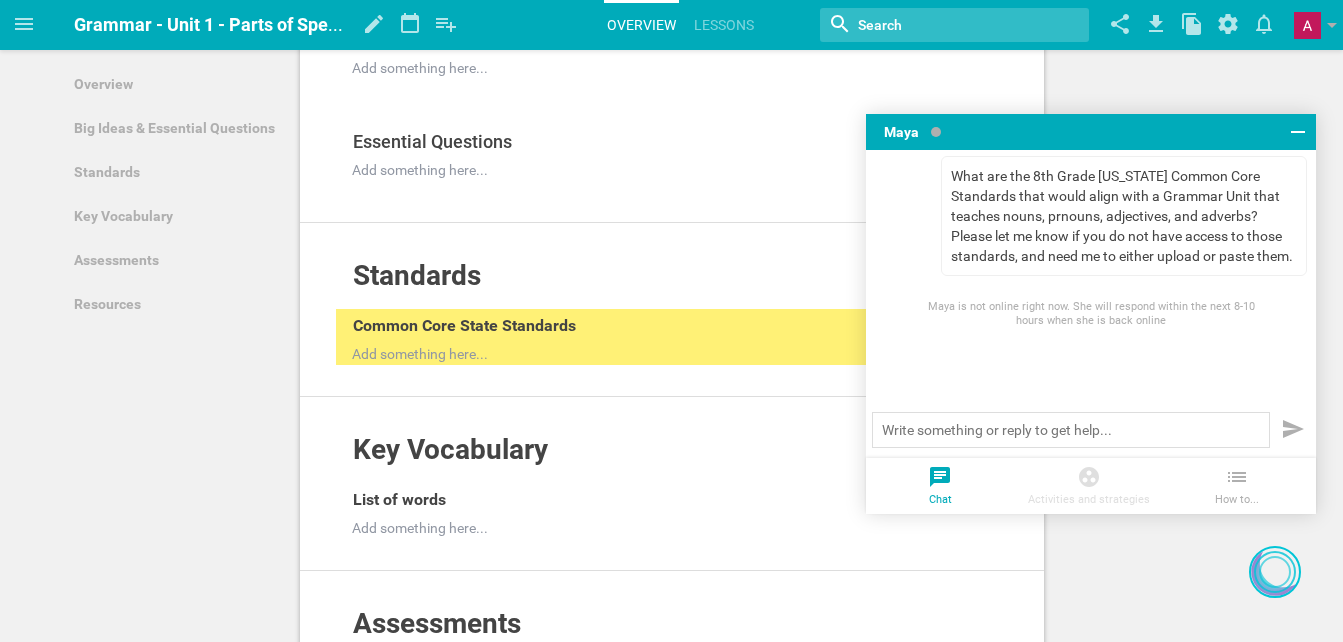 scroll, scrollTop: 349, scrollLeft: 0, axis: vertical 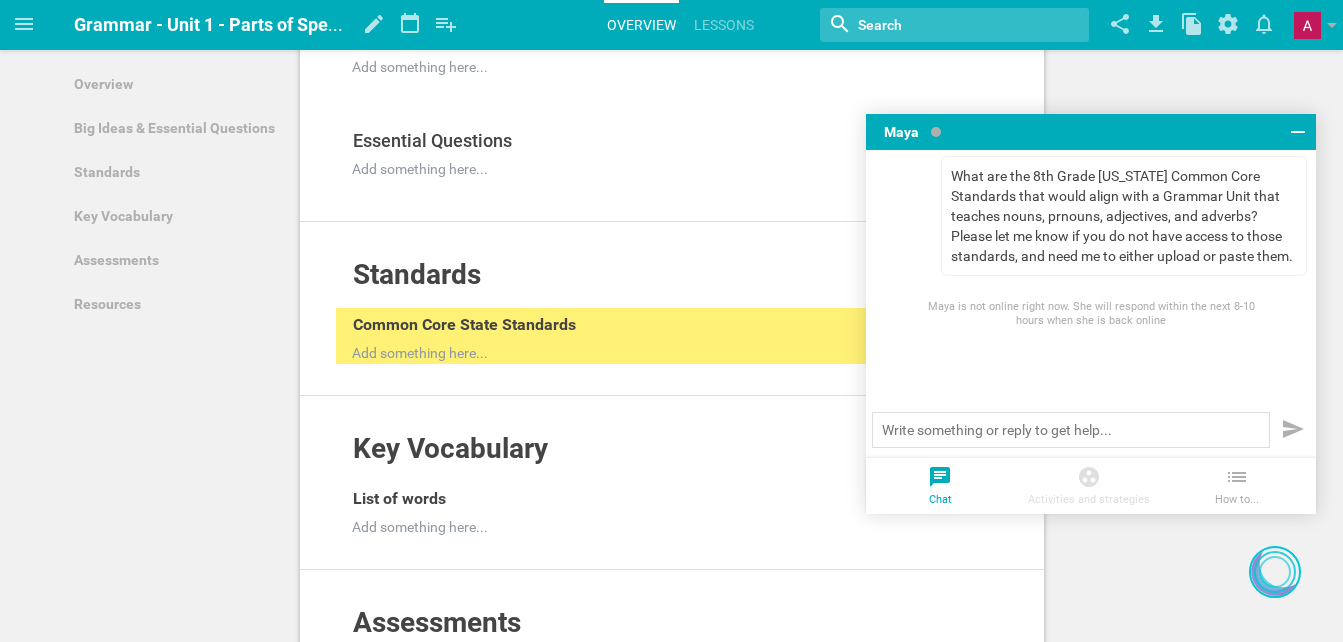 click on "What are the 8th Grade [US_STATE] Common Core Standards that would align with a Grammar Unit that teaches nouns, prnouns, adjectives, and adverbs? Please let me know if you do not have access to those standards, and need me to either upload or paste them." at bounding box center [1125, 216] 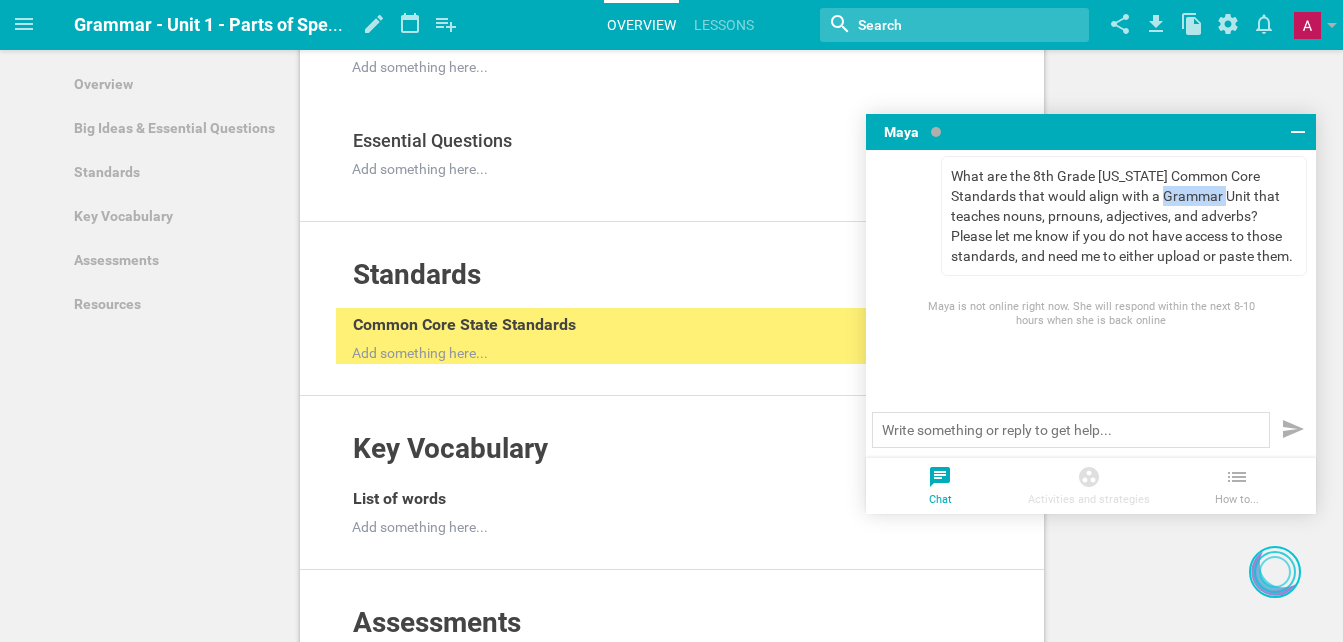click on "What are the 8th Grade [US_STATE] Common Core Standards that would align with a Grammar Unit that teaches nouns, prnouns, adjectives, and adverbs? Please let me know if you do not have access to those standards, and need me to either upload or paste them." at bounding box center (1125, 216) 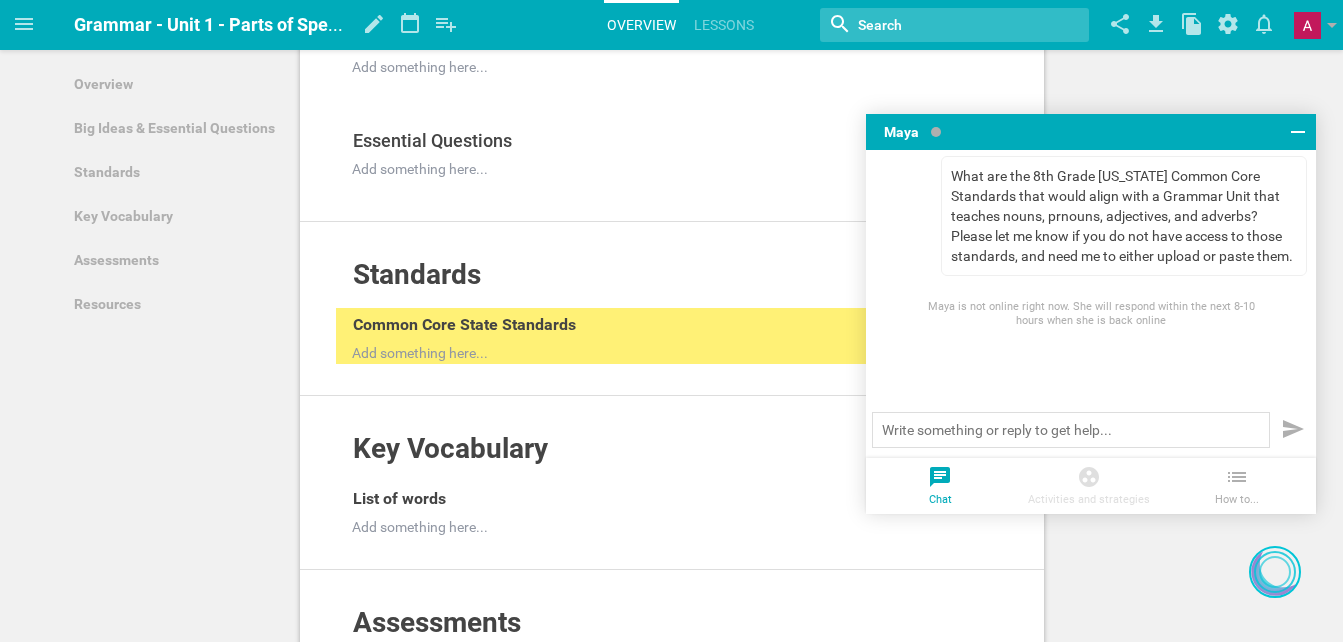 drag, startPoint x: 1172, startPoint y: 197, endPoint x: 1009, endPoint y: 210, distance: 163.51758 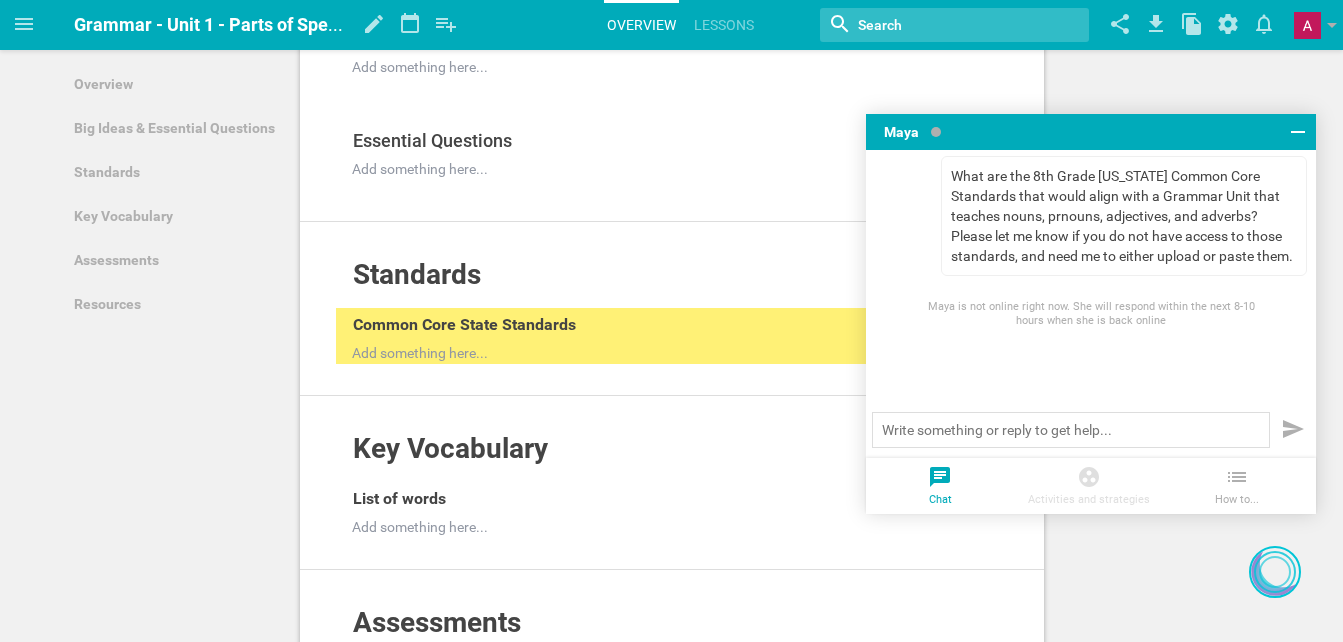 drag, startPoint x: 1009, startPoint y: 210, endPoint x: 895, endPoint y: 200, distance: 114.43776 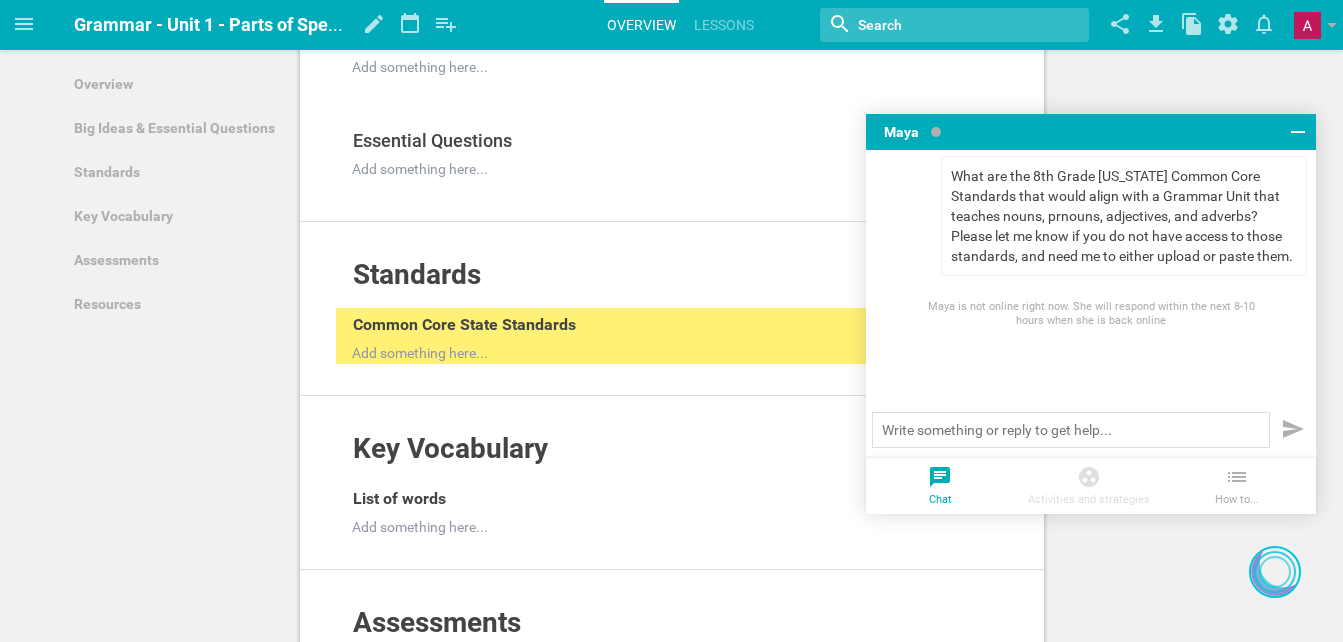 click on "What are the 8th Grade [US_STATE] Common Core Standards that would align with a Grammar Unit that teaches nouns, prnouns, adjectives, and adverbs? Please let me know if you do not have access to those standards, and need me to either upload or paste them." at bounding box center [1125, 216] 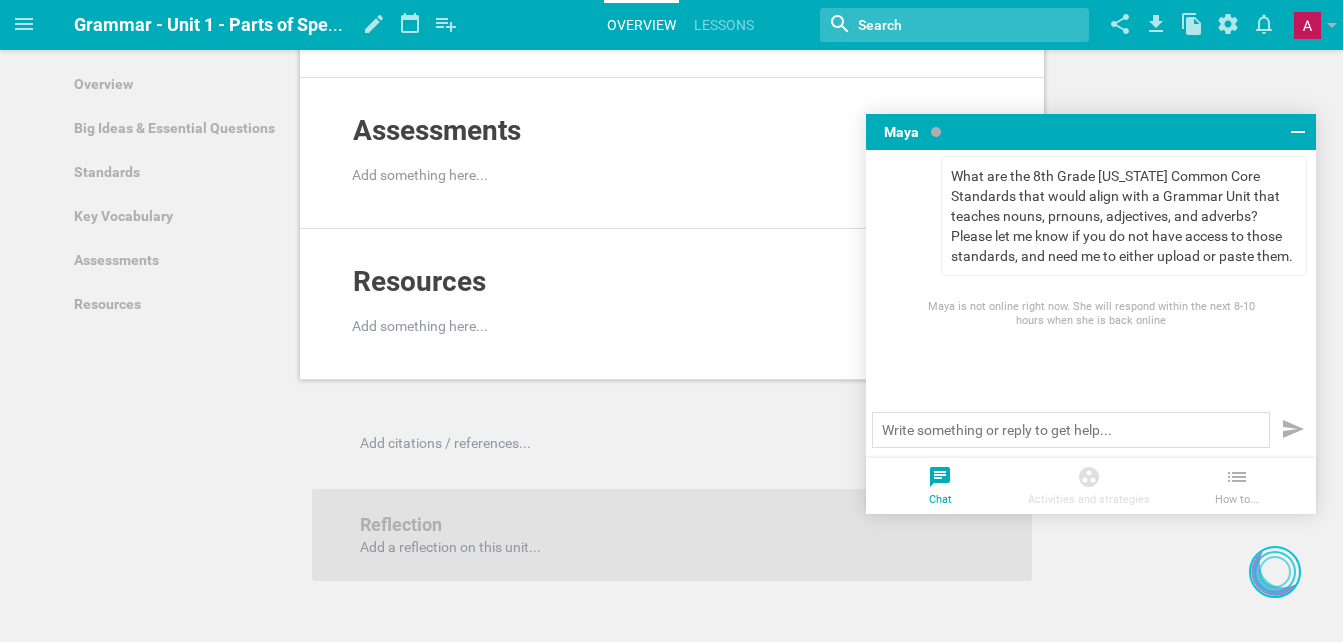 click on "Resources Add to other  unit ... Hide  from public Add something here..." at bounding box center [672, 304] 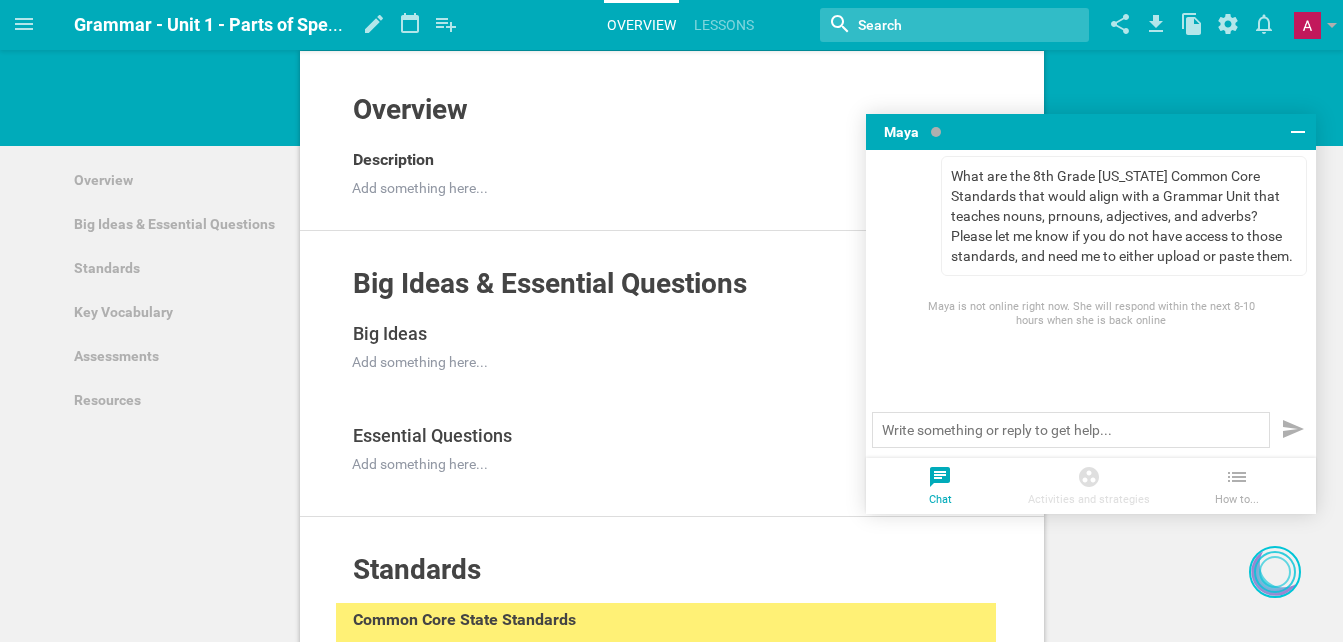 scroll, scrollTop: 0, scrollLeft: 0, axis: both 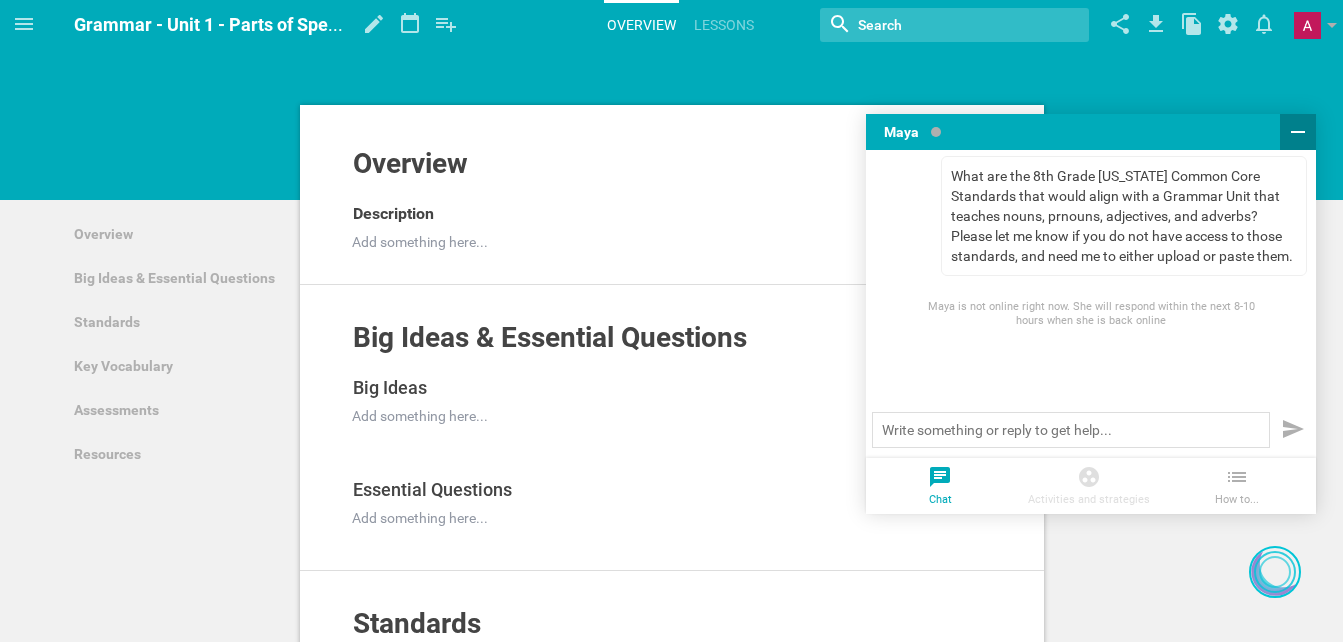 click 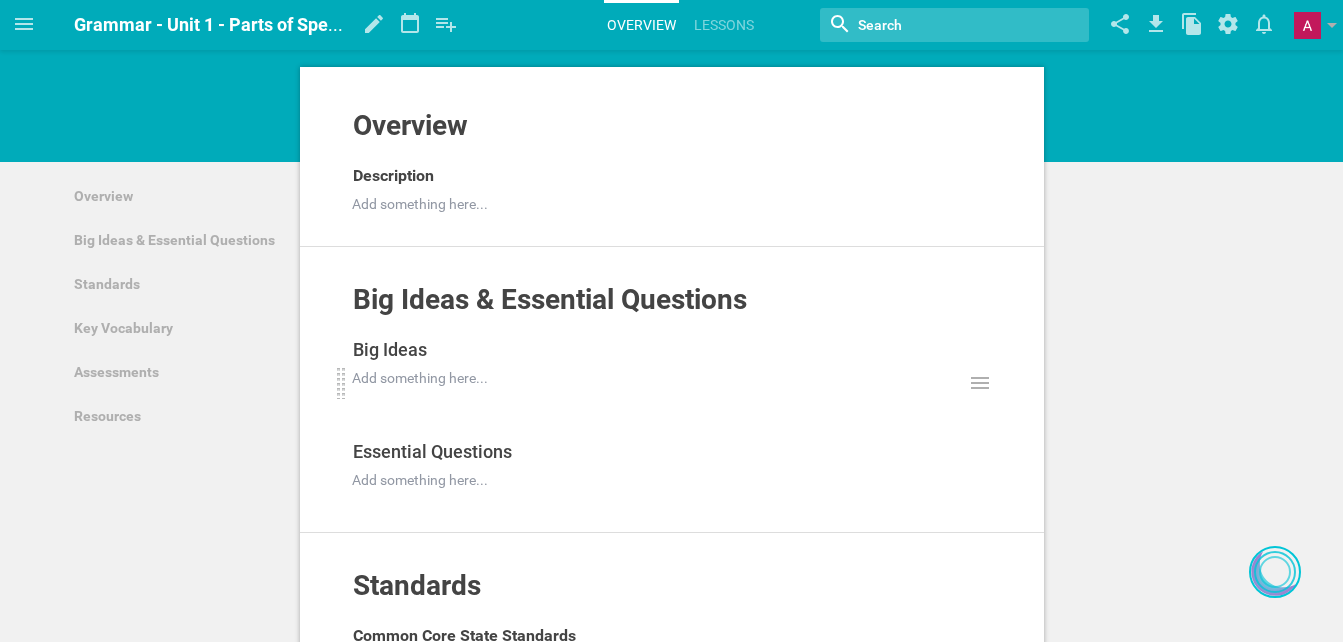 scroll, scrollTop: 0, scrollLeft: 0, axis: both 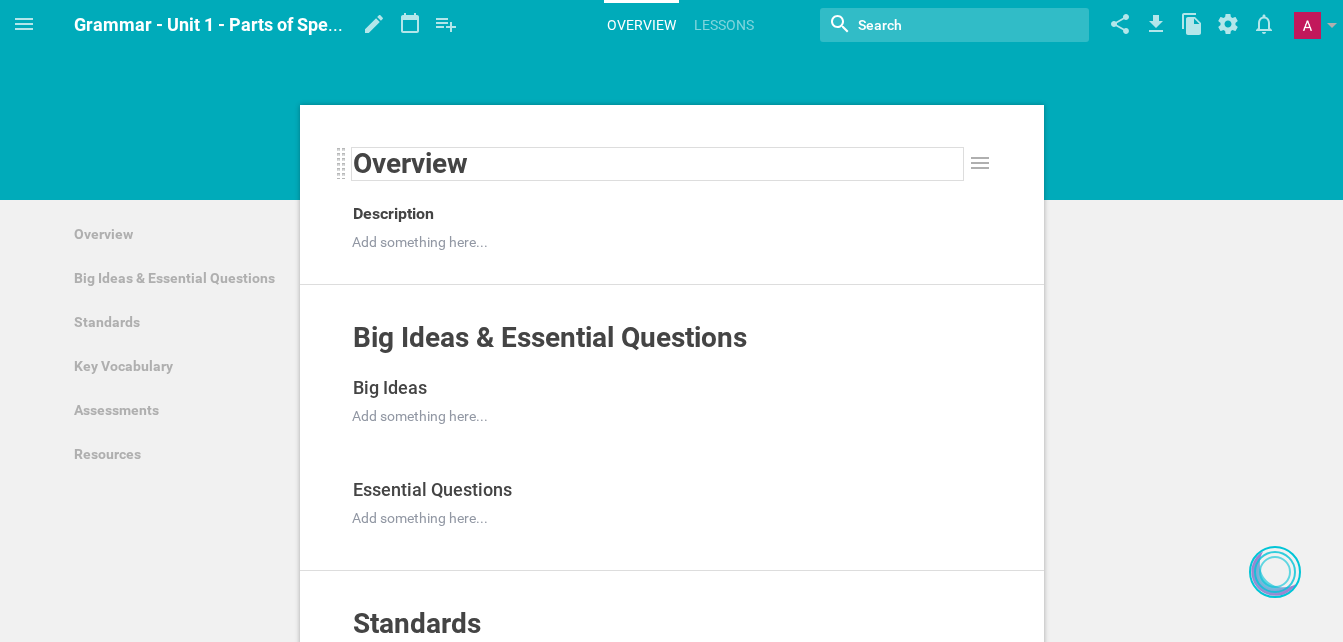 click on "Overview" at bounding box center (410, 163) 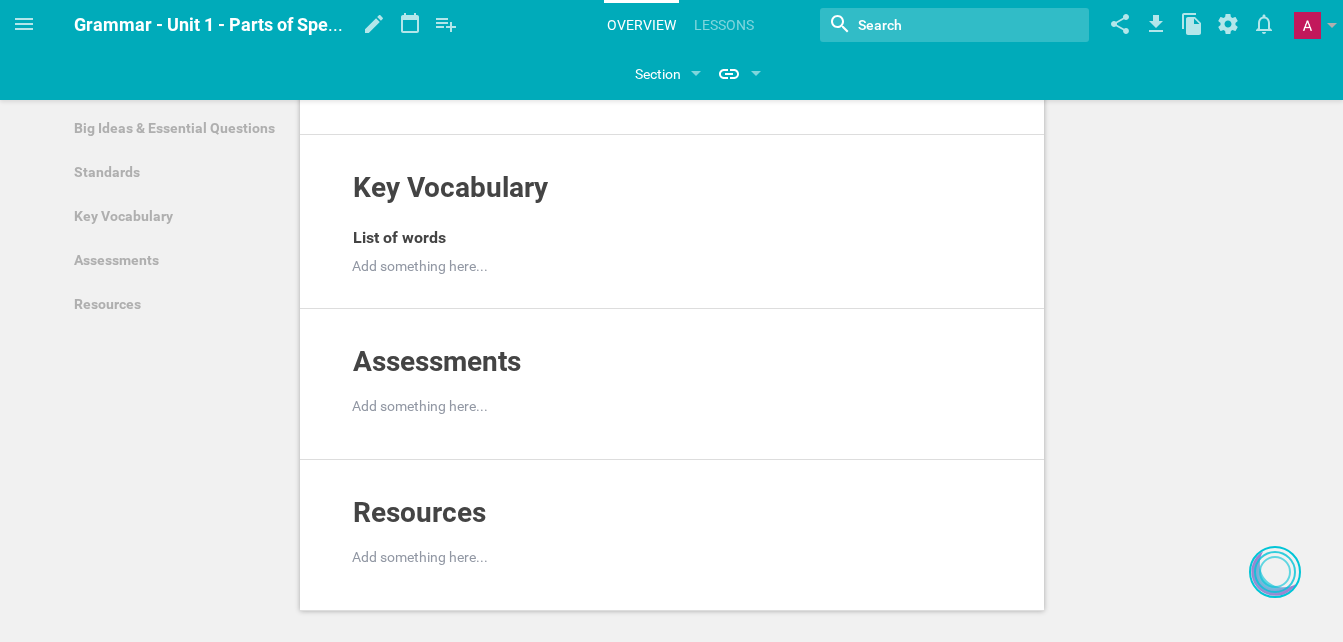 scroll, scrollTop: 609, scrollLeft: 0, axis: vertical 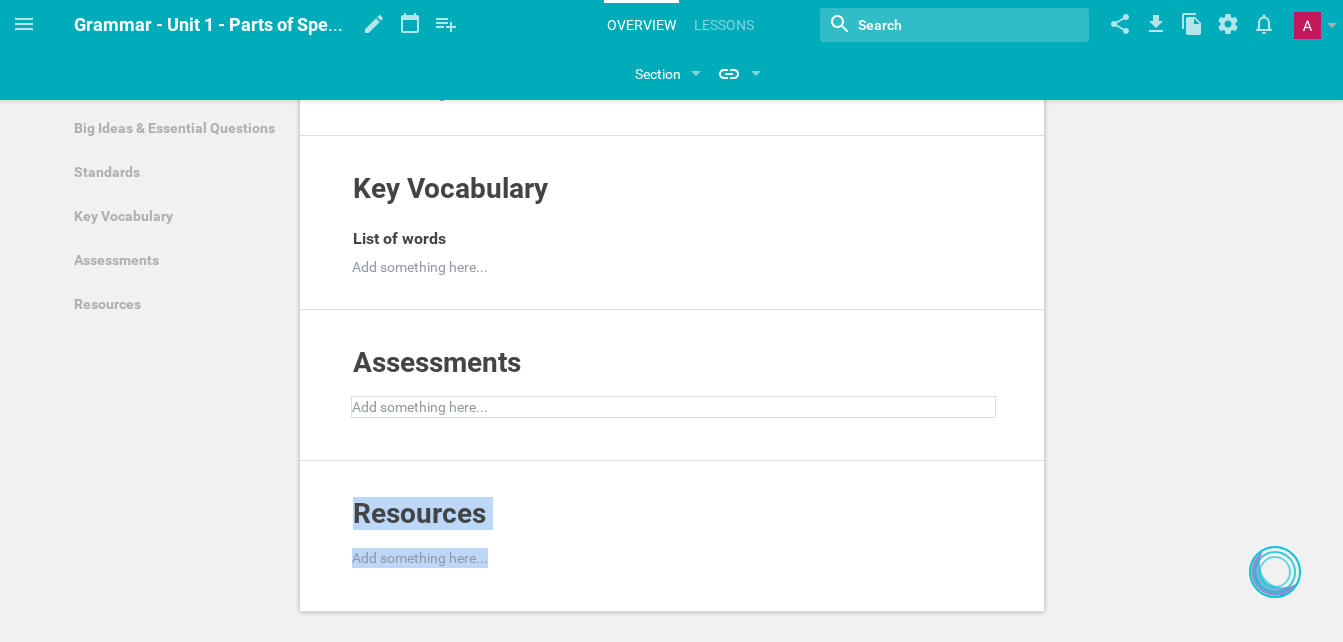 drag, startPoint x: 501, startPoint y: 587, endPoint x: 414, endPoint y: 411, distance: 196.32881 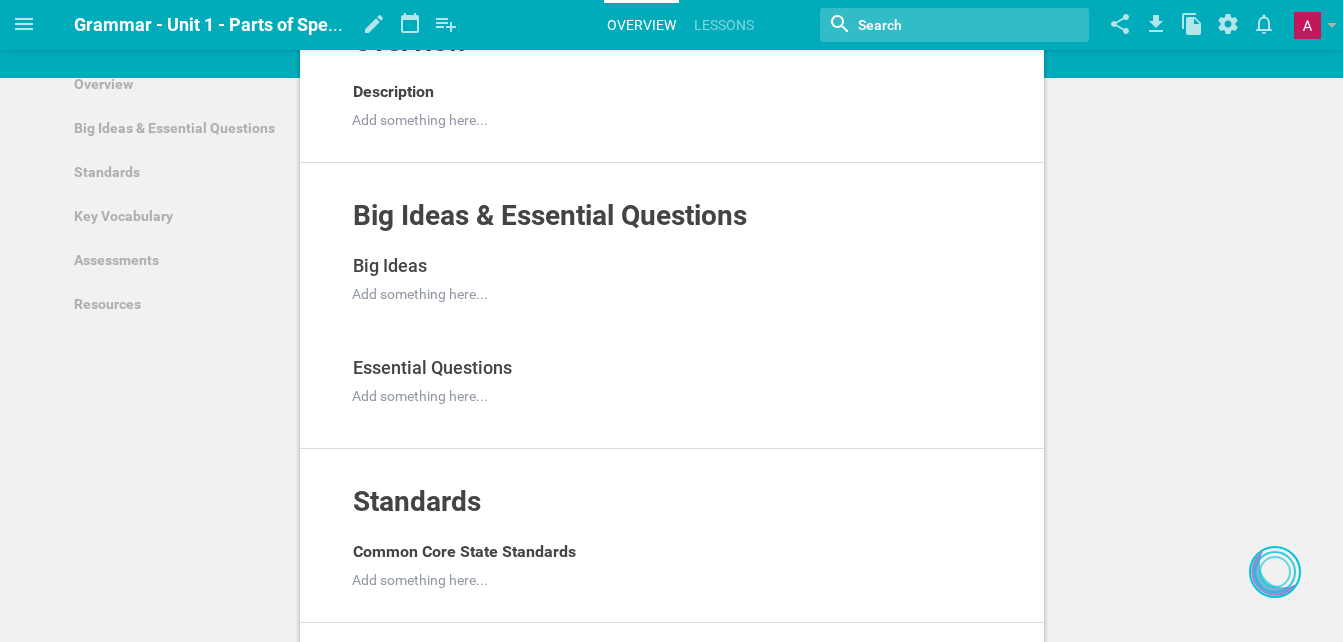 scroll, scrollTop: 34, scrollLeft: 0, axis: vertical 